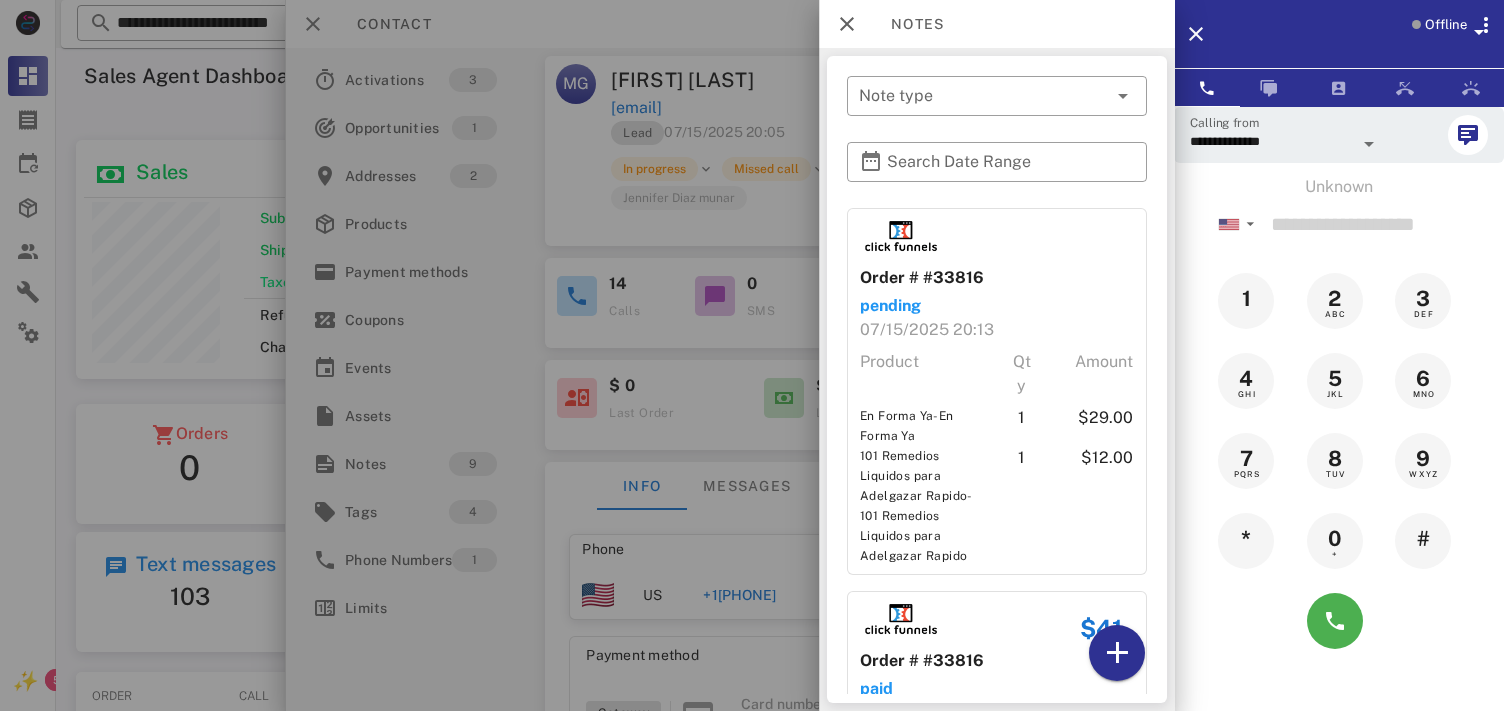 scroll, scrollTop: 0, scrollLeft: 0, axis: both 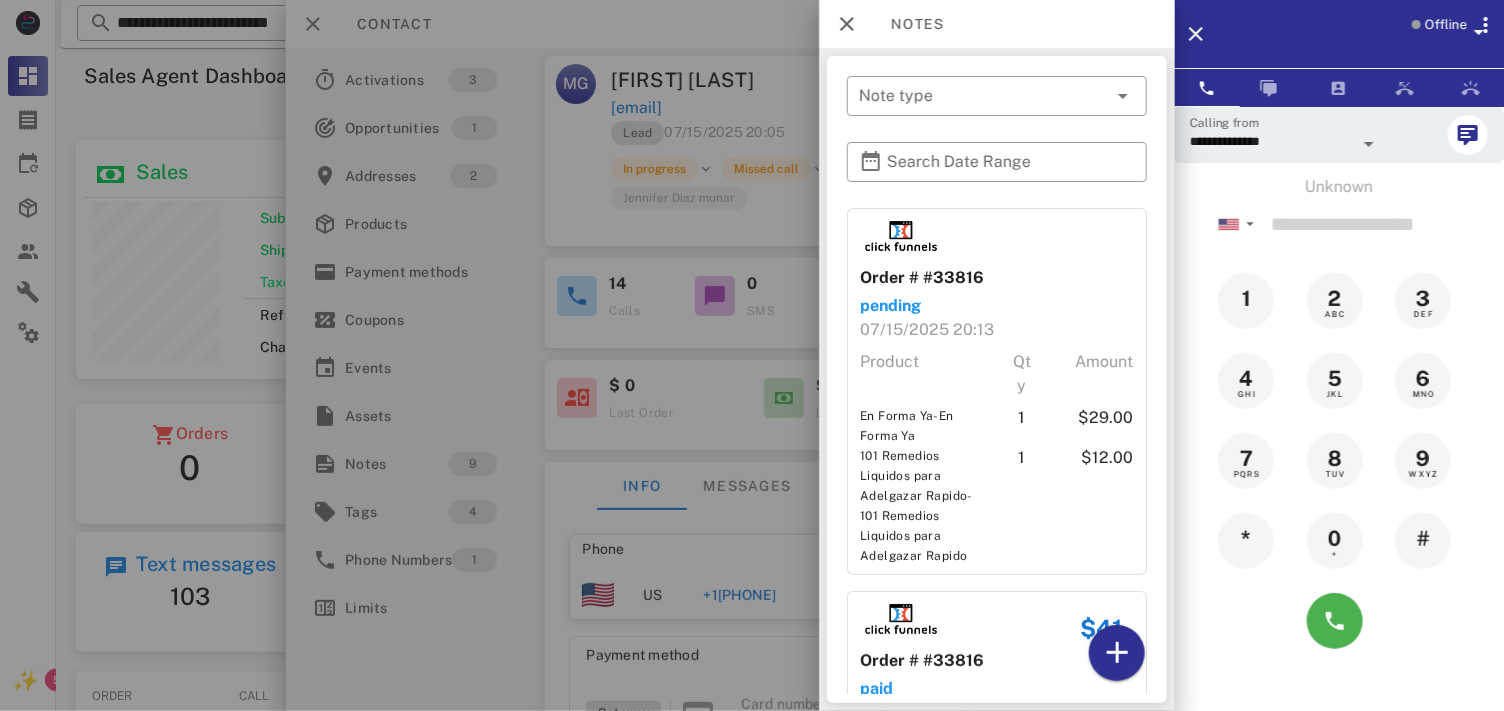 click on "Offline" at bounding box center [1446, 25] 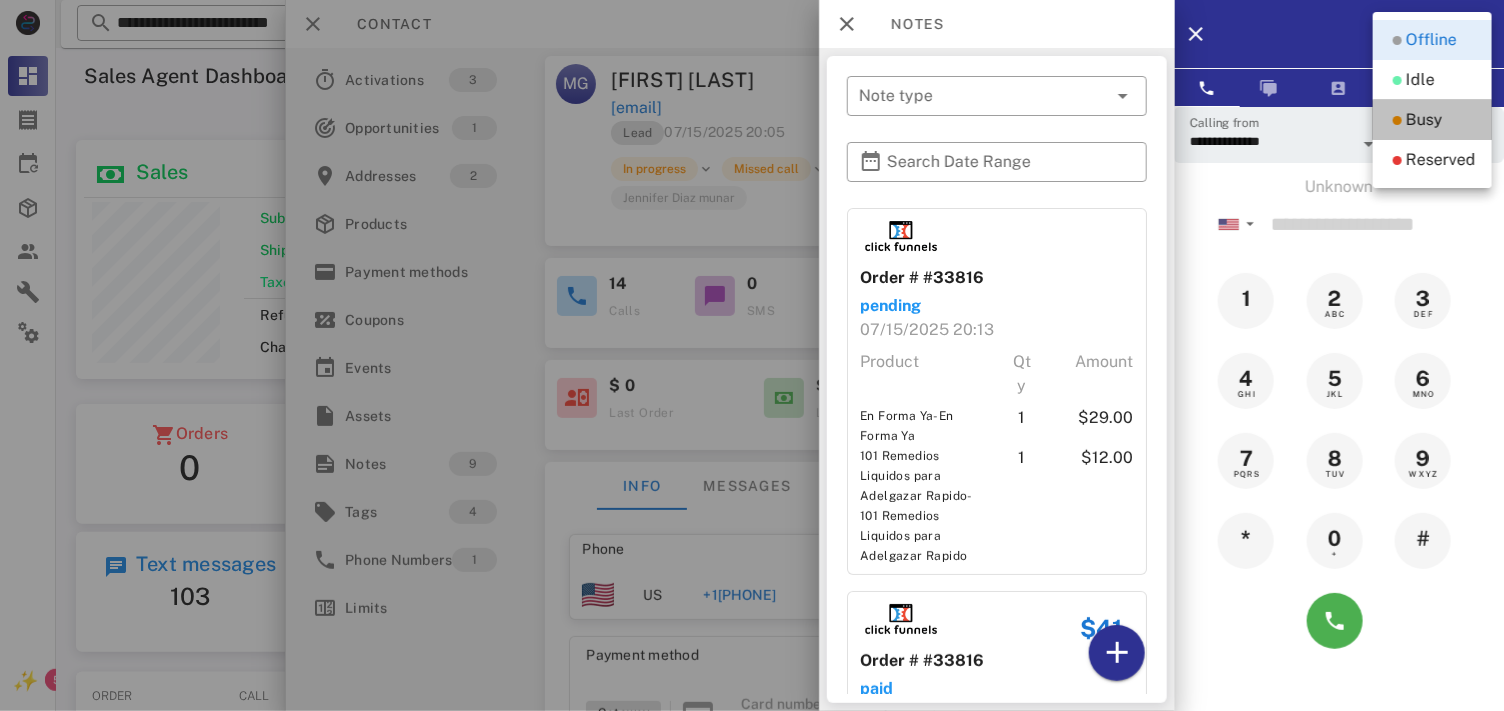 click on "Busy" at bounding box center [1432, 120] 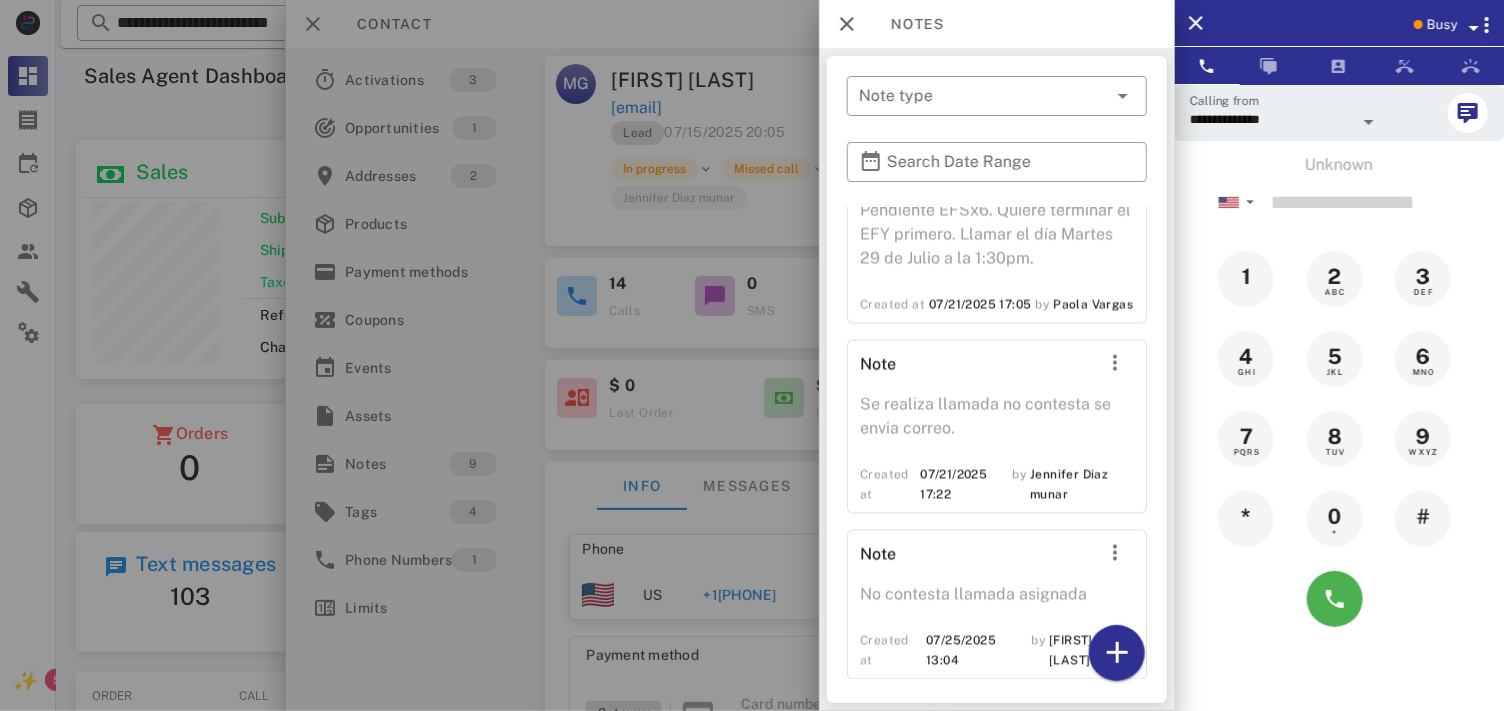 scroll, scrollTop: 1726, scrollLeft: 0, axis: vertical 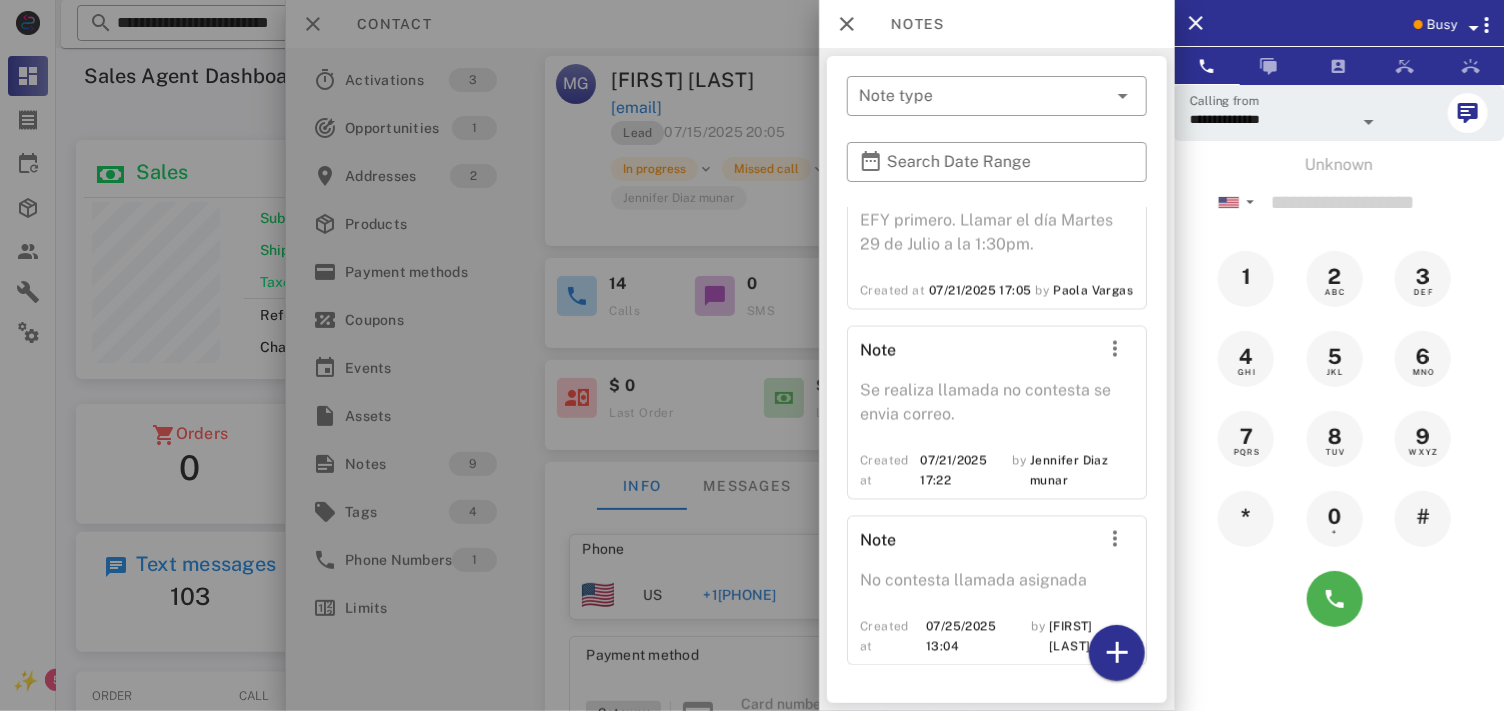 click at bounding box center [752, 355] 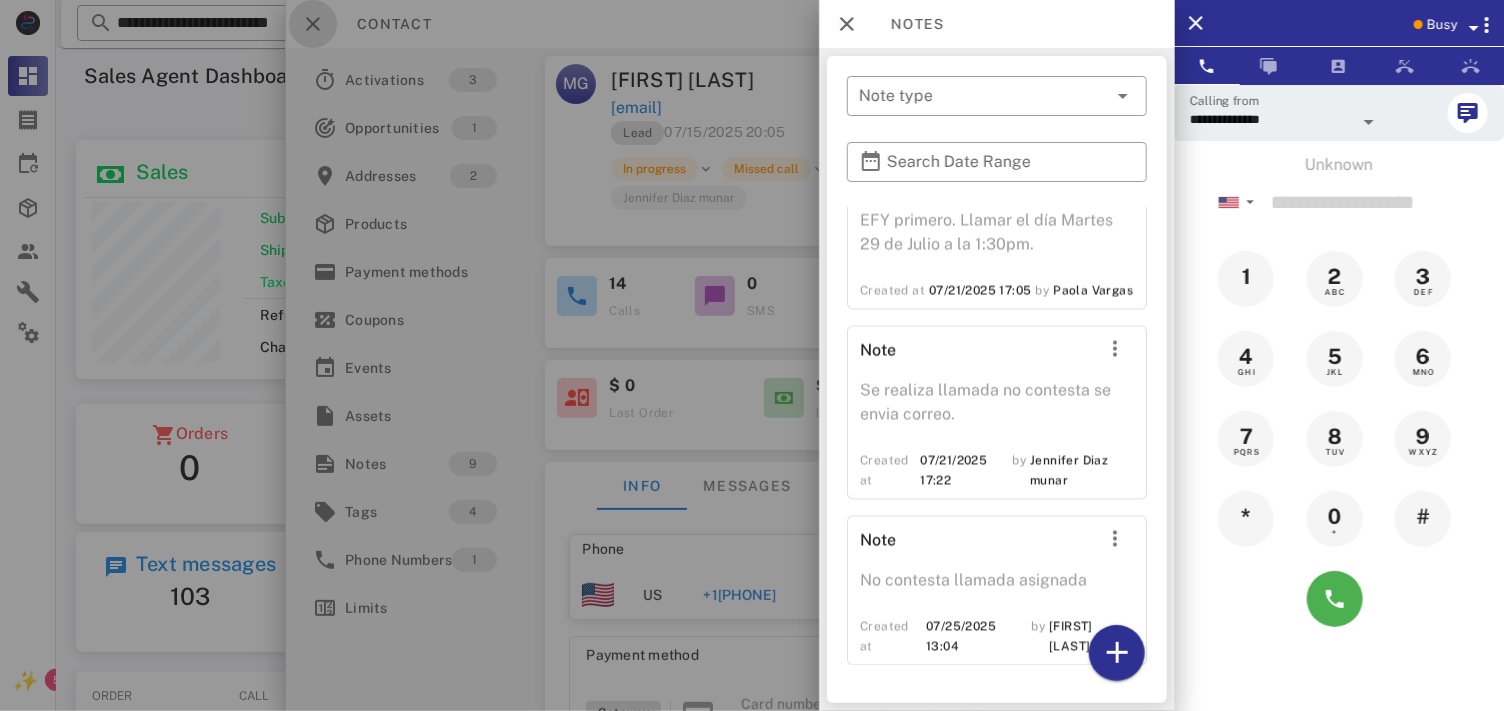 click at bounding box center [313, 24] 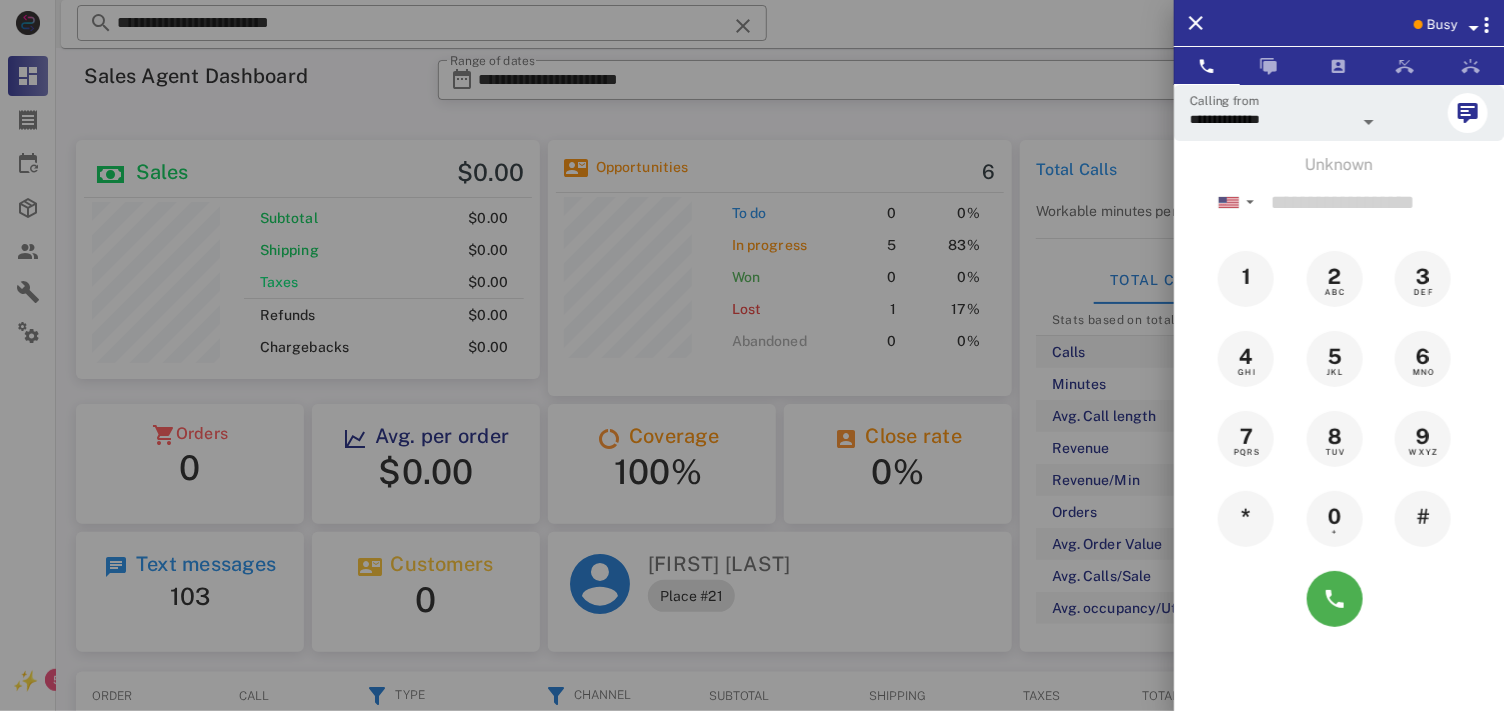 click at bounding box center (752, 355) 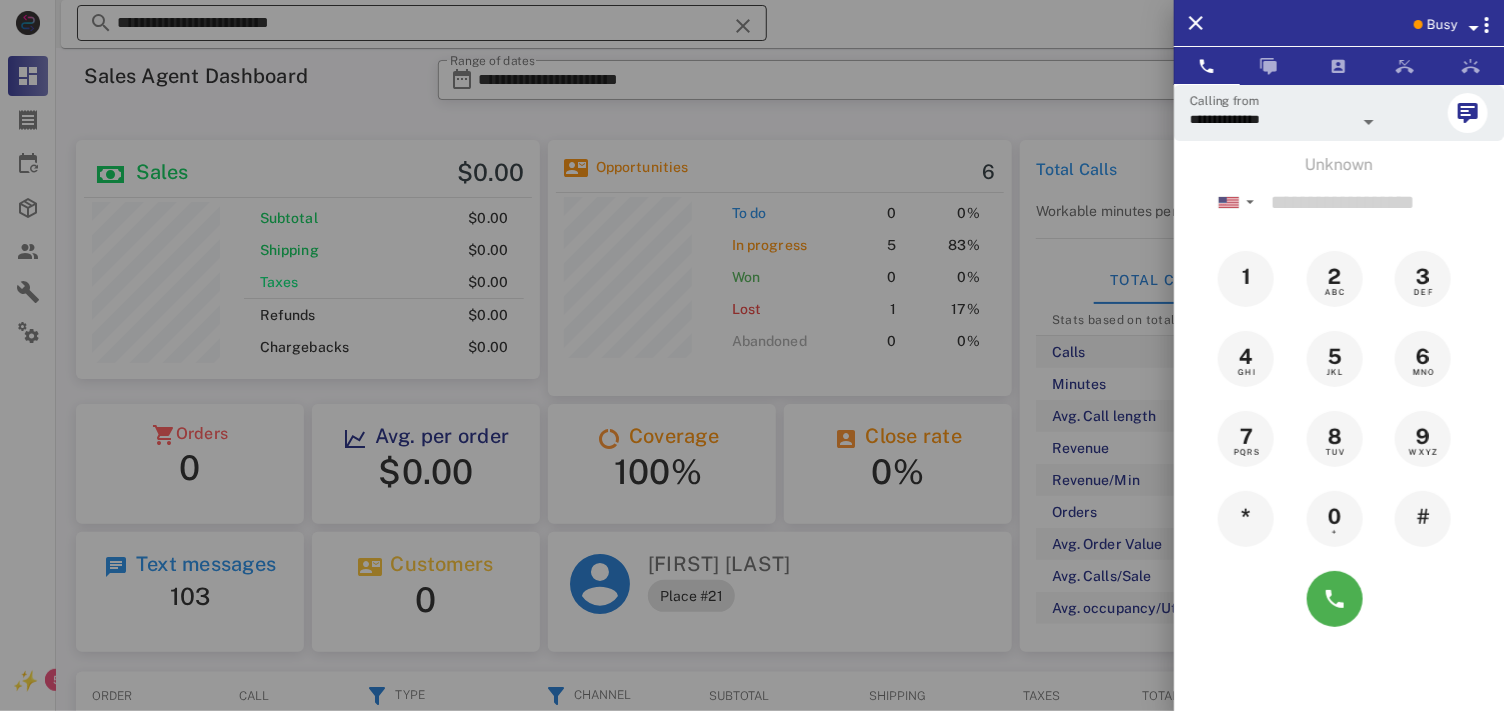 click on "**********" at bounding box center [422, 23] 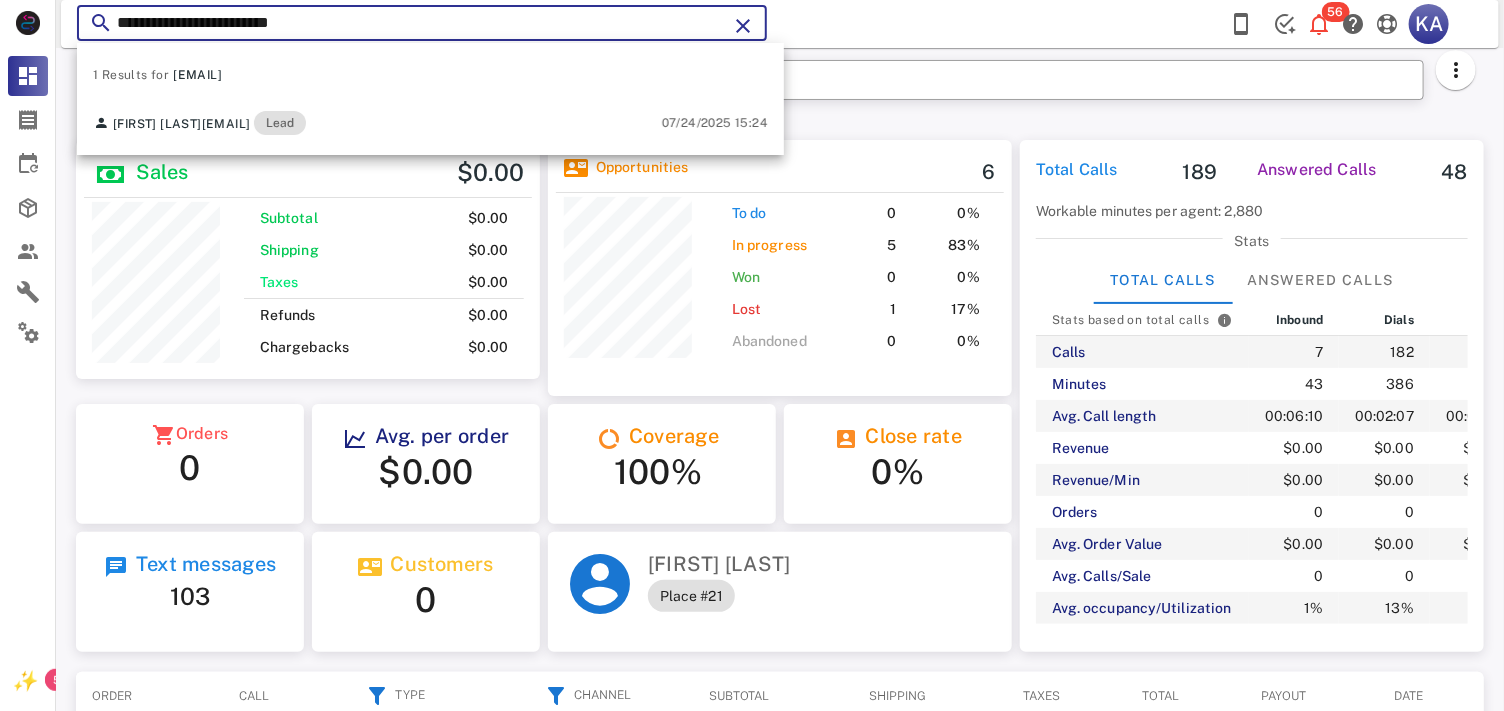 click on "**********" at bounding box center (422, 23) 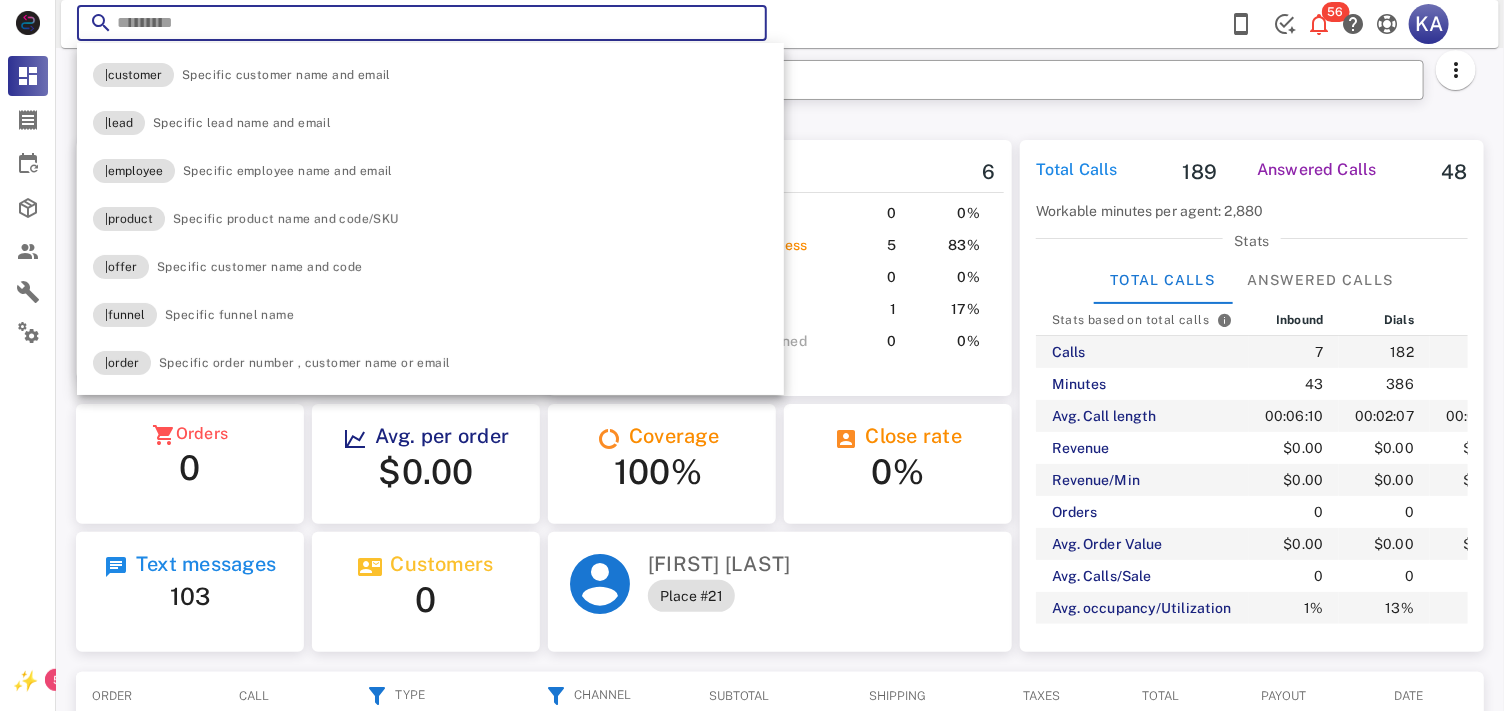 paste on "**********" 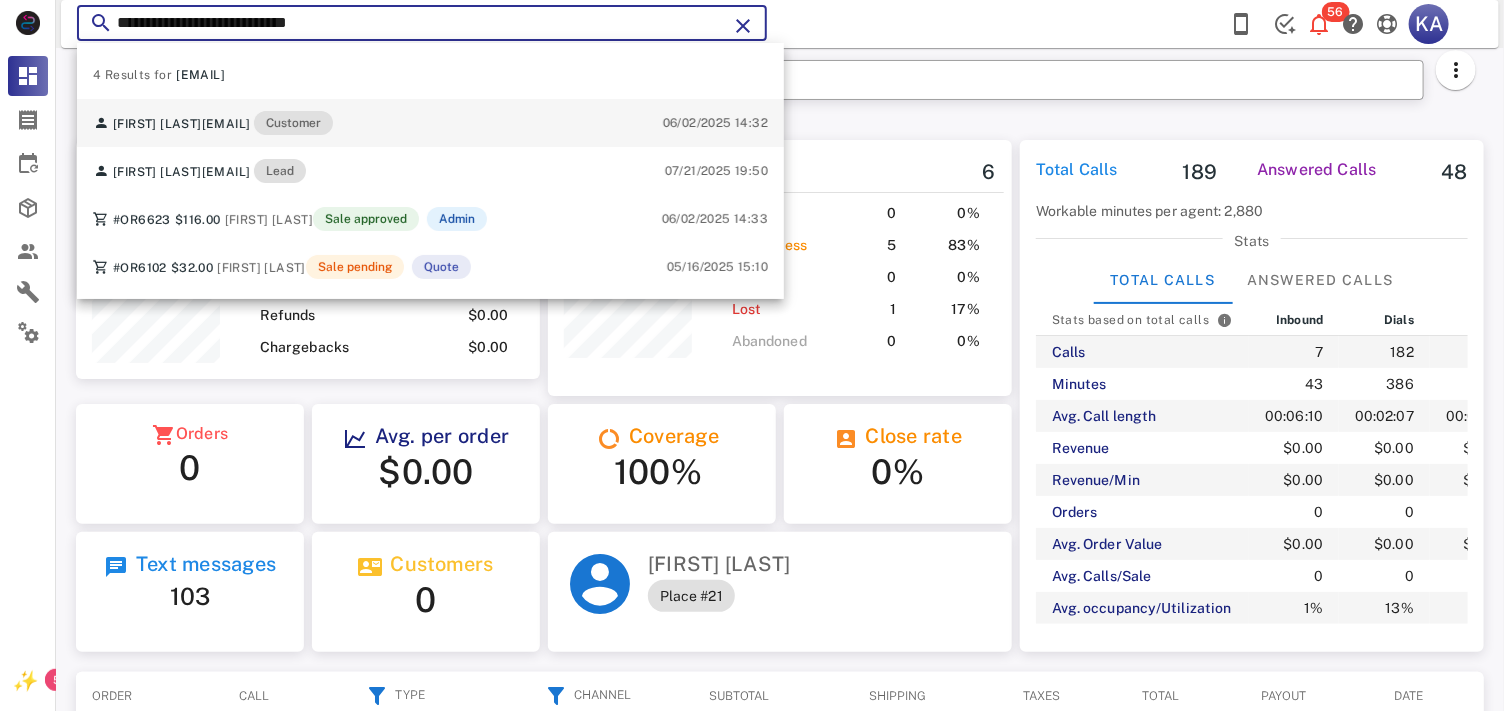 type on "**********" 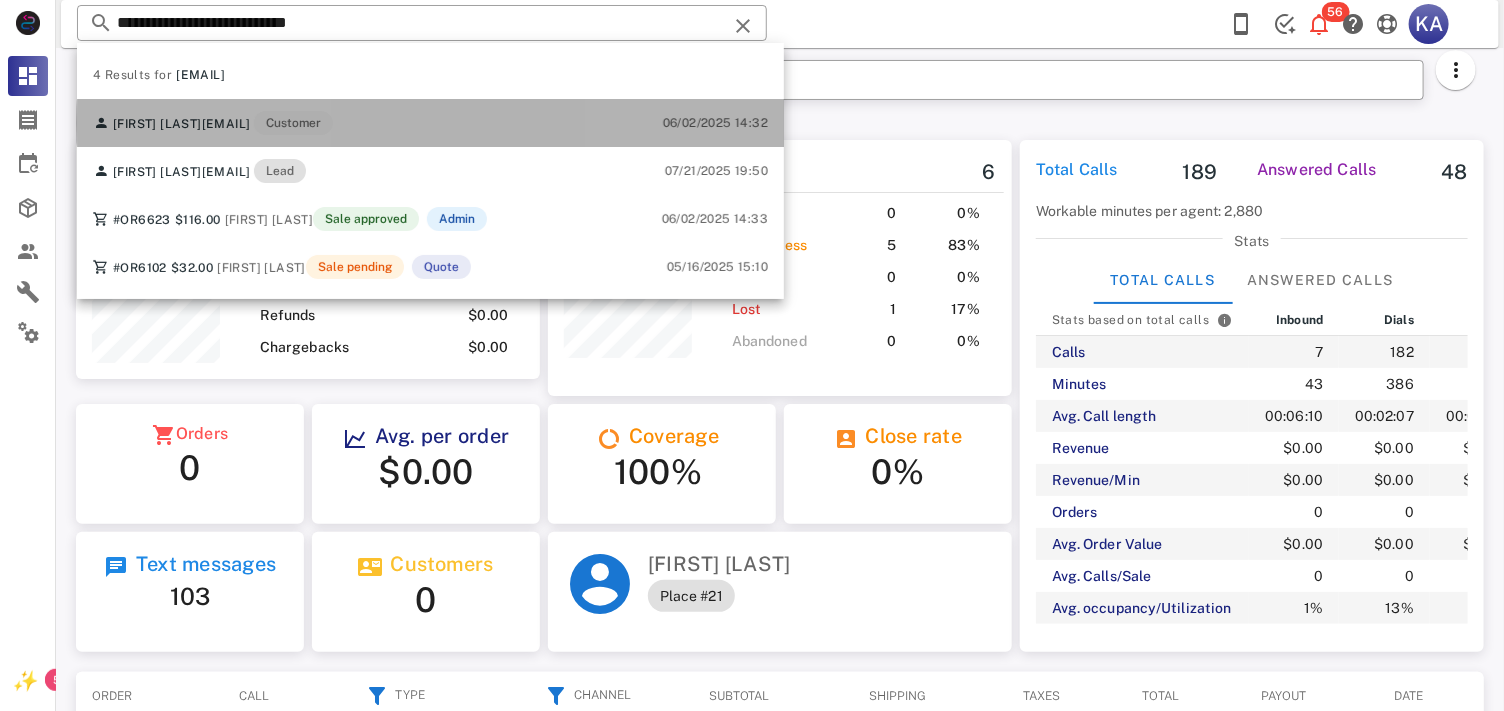 click on "[FIRST] [LAST]   [EMAIL]   Customer   06/02/2025 14:32" at bounding box center (430, 123) 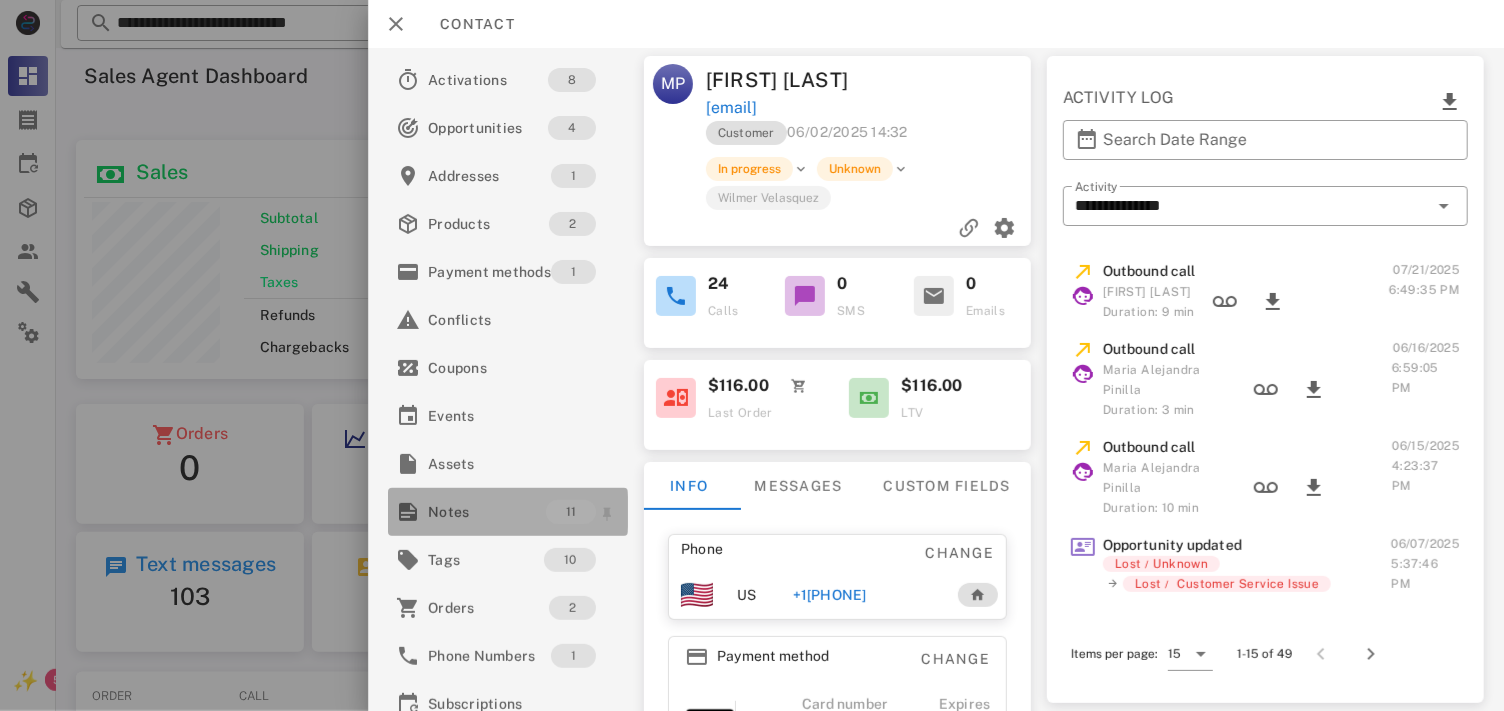 click on "Notes  11" at bounding box center [508, 512] 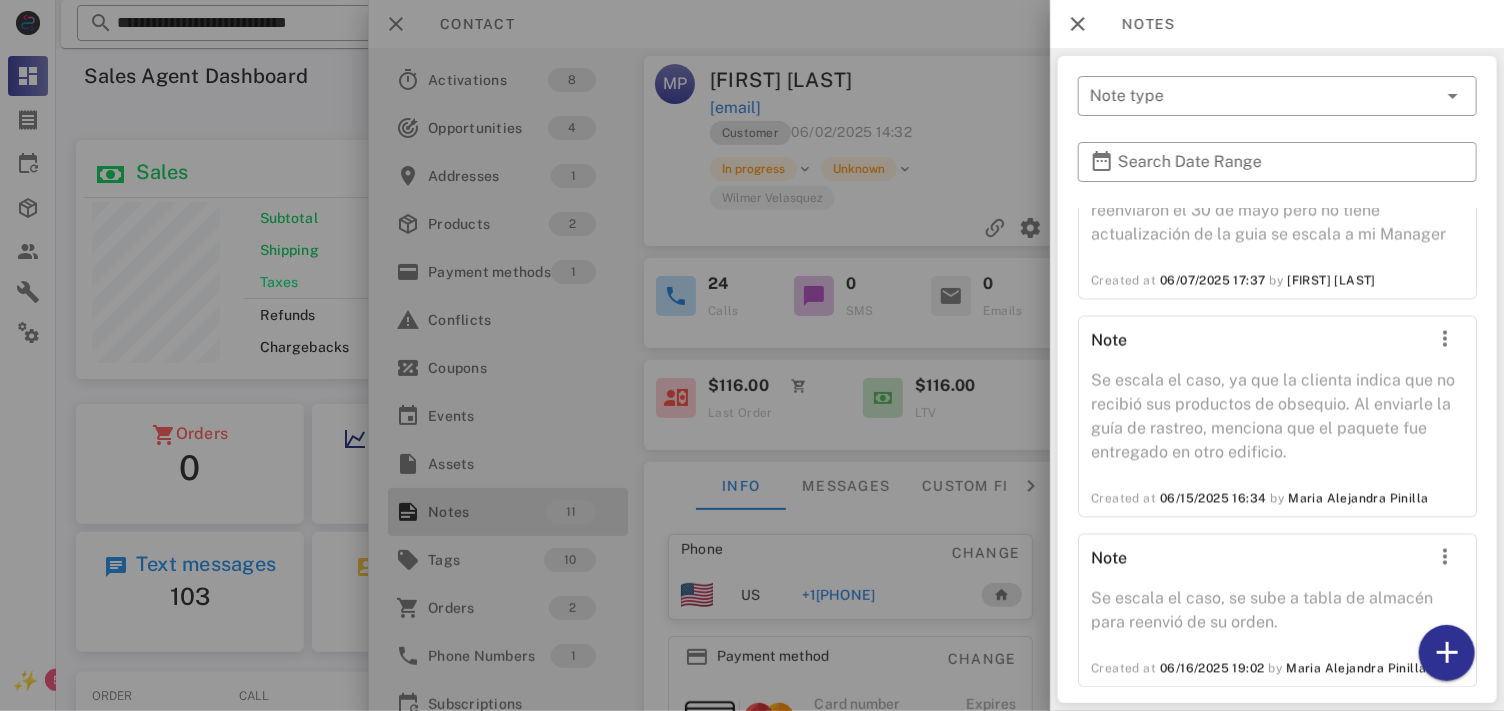 scroll, scrollTop: 1694, scrollLeft: 0, axis: vertical 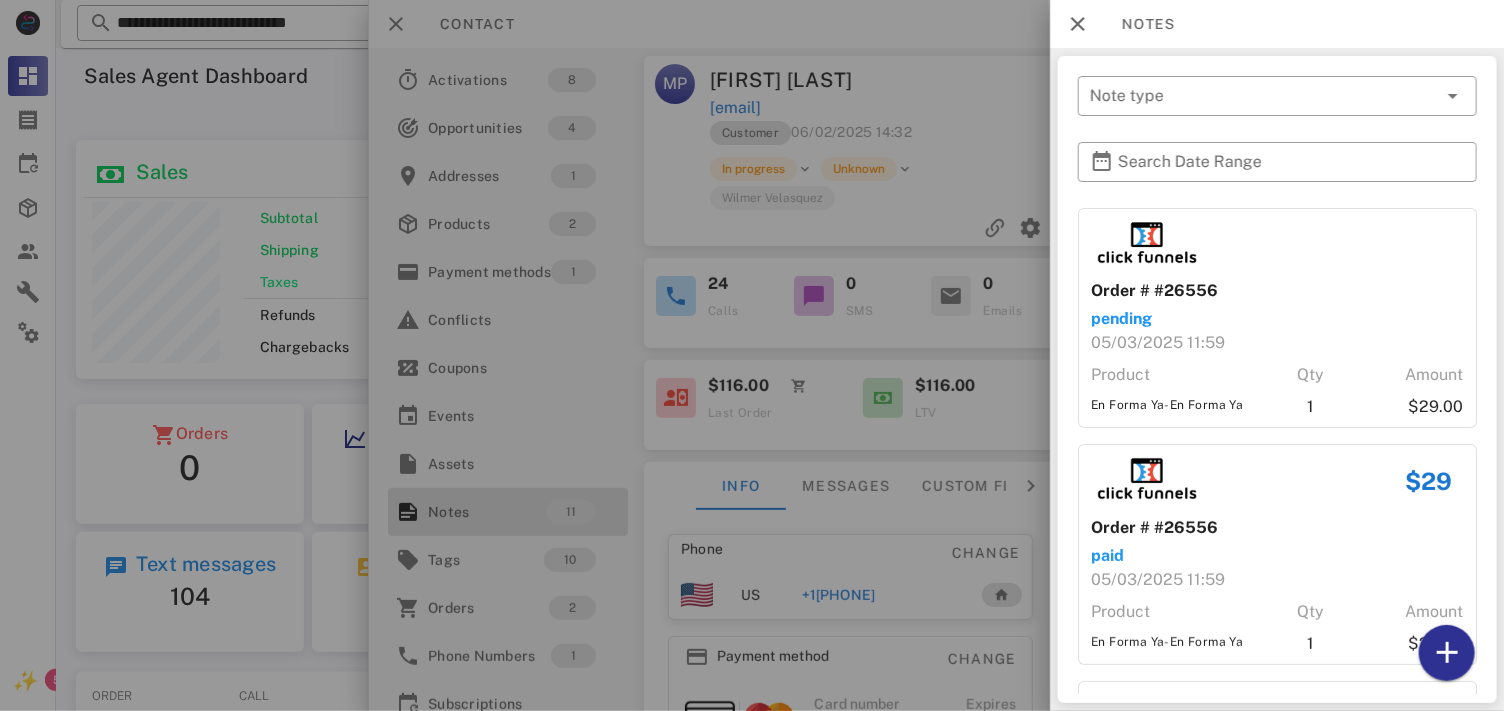 click at bounding box center (752, 355) 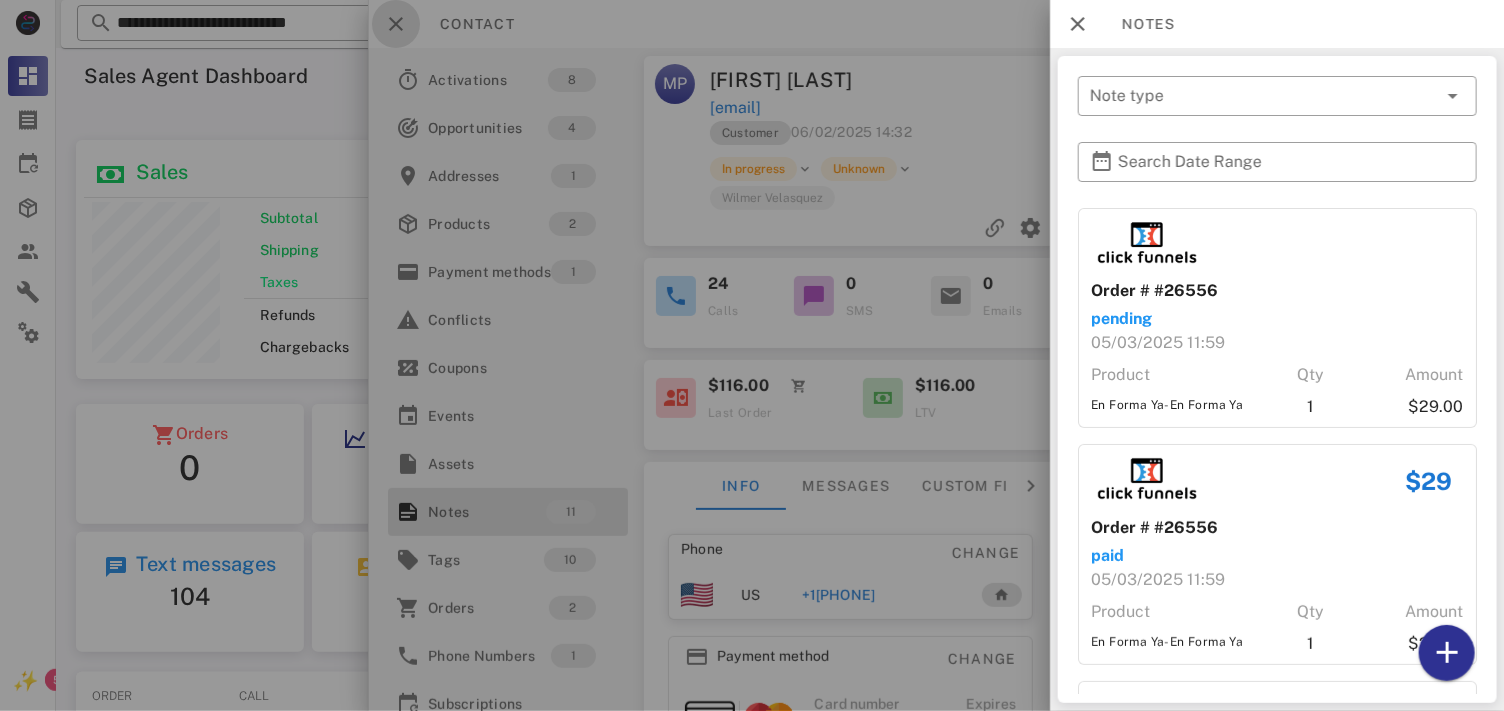 click at bounding box center [396, 24] 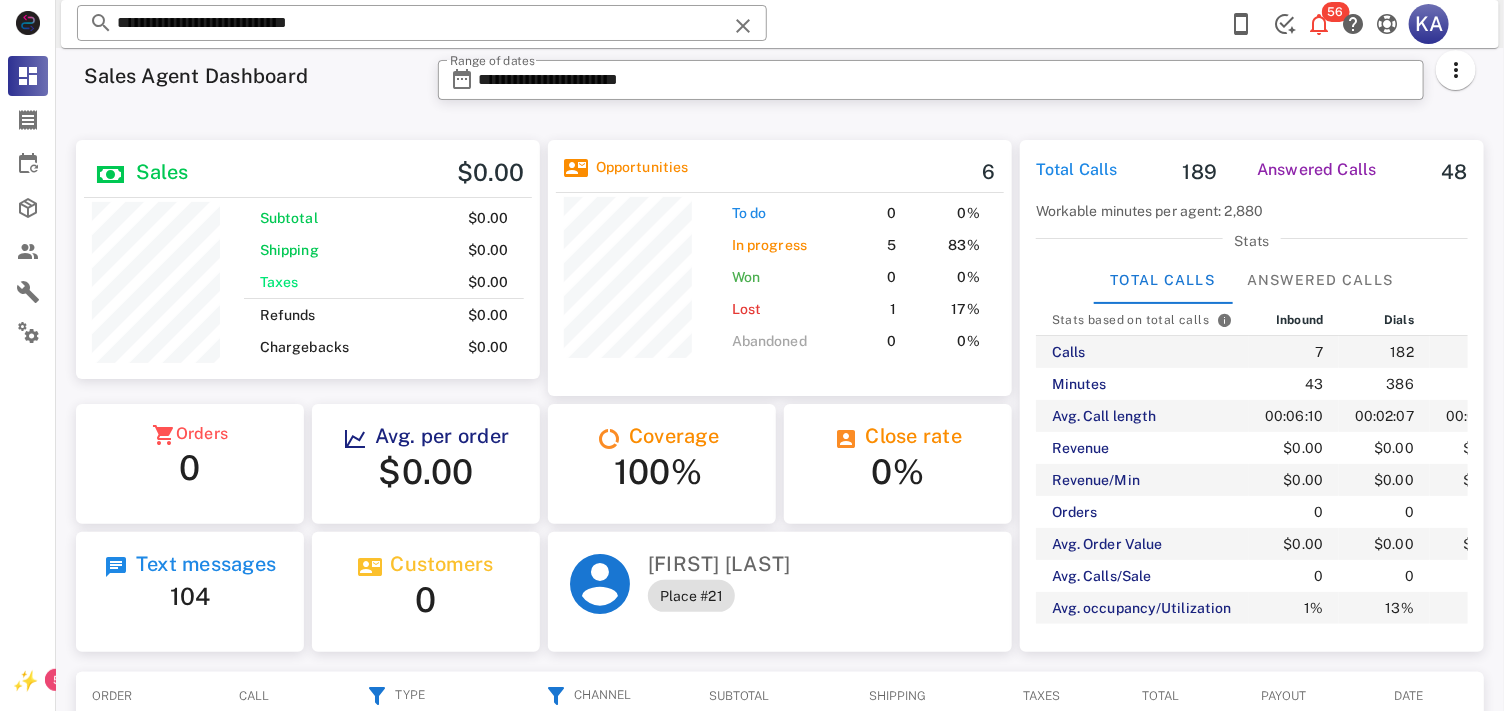 click on "**********" at bounding box center [422, 23] 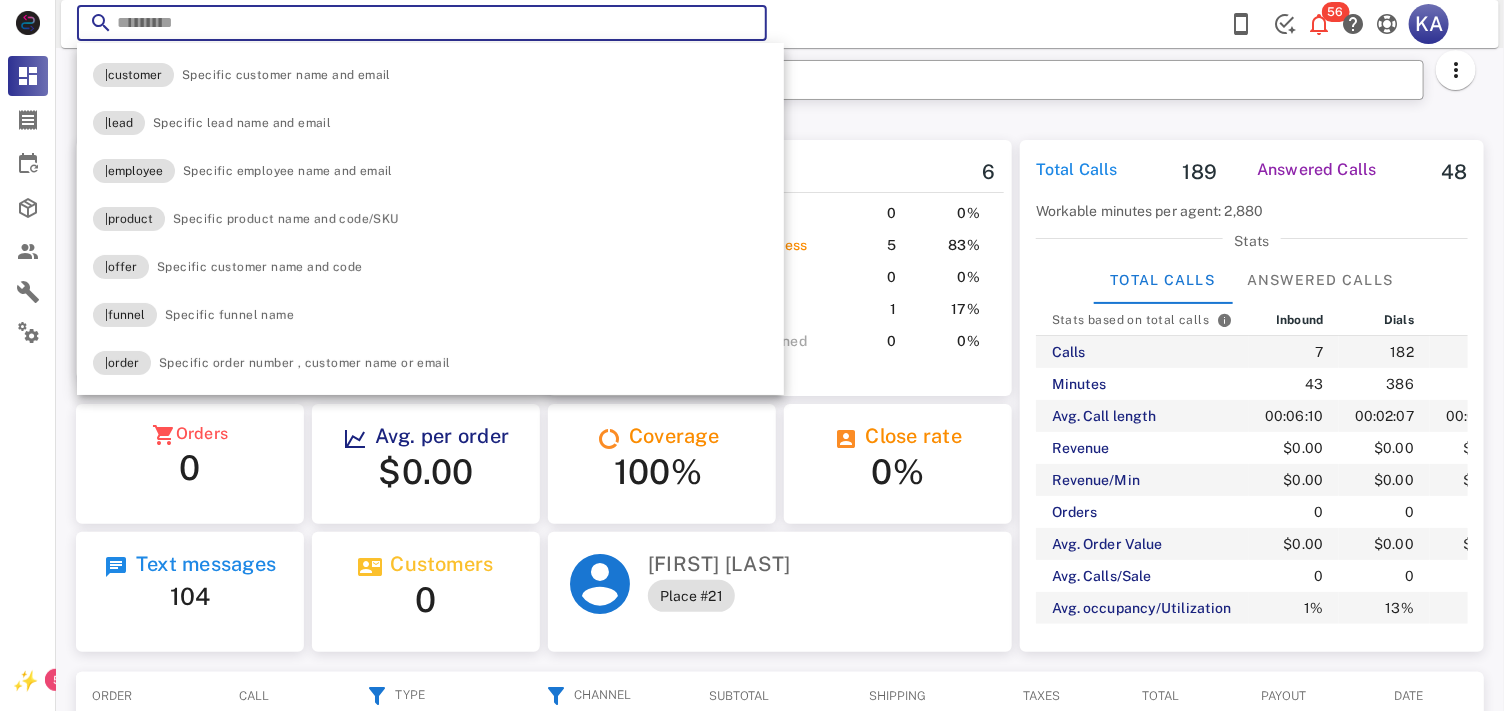 paste on "**********" 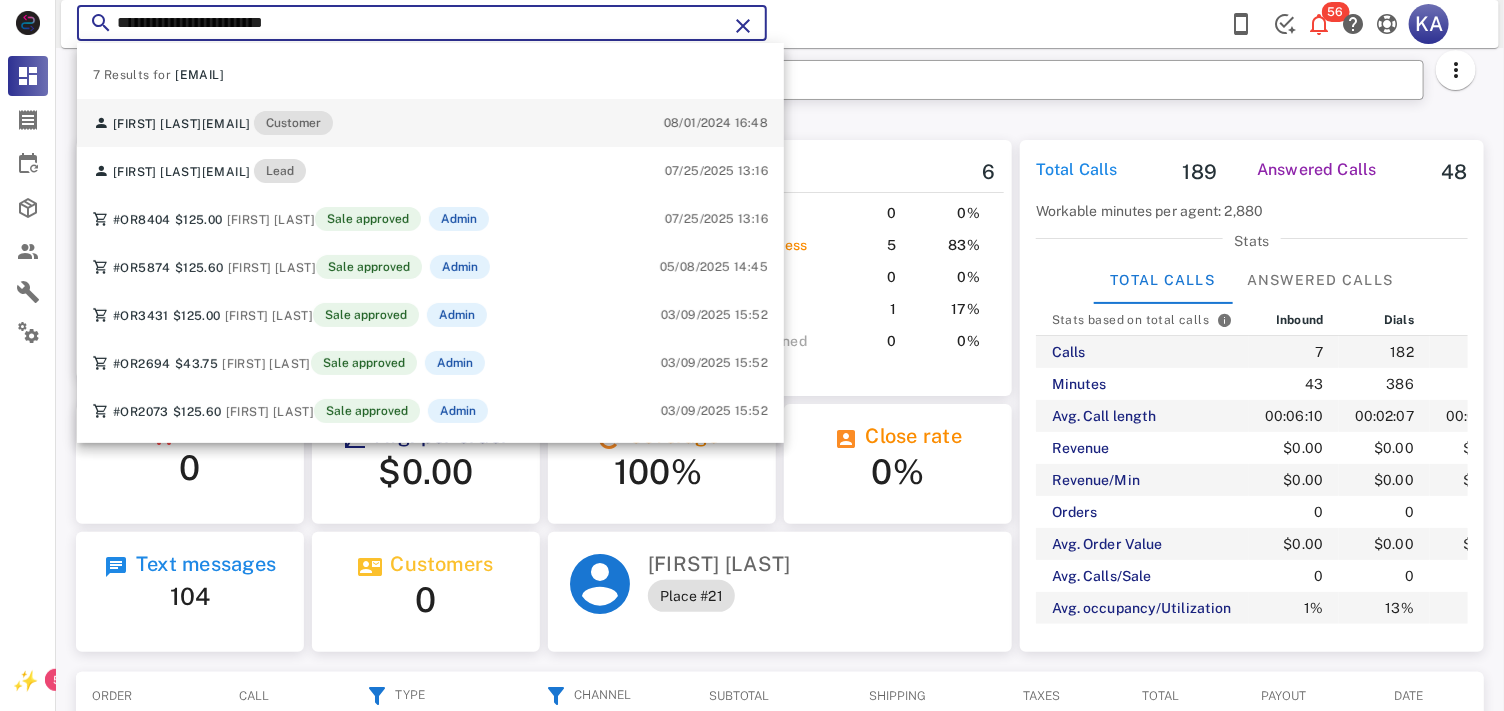 type on "**********" 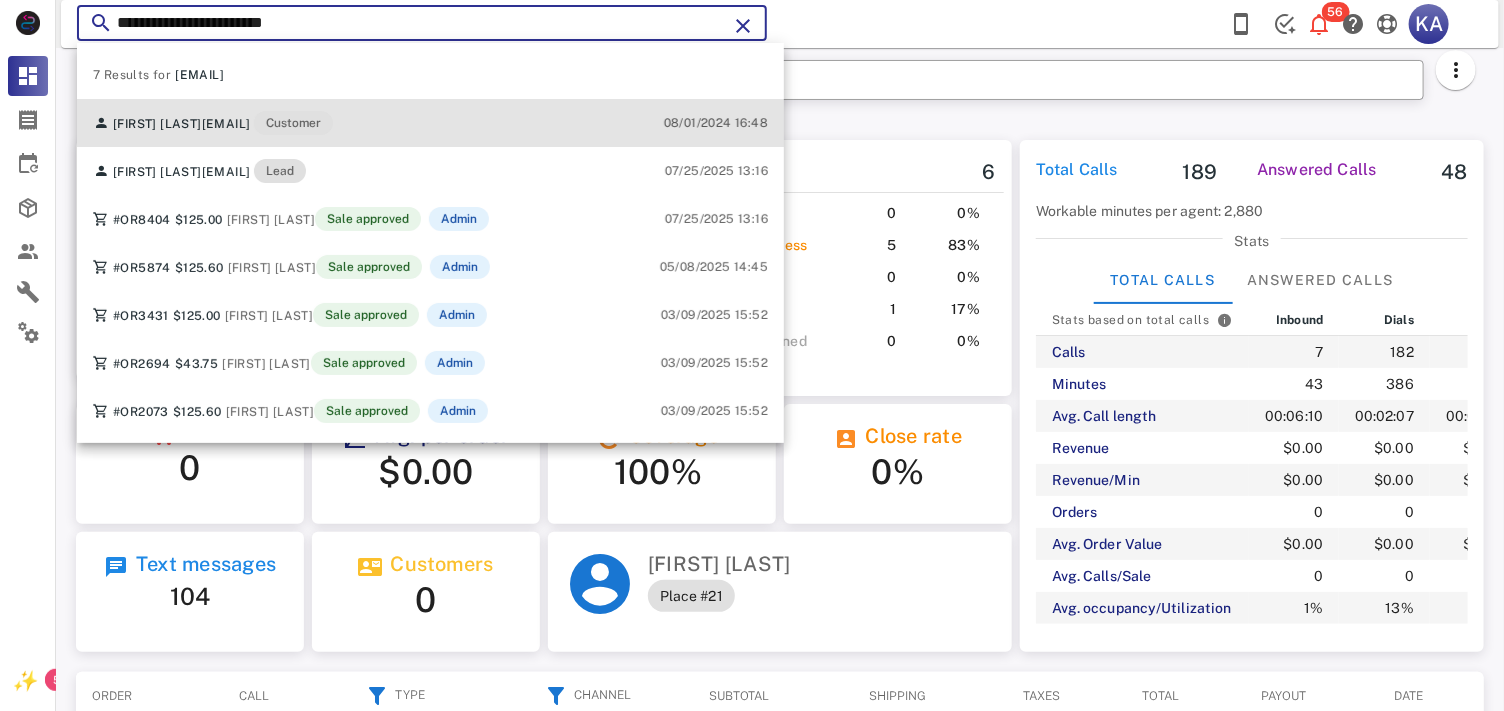 click on "[FIRST] [LAST]   [EMAIL]   Customer   08/01/2024 16:48" at bounding box center [430, 123] 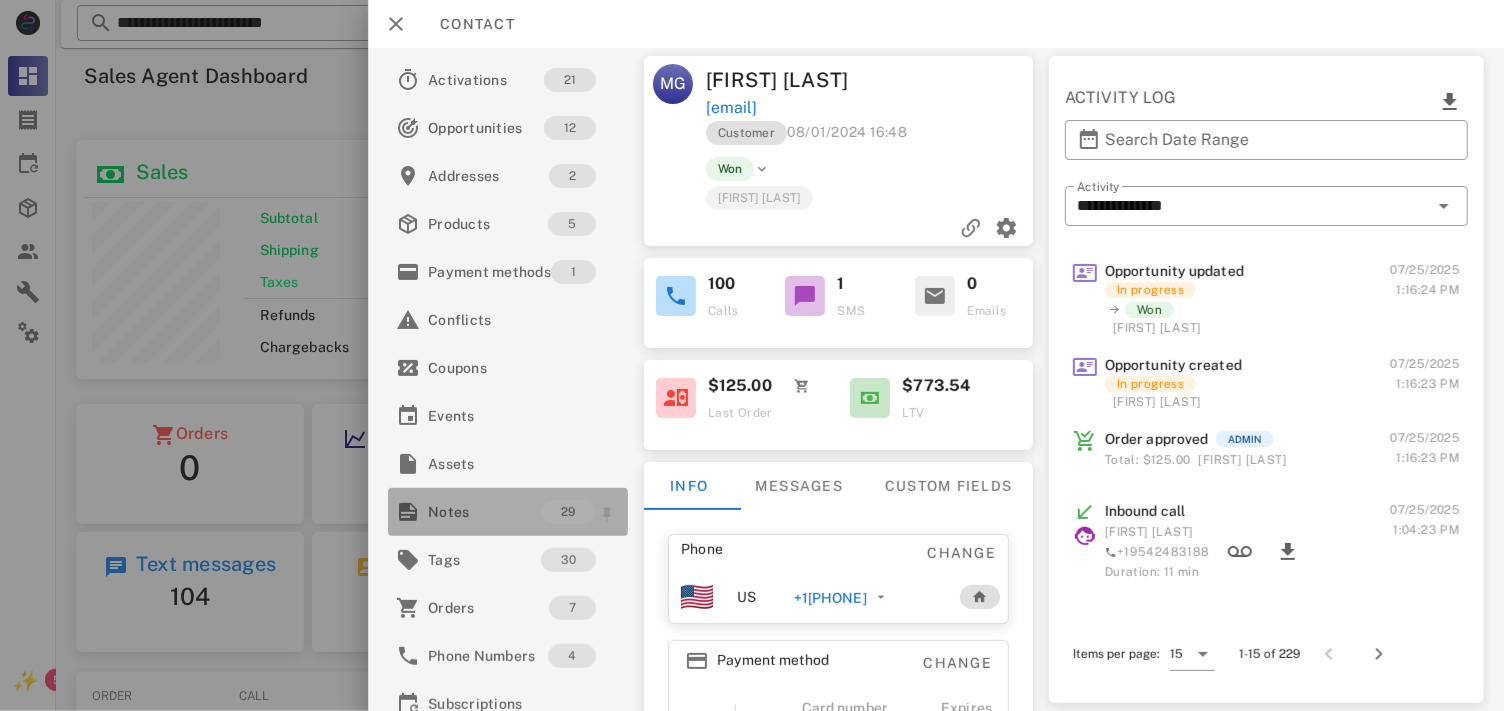 click on "Notes  29" at bounding box center [508, 512] 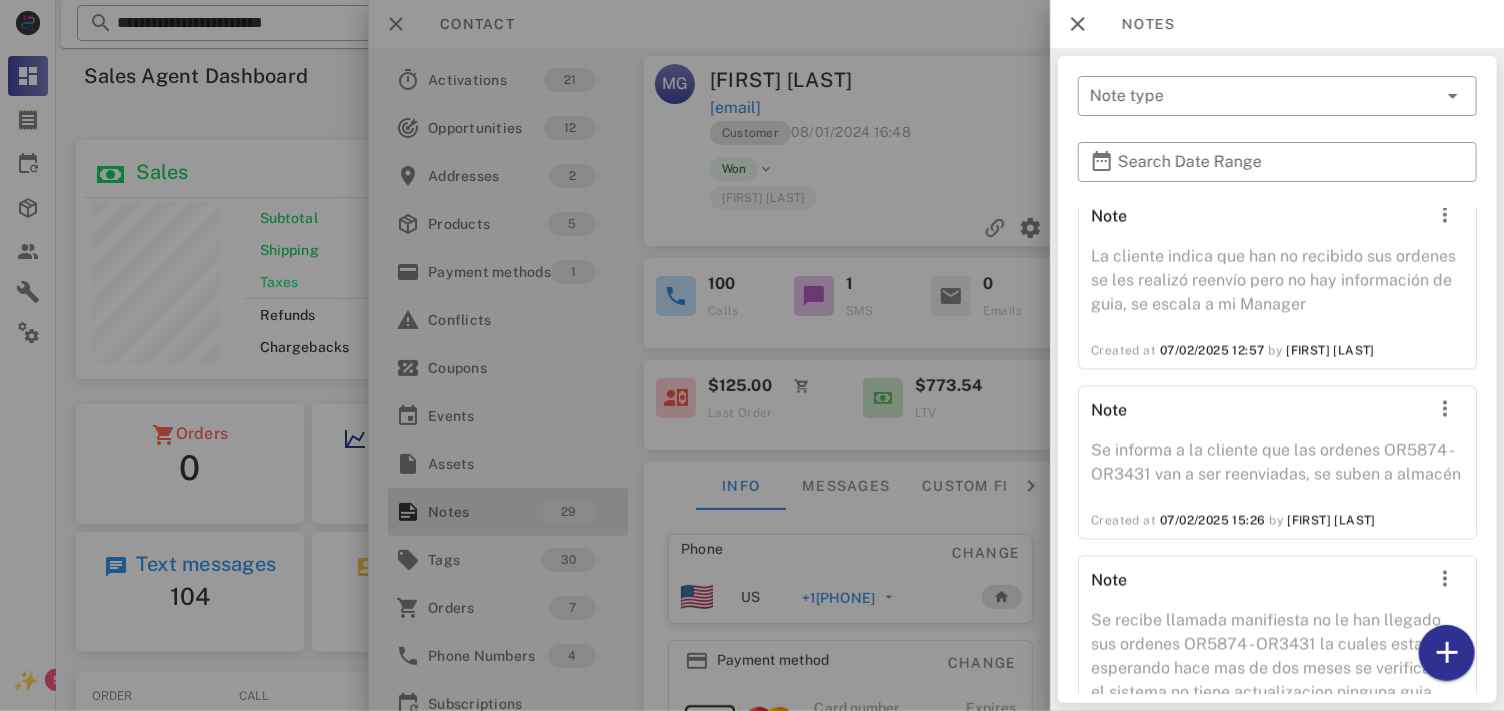 scroll, scrollTop: 5517, scrollLeft: 0, axis: vertical 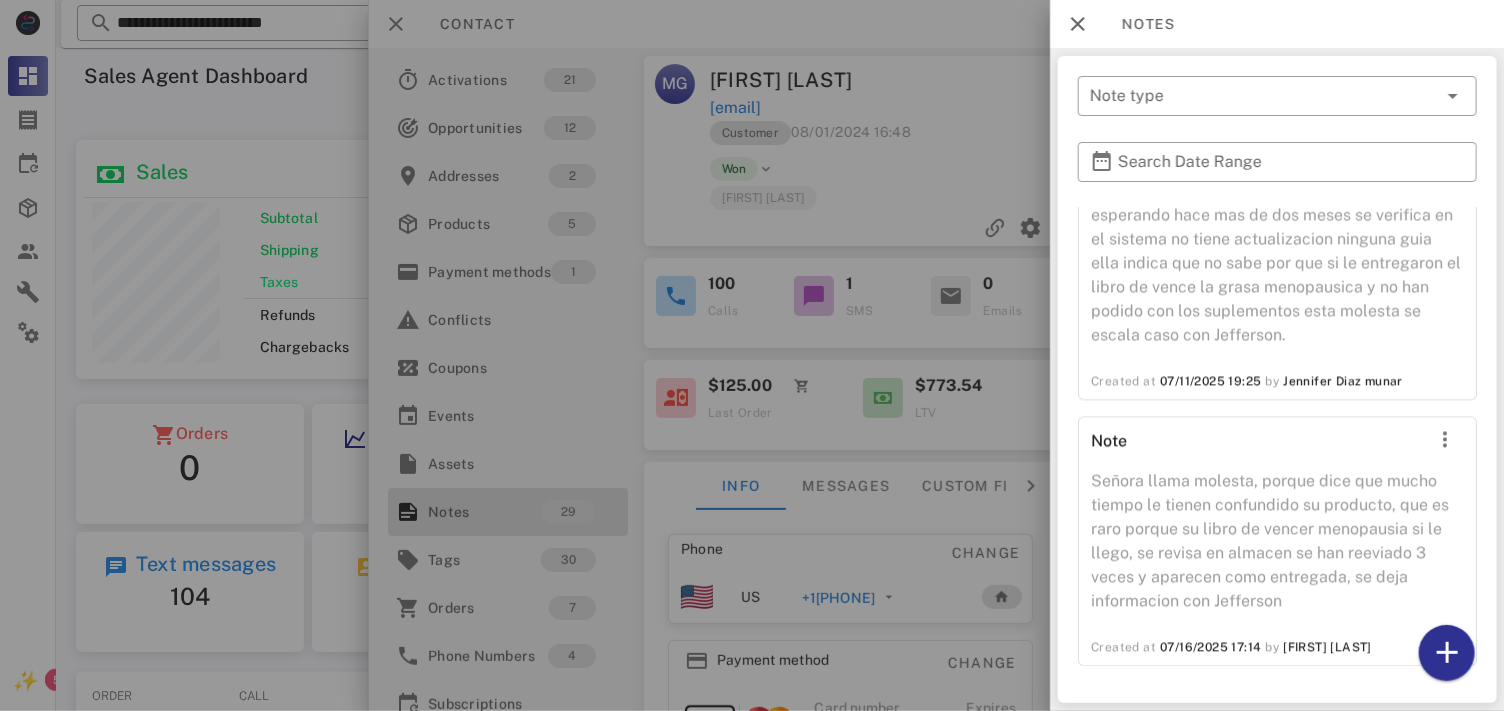 click at bounding box center (752, 355) 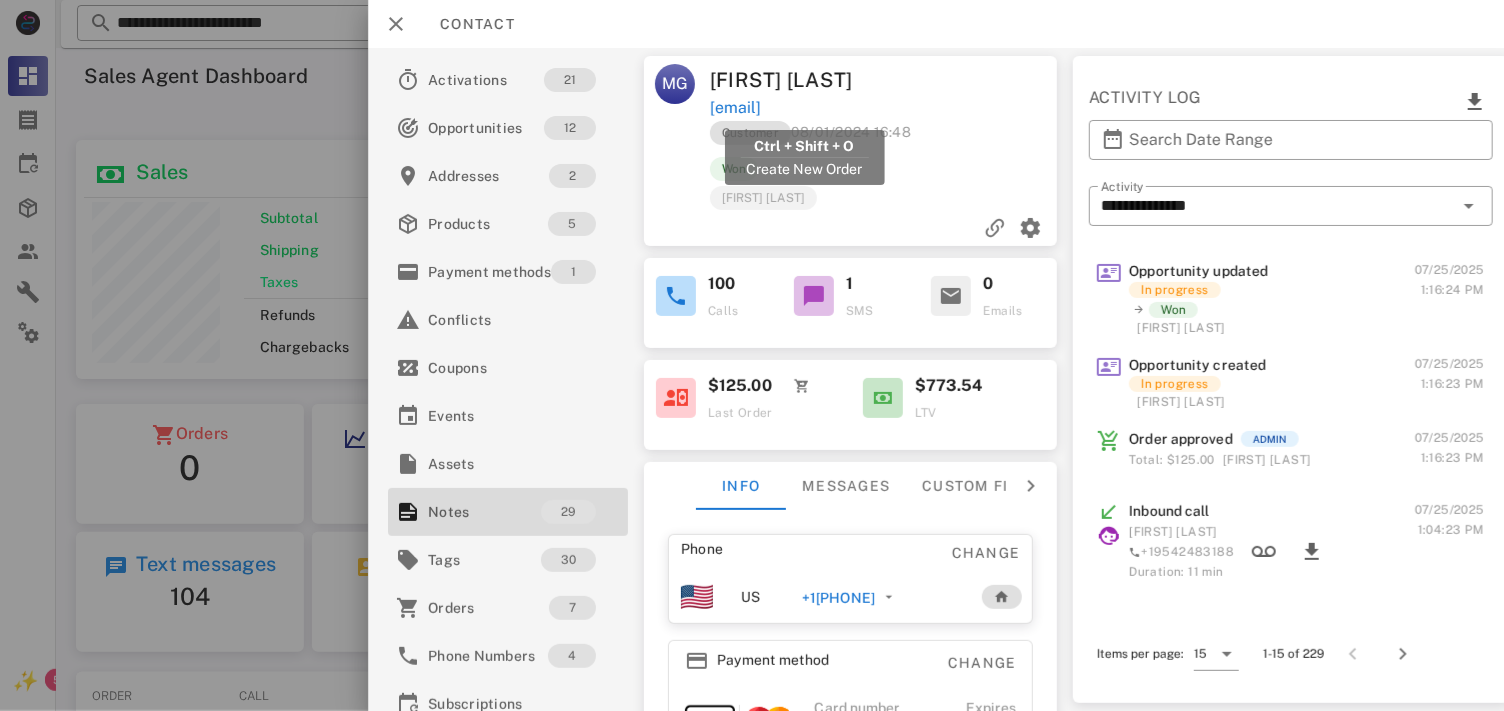 drag, startPoint x: 915, startPoint y: 111, endPoint x: 712, endPoint y: 103, distance: 203.15758 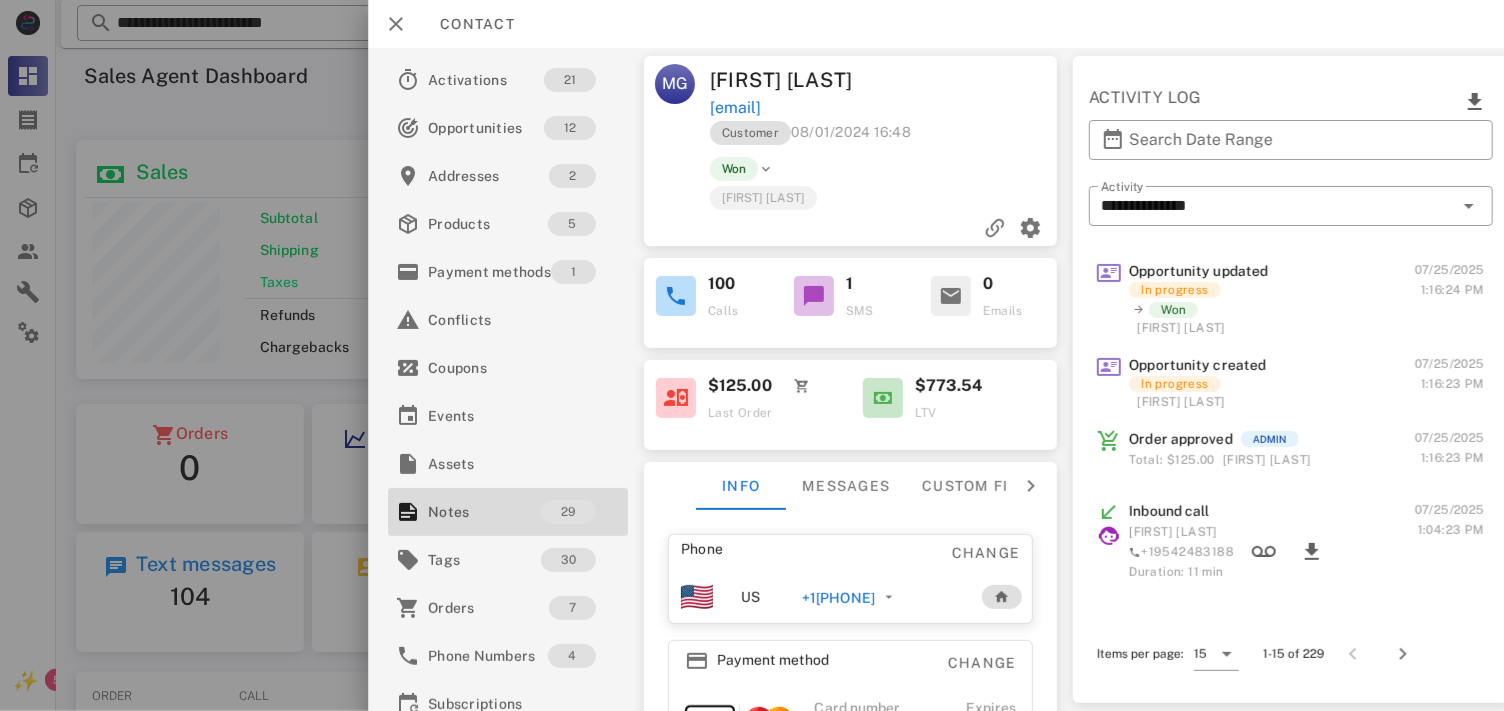 click on "Phone   Change   US   +[PHONE]   Payment method   Change   Card number   **** **** **** 6674   Expires  02/29  Address   Change   3 [STREET] .
[CITY], [STATE], [POSTAL_CODE].
US" at bounding box center [851, 721] 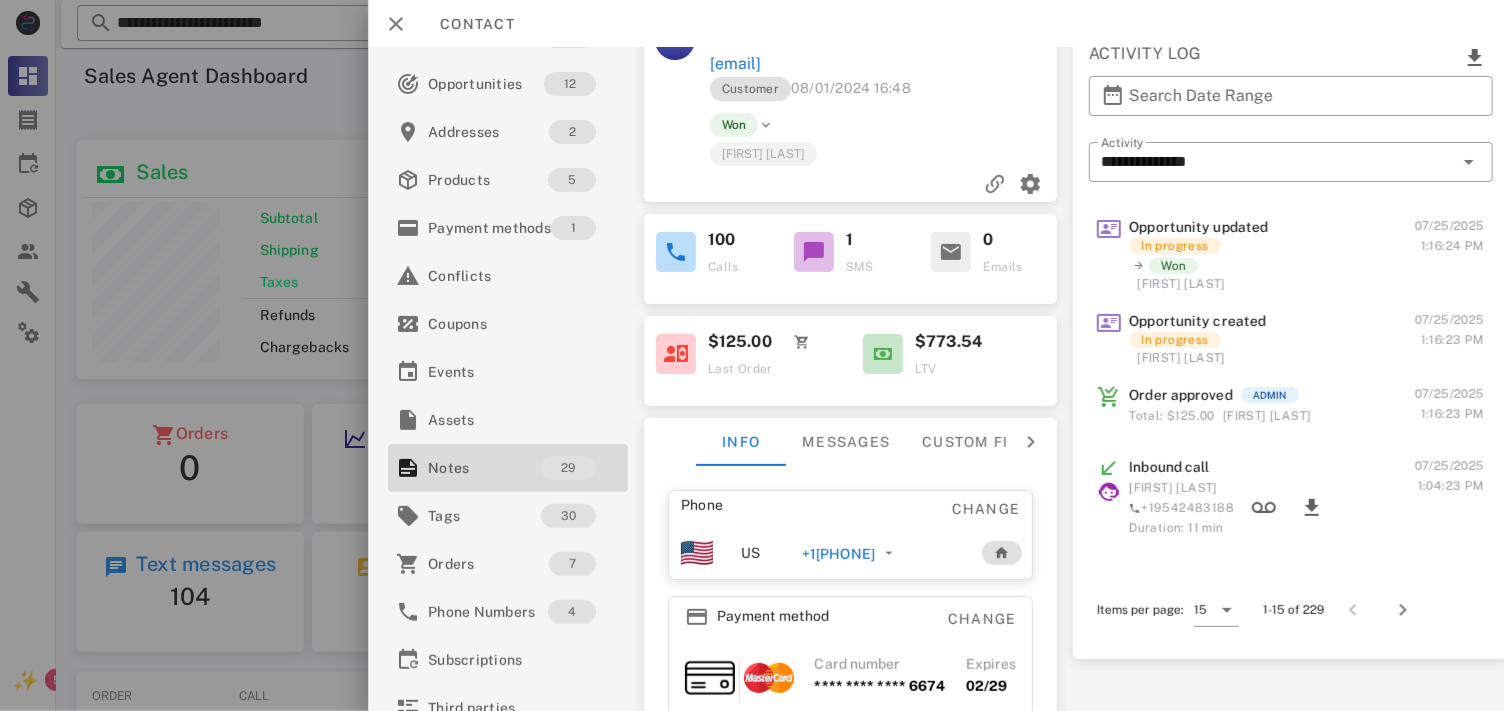 scroll, scrollTop: 137, scrollLeft: 0, axis: vertical 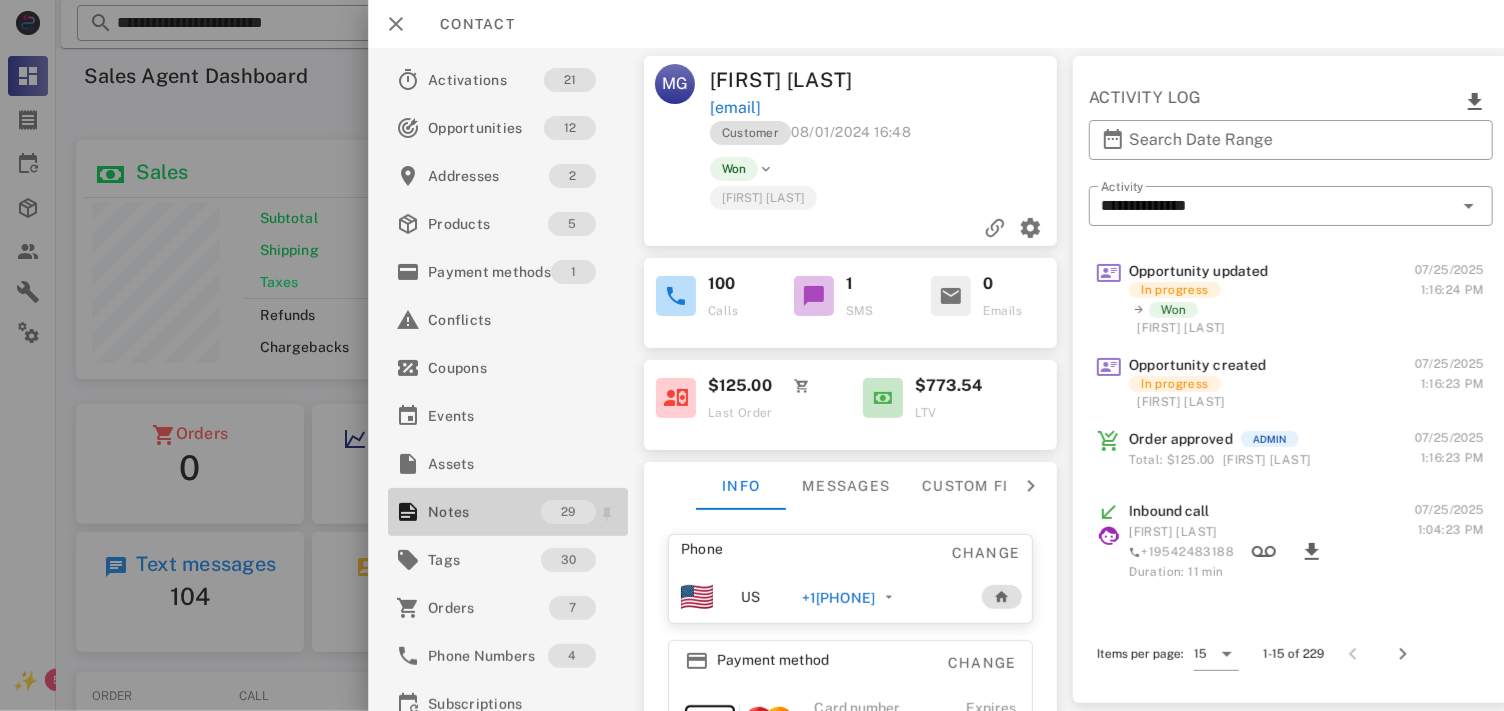 click on "Notes" at bounding box center (484, 512) 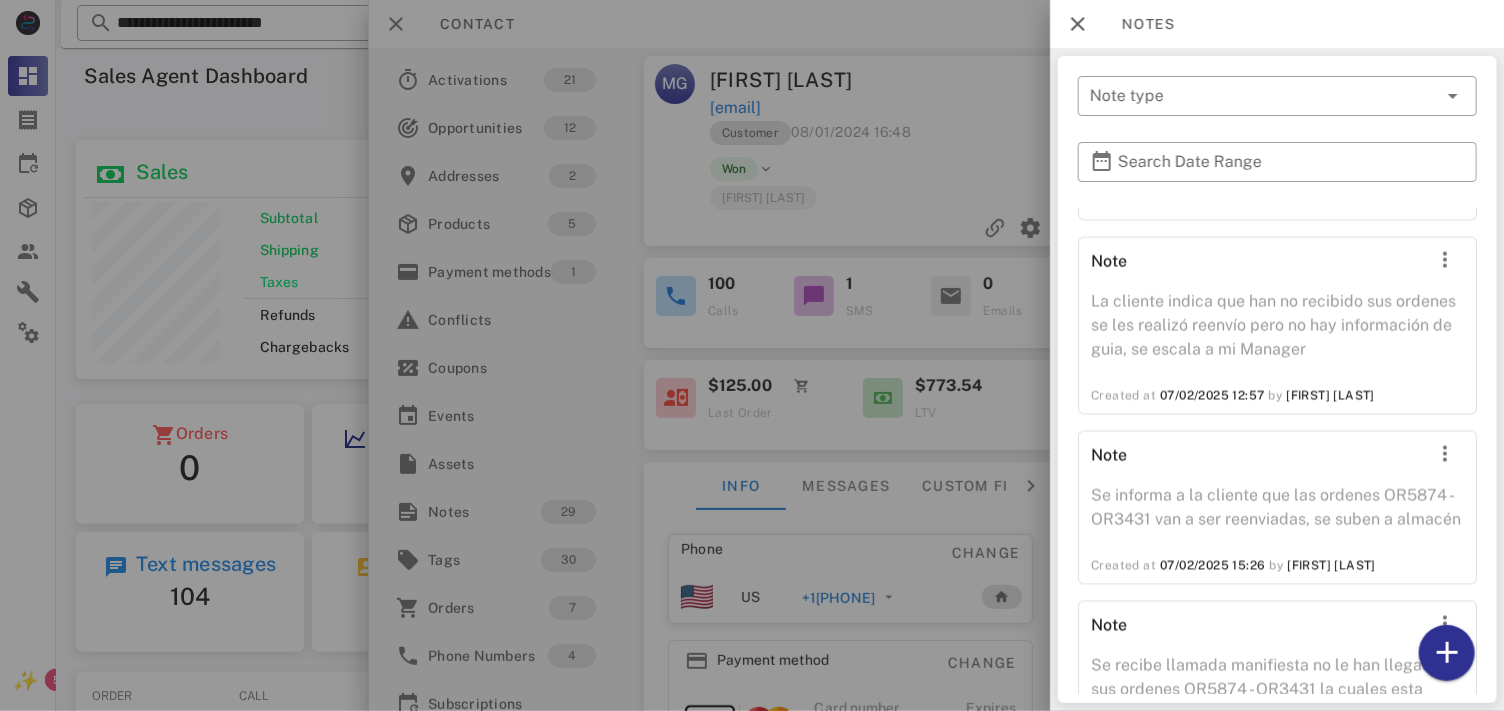 scroll, scrollTop: 5517, scrollLeft: 0, axis: vertical 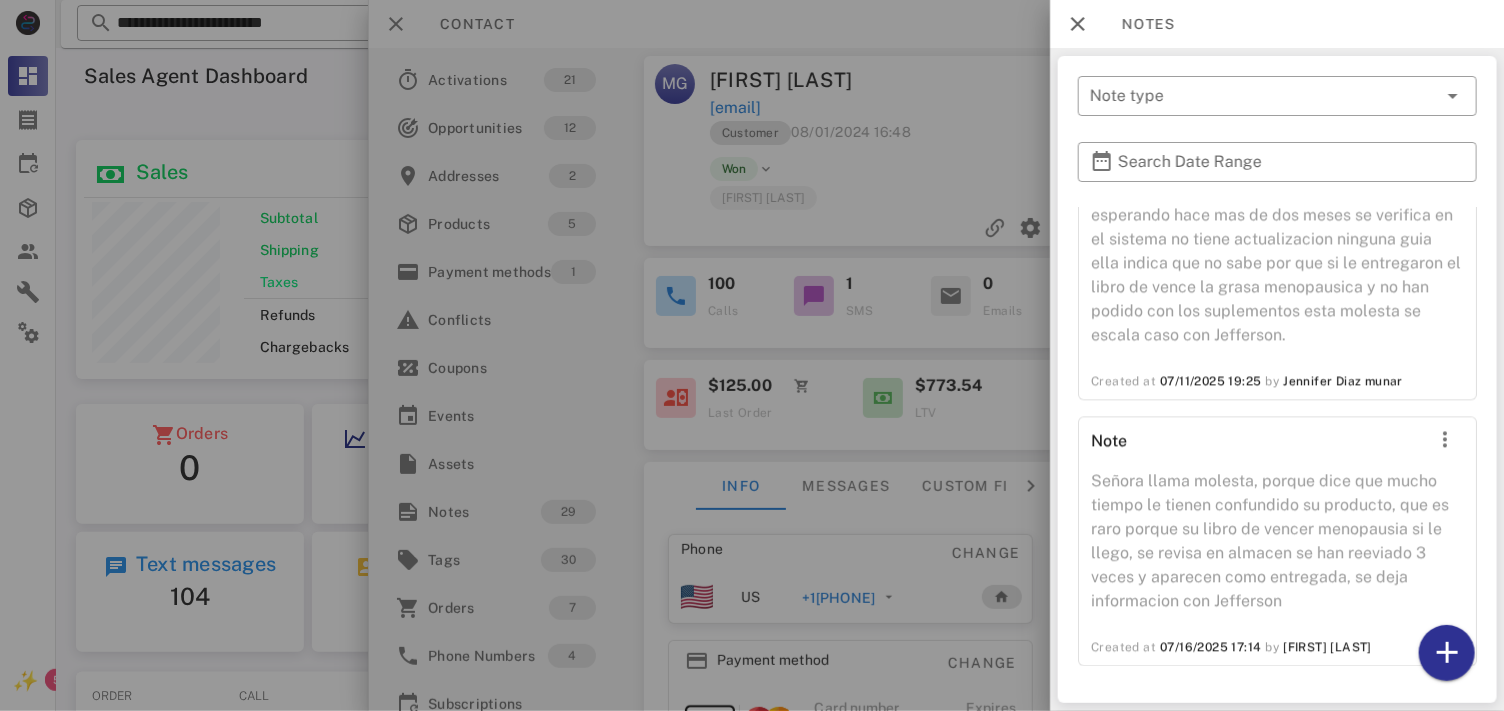 click at bounding box center [752, 355] 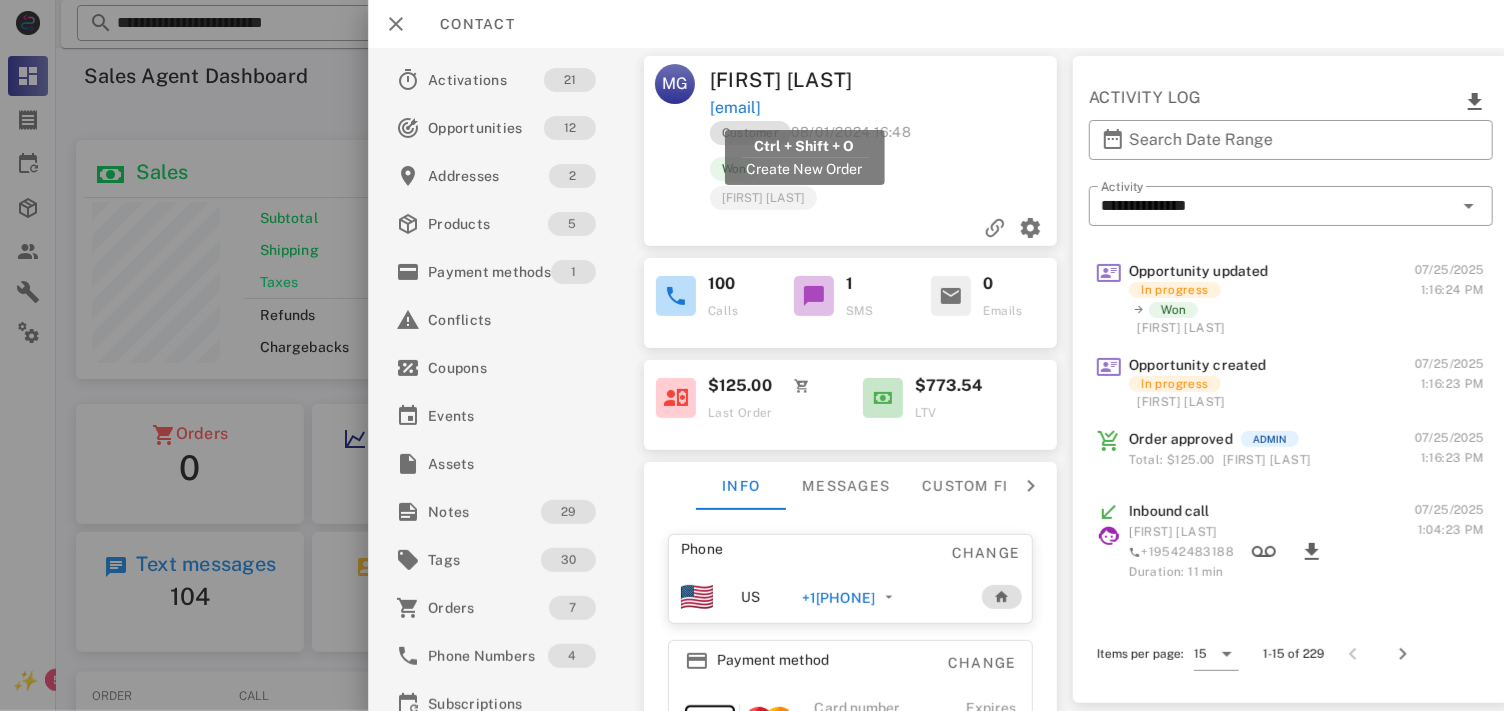 drag, startPoint x: 915, startPoint y: 100, endPoint x: 712, endPoint y: 106, distance: 203.08865 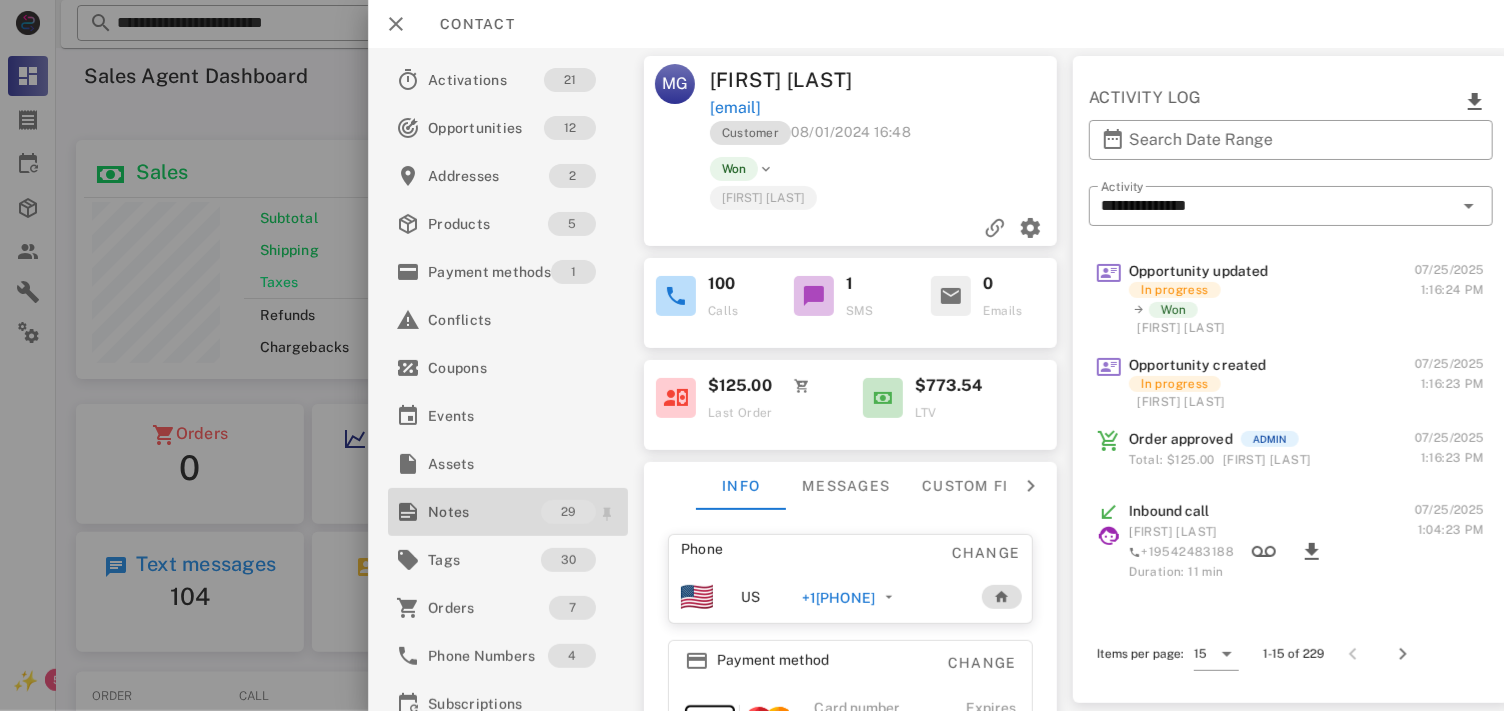 click on "29" at bounding box center (580, 512) 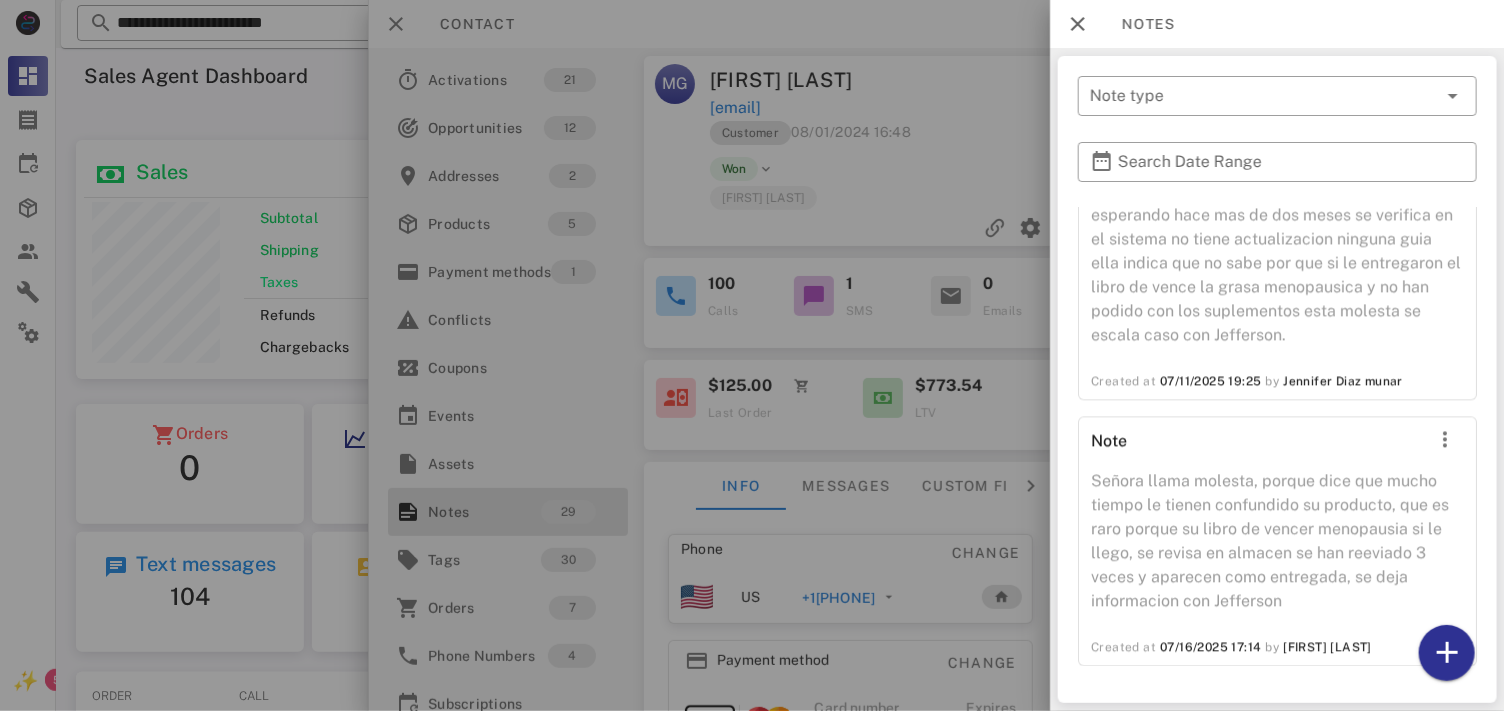 scroll, scrollTop: 5517, scrollLeft: 0, axis: vertical 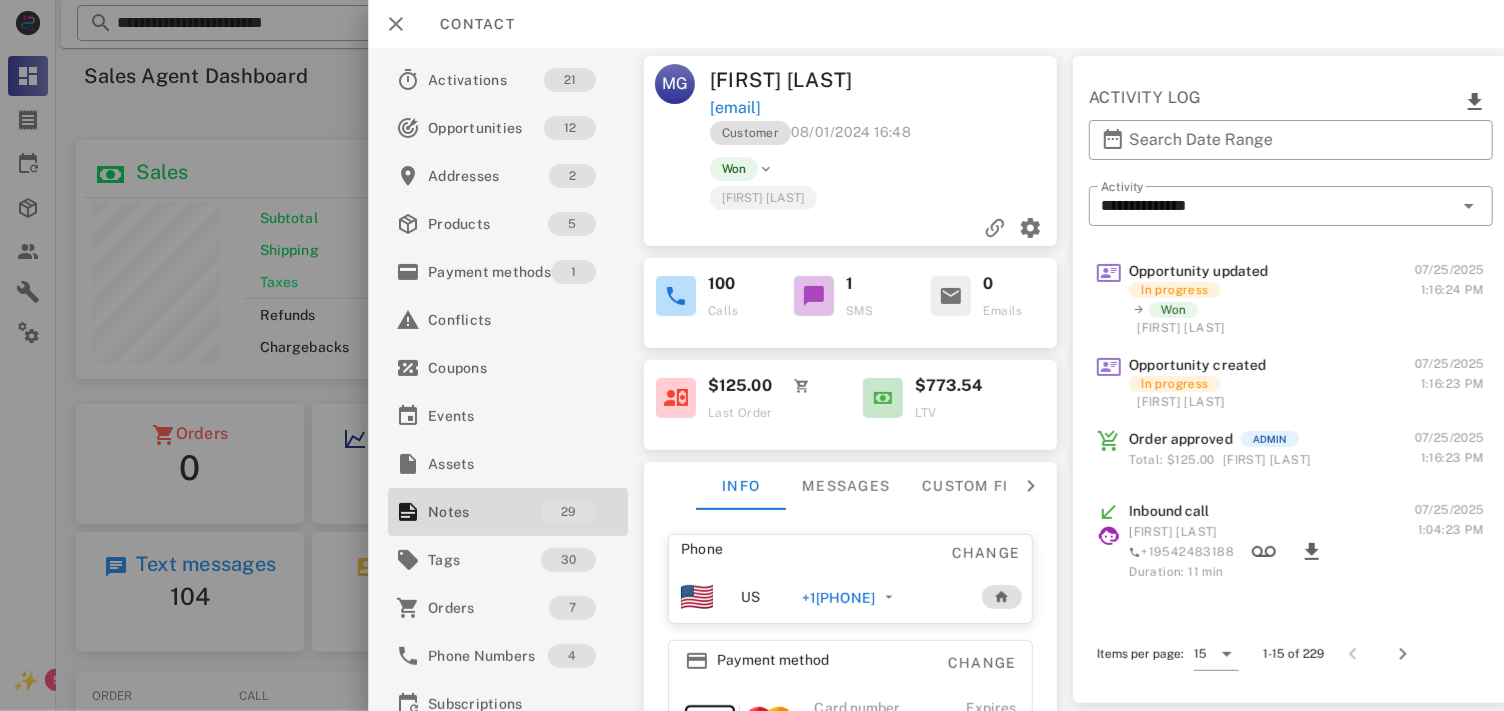 click on "+1[PHONE]" at bounding box center (838, 598) 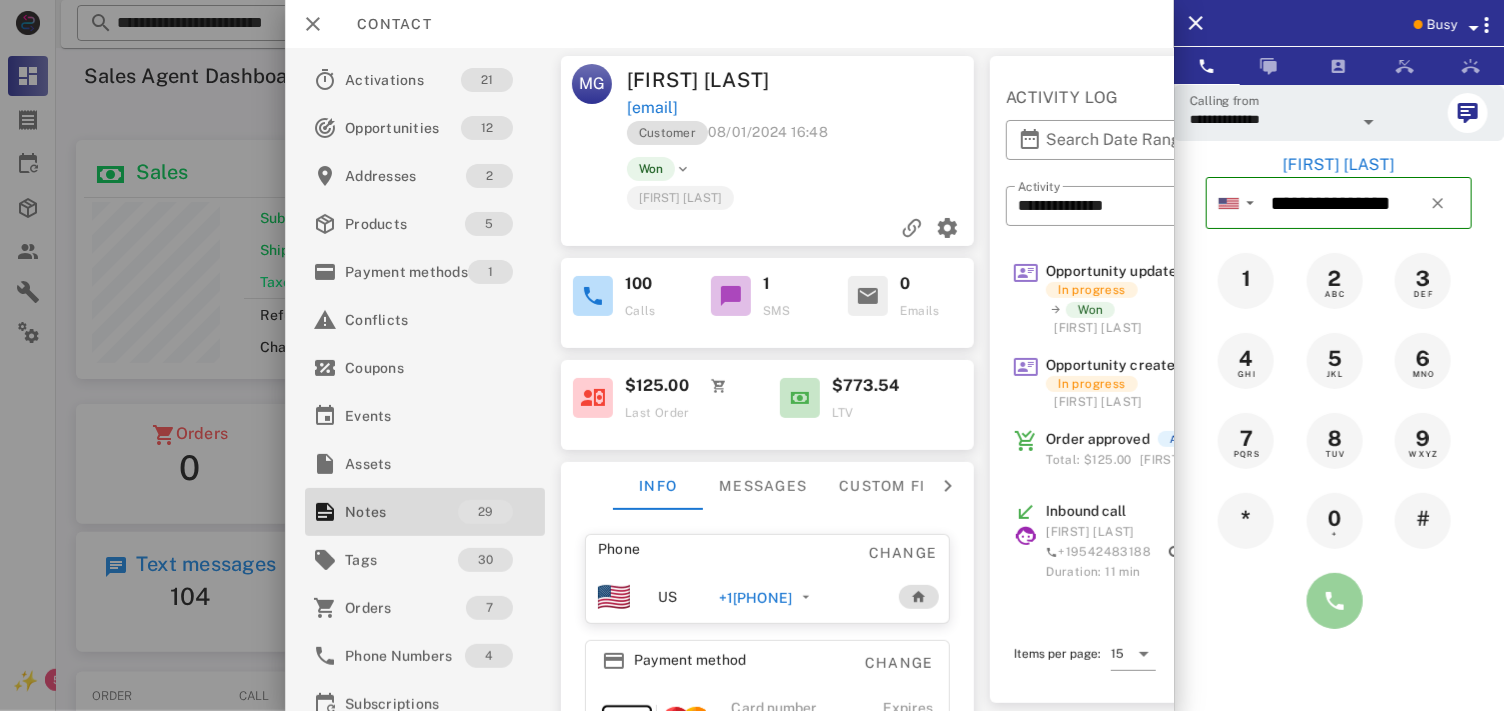 click at bounding box center [1335, 601] 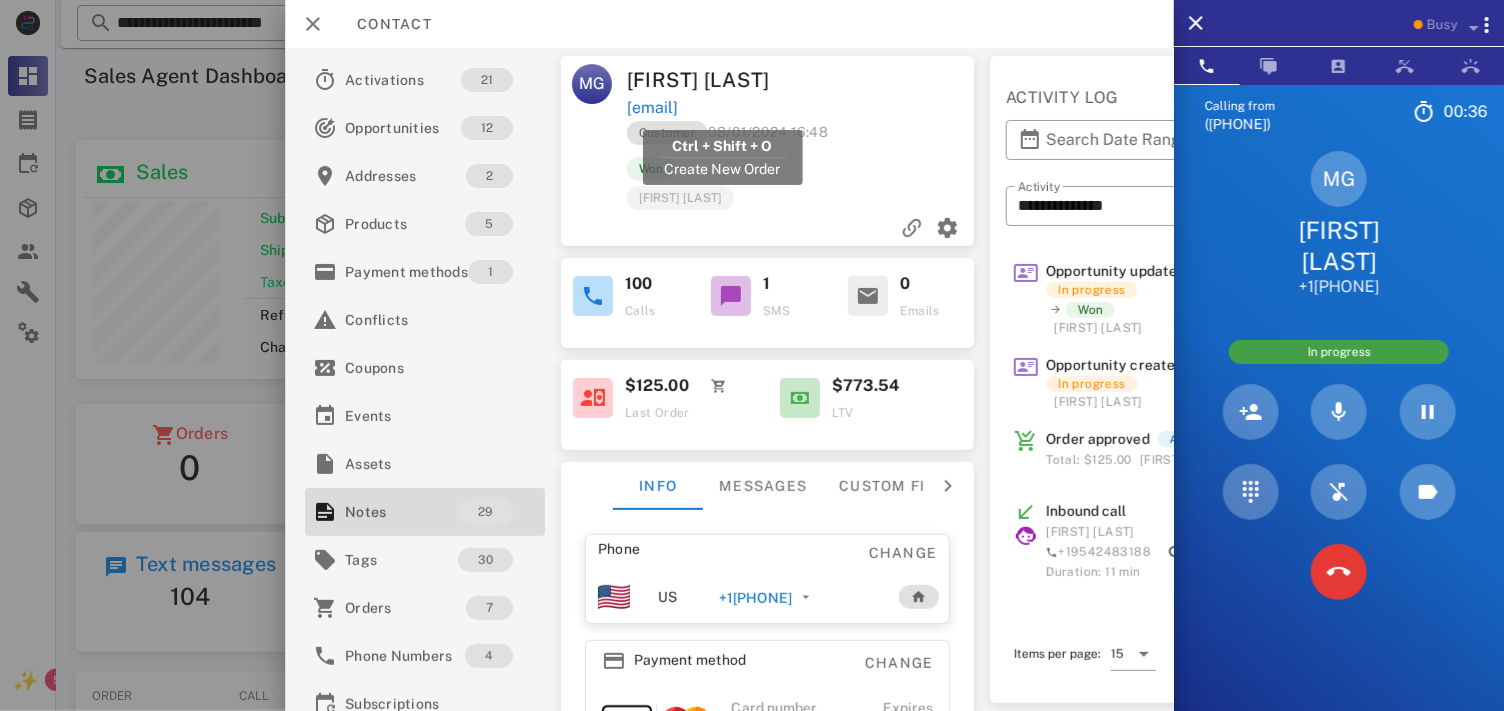 drag, startPoint x: 838, startPoint y: 114, endPoint x: 625, endPoint y: 106, distance: 213.15018 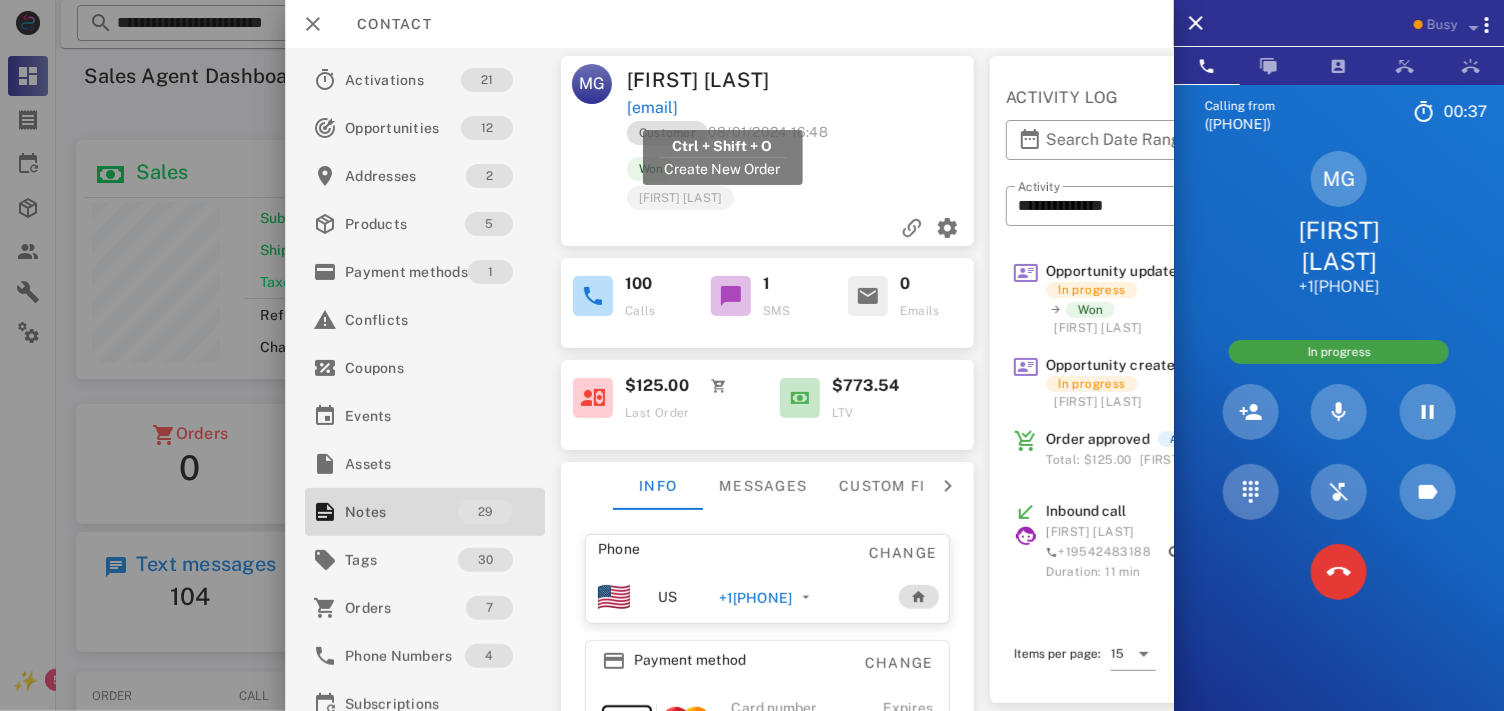 copy on "[EMAIL]" 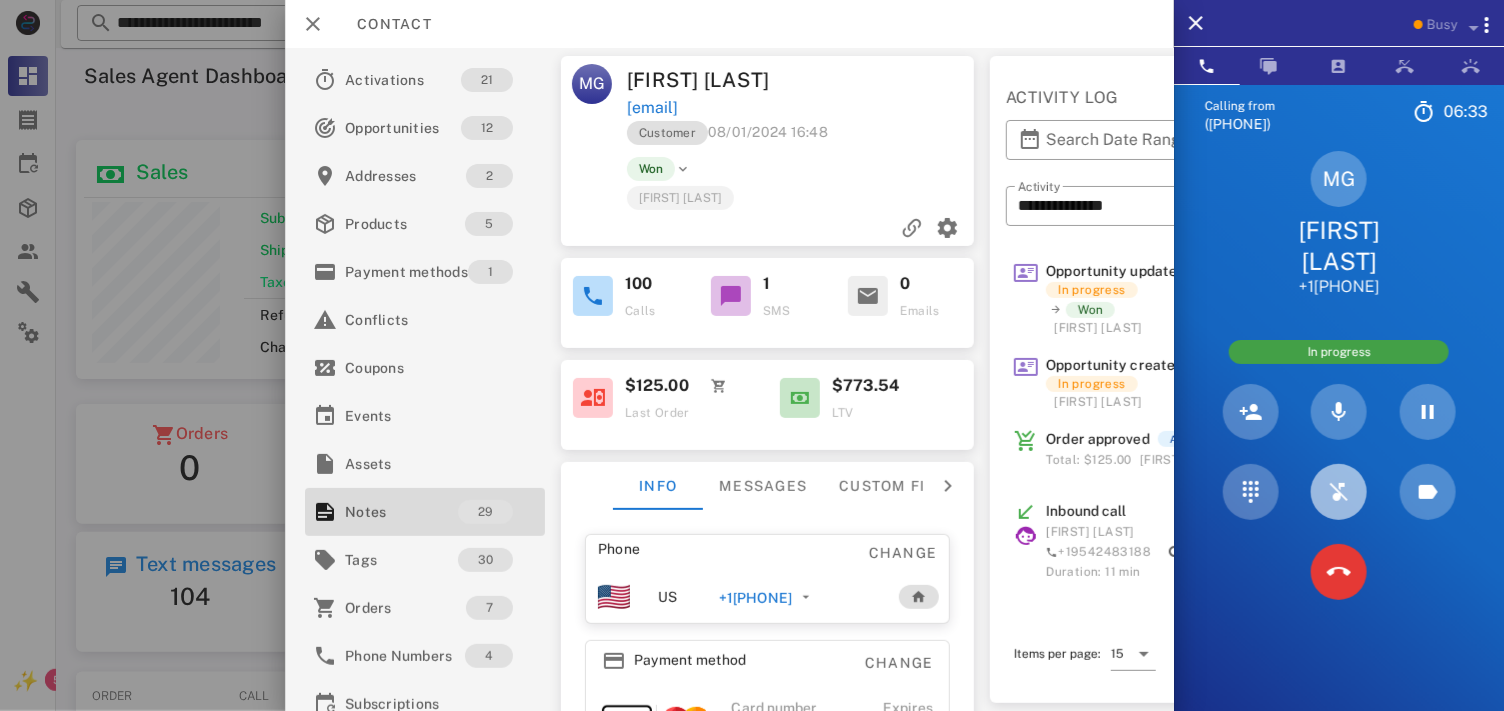 click at bounding box center [1339, 492] 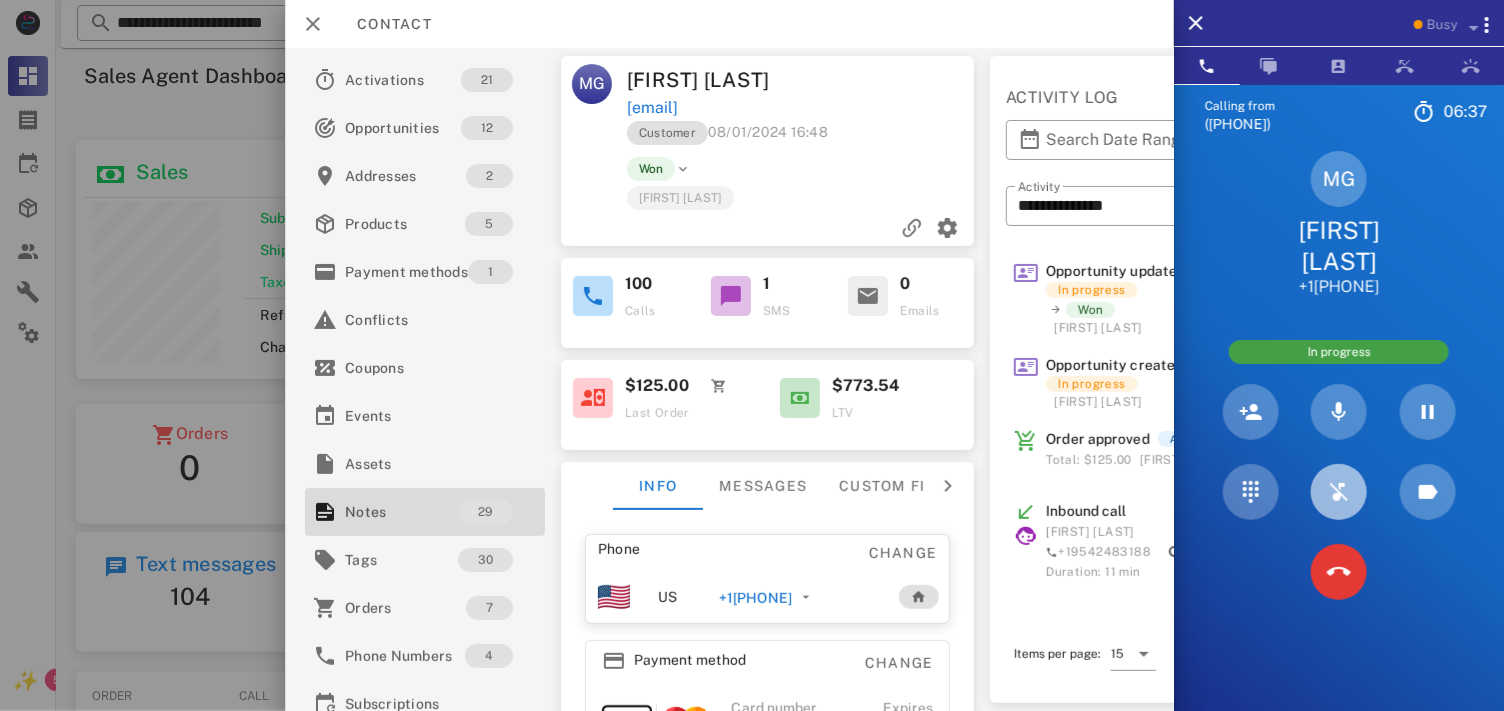 click at bounding box center [1339, 492] 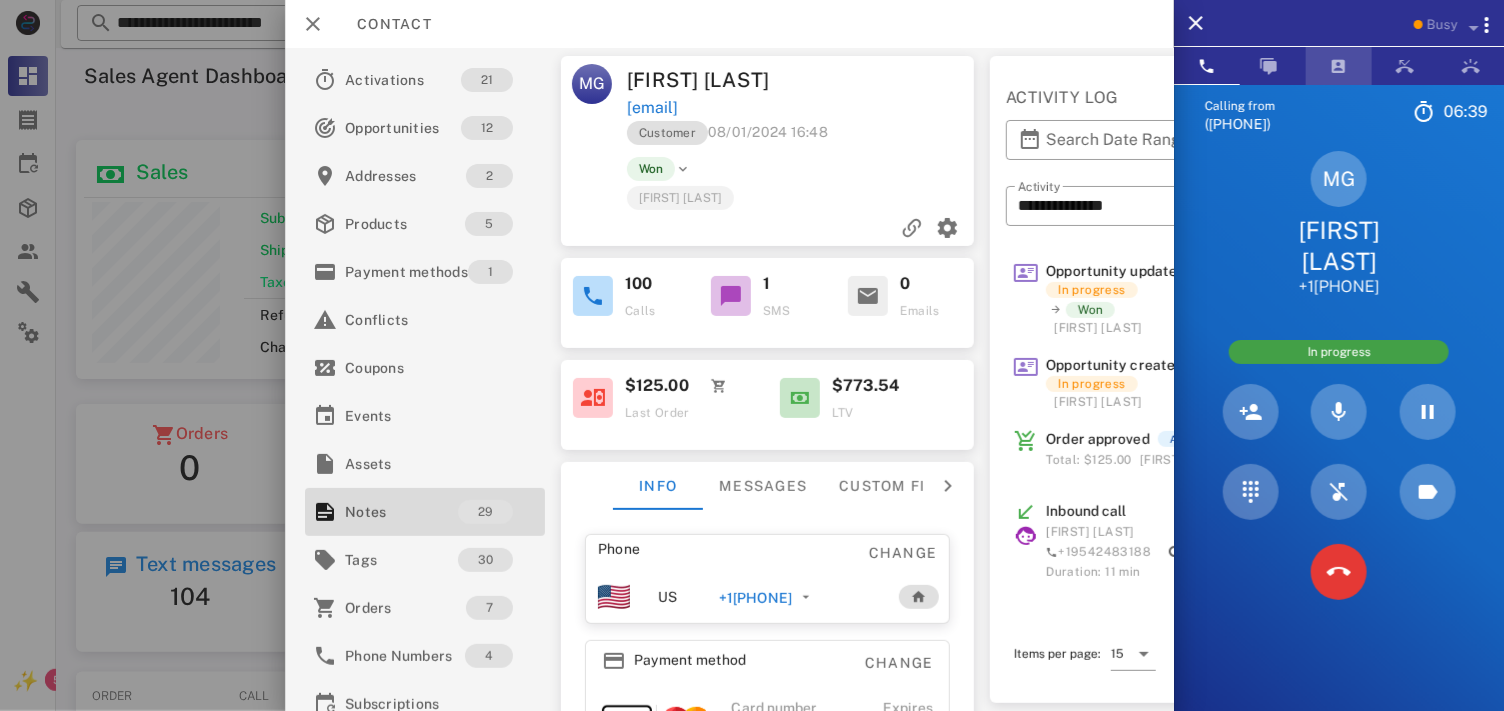 click at bounding box center (1339, 66) 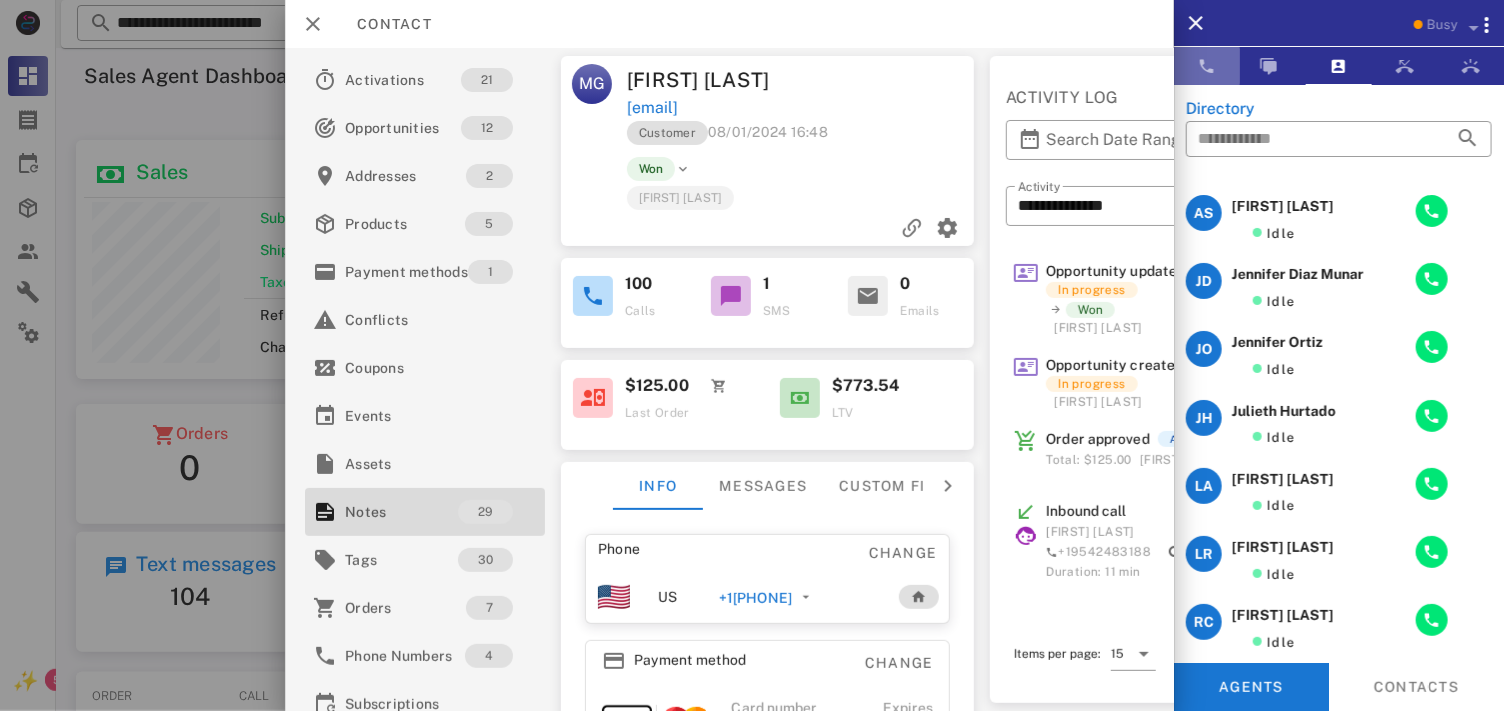 click at bounding box center [1207, 66] 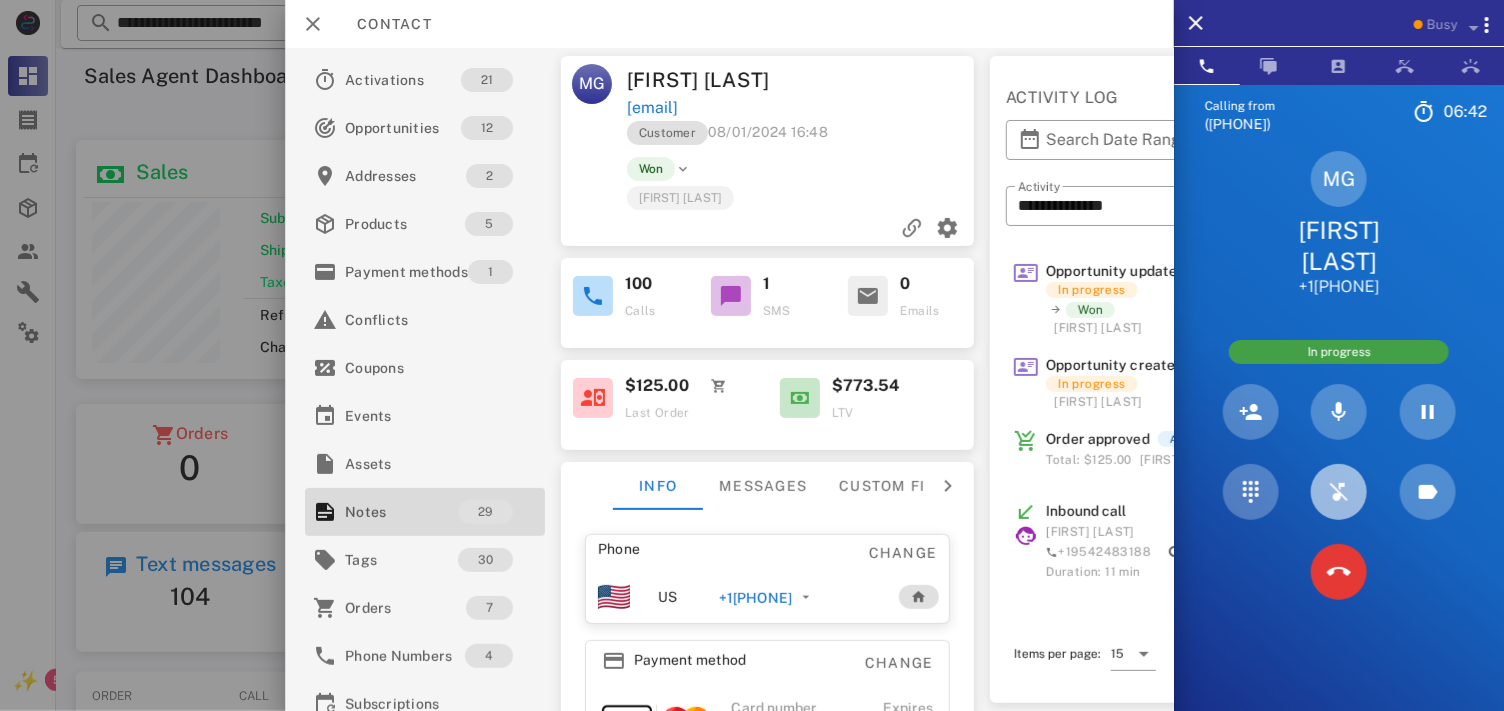 click at bounding box center [1339, 492] 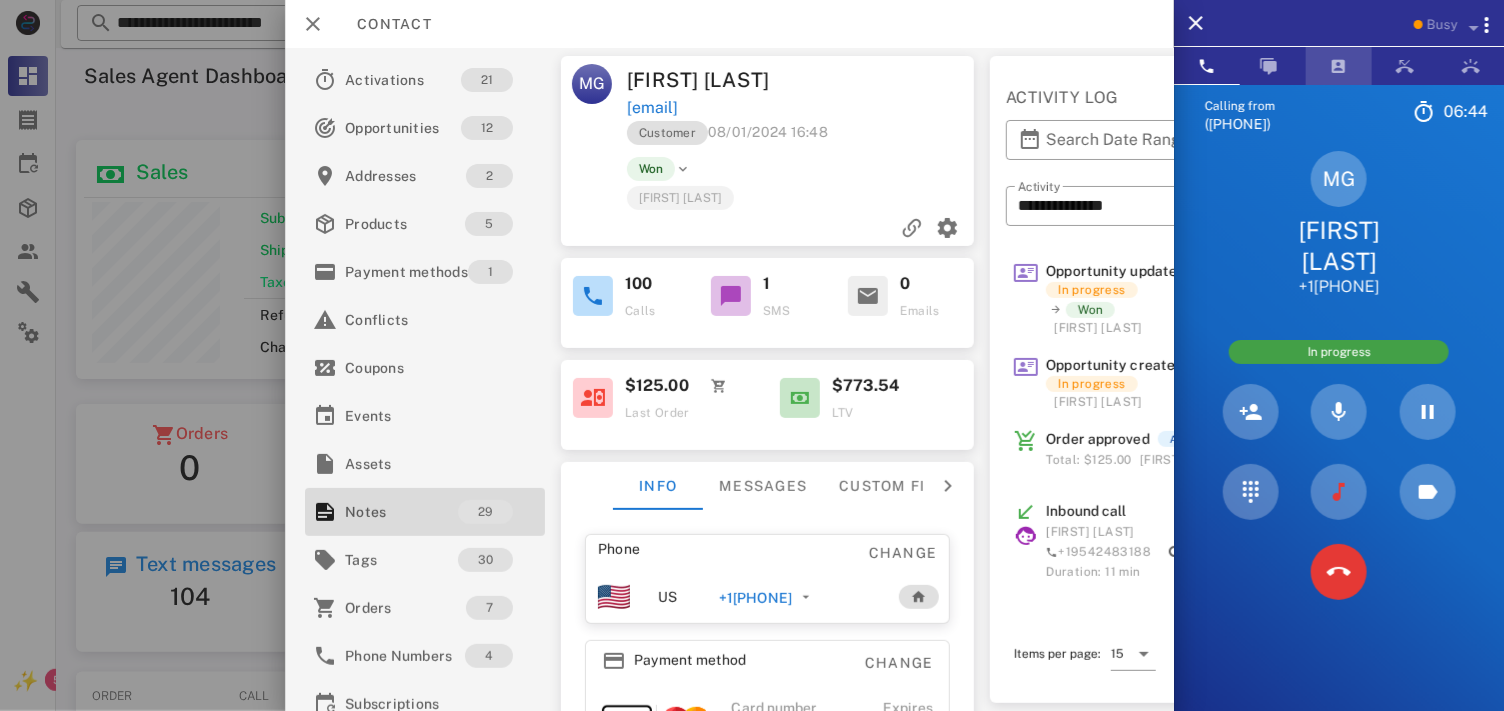 click at bounding box center (1339, 66) 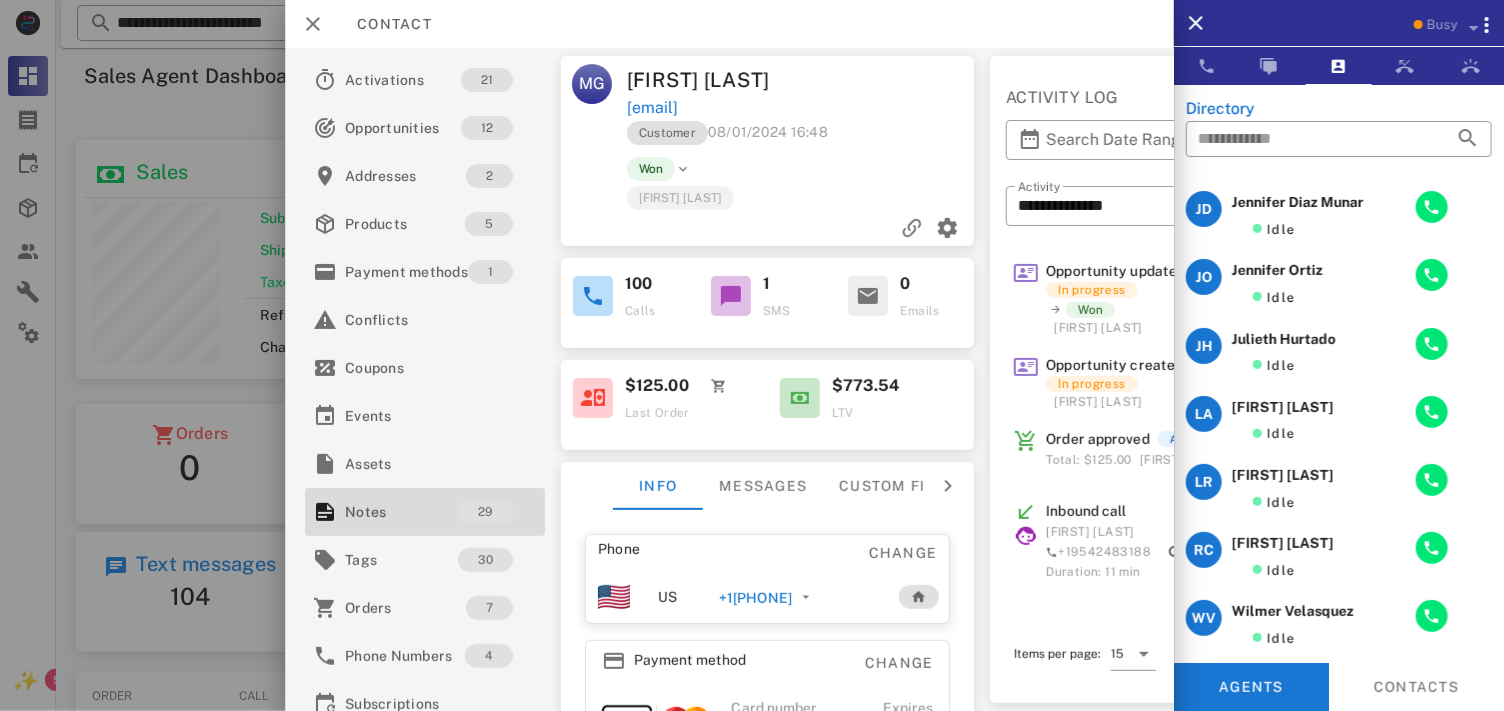 scroll, scrollTop: 0, scrollLeft: 0, axis: both 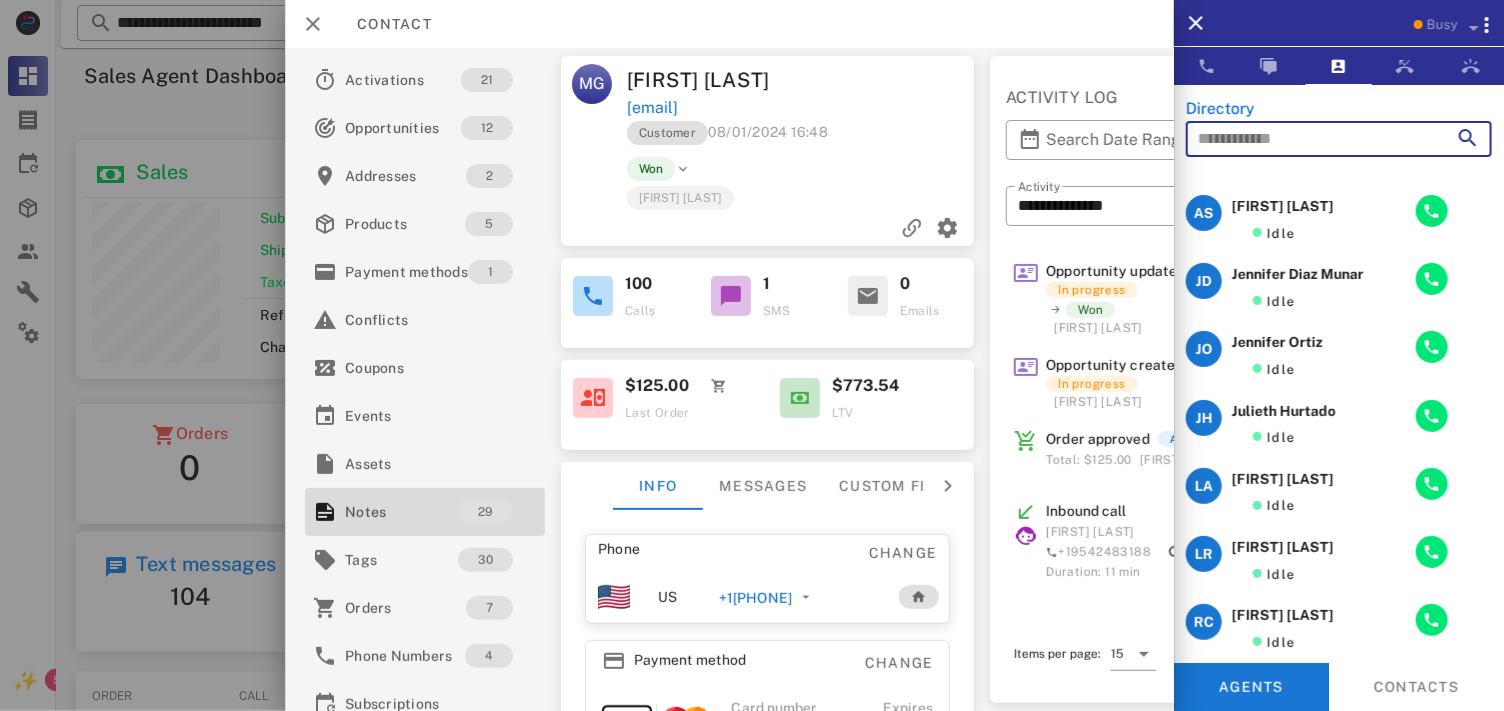 click at bounding box center (1311, 139) 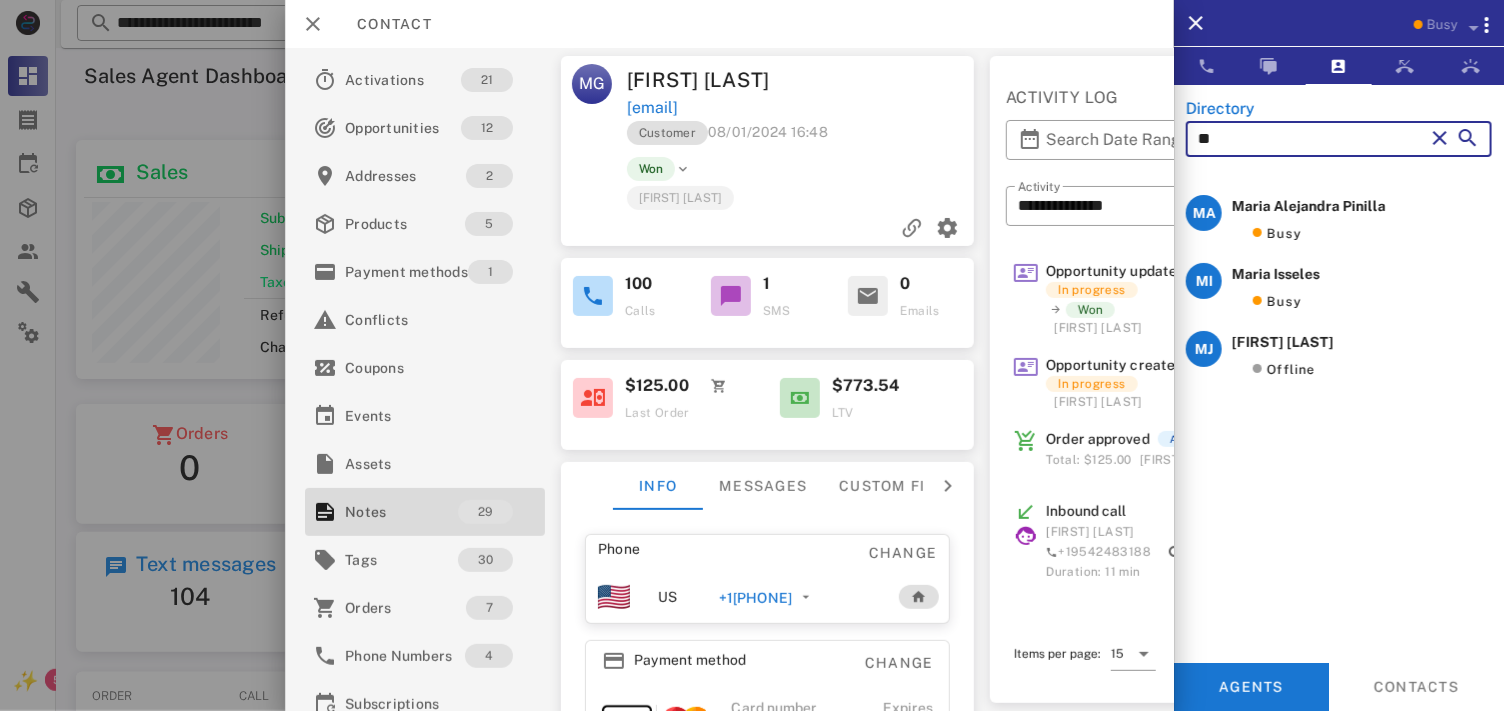 type on "*" 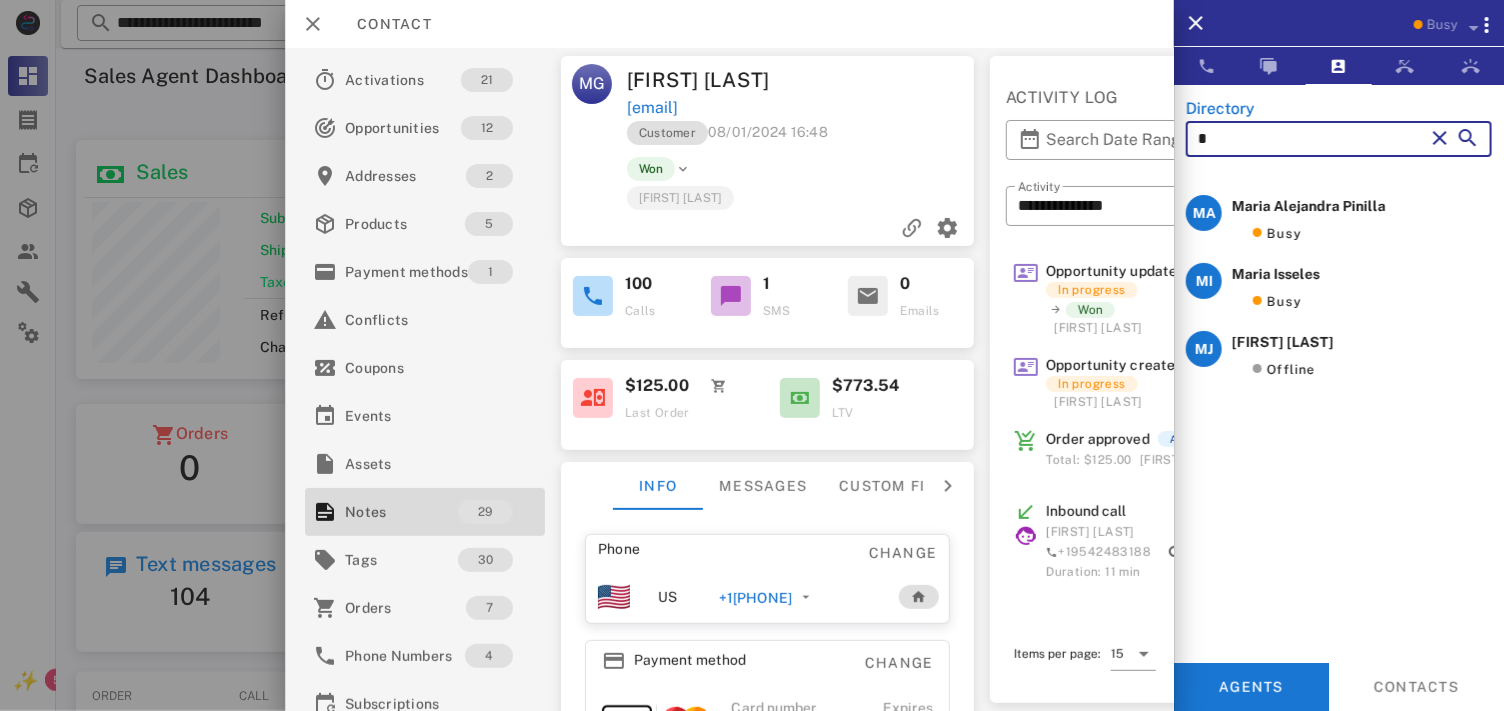 type 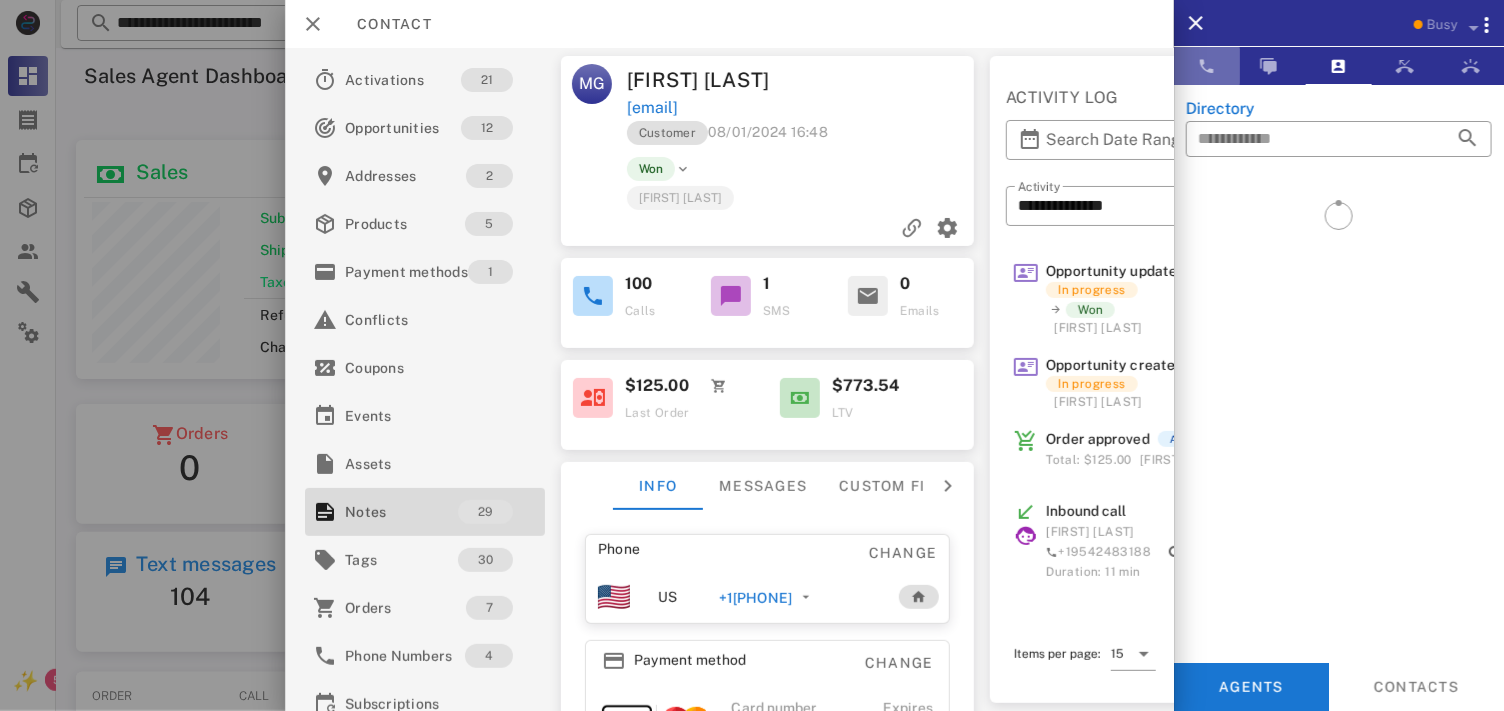 click at bounding box center [1207, 66] 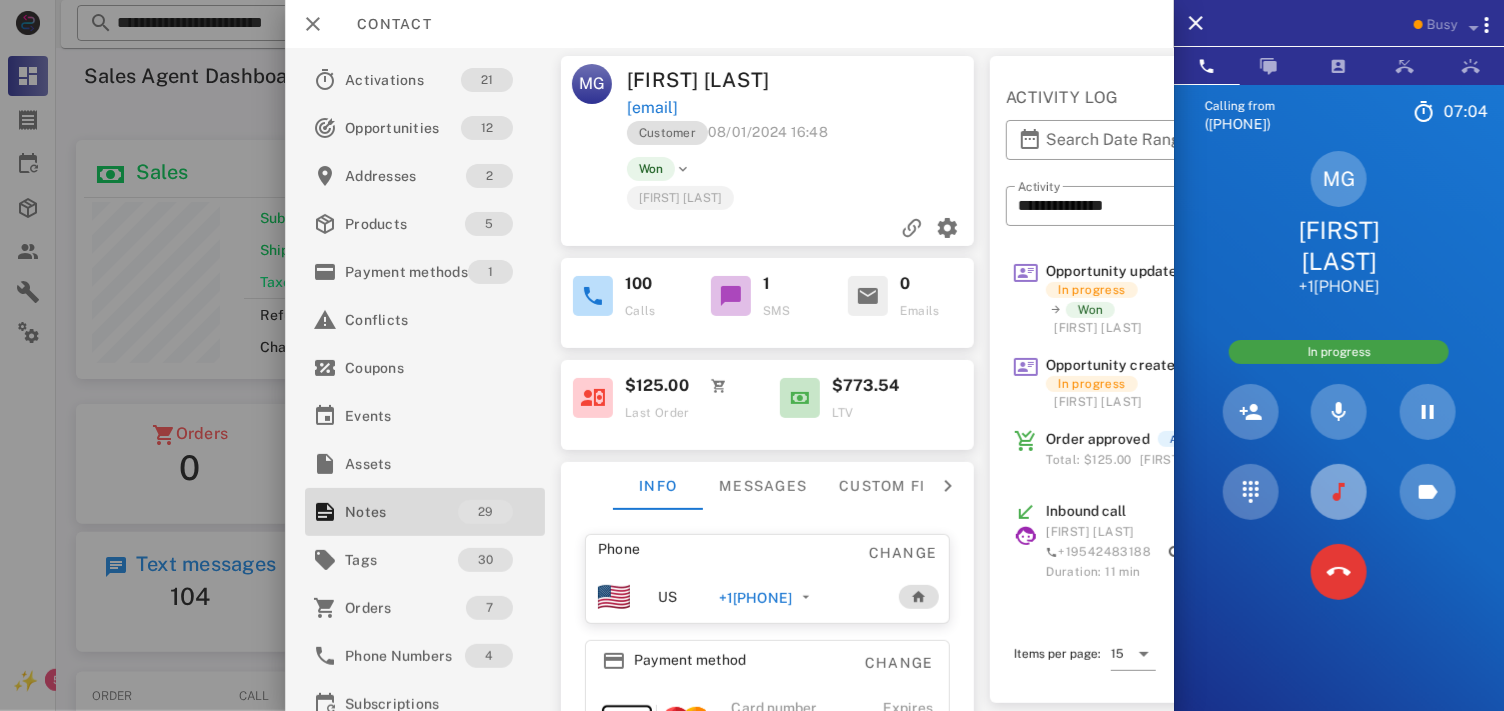 click at bounding box center (1339, 492) 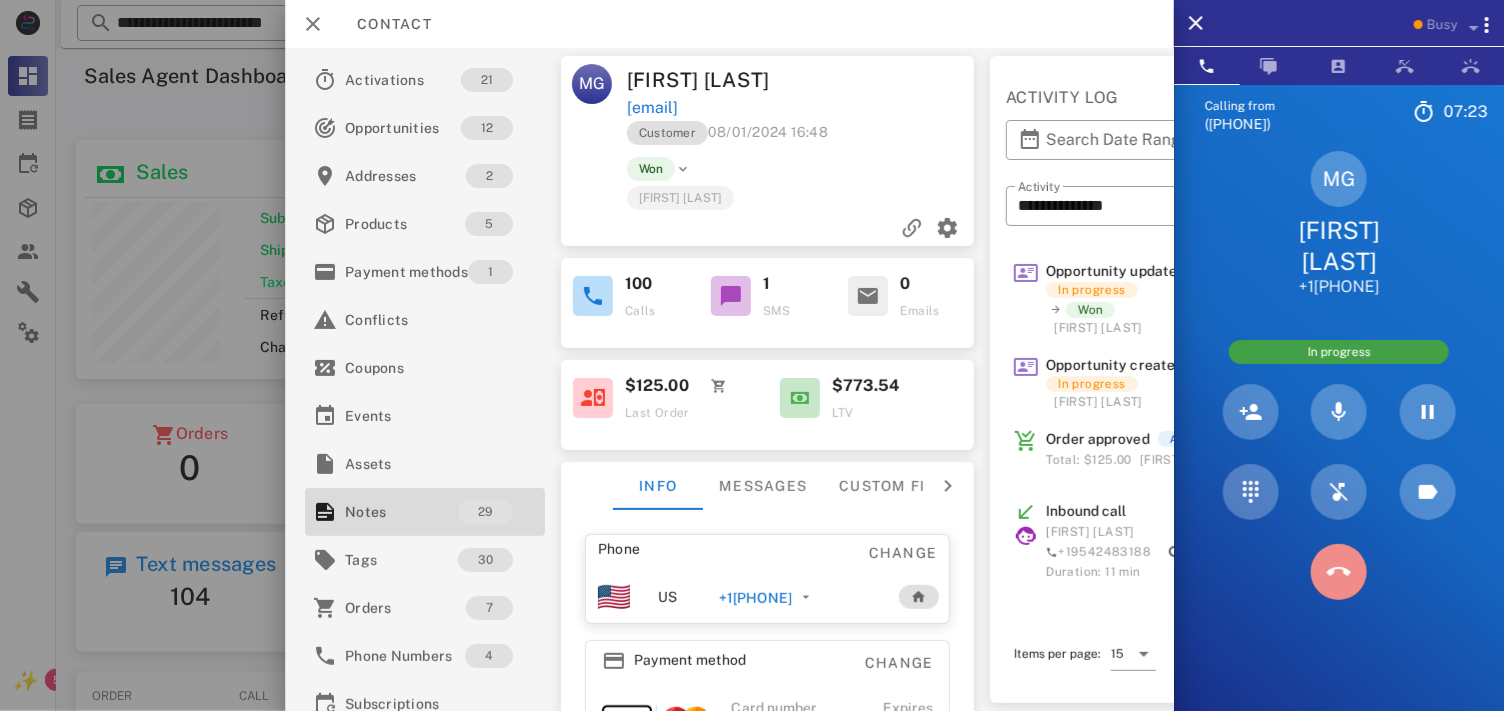click at bounding box center [1339, 572] 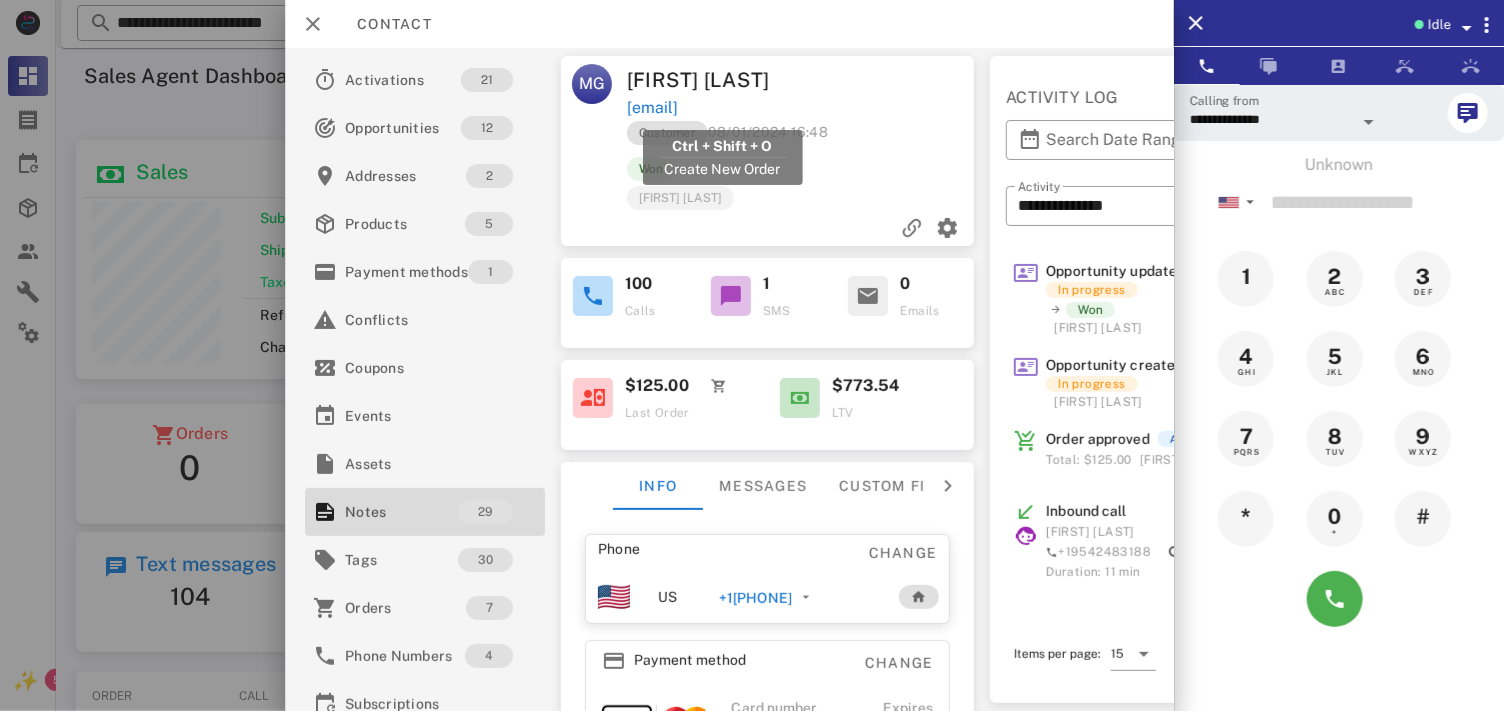drag, startPoint x: 832, startPoint y: 117, endPoint x: 626, endPoint y: 107, distance: 206.24257 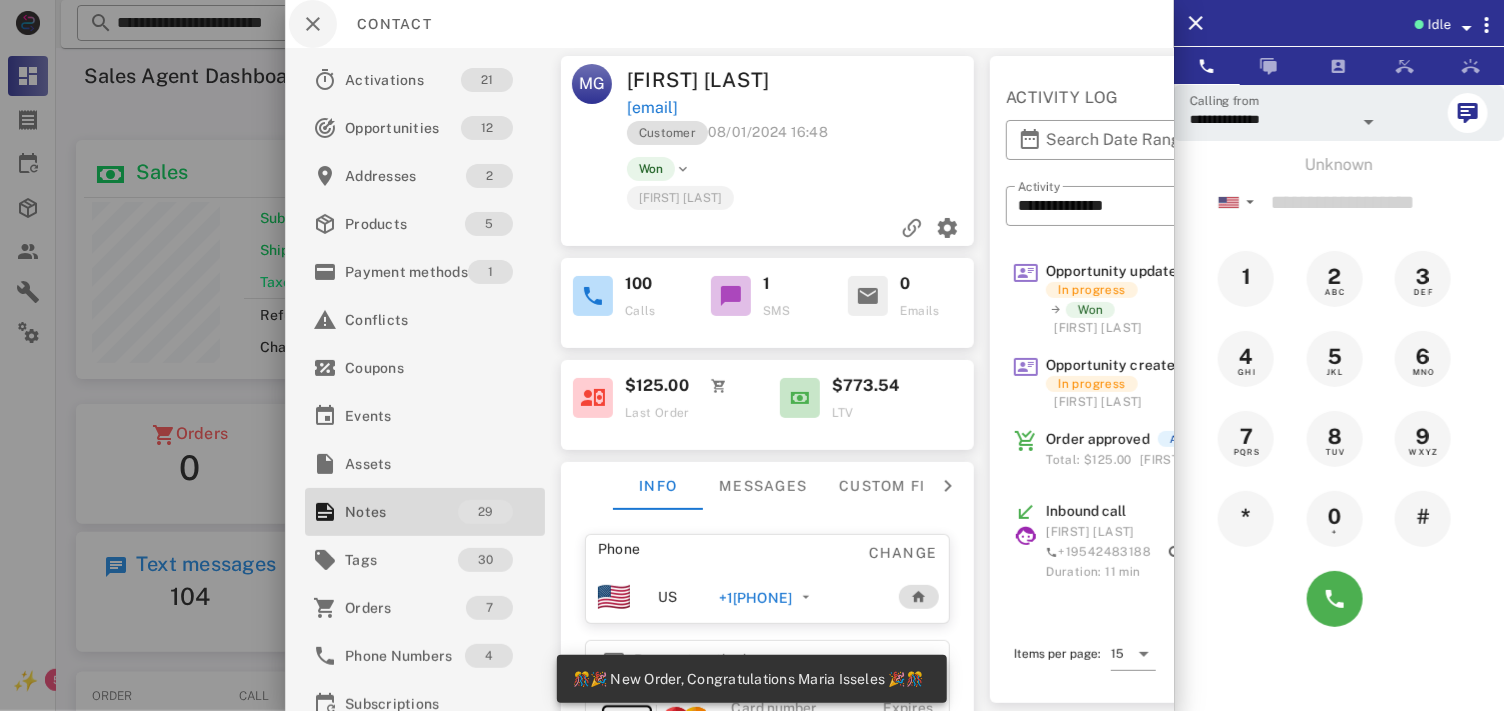 scroll, scrollTop: 999737, scrollLeft: 999535, axis: both 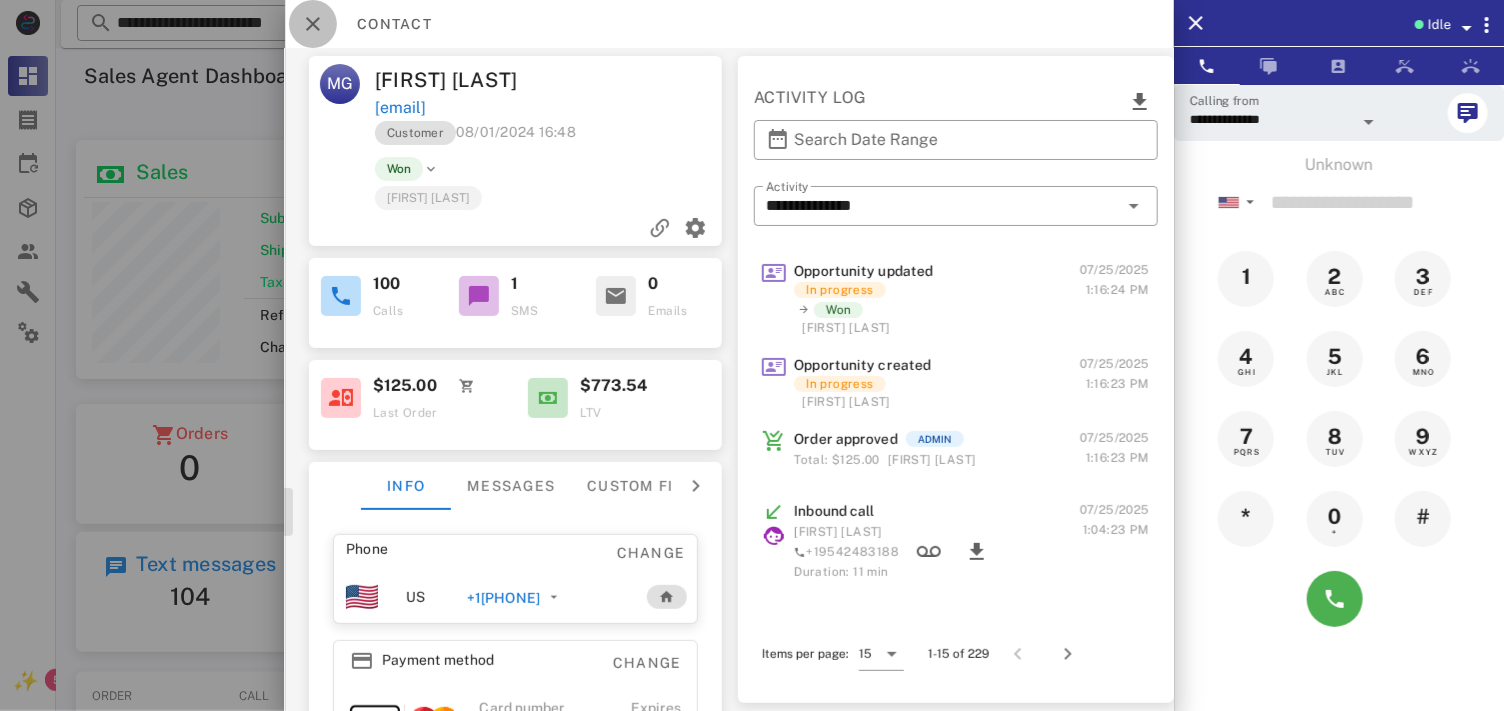 click at bounding box center (313, 24) 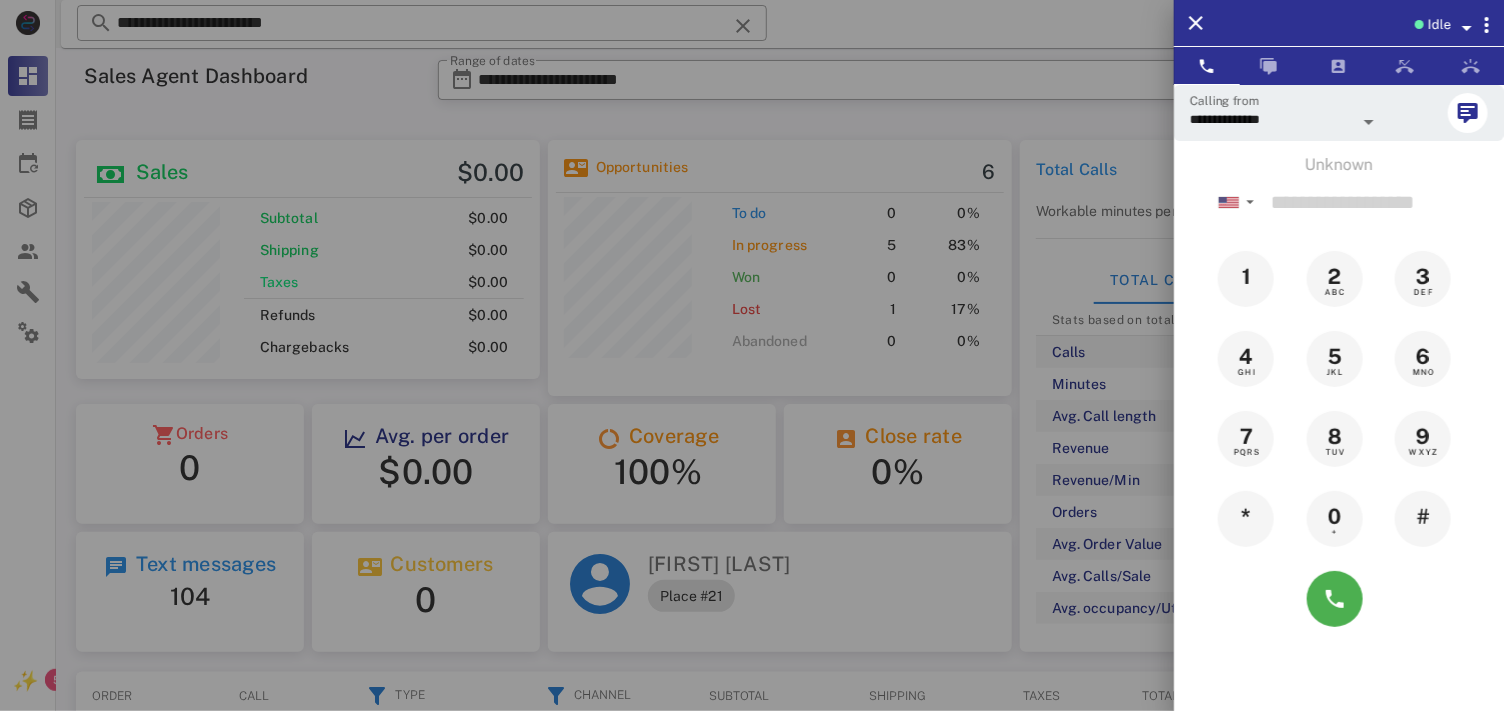 click at bounding box center [752, 355] 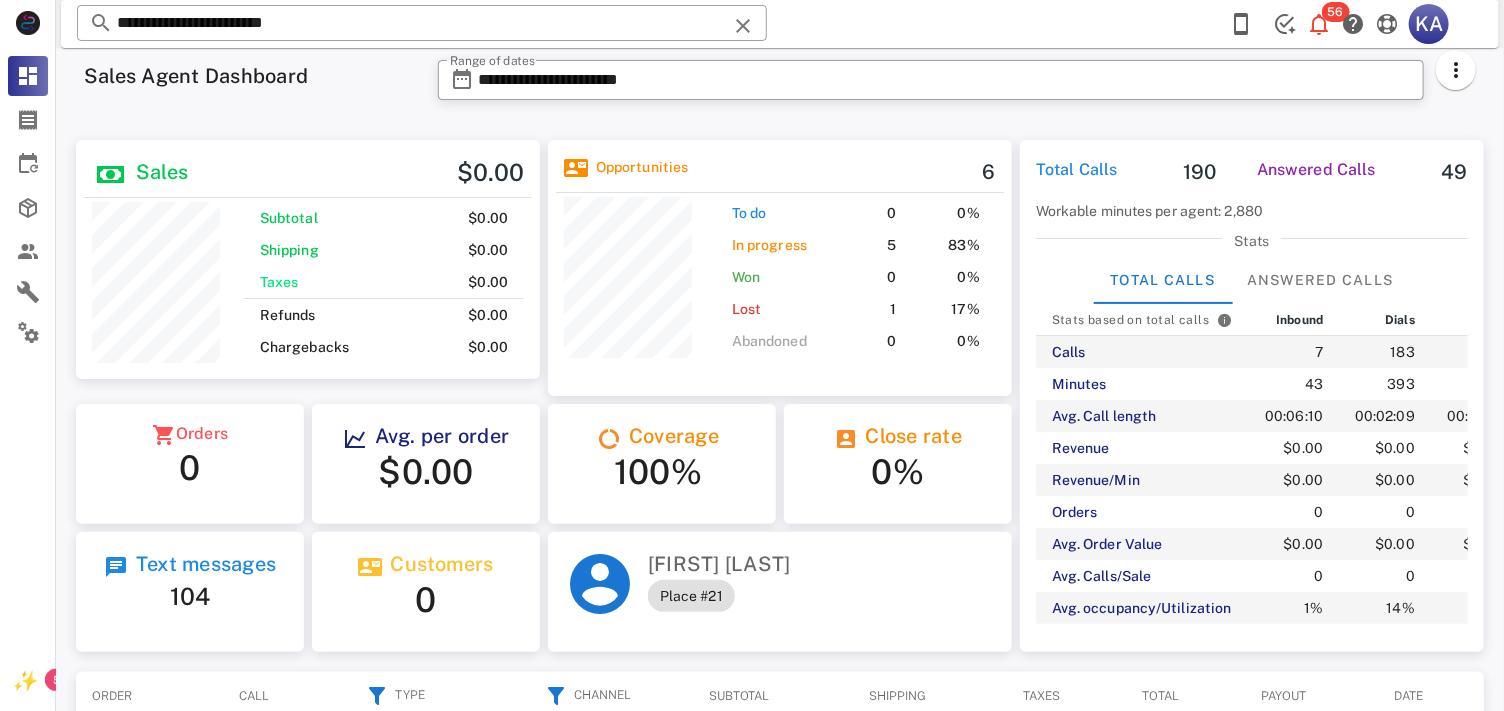 click at bounding box center (743, 26) 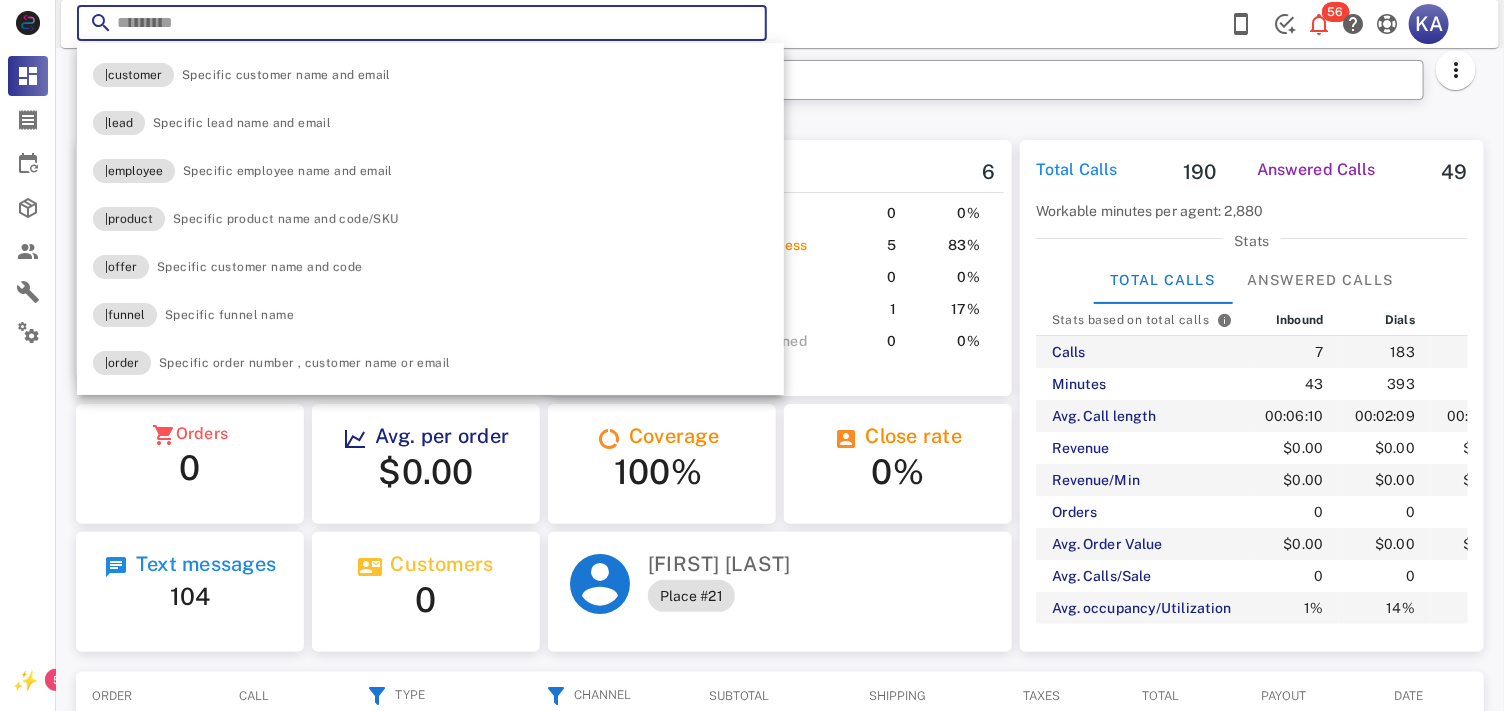 click at bounding box center [743, 26] 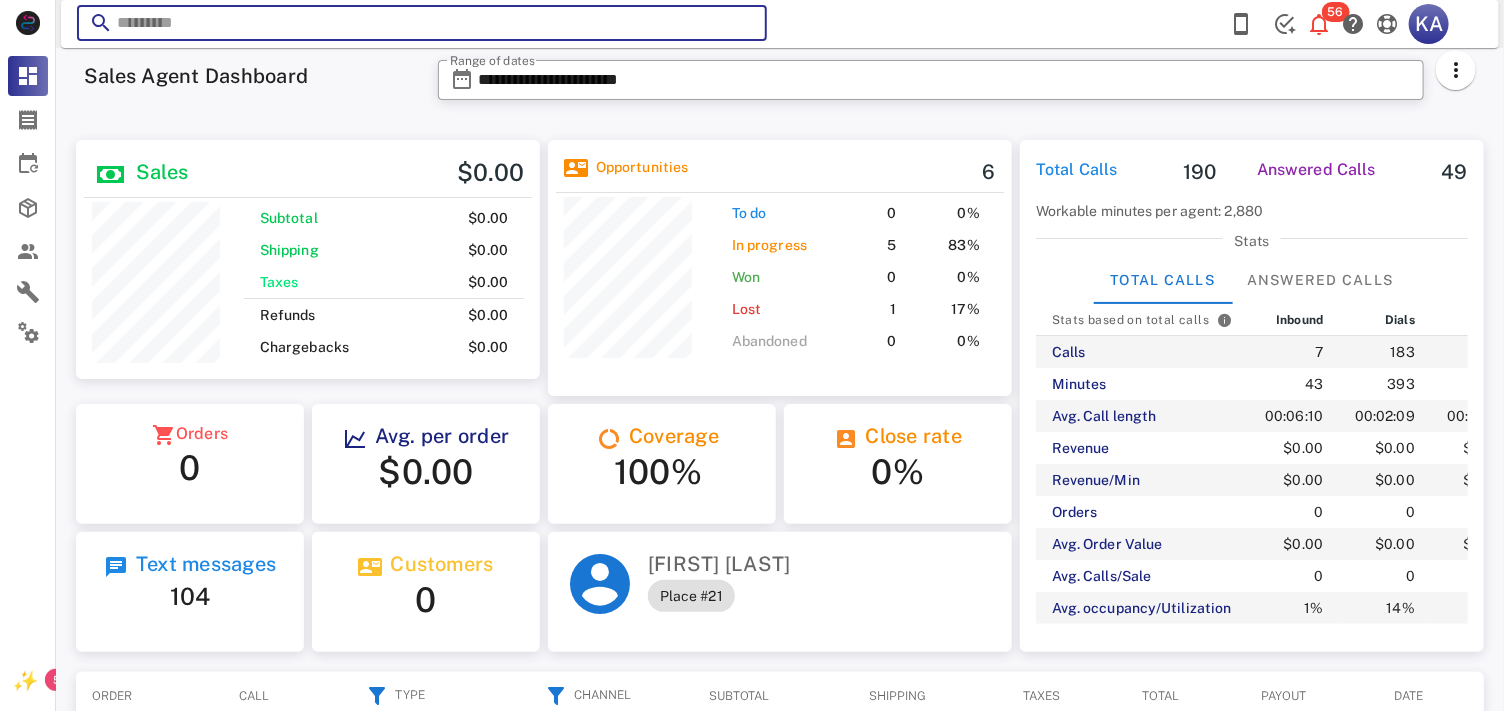 paste on "**********" 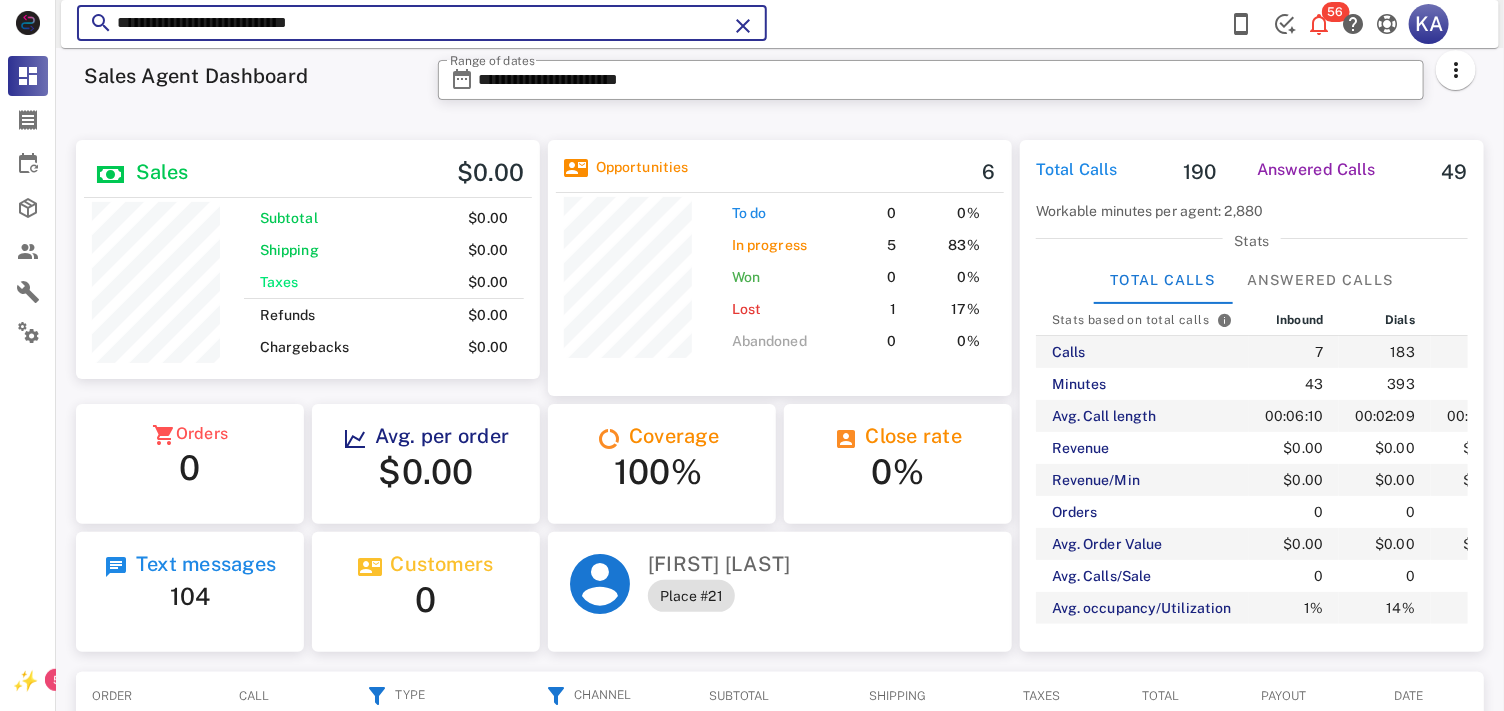 type on "**********" 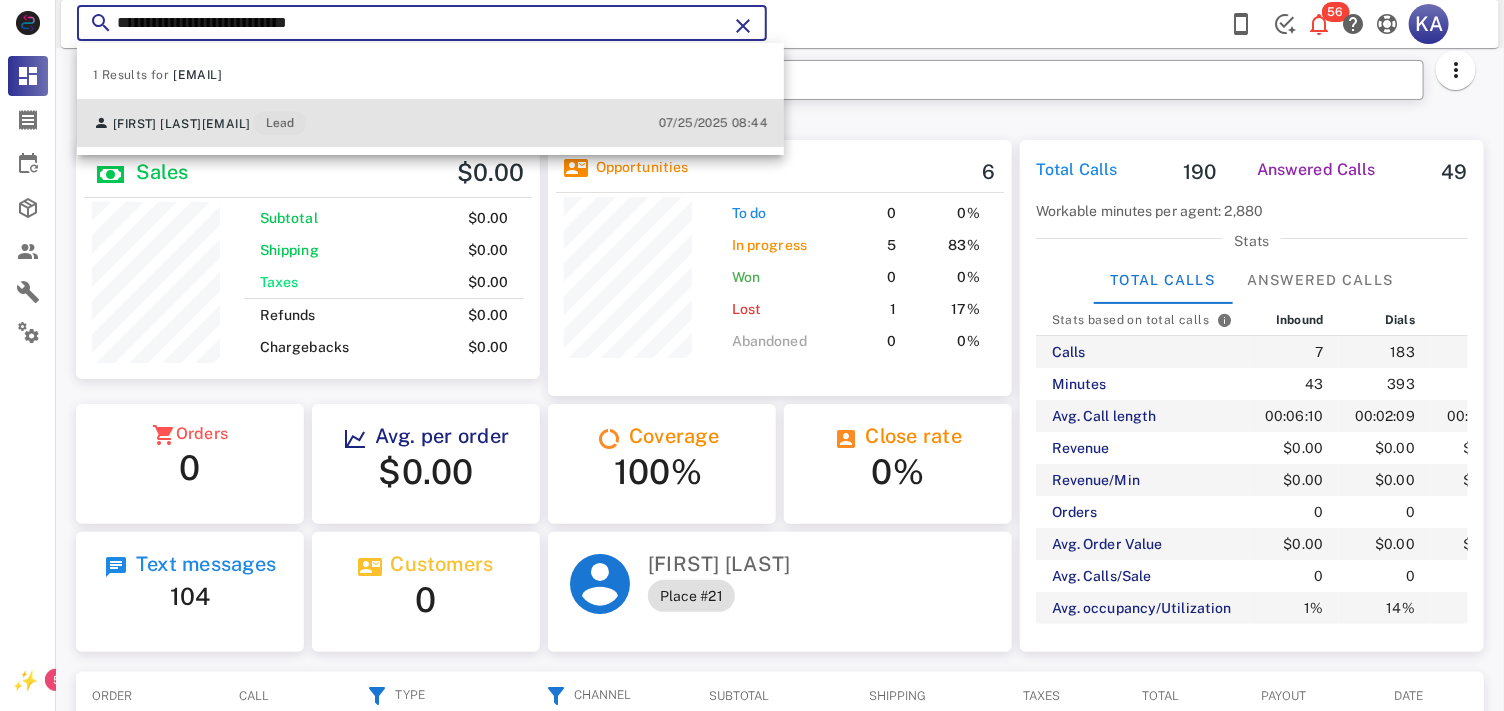 click on "[FIRST] [LAST]   [EMAIL]   Lead   07/25/2025 08:44" at bounding box center [430, 123] 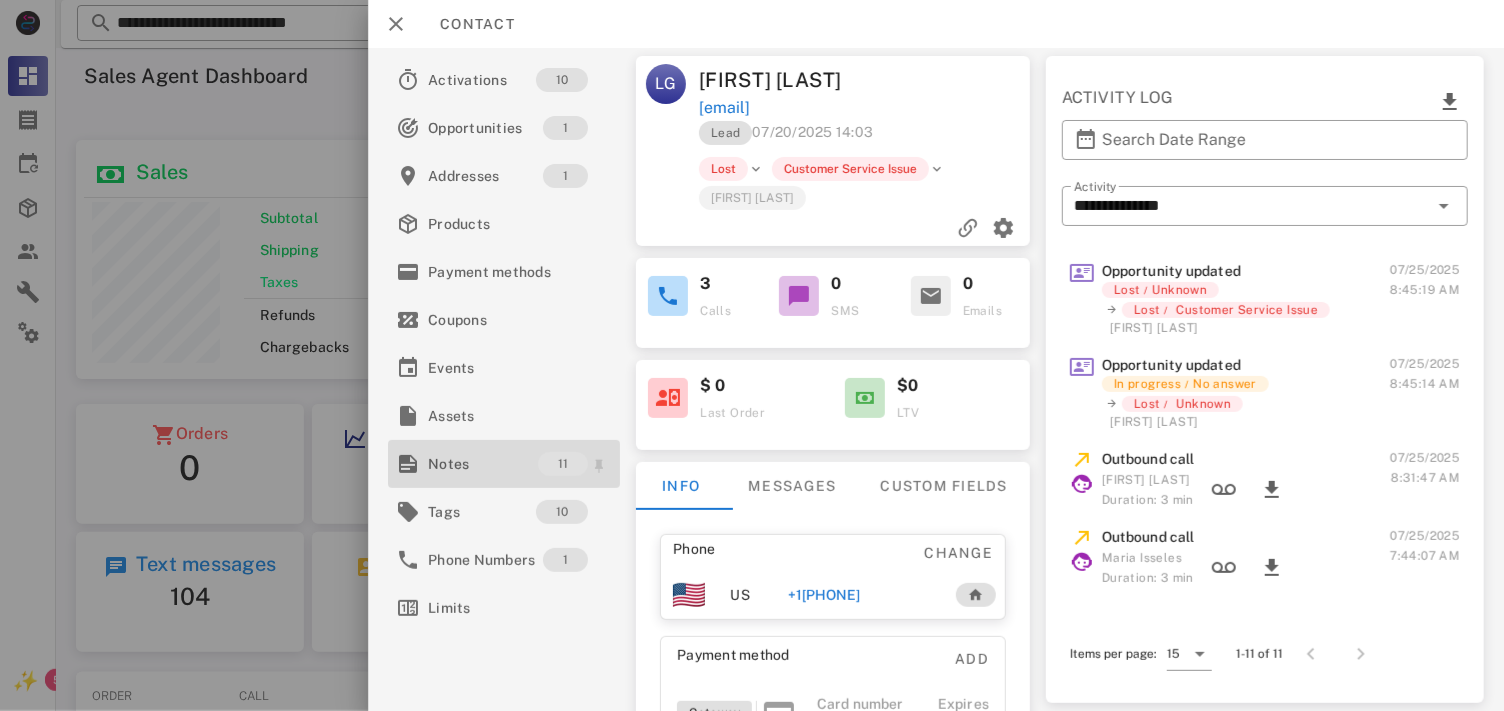 click on "Notes" at bounding box center [483, 464] 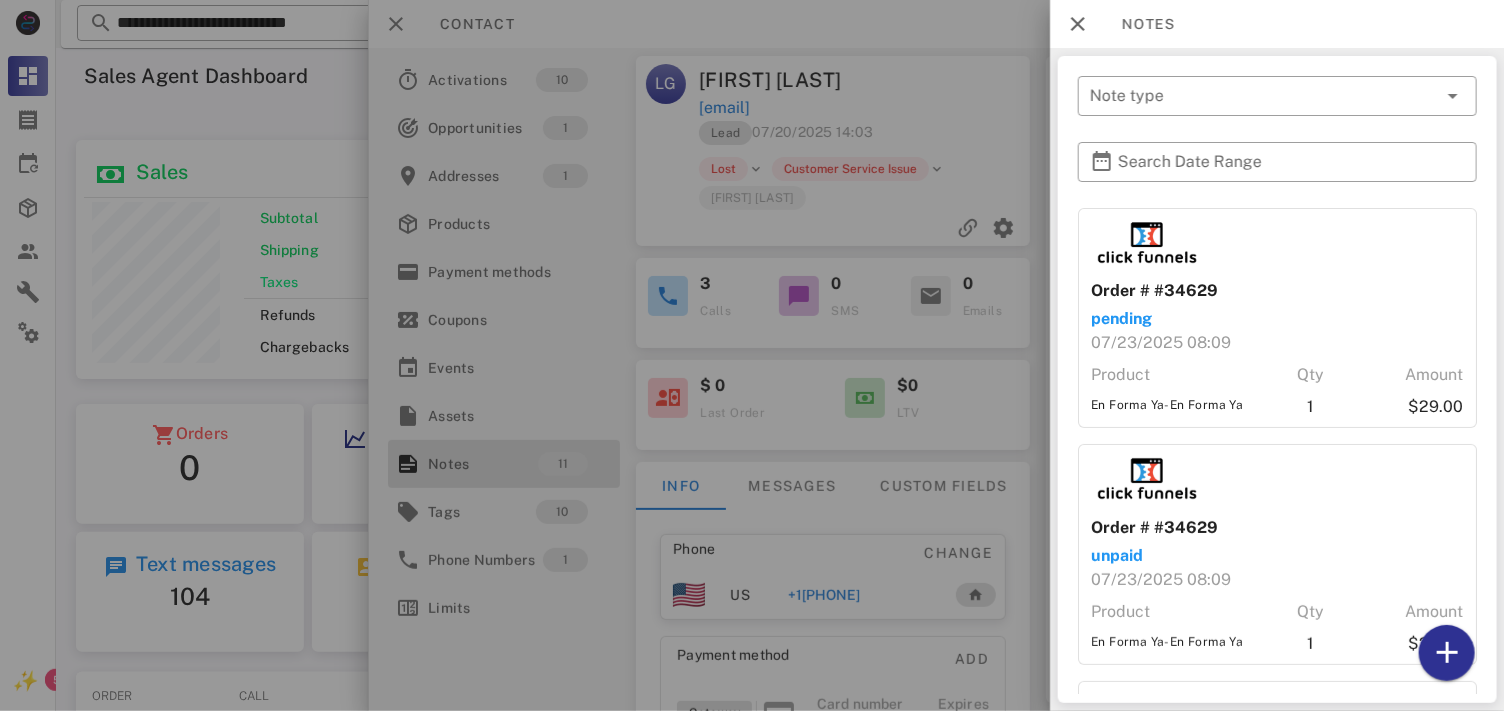 click on "​ Note type ​ Search Date Range  Order # #34629   pending   07/23/2025 08:09   Product Qty Amount  En Forma Ya-En Forma Ya  1 $29.00  Order # #34629   unpaid   07/23/2025 08:09   Product Qty Amount  En Forma Ya-En Forma Ya  1 $29.00  Order # #34629   unpaid   07/23/2025 08:09   Product Qty Amount  En Forma Ya-En Forma Ya  1 $29.00  101 Remedios Liquidos para Adelgazar Rapido-101 Remedios Liquidos para Adelgazar Rapido  1 $12.00  $29   Order # #34629   paid   07/23/2025 08:10   Product Qty Amount  En Forma Ya-En Forma Ya  1 $29.00  Order # #34643   pending   07/23/2025 09:04   Product Qty Amount  IM Fit Fire - 1 Frasco-IM Fit Fire - 1 Frasco  1 $49.00  $49   Order # #34643   paid   07/23/2025 09:04   Product Qty Amount  IM Fit Fire - 1 Frasco-IM Fit Fire - 1 Frasco  1 $49.00  Order # #34645   pending   07/23/2025 09:06   Product Qty Amount  Maintenance Cleanse - 1 Frasco-Maintenance Cleanse - 1 Frasco  1 $49.00  $49   Order # #34645   paid   07/23/2025 09:06   Product Qty Amount 1 $49.00  Note   by   Note" at bounding box center [1277, 379] 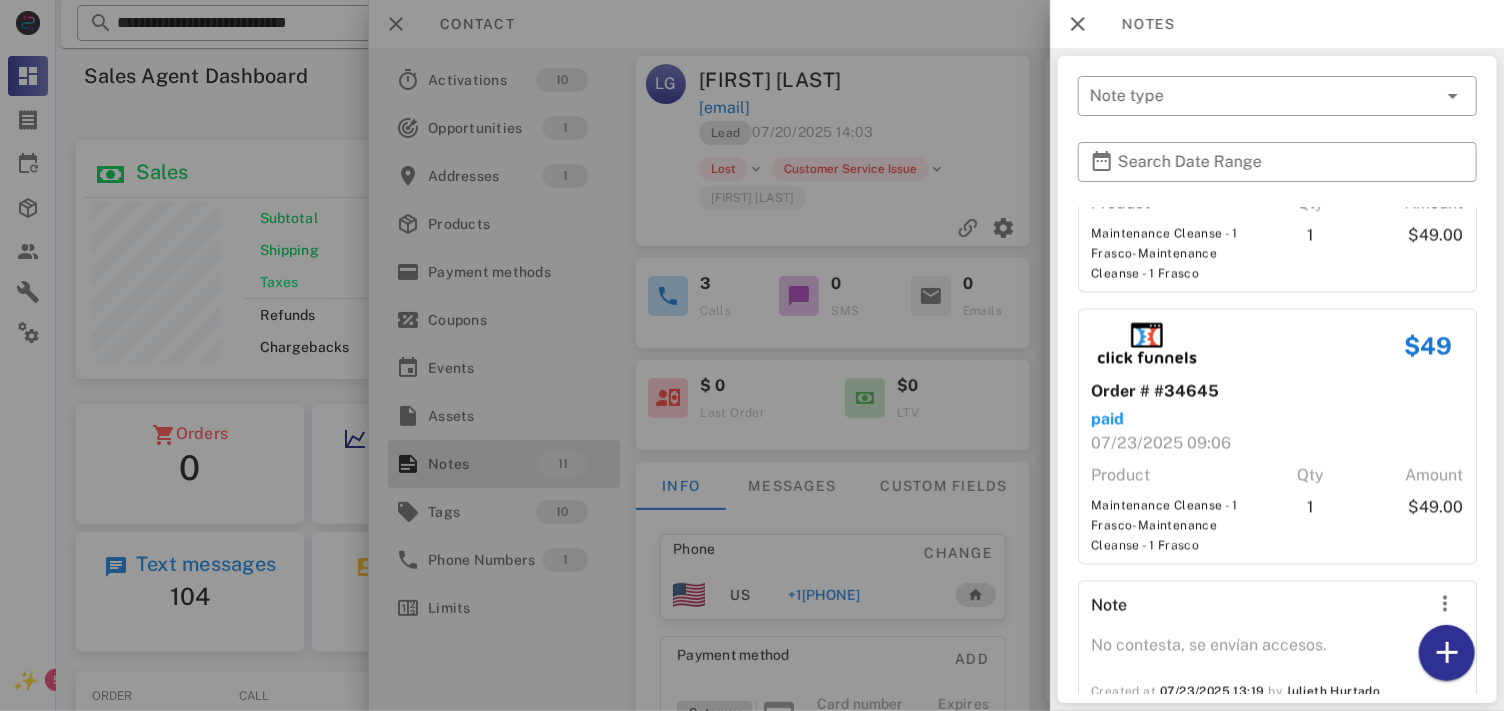 scroll, scrollTop: 2098, scrollLeft: 0, axis: vertical 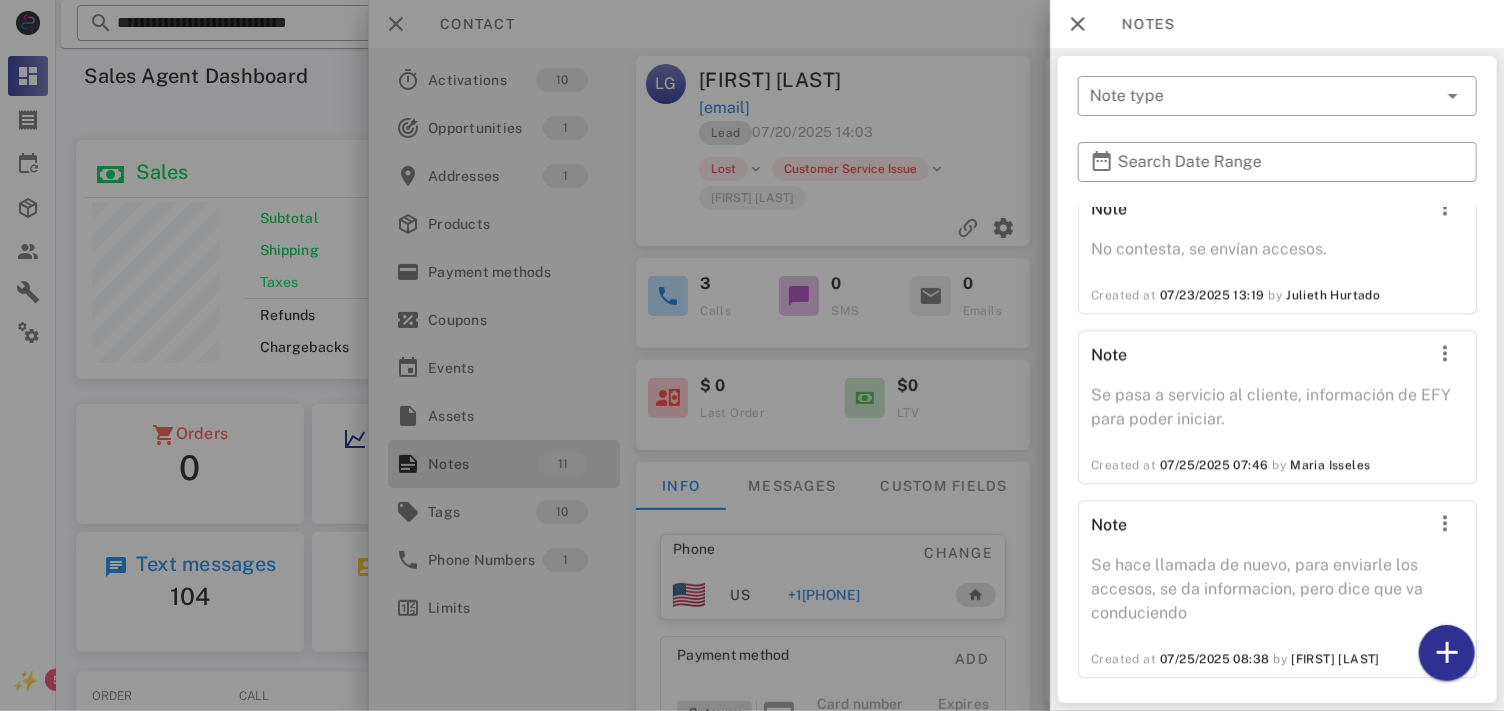 click at bounding box center (752, 355) 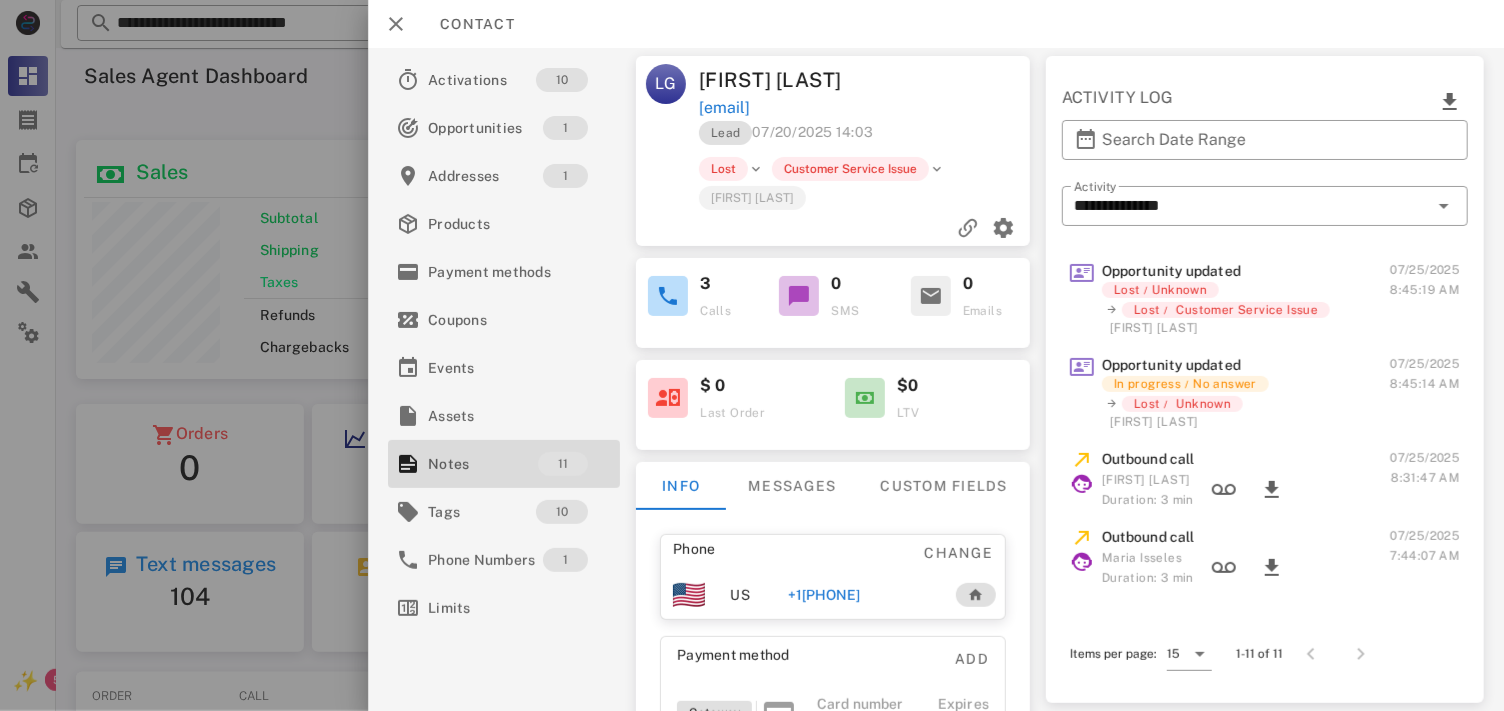 click at bounding box center [752, 355] 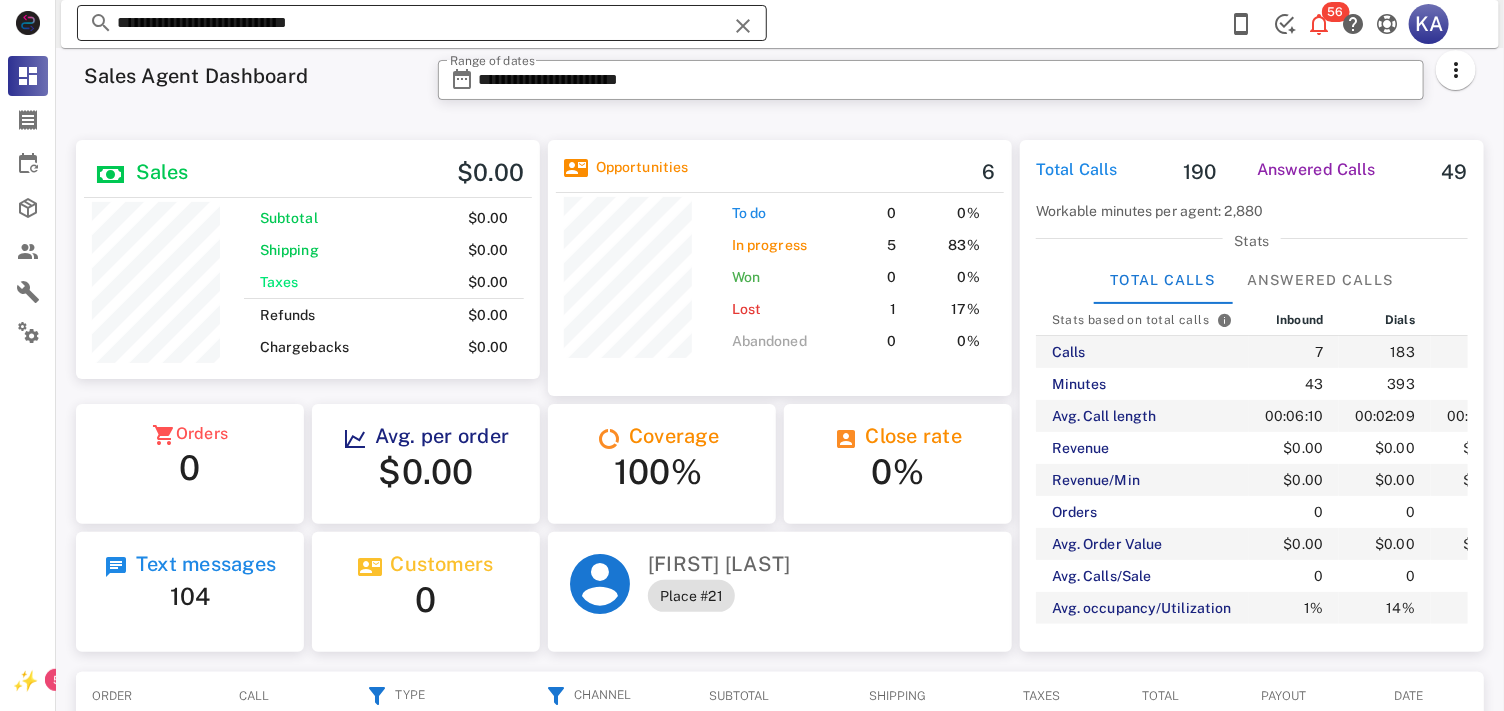 click at bounding box center [743, 26] 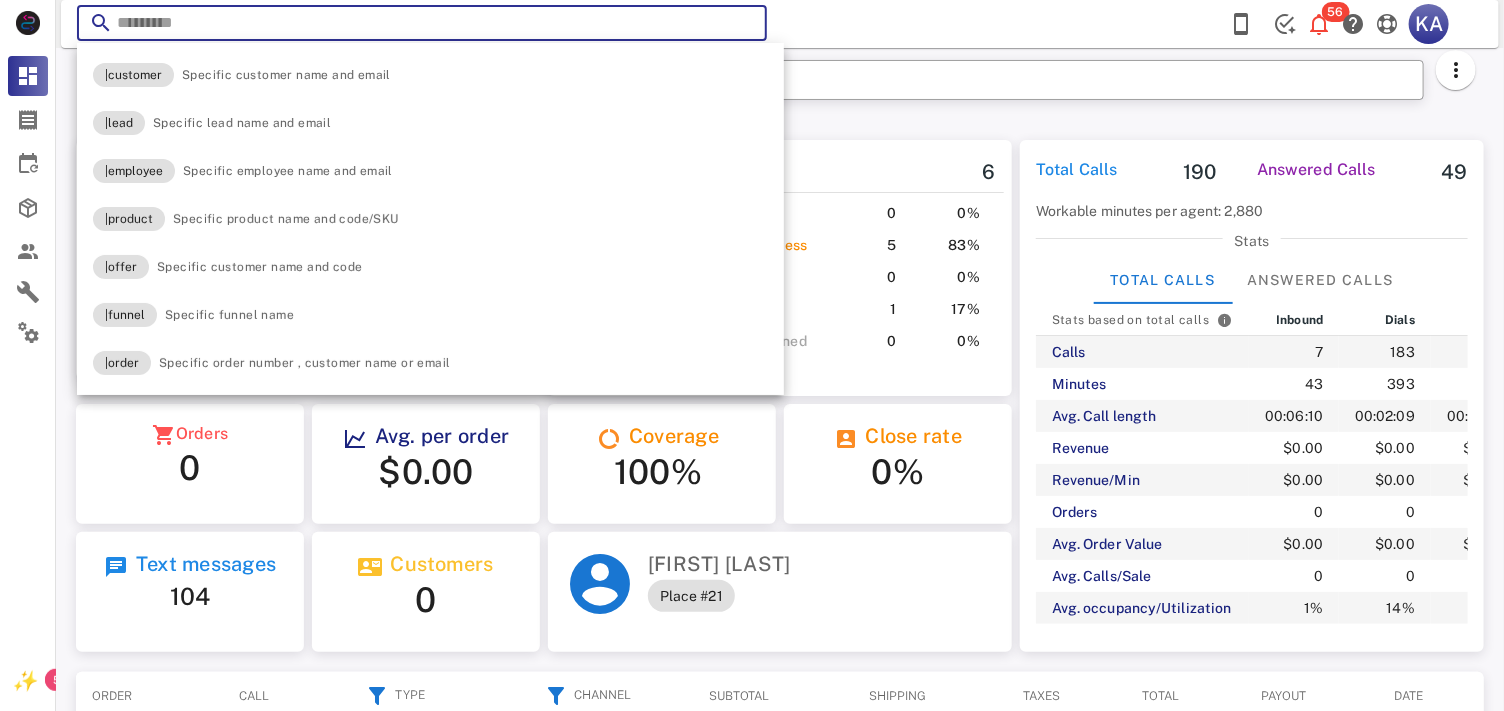 paste on "**********" 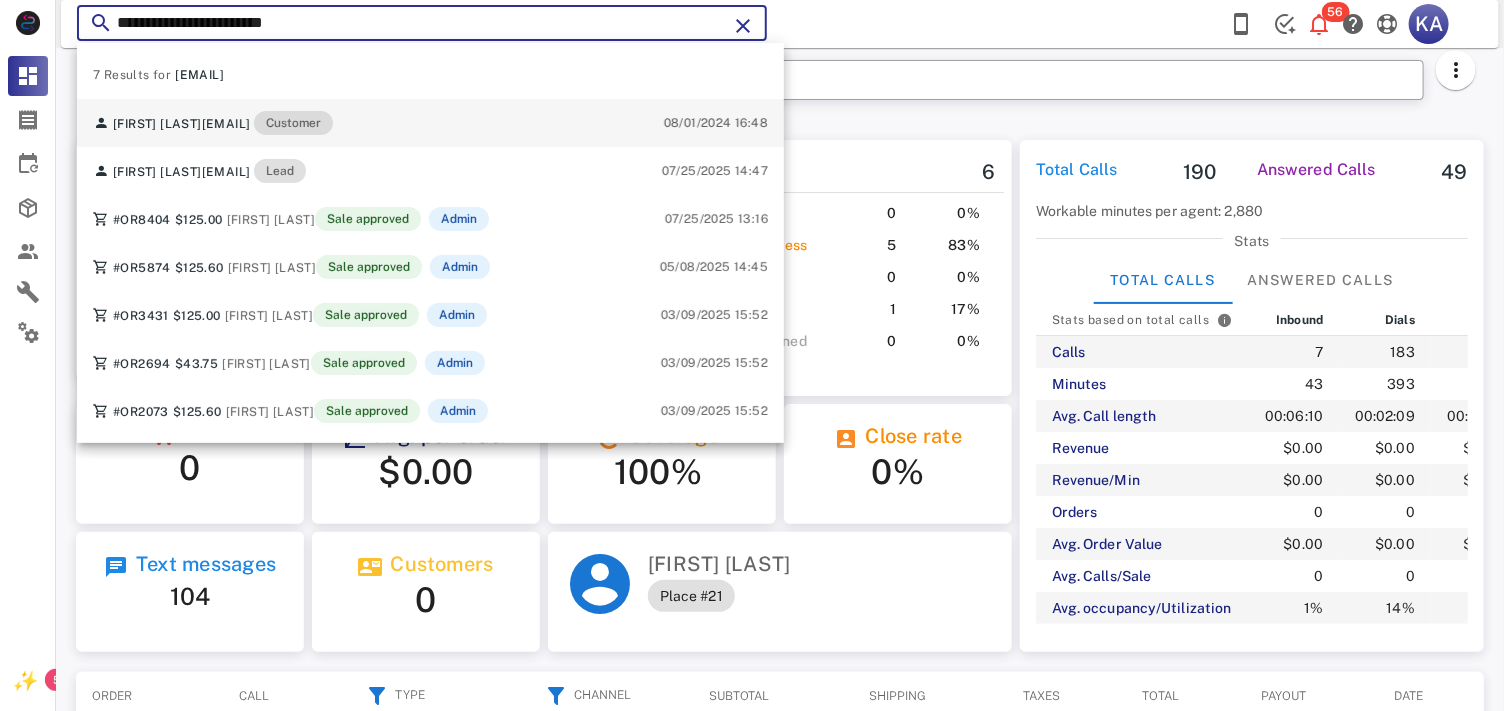 type on "**********" 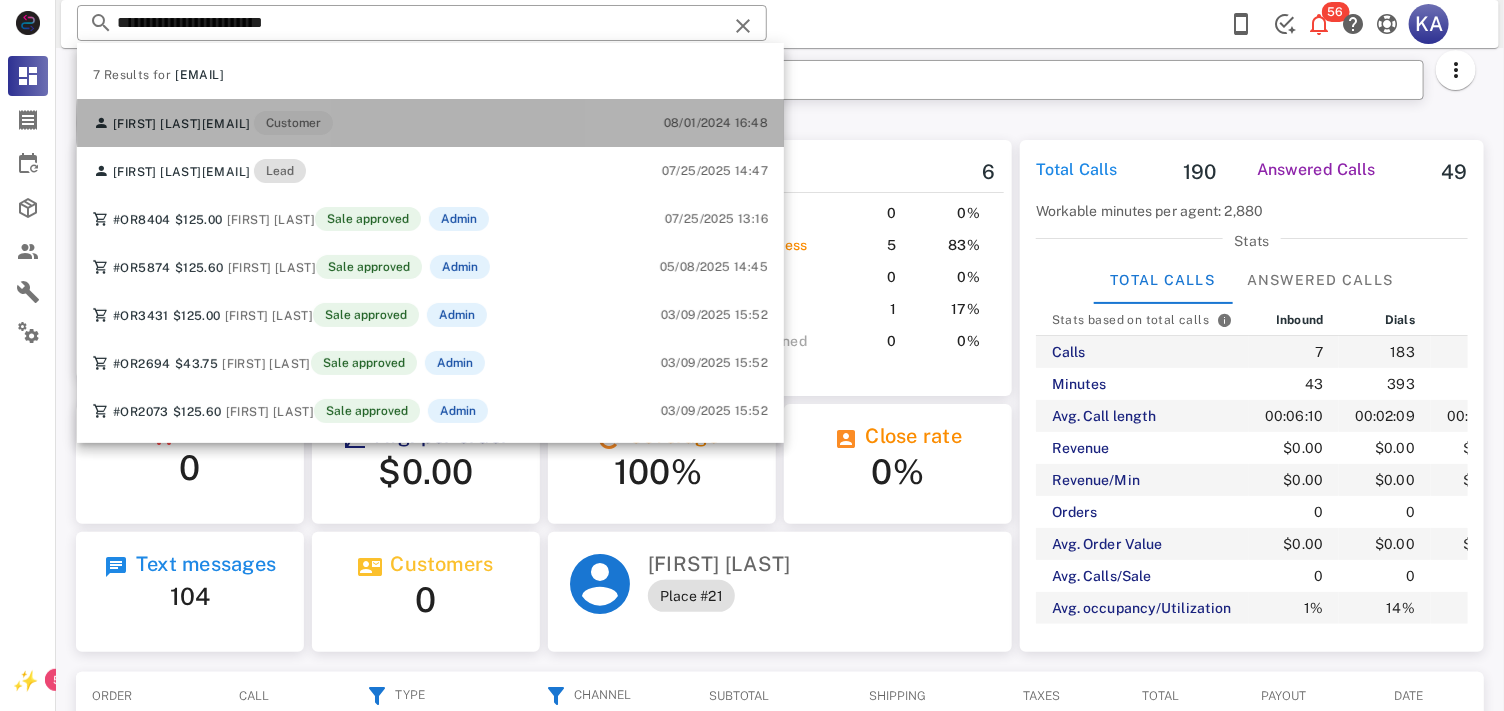 click on "Customer" at bounding box center (293, 123) 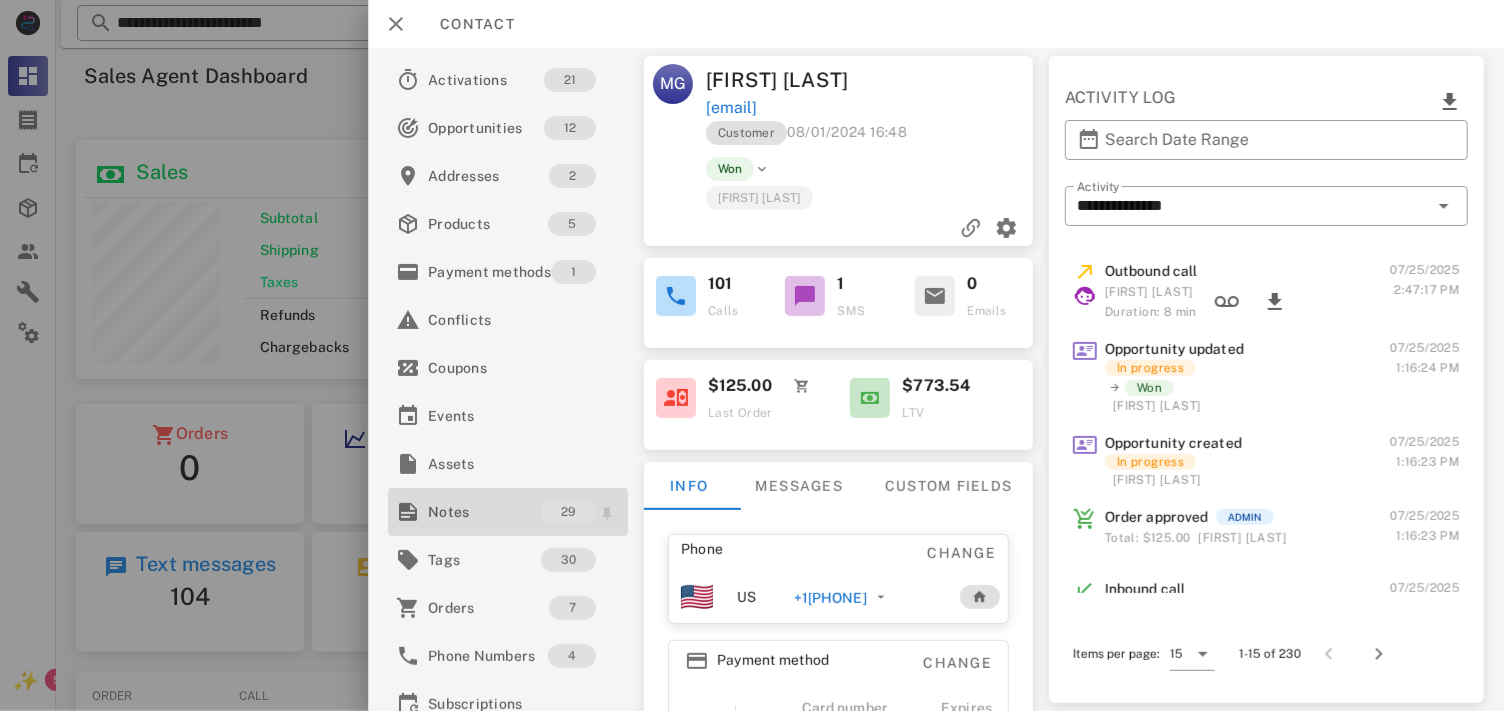 click on "Notes" at bounding box center (484, 512) 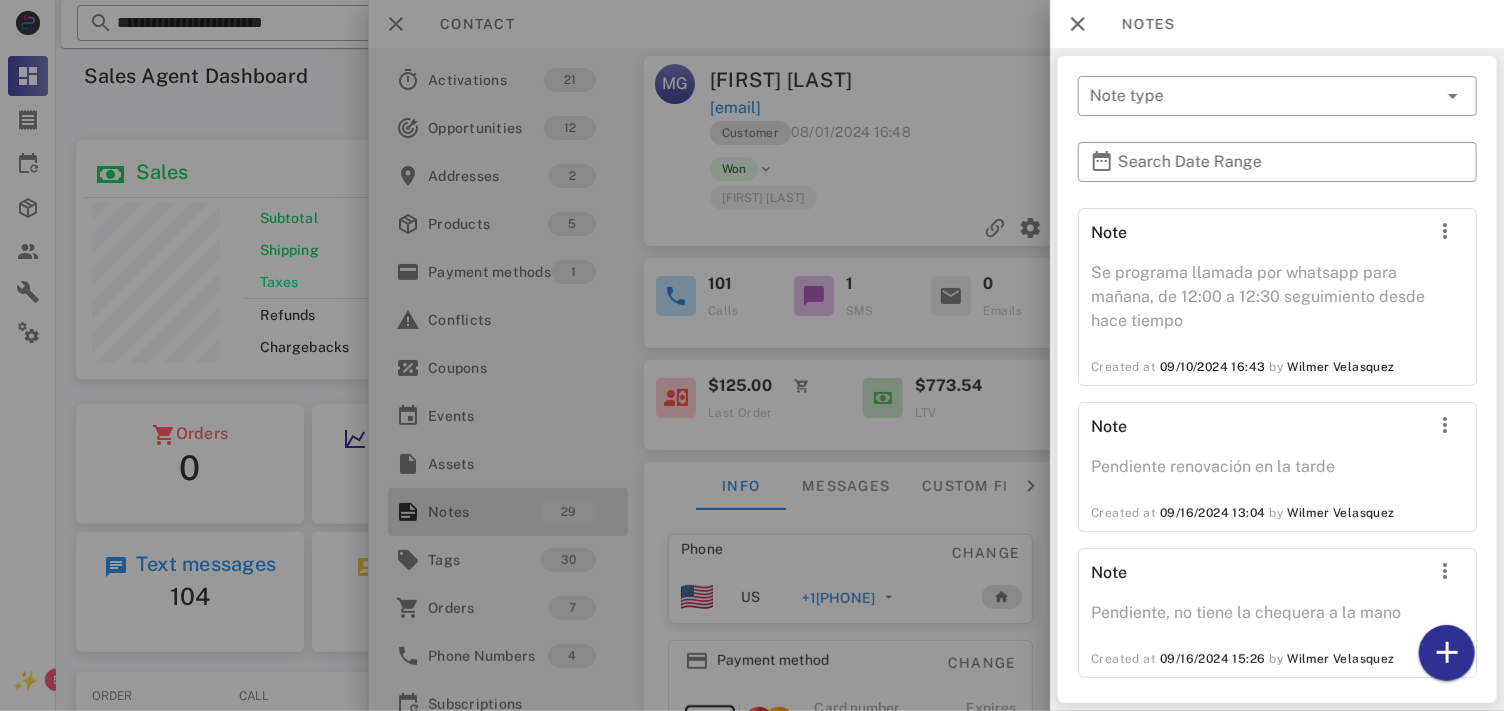 scroll, scrollTop: 5517, scrollLeft: 0, axis: vertical 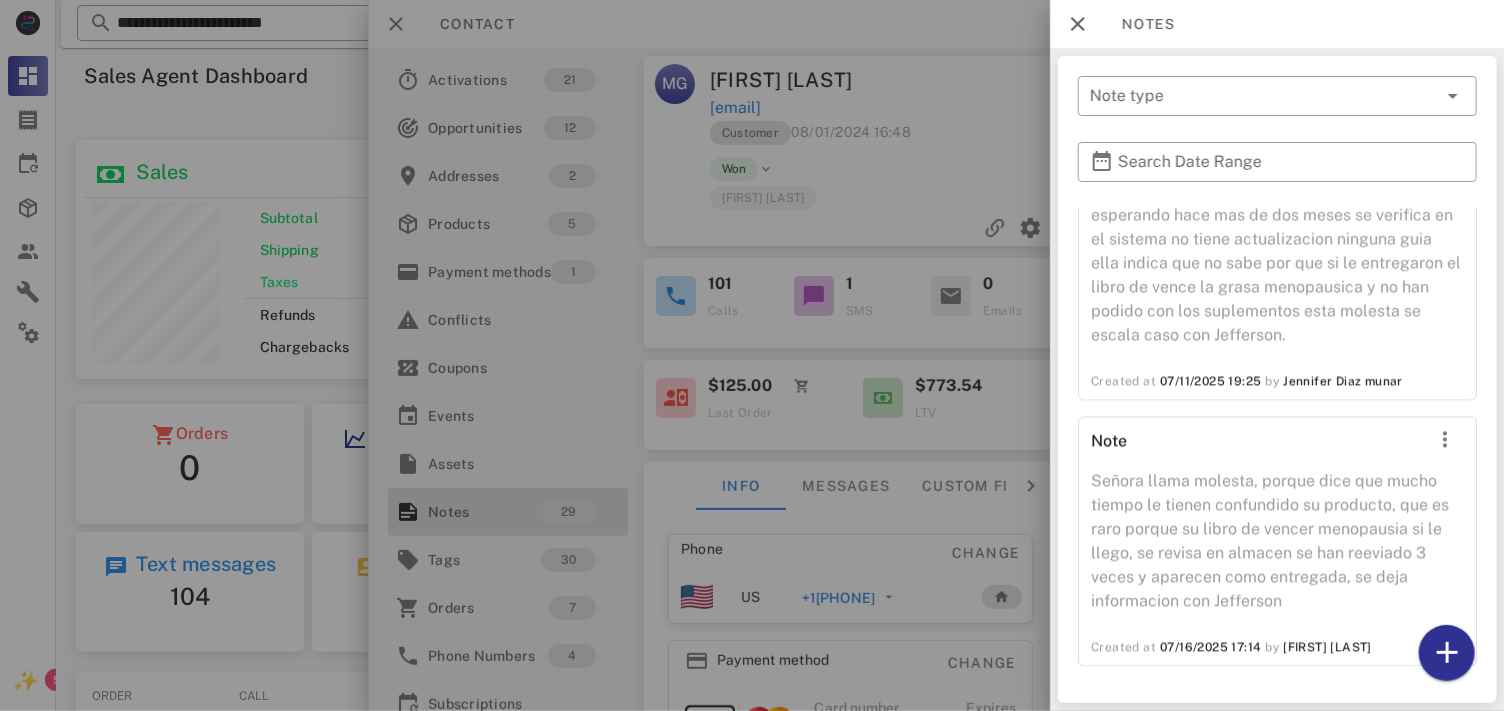 click at bounding box center [752, 355] 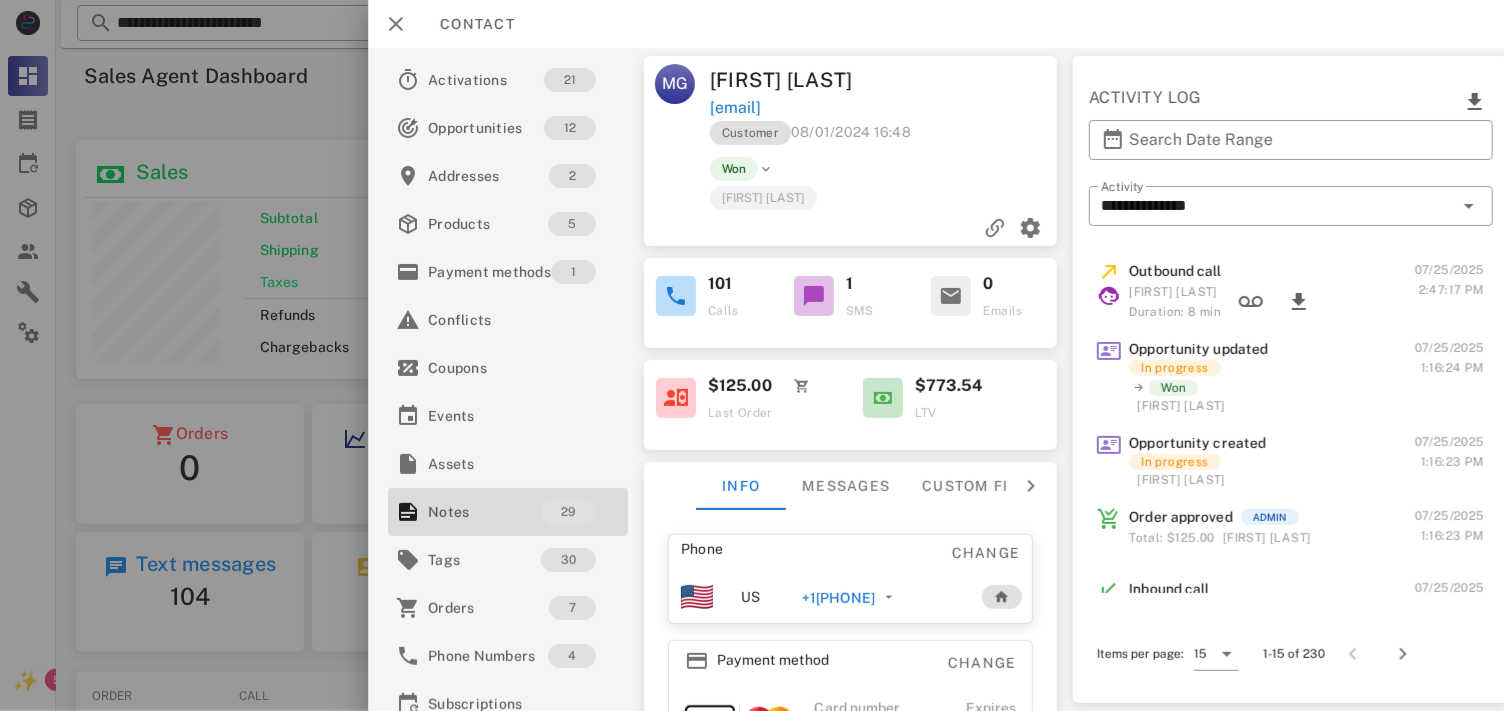 click on "+1[PHONE]" at bounding box center [838, 598] 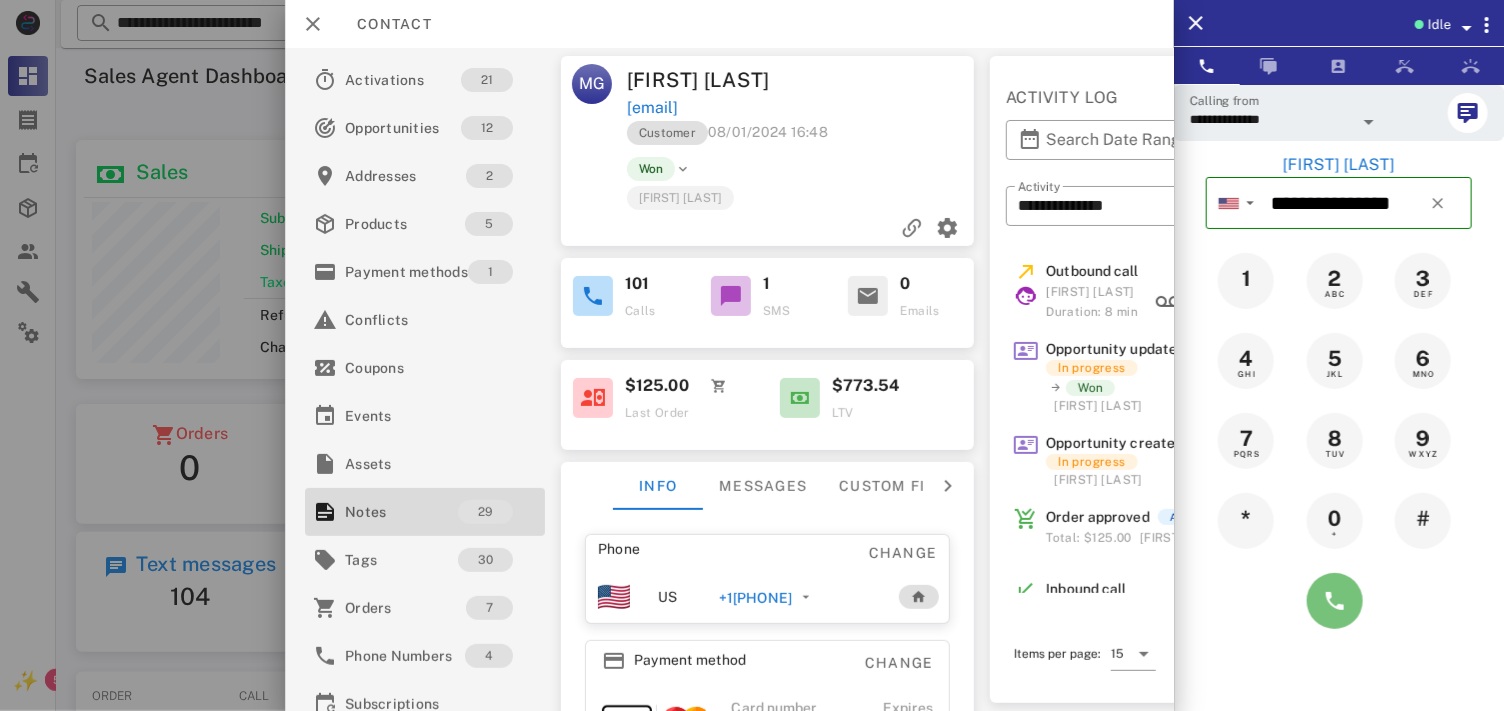 click at bounding box center (1335, 601) 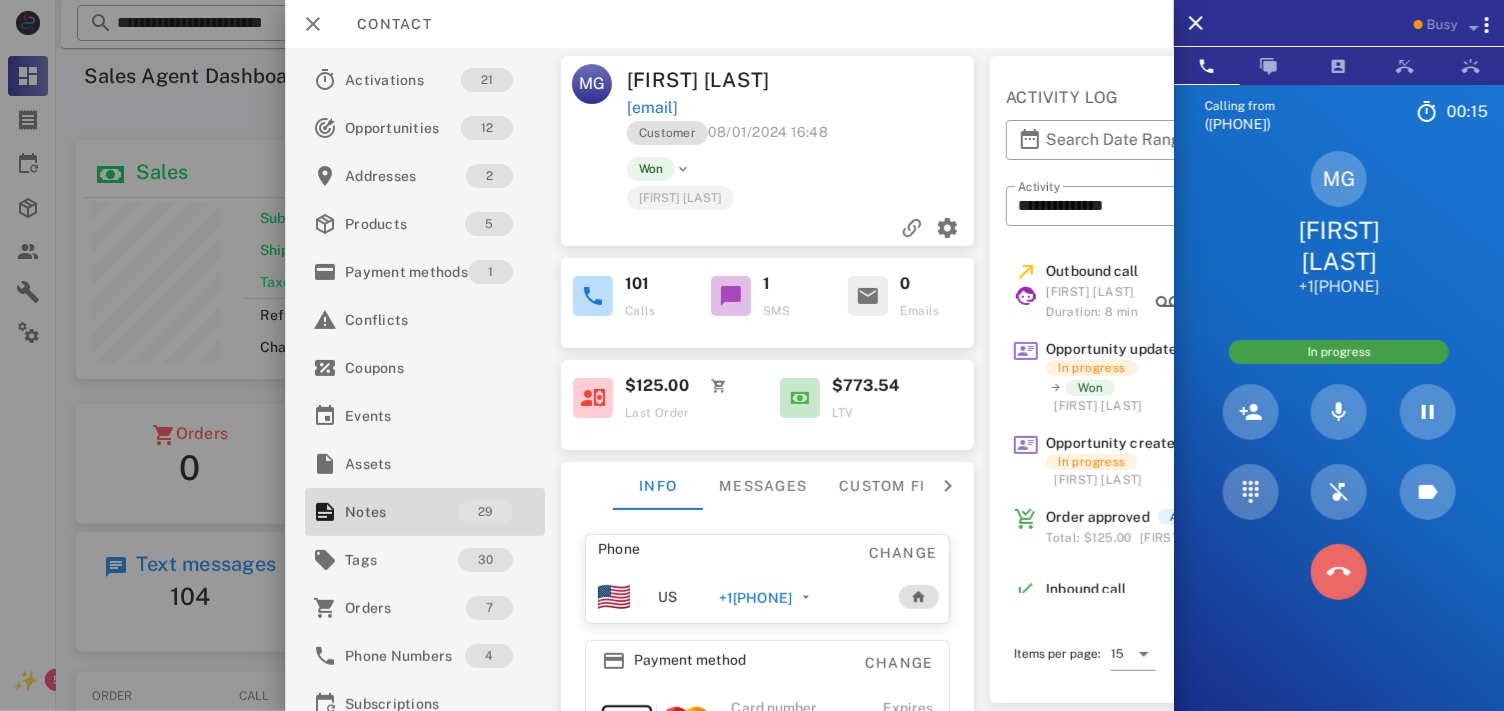 click at bounding box center [1339, 572] 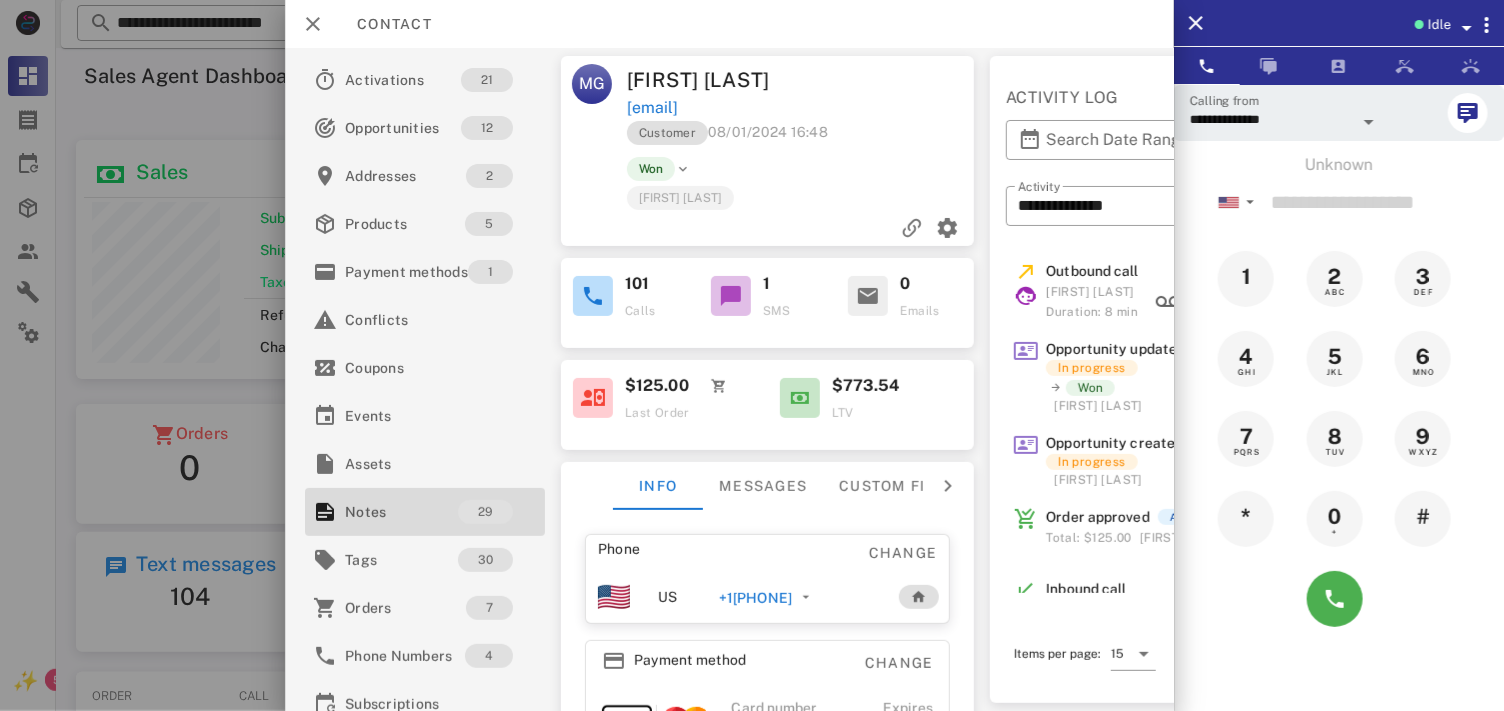click on "+1[PHONE]" at bounding box center [755, 598] 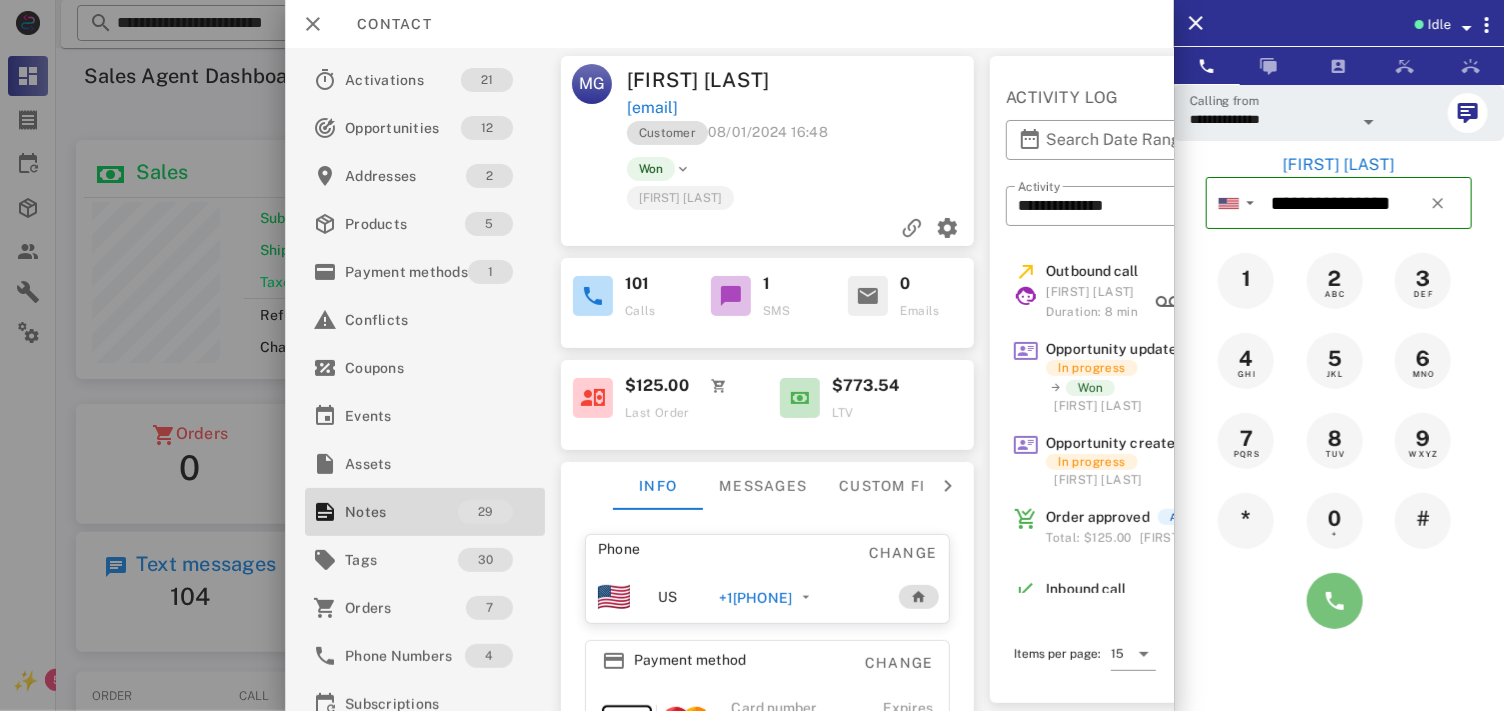 click at bounding box center (1335, 601) 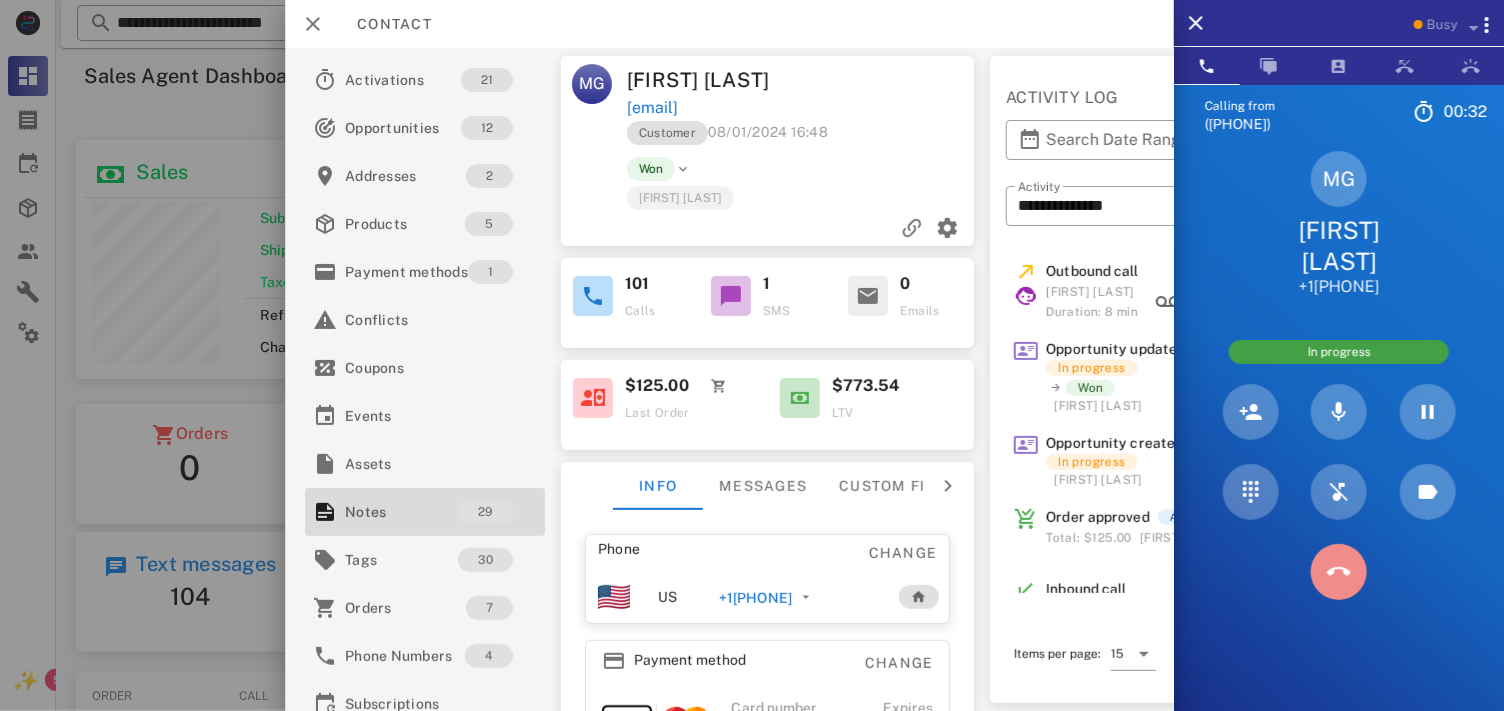 click at bounding box center (1339, 572) 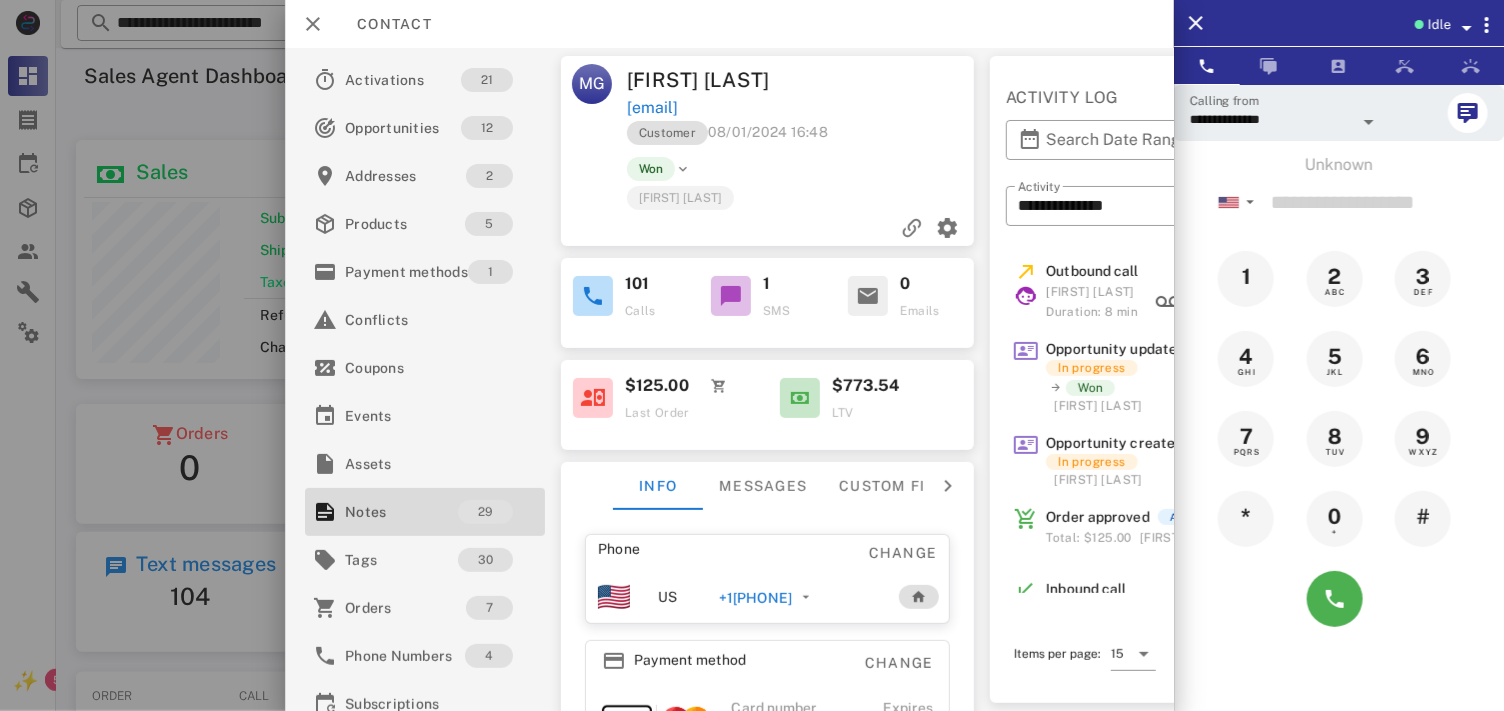 click on "+1[PHONE]" at bounding box center (755, 598) 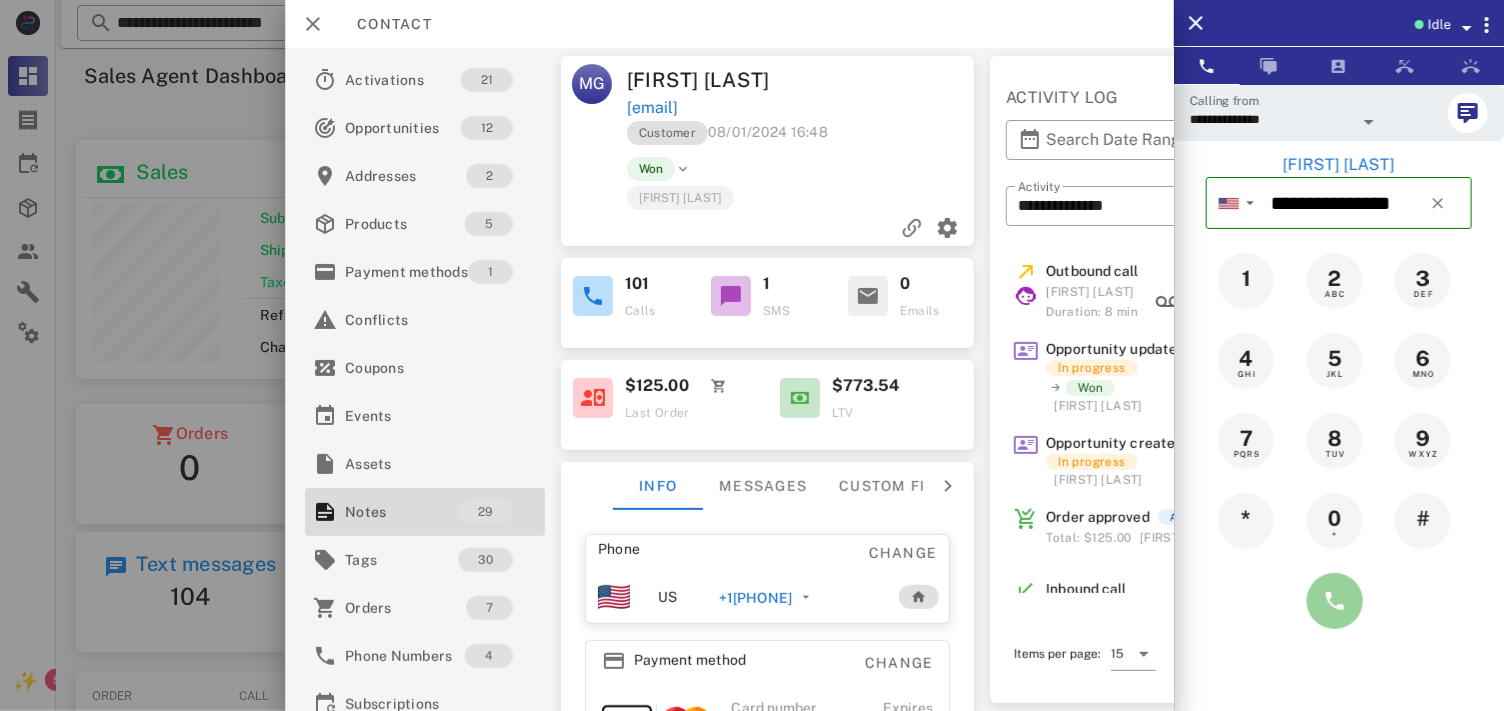 click at bounding box center (1335, 601) 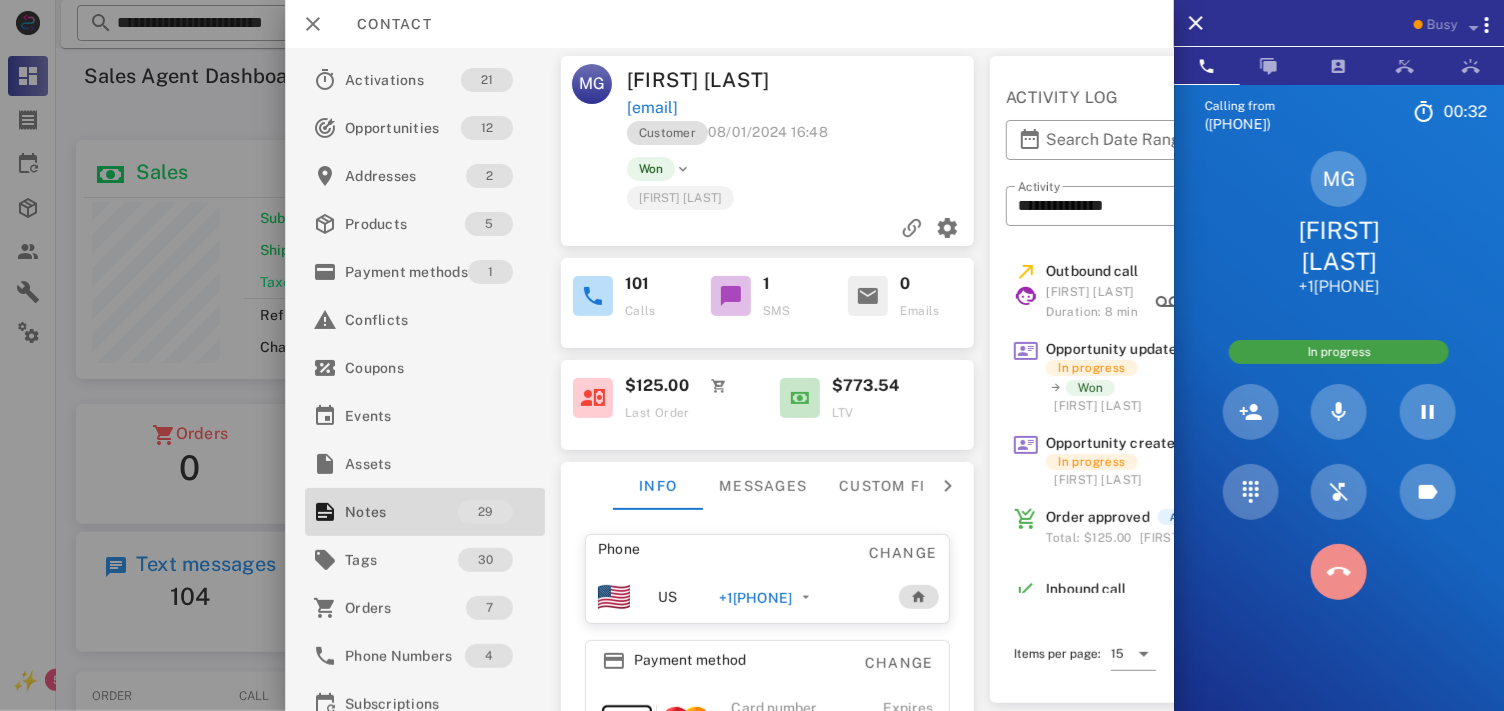 click at bounding box center (1339, 572) 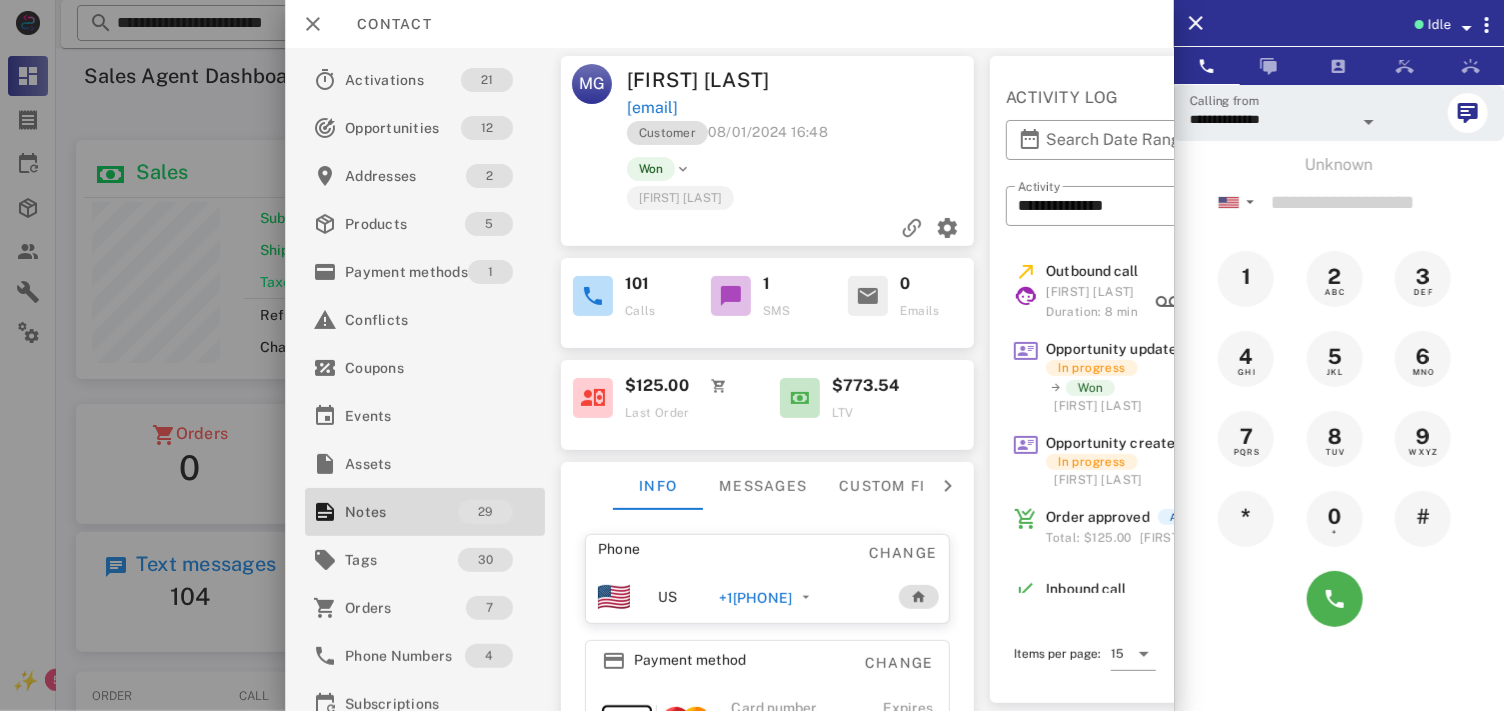 click on "+1[PHONE]" at bounding box center (755, 598) 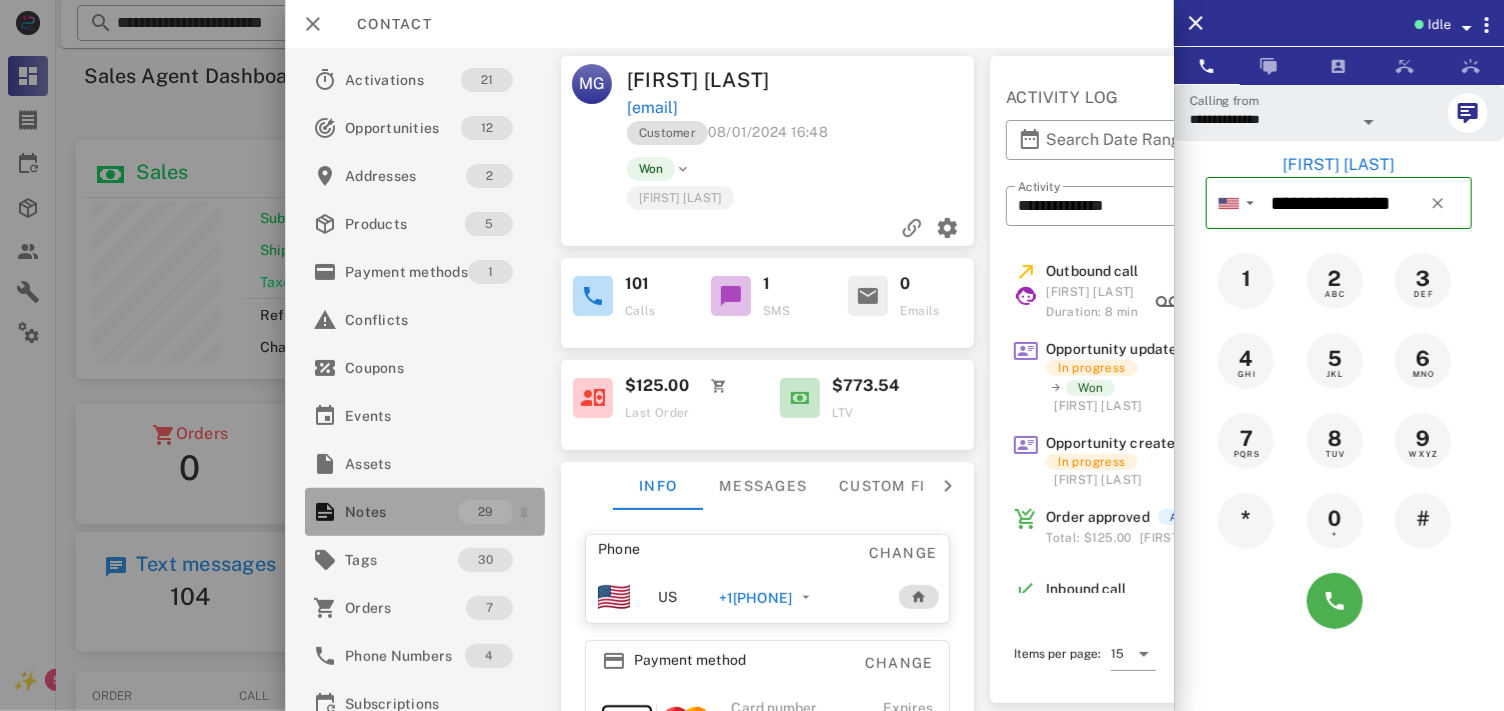 click on "Notes" at bounding box center [401, 512] 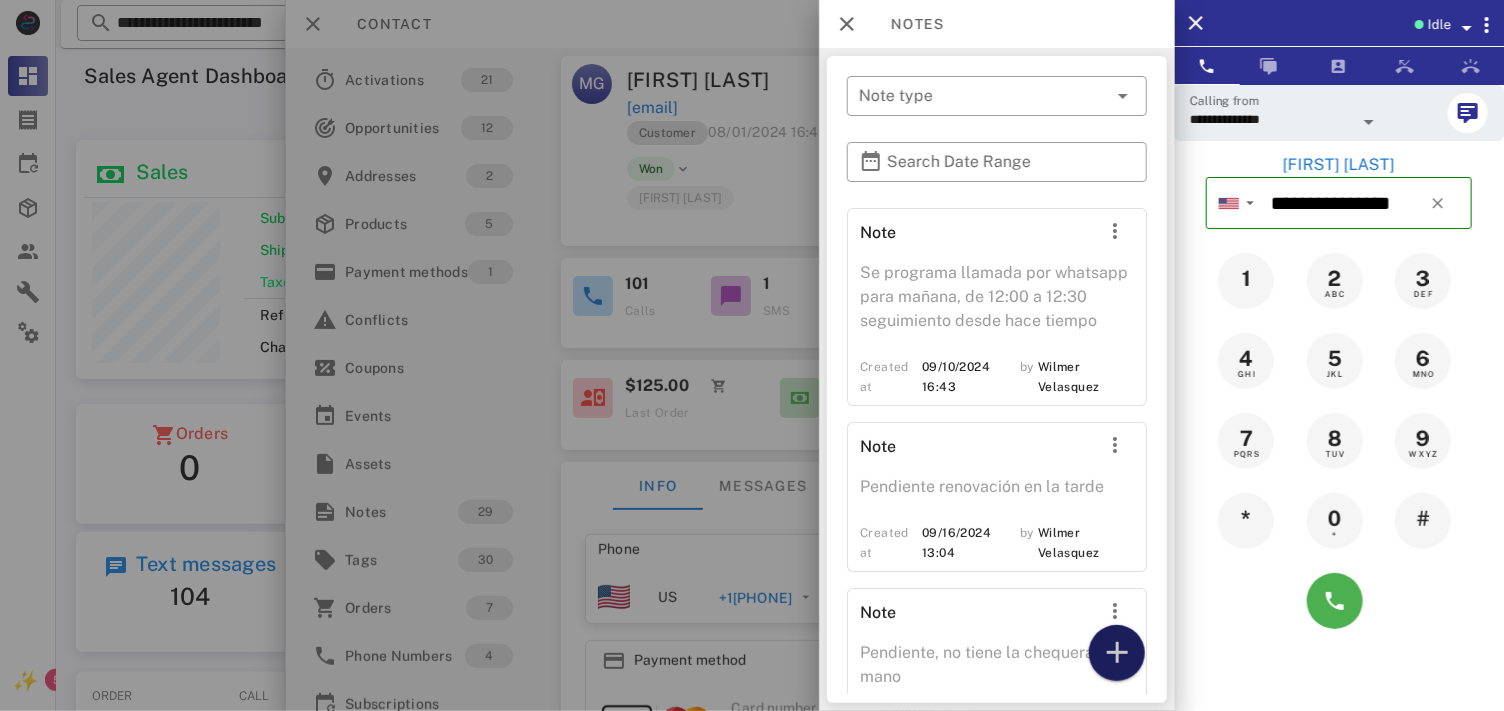 click at bounding box center (1116, 653) 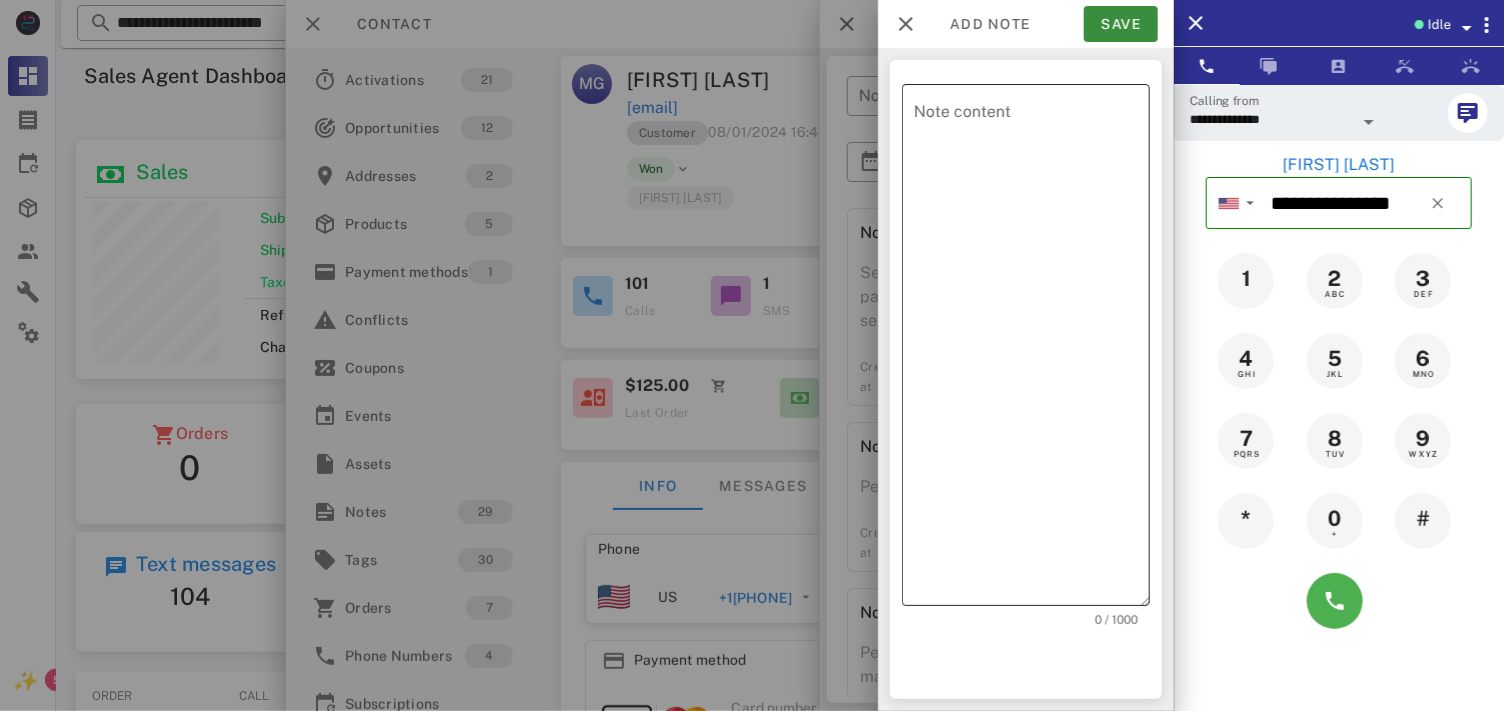 click on "Note content" at bounding box center (1032, 350) 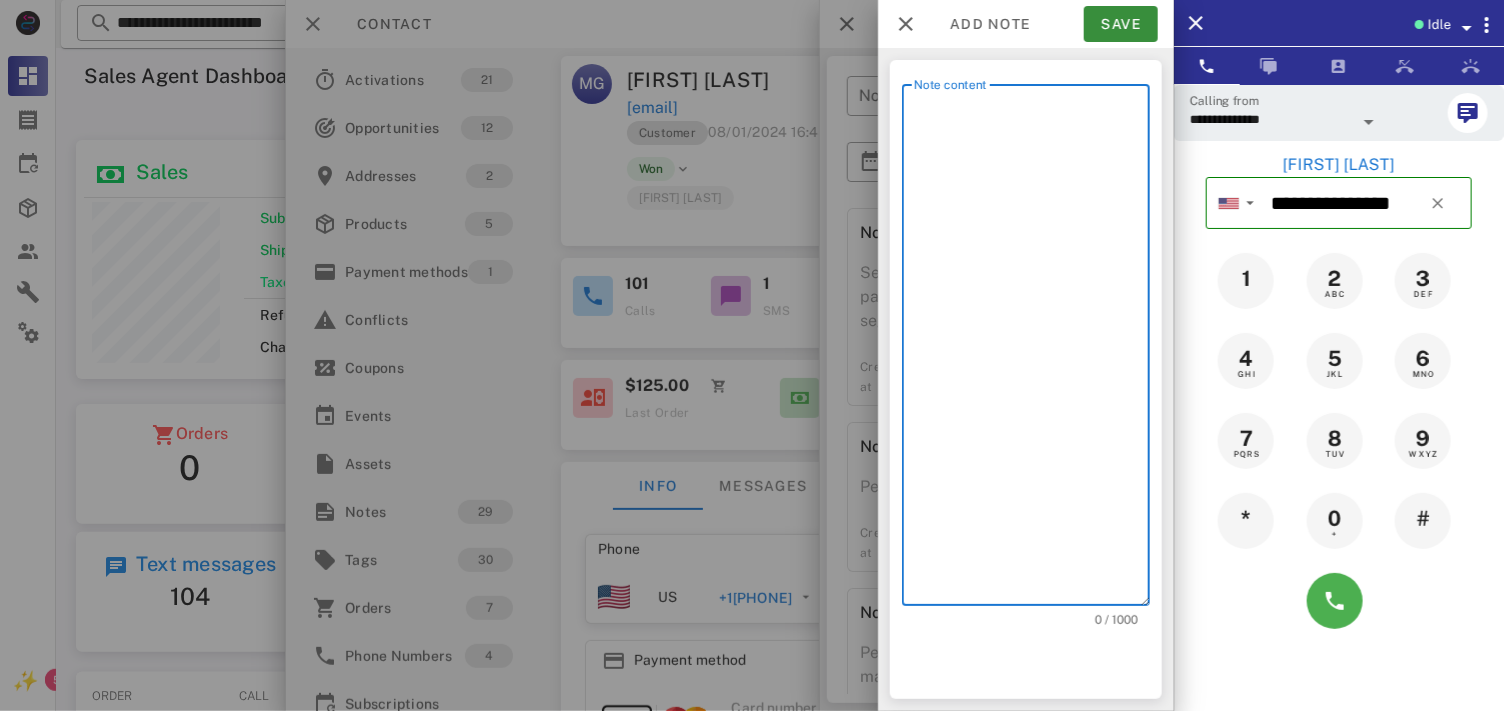 click on "Note content" at bounding box center [1032, 350] 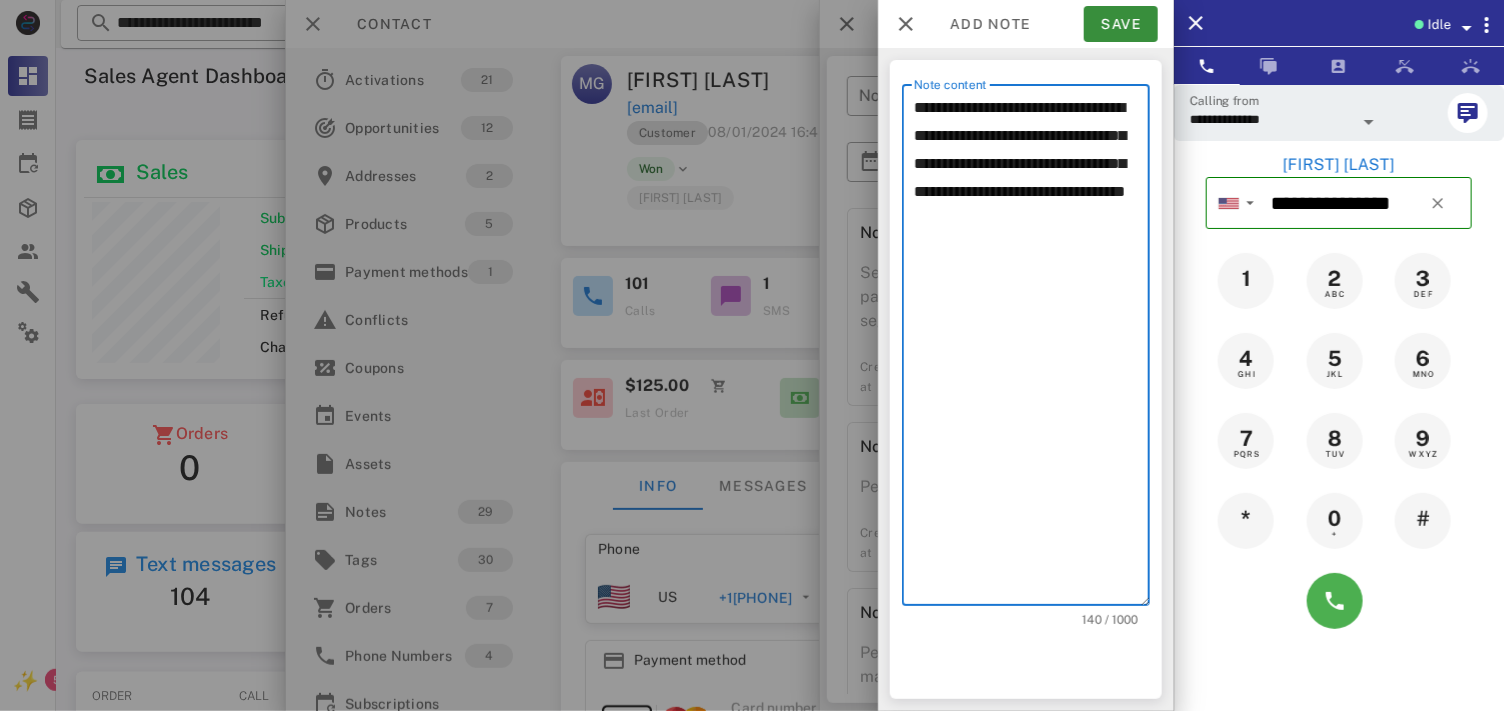 click on "**********" at bounding box center [1032, 350] 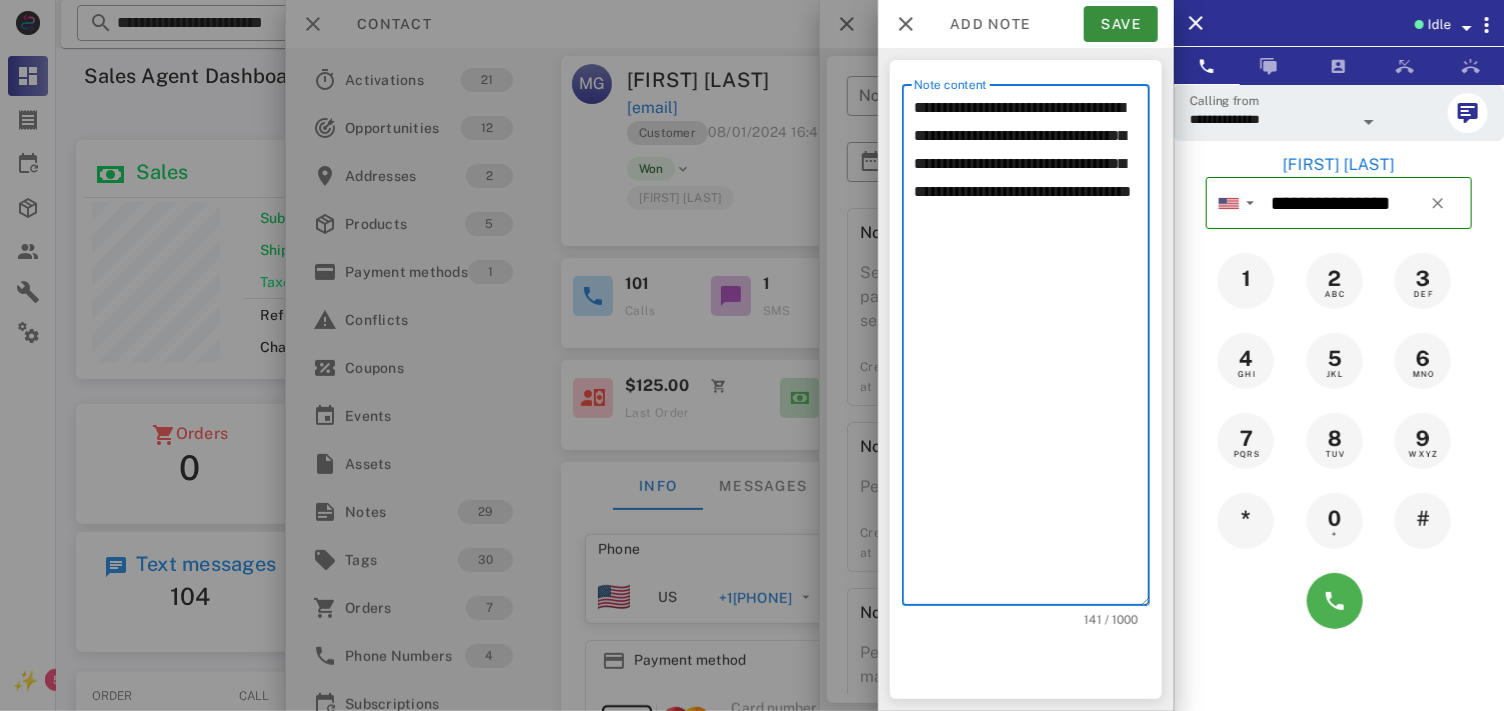 click on "**********" at bounding box center (1032, 350) 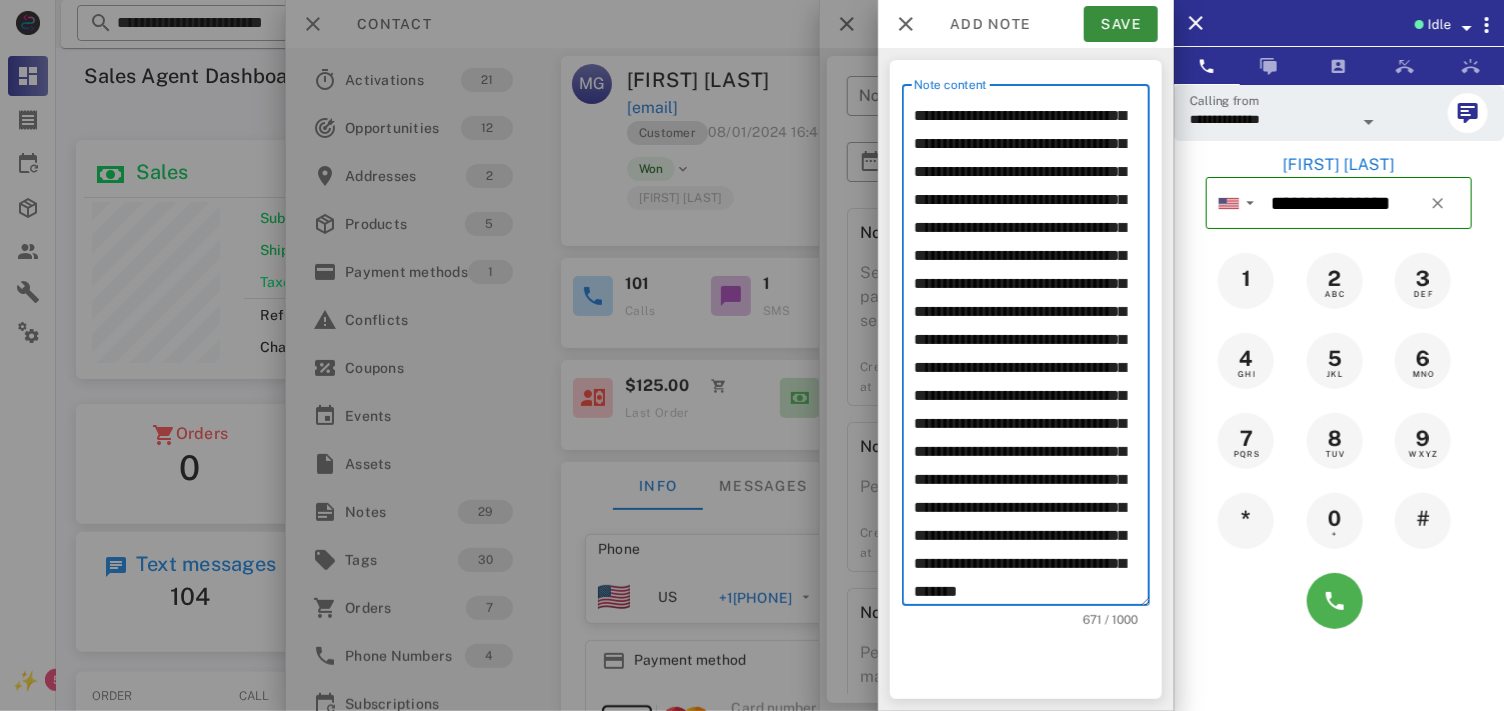 scroll, scrollTop: 211, scrollLeft: 0, axis: vertical 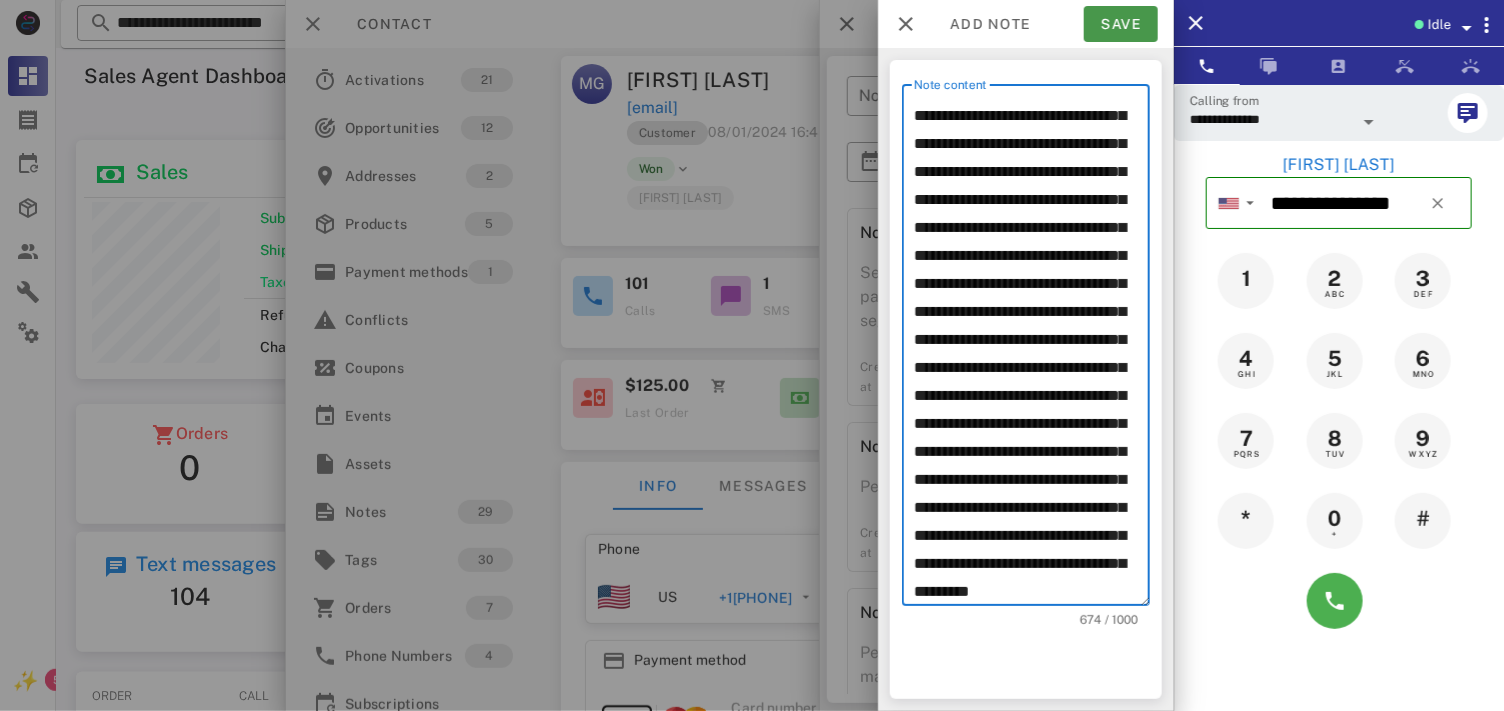 type on "**********" 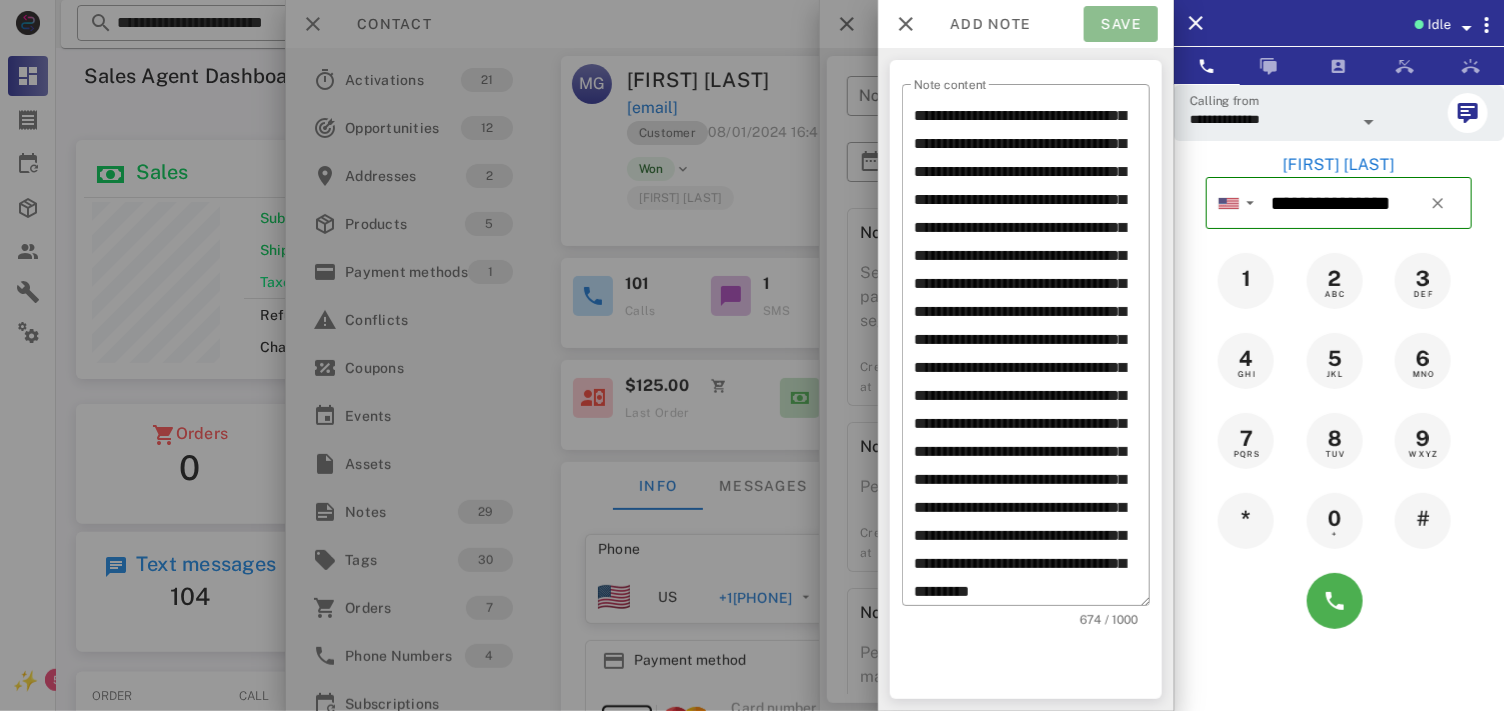click on "Save" at bounding box center [1121, 24] 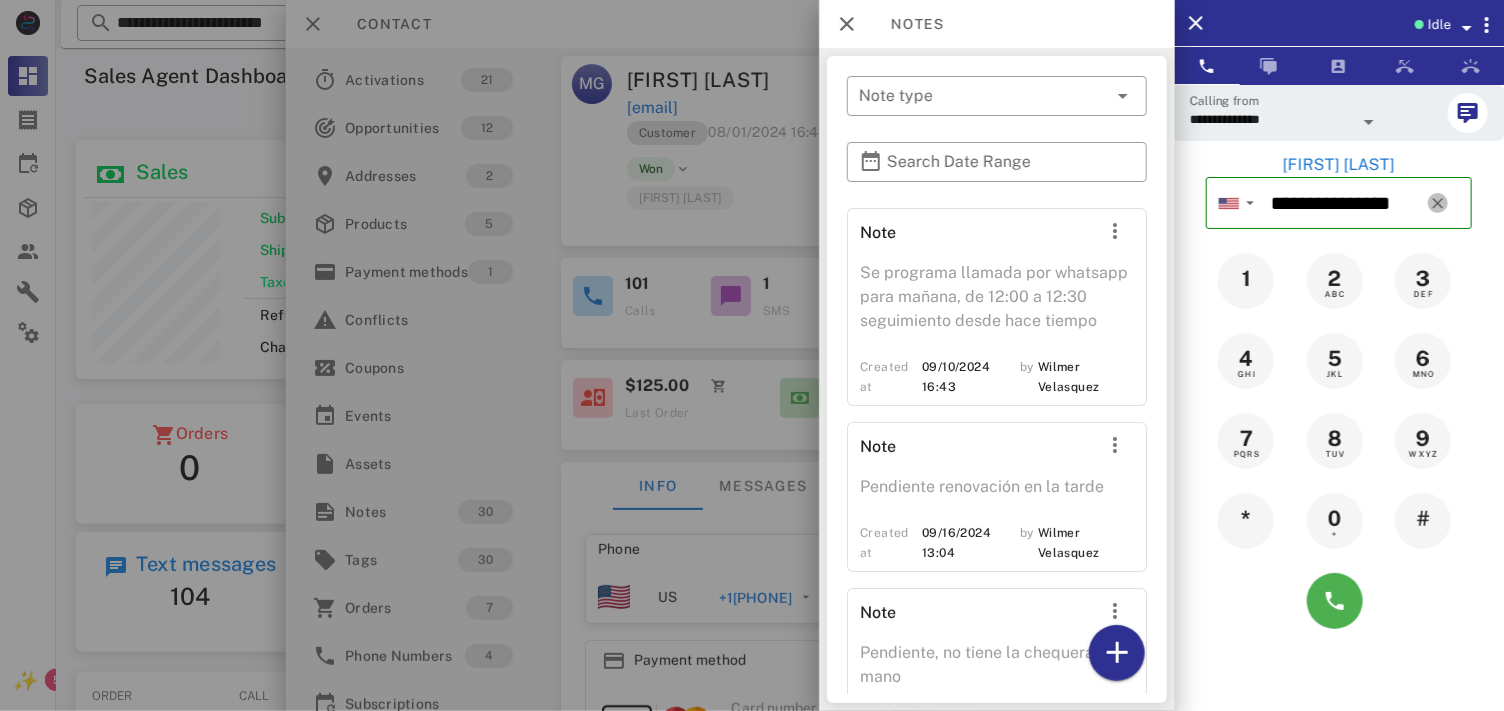 click at bounding box center [1438, 203] 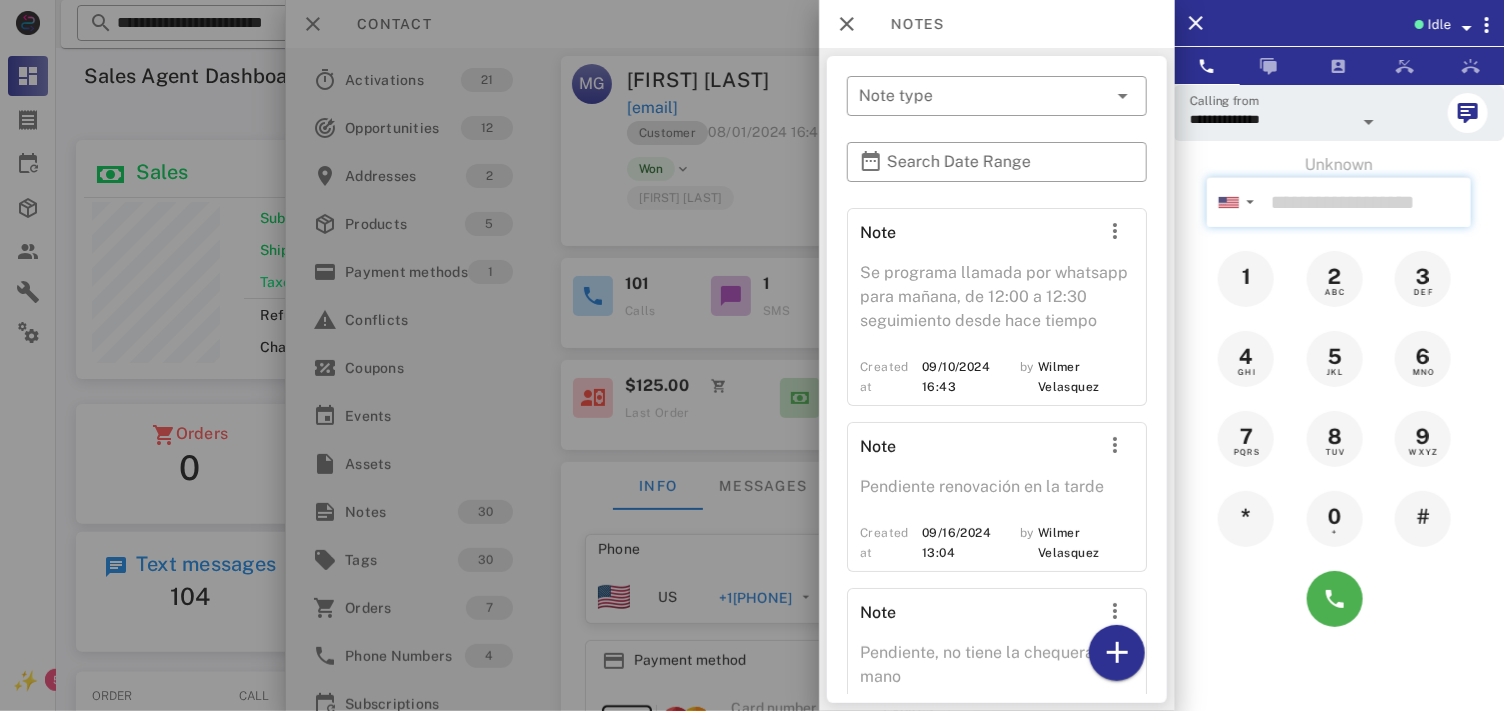 paste on "**********" 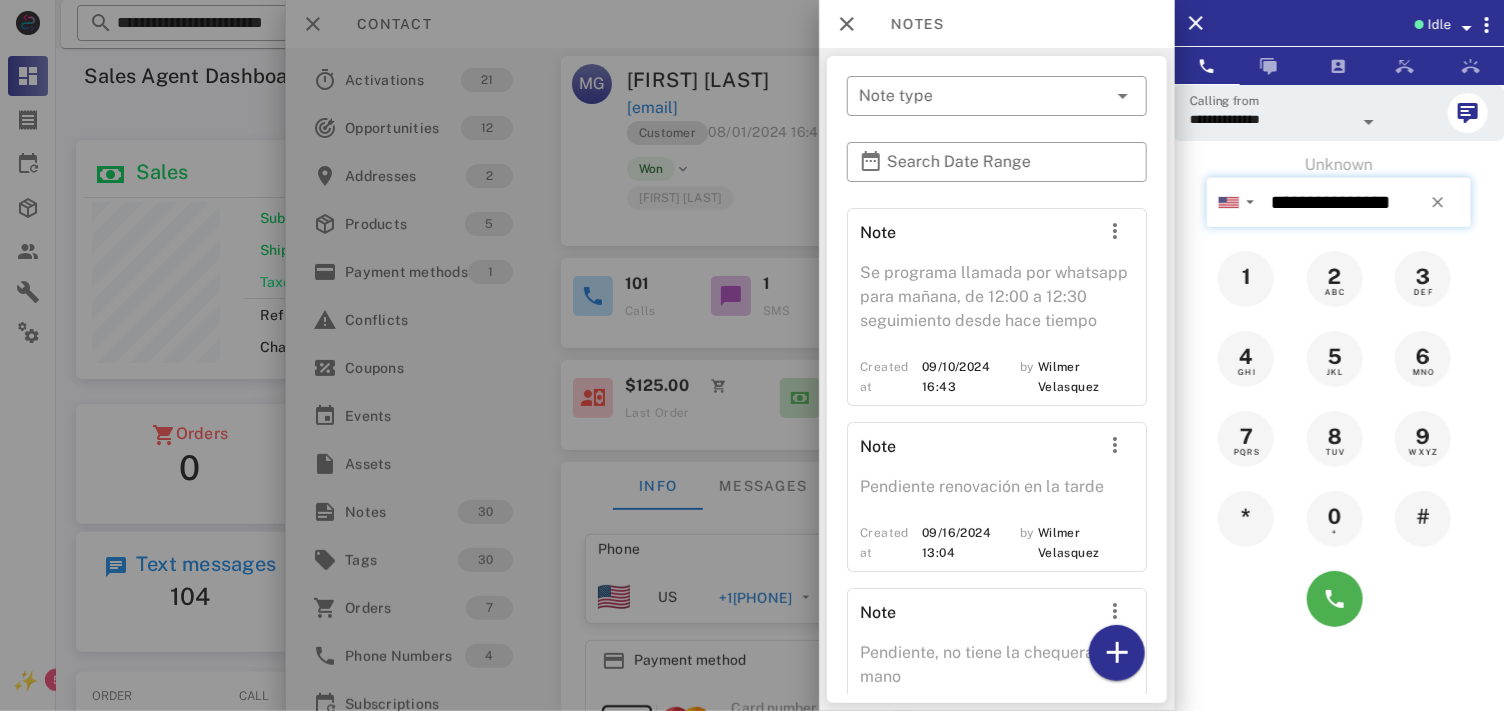 type on "**********" 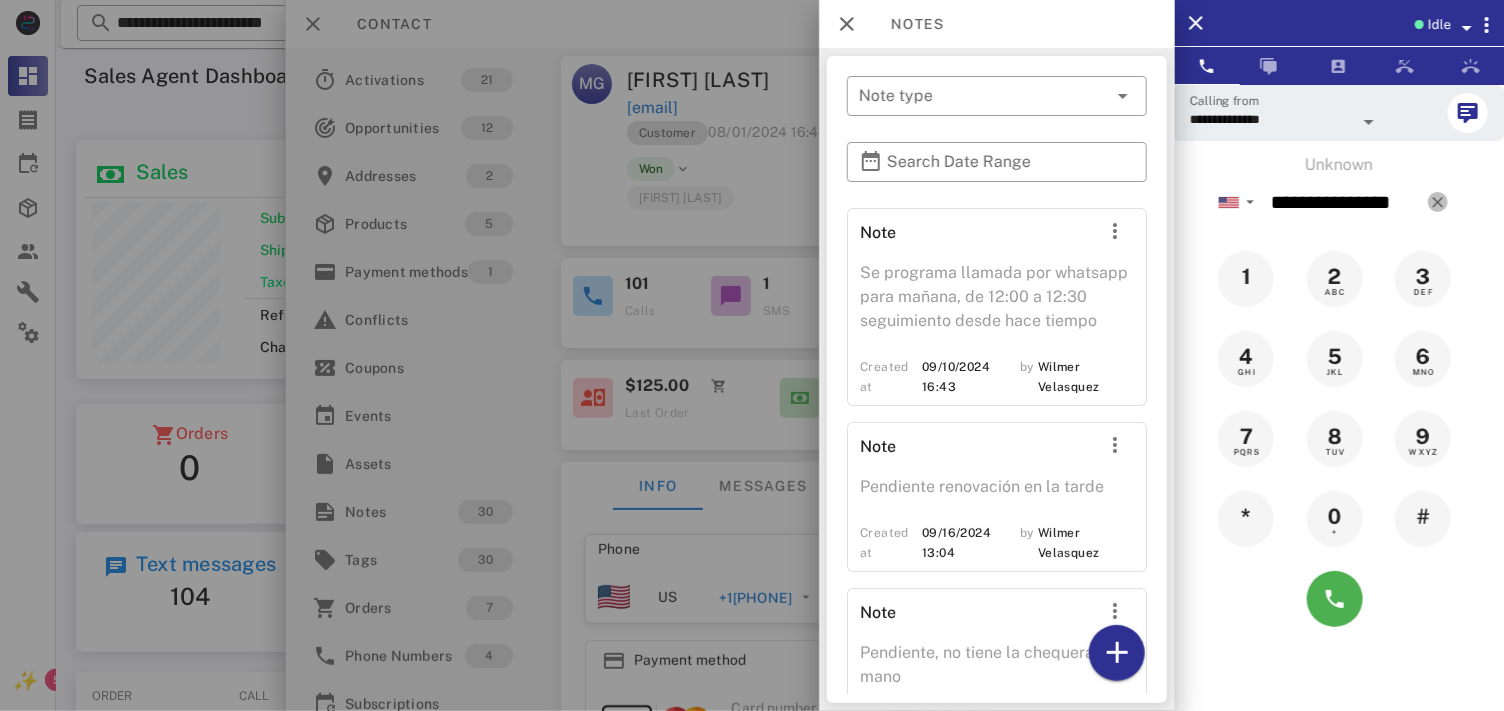 click at bounding box center (1438, 202) 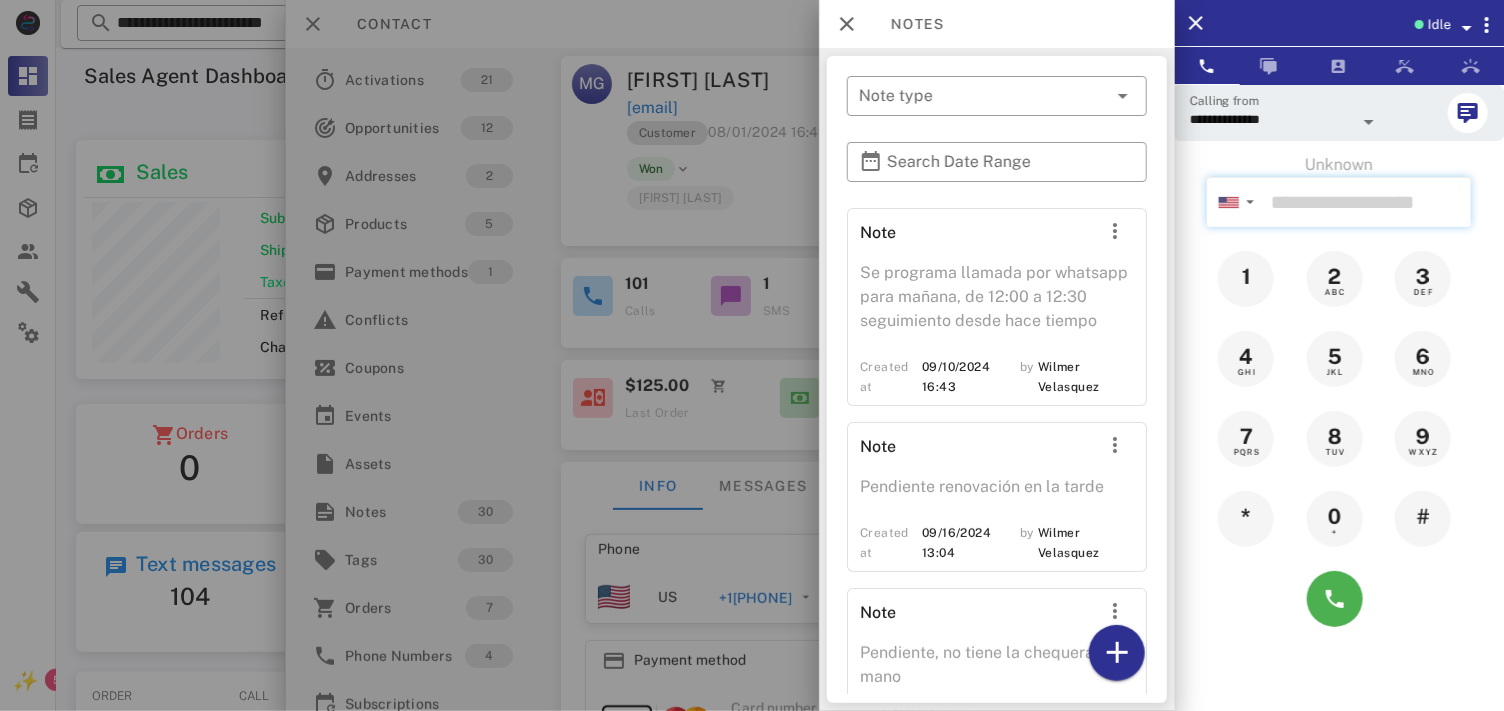 click at bounding box center (1367, 202) 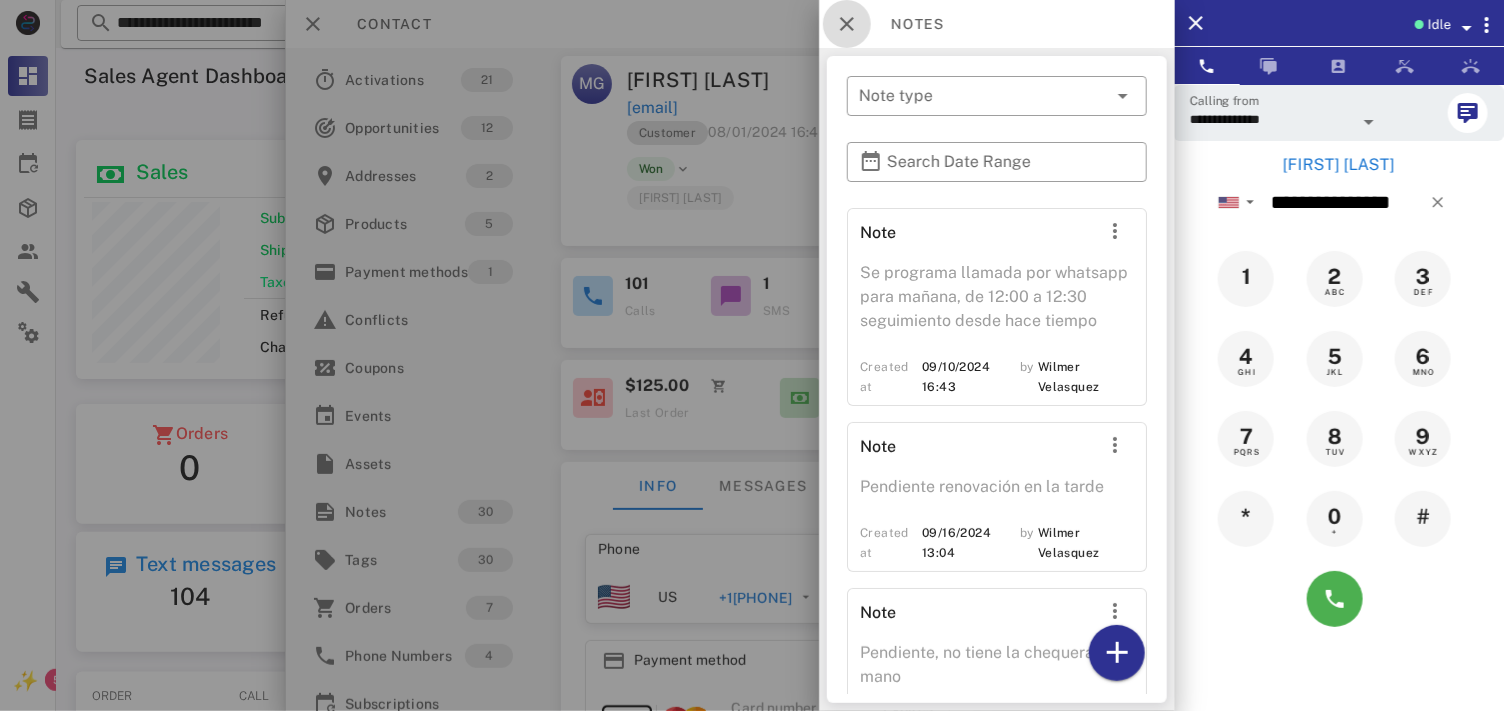 click at bounding box center (847, 24) 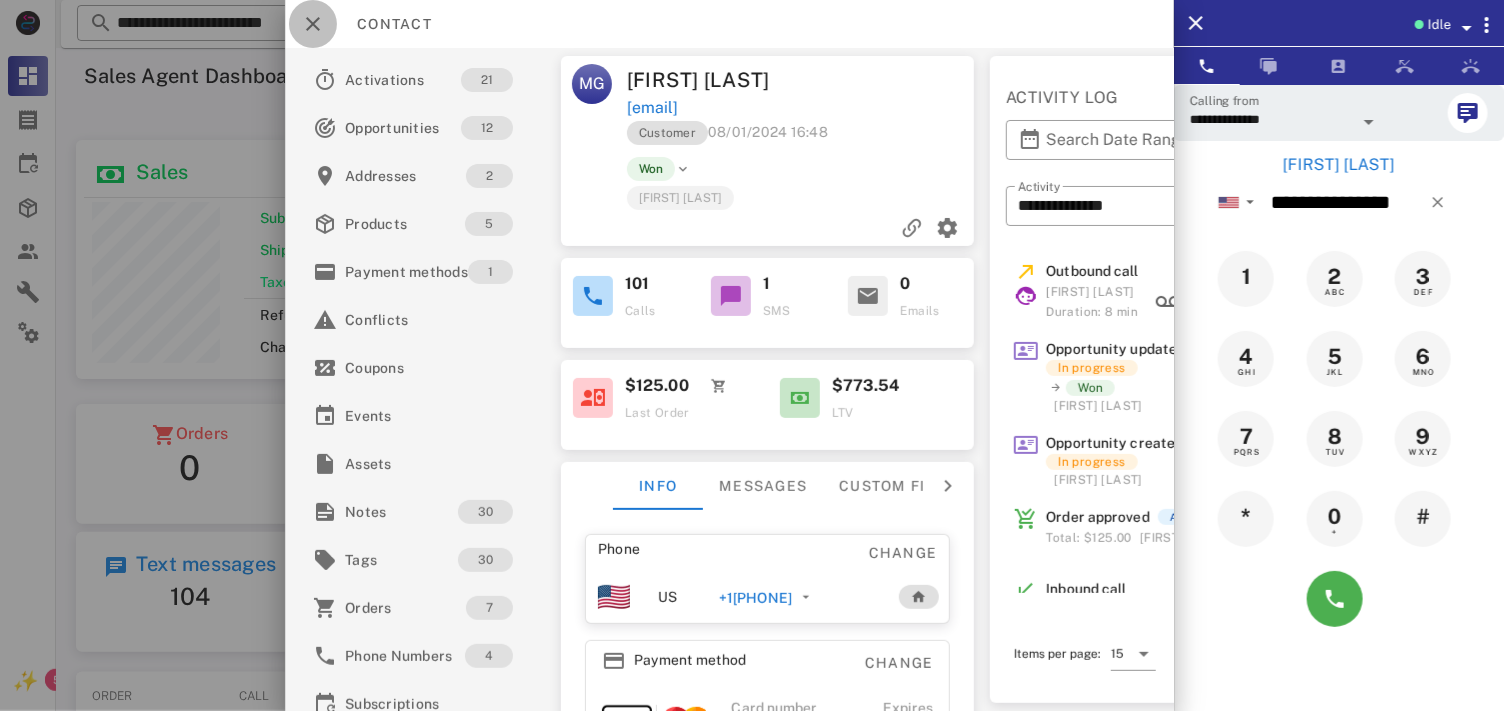 click at bounding box center [313, 24] 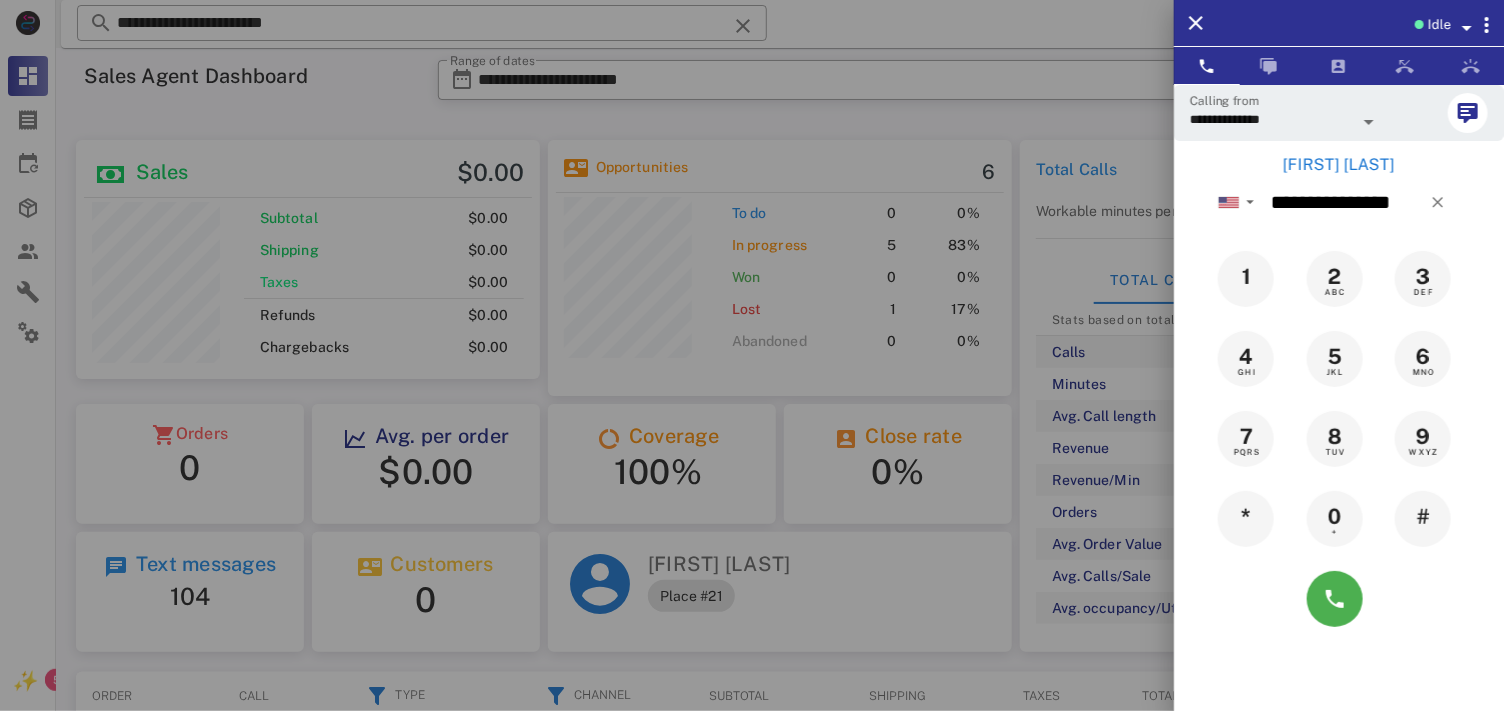 click on "[FIRST] [LAST]" at bounding box center [1339, 165] 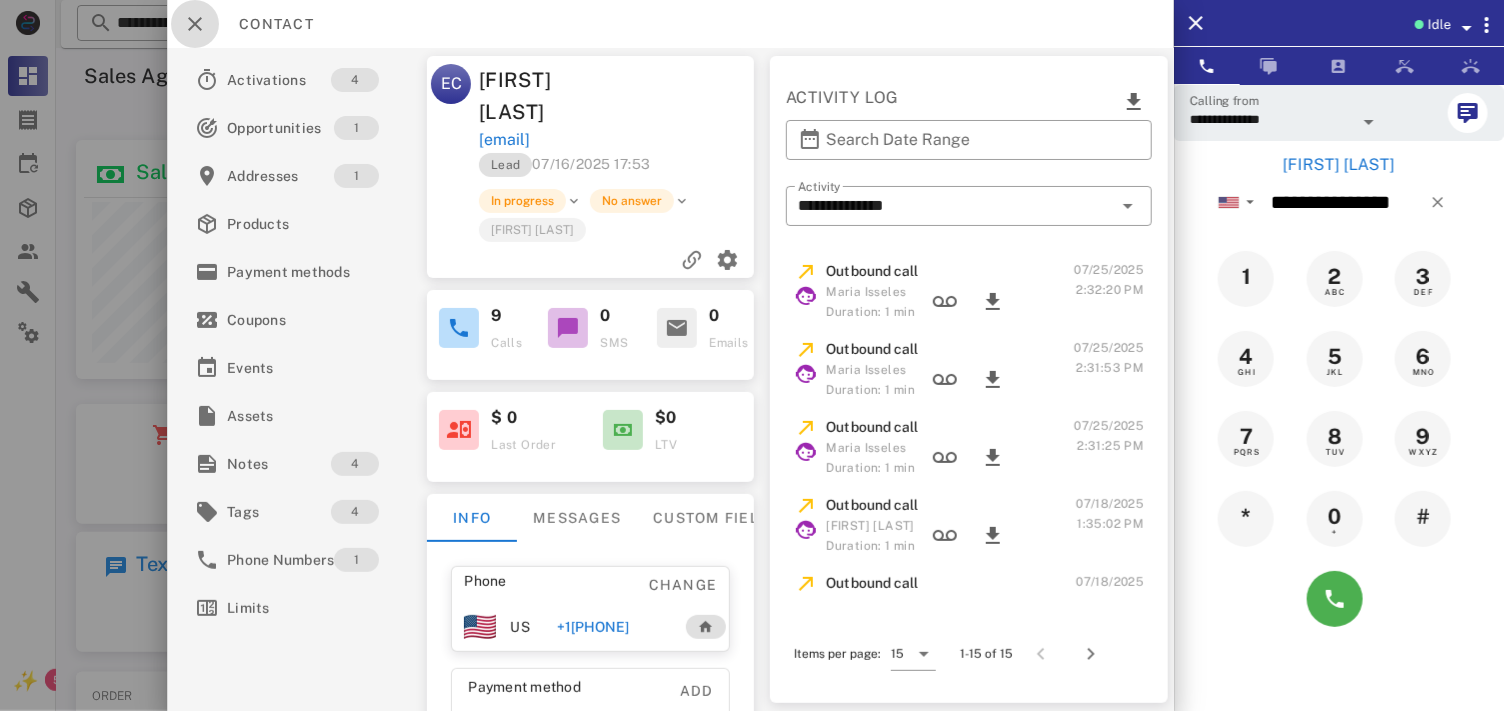click at bounding box center (195, 24) 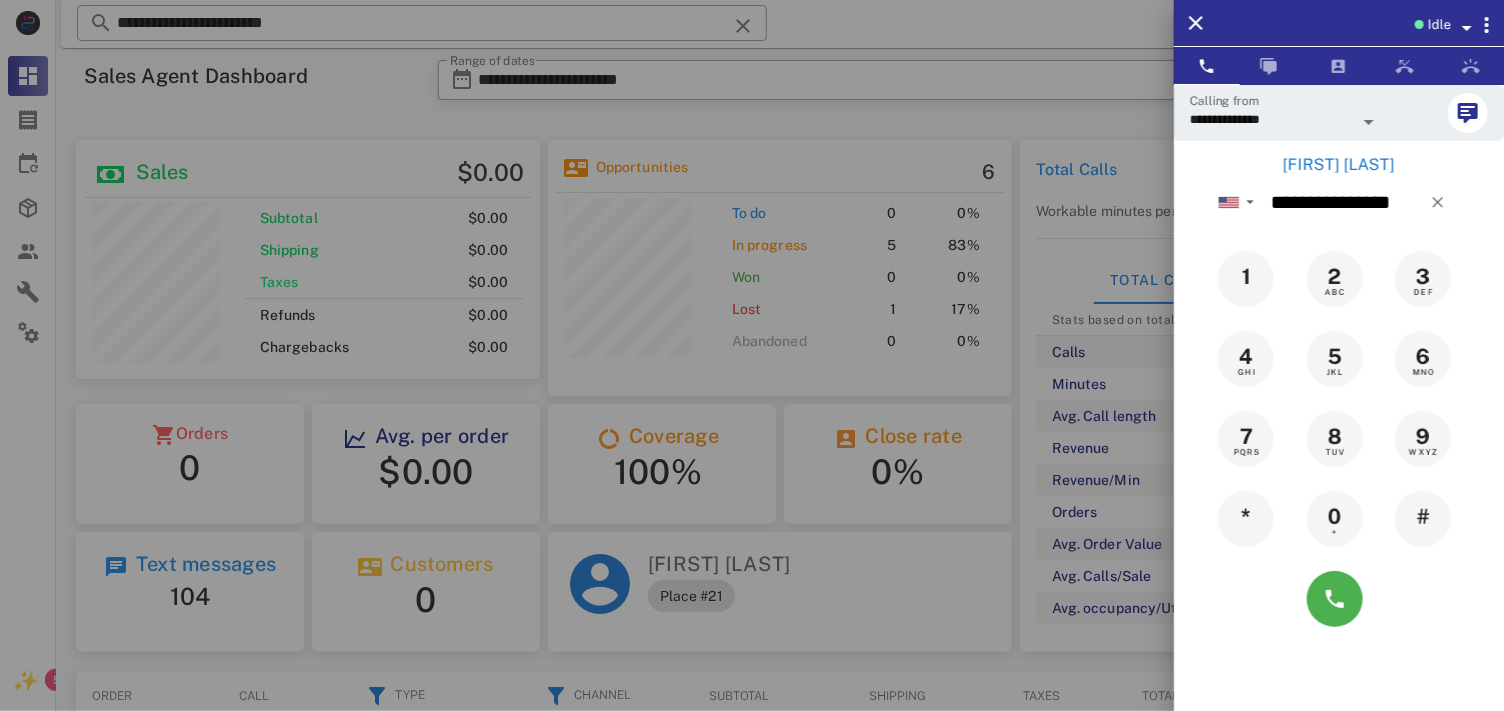 click on "[FIRST] [LAST]" at bounding box center [1339, 165] 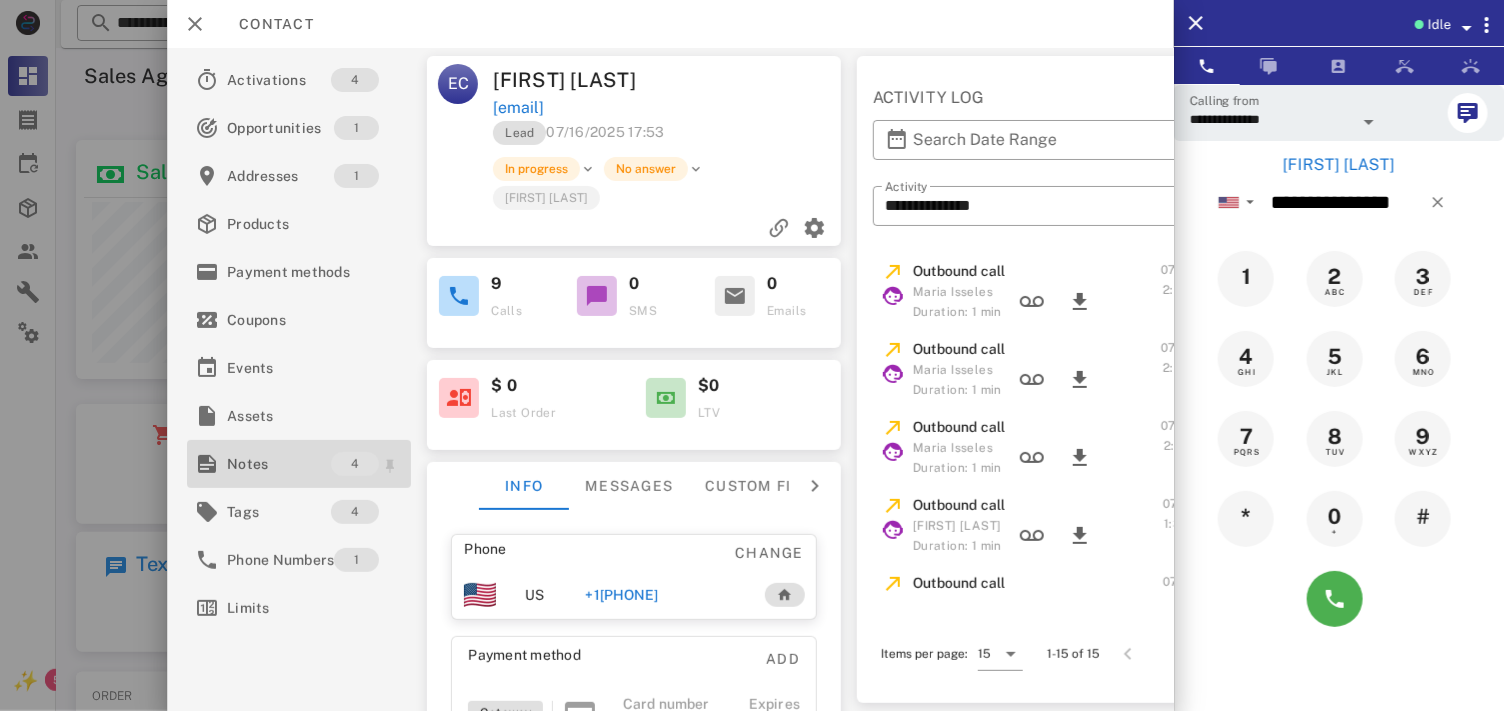 click on "Notes" at bounding box center (279, 464) 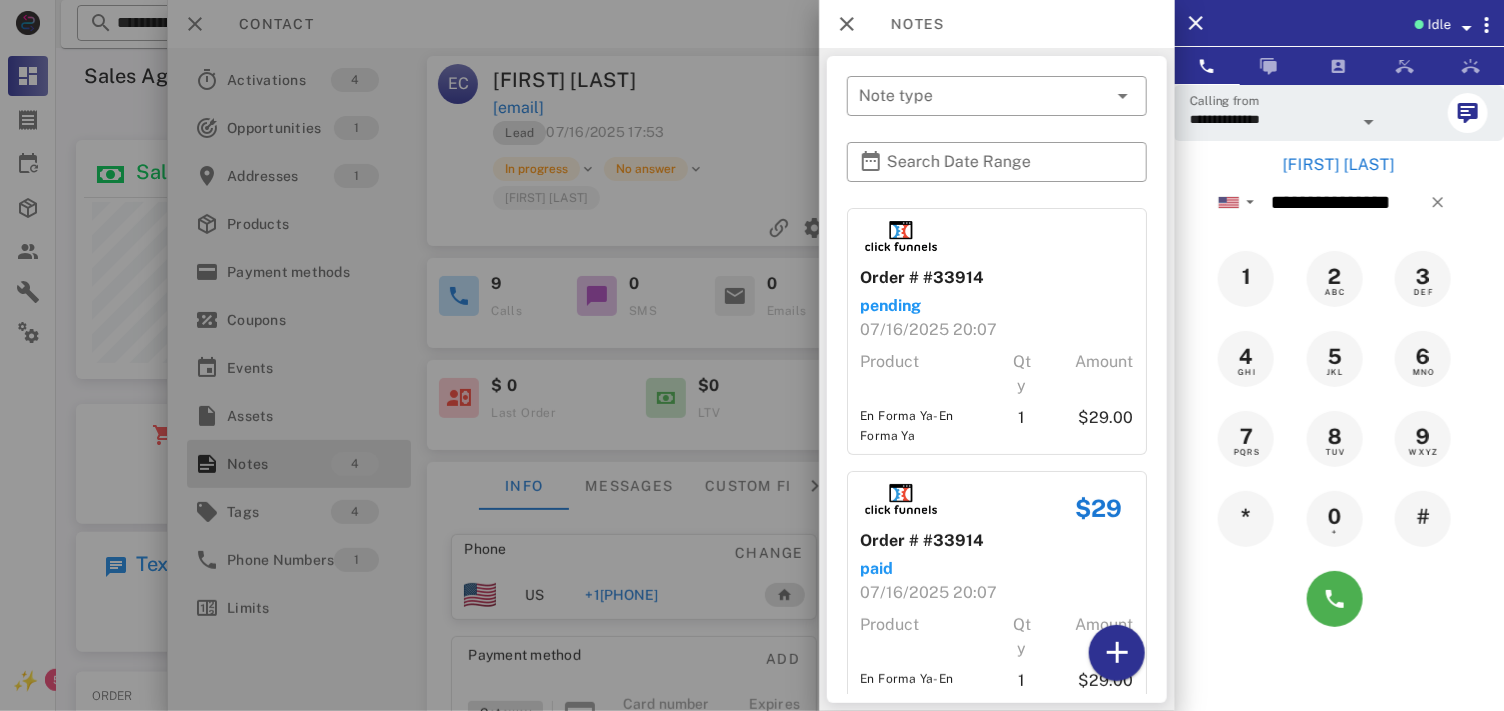 scroll, scrollTop: 381, scrollLeft: 0, axis: vertical 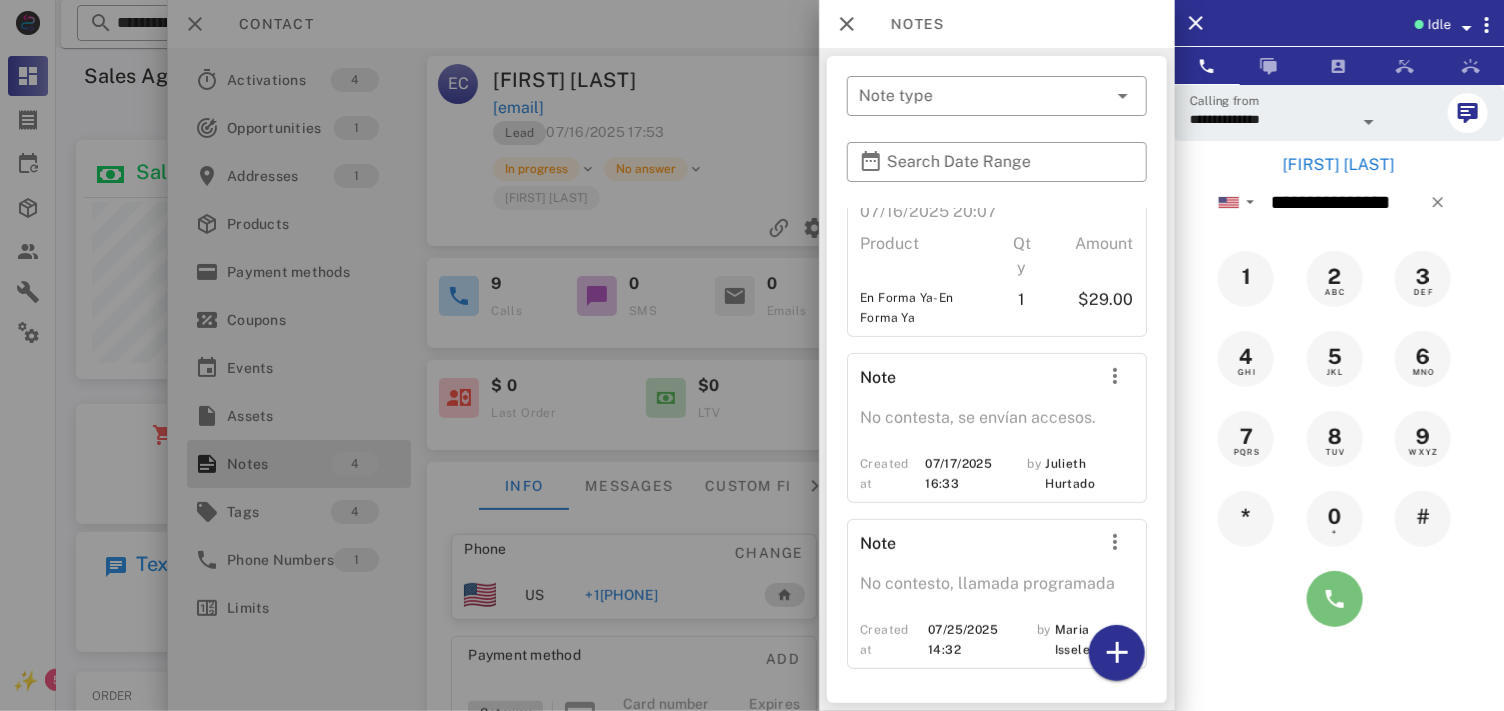 click at bounding box center [1335, 599] 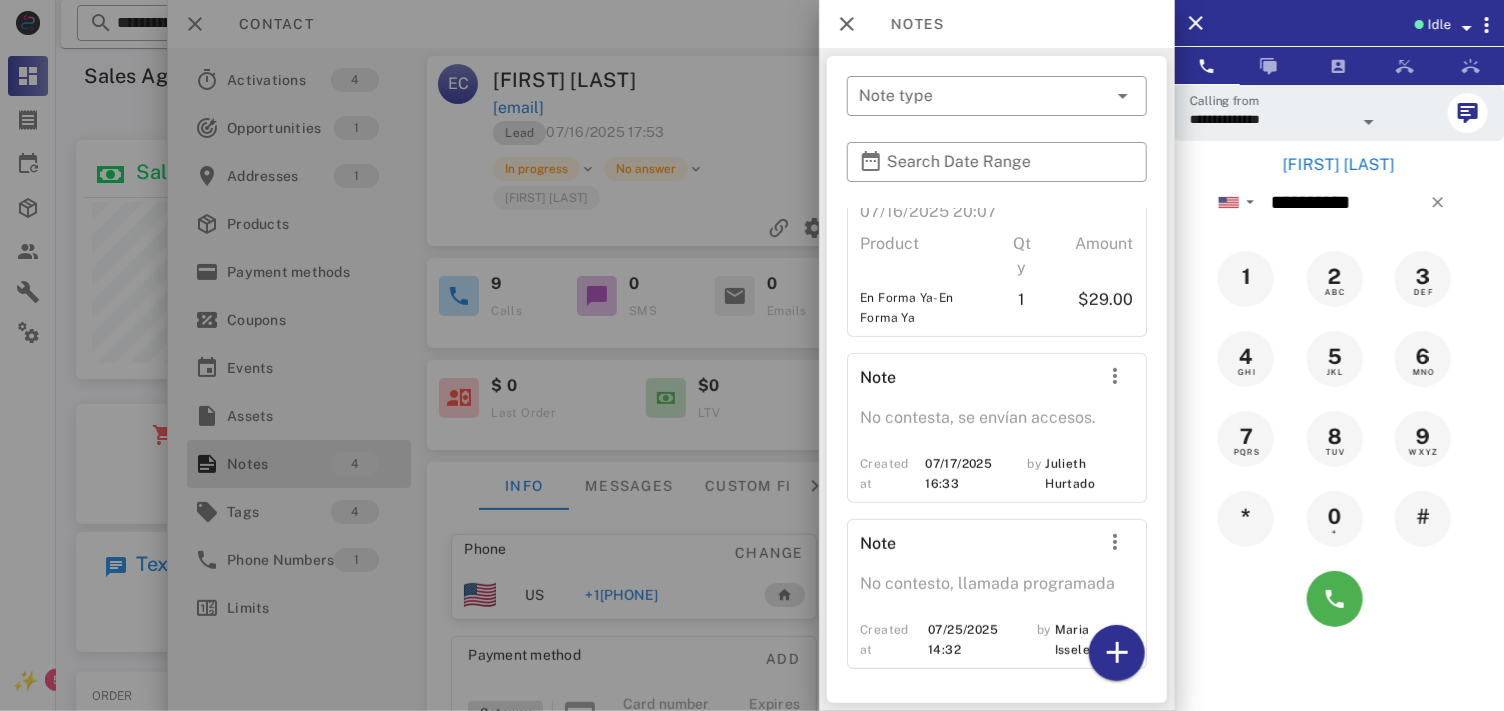 click at bounding box center [752, 355] 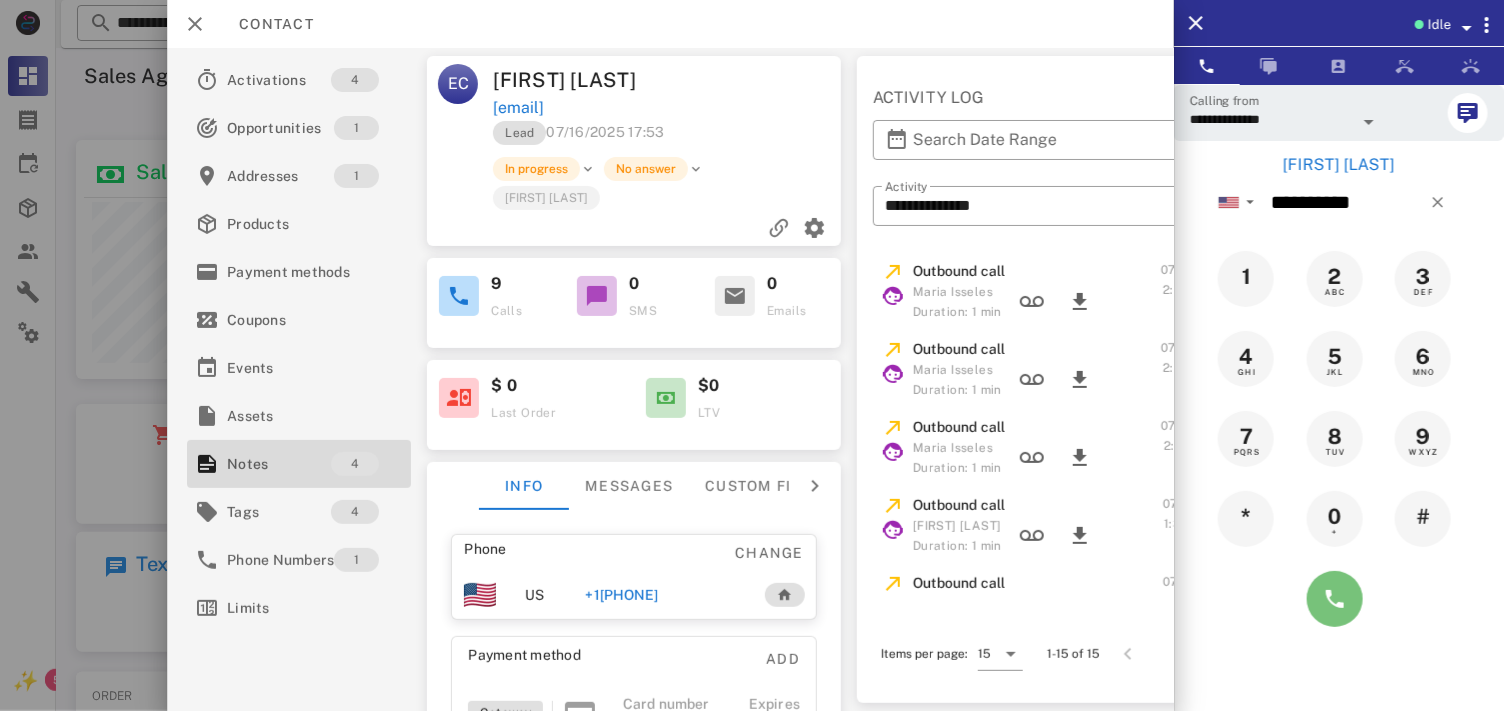 click at bounding box center (1335, 599) 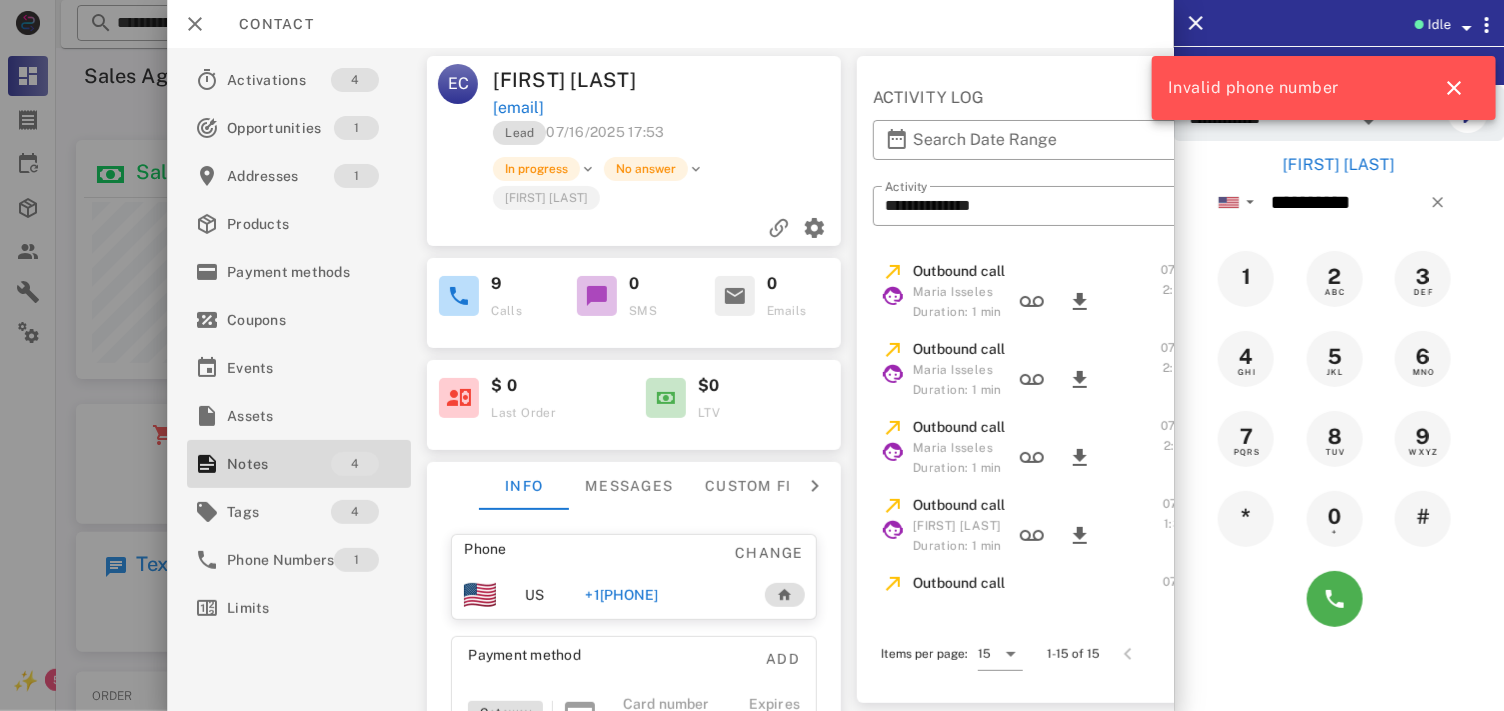 click on "+1[PHONE]" at bounding box center [621, 595] 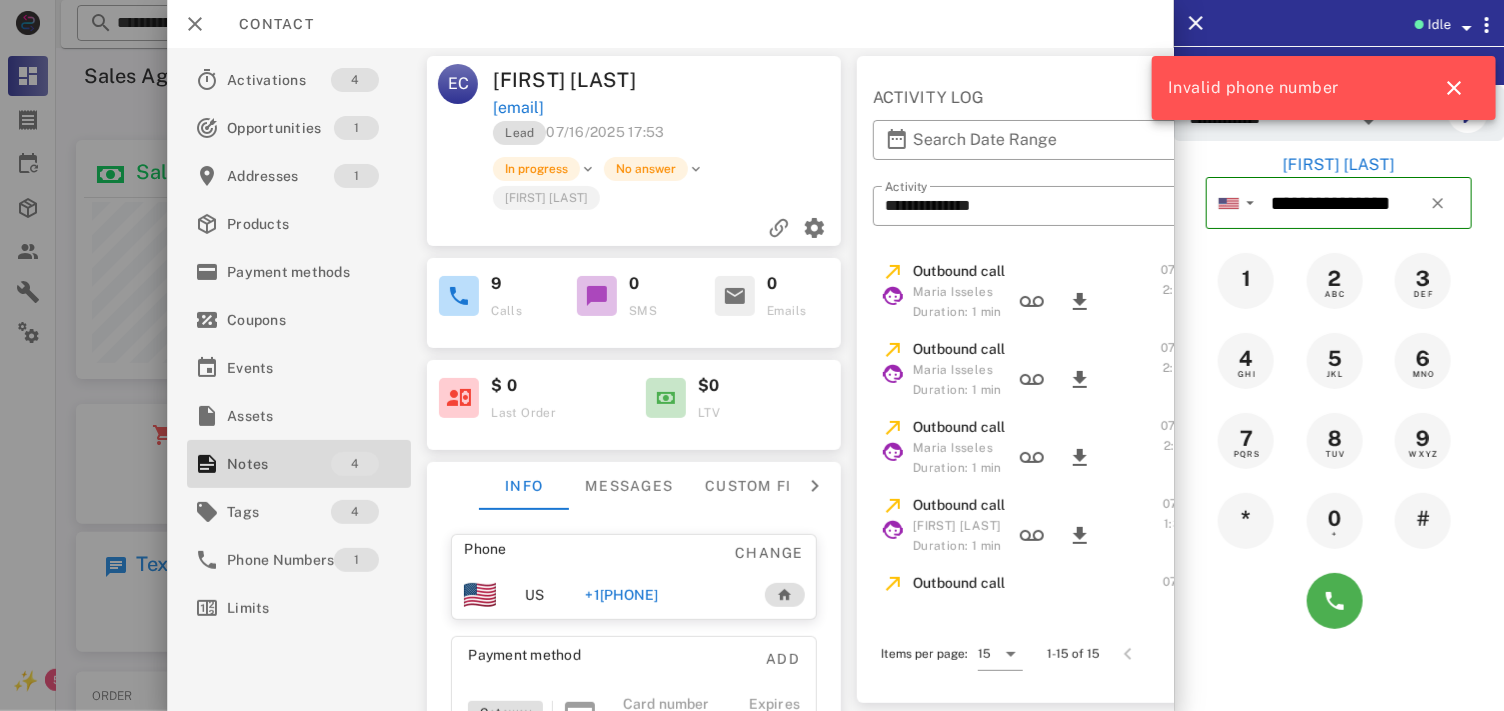 click on "+1[PHONE]" at bounding box center [621, 595] 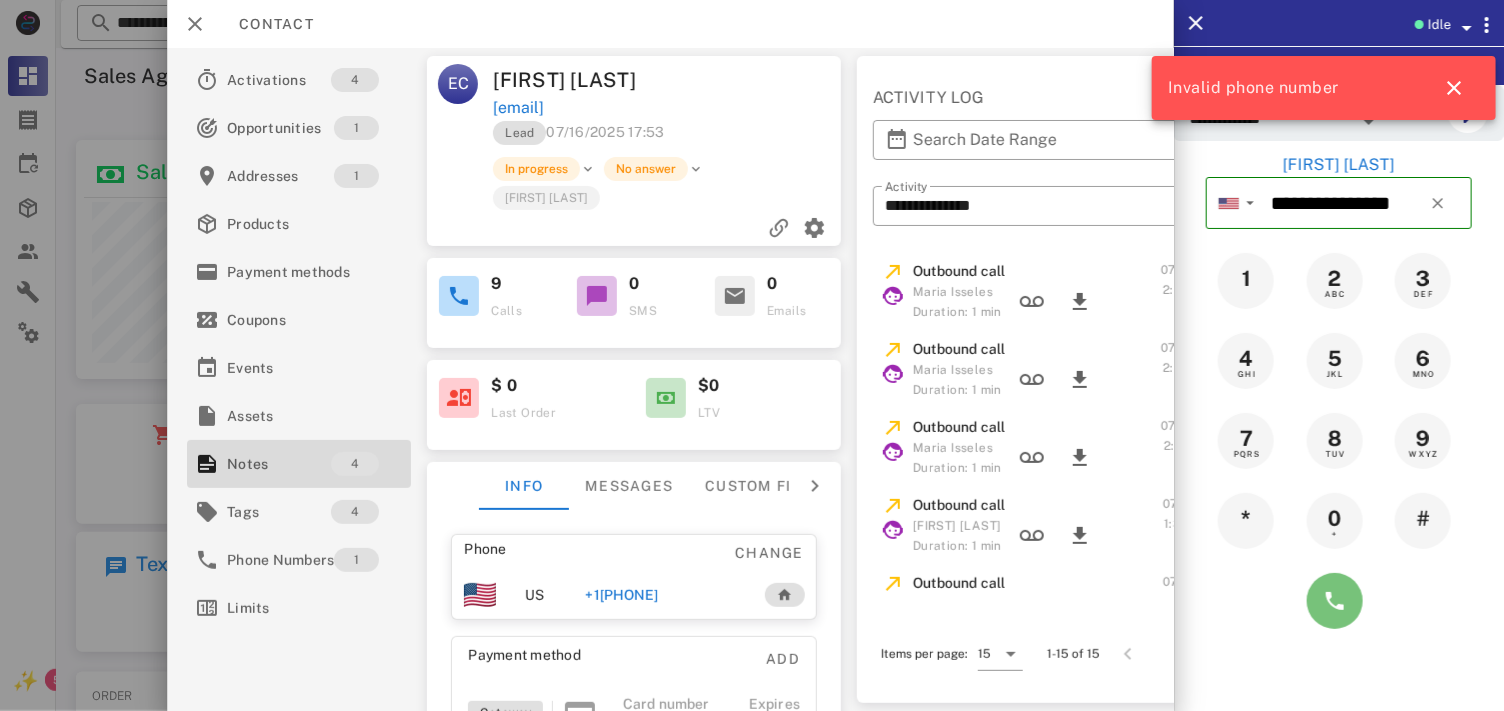 click at bounding box center (1335, 601) 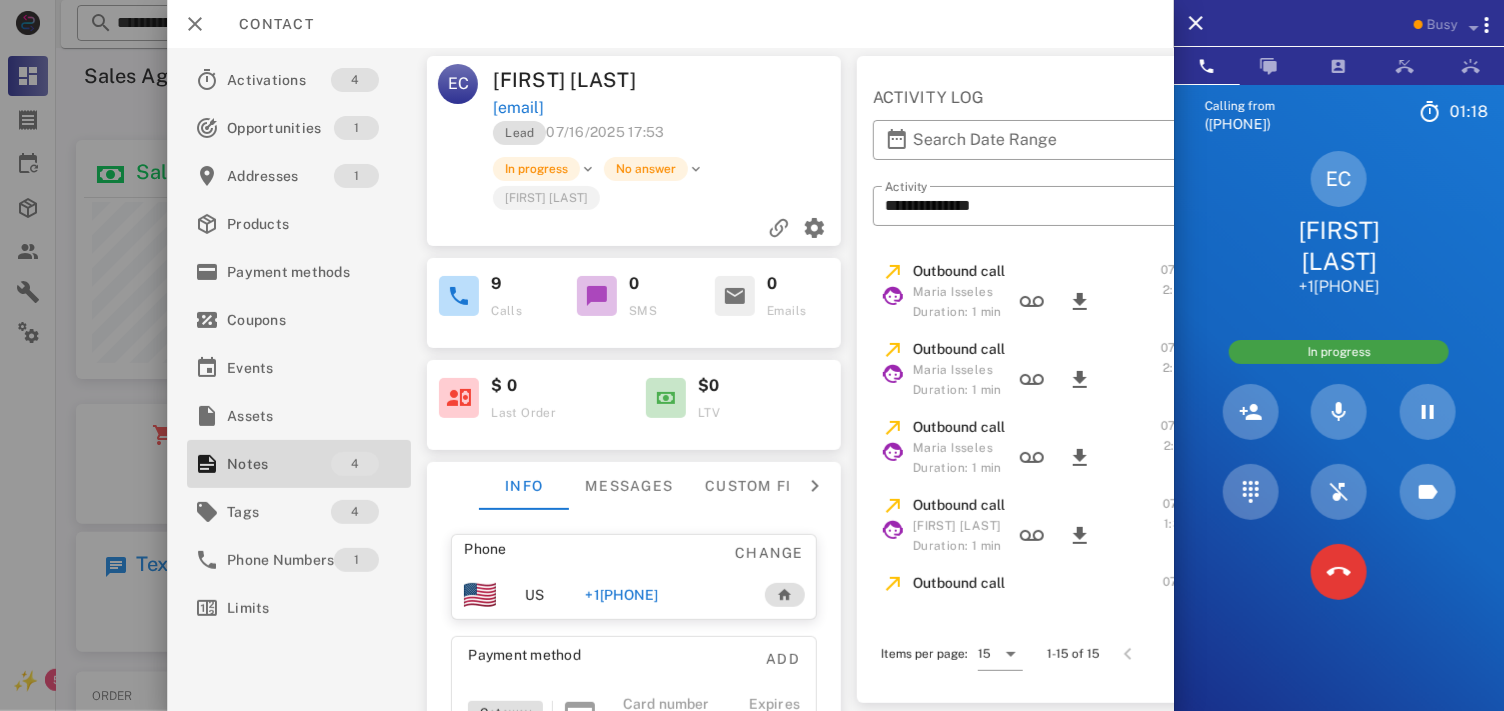 drag, startPoint x: 1336, startPoint y: 600, endPoint x: 1405, endPoint y: 210, distance: 396.05682 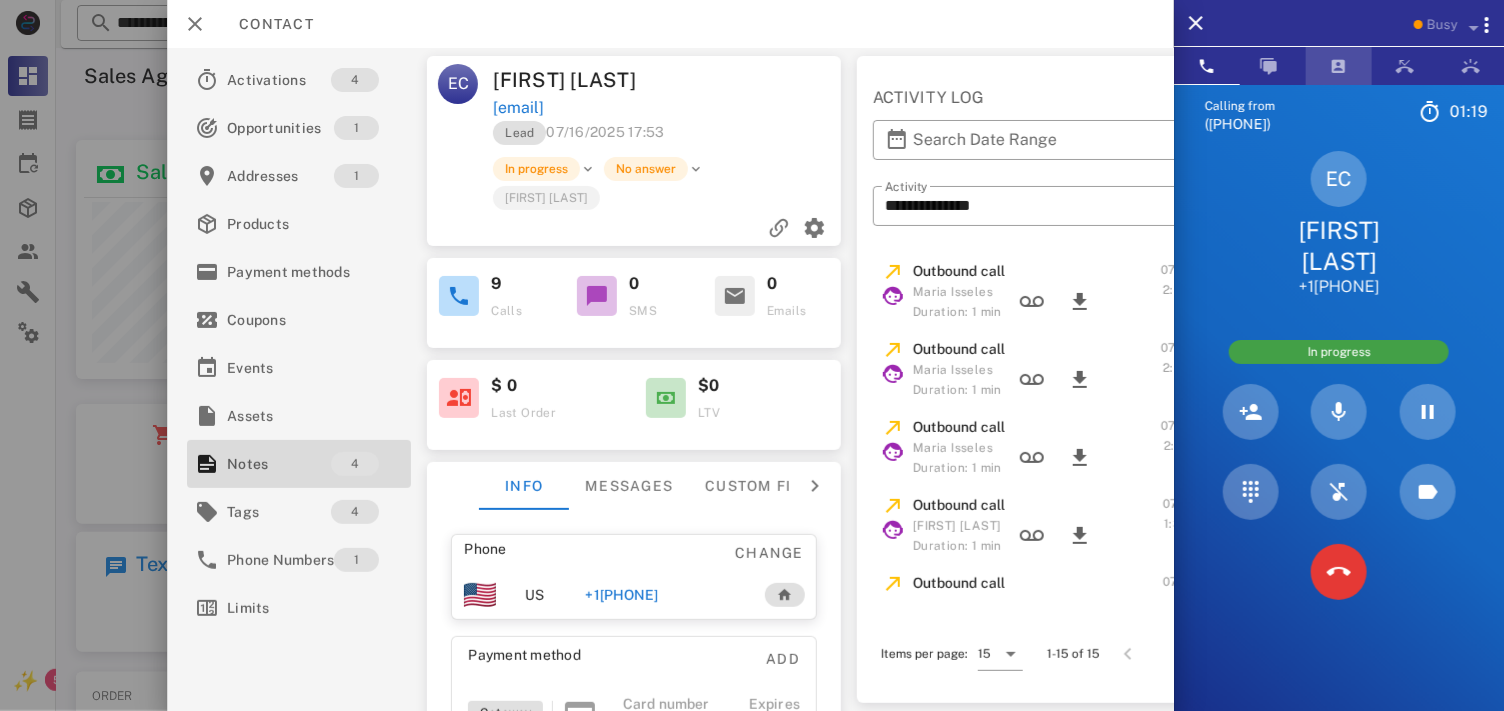click at bounding box center (1339, 66) 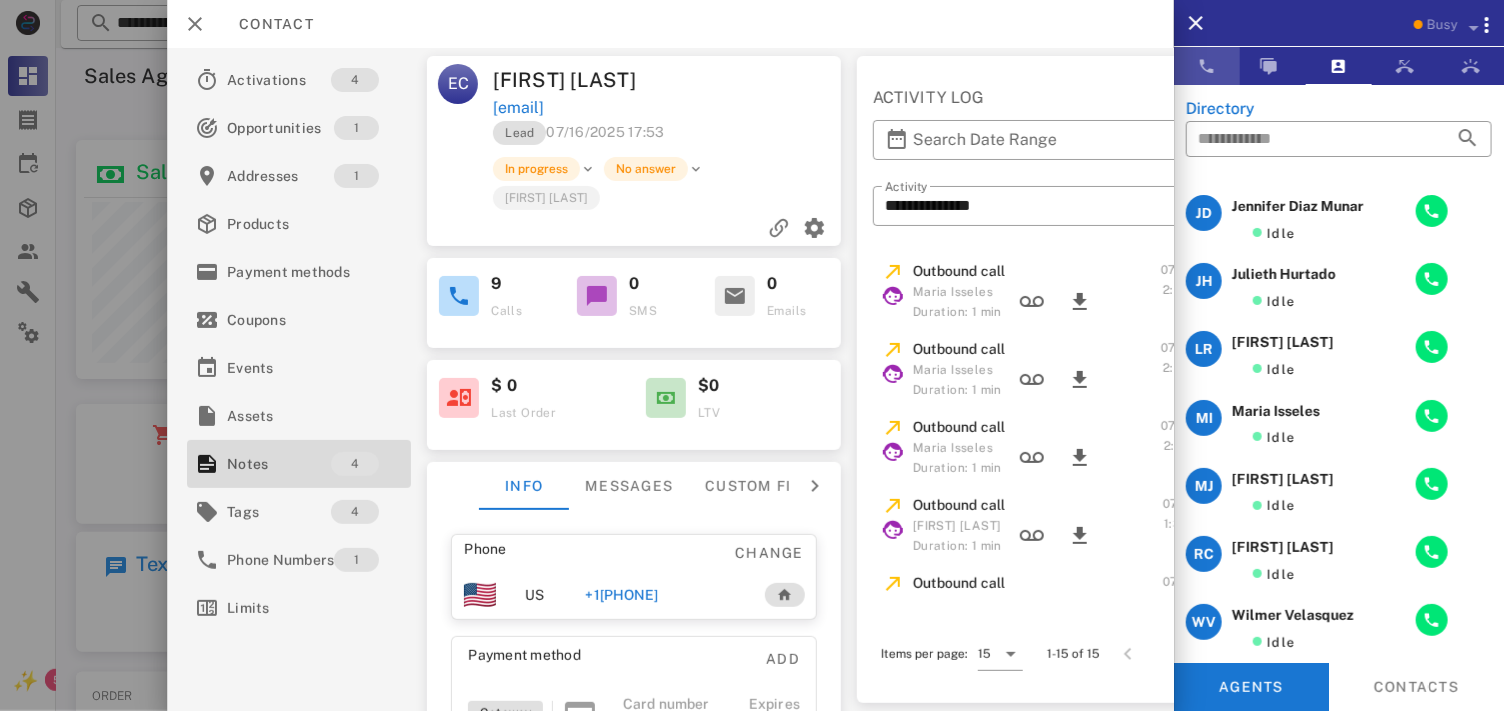 click at bounding box center [1207, 66] 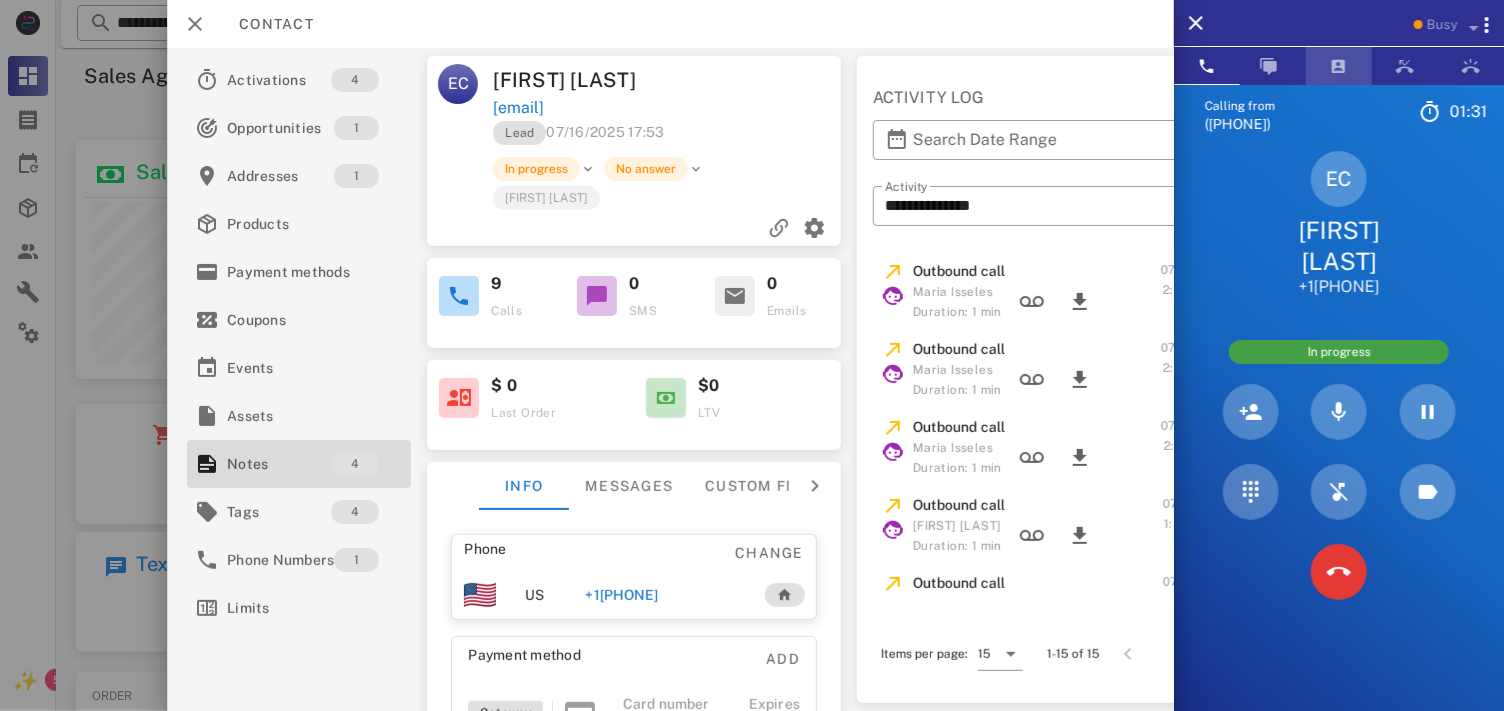 click at bounding box center [1339, 66] 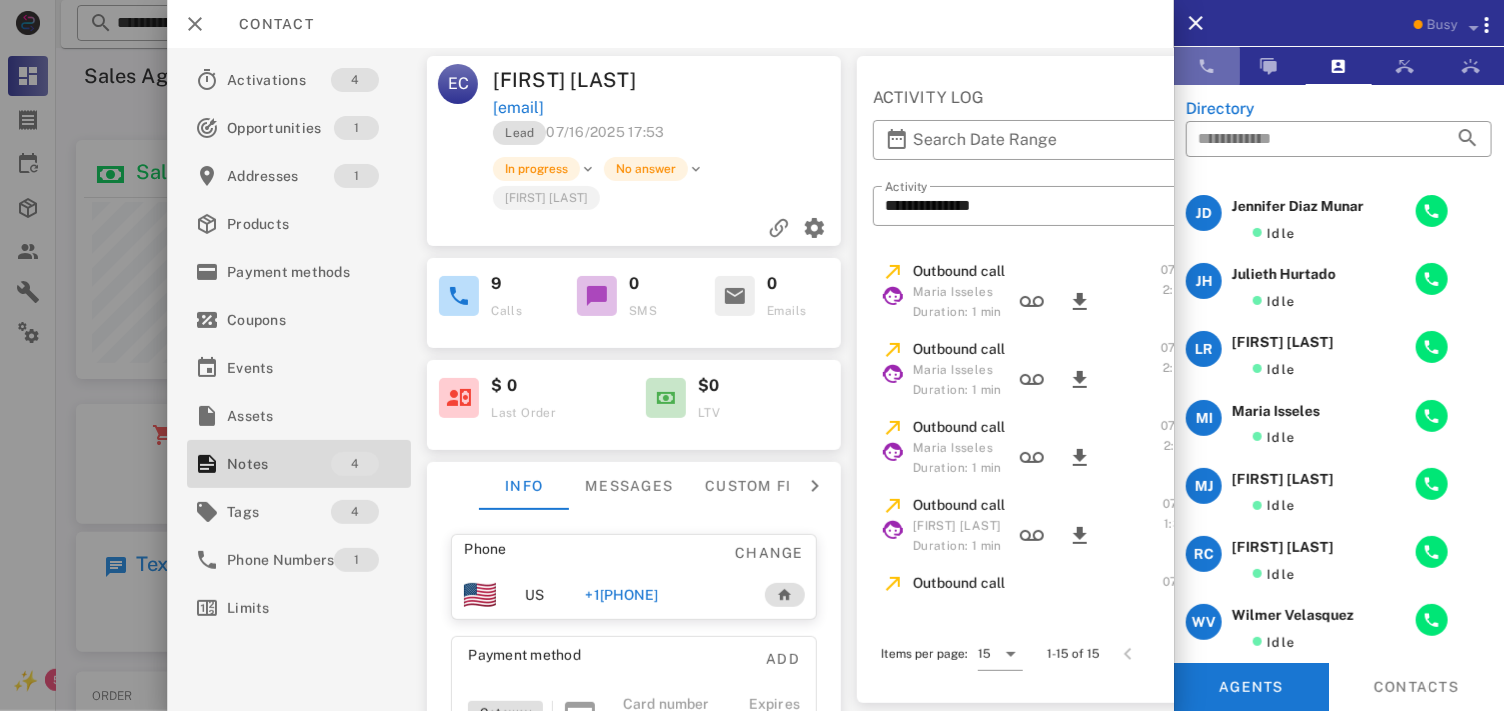 click at bounding box center (1207, 66) 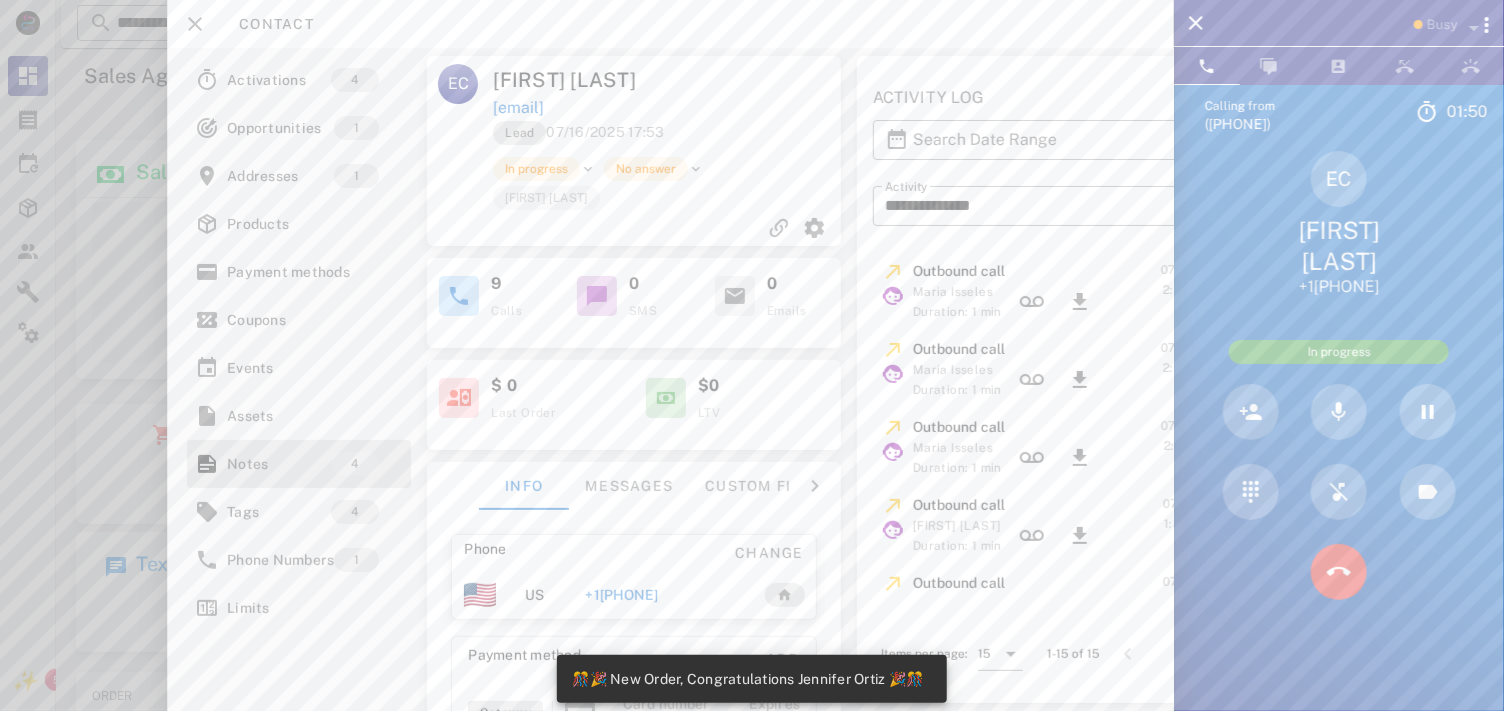 scroll, scrollTop: 999737, scrollLeft: 999535, axis: both 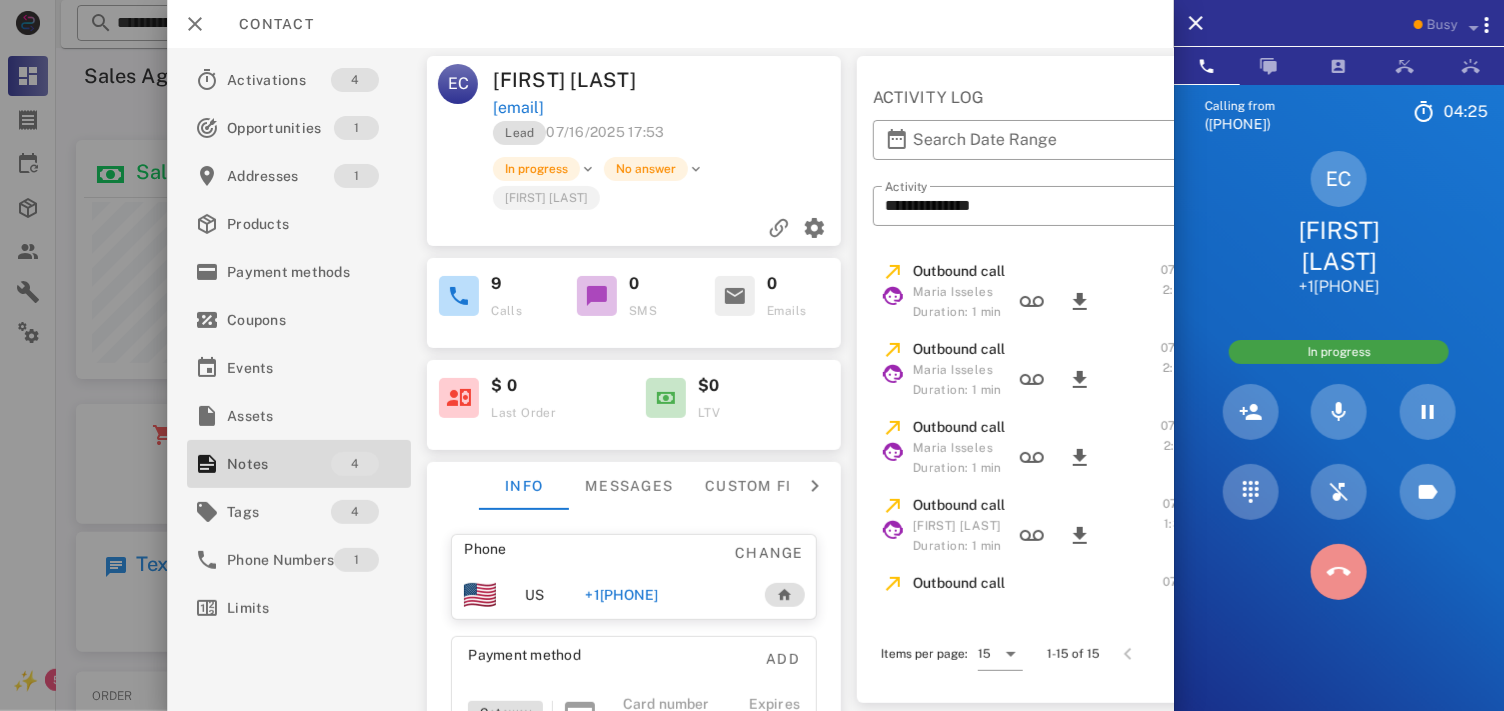 click at bounding box center (1339, 572) 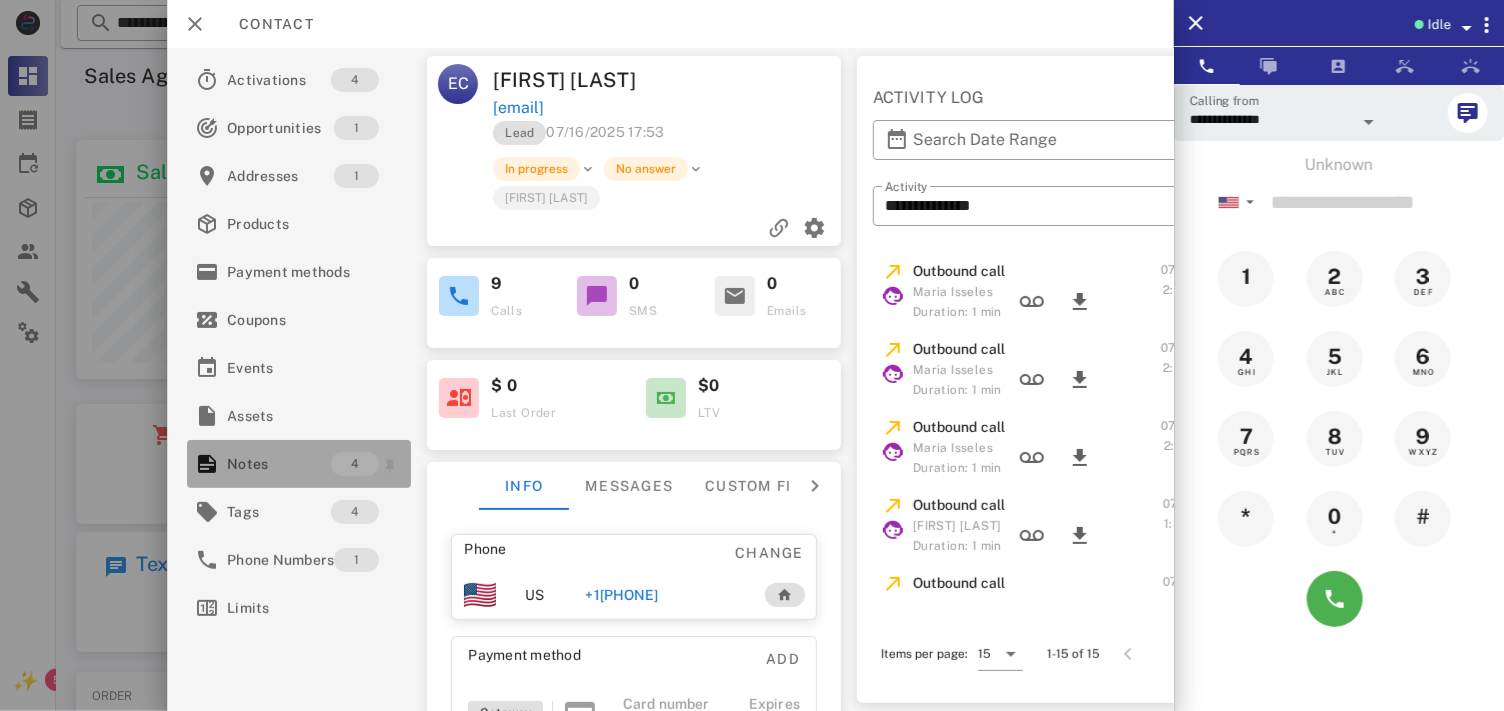 click on "Notes  4" at bounding box center [299, 464] 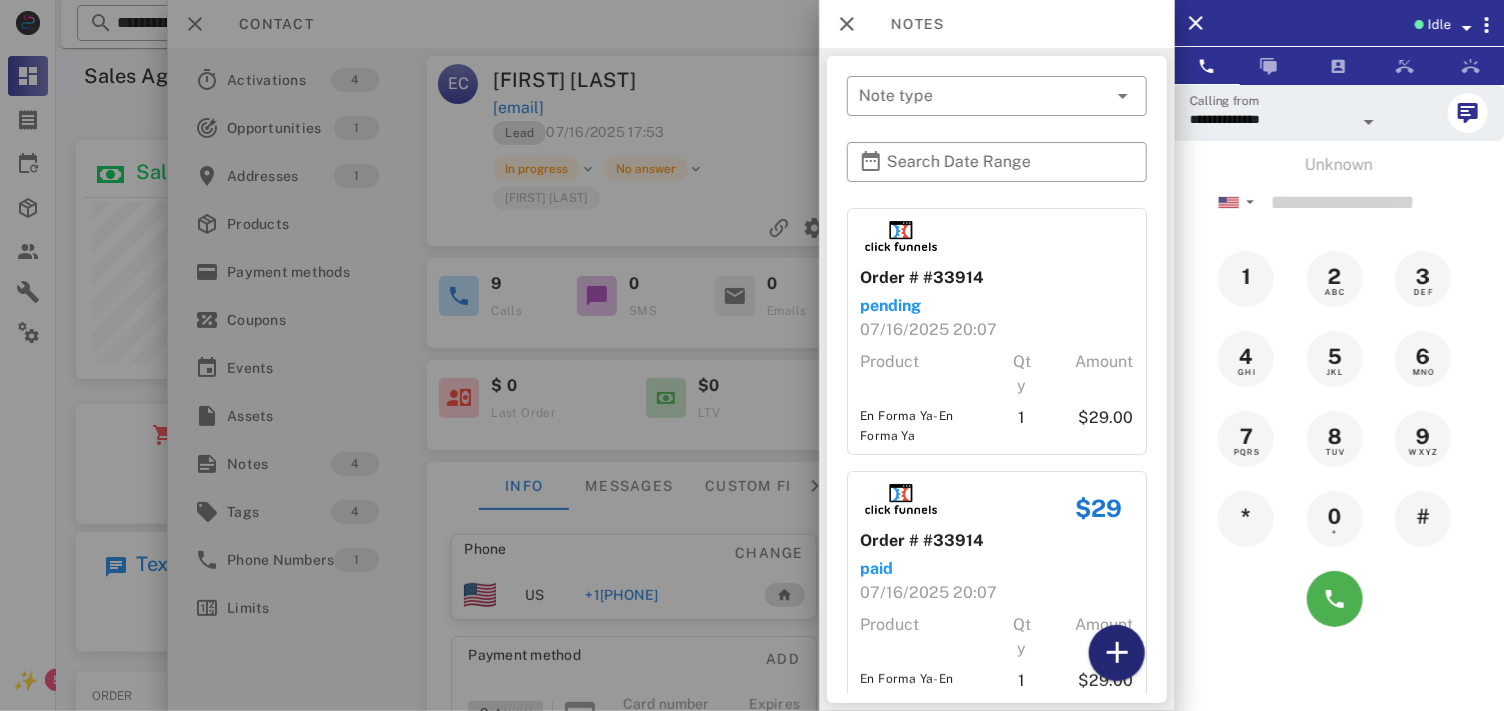click at bounding box center (1116, 653) 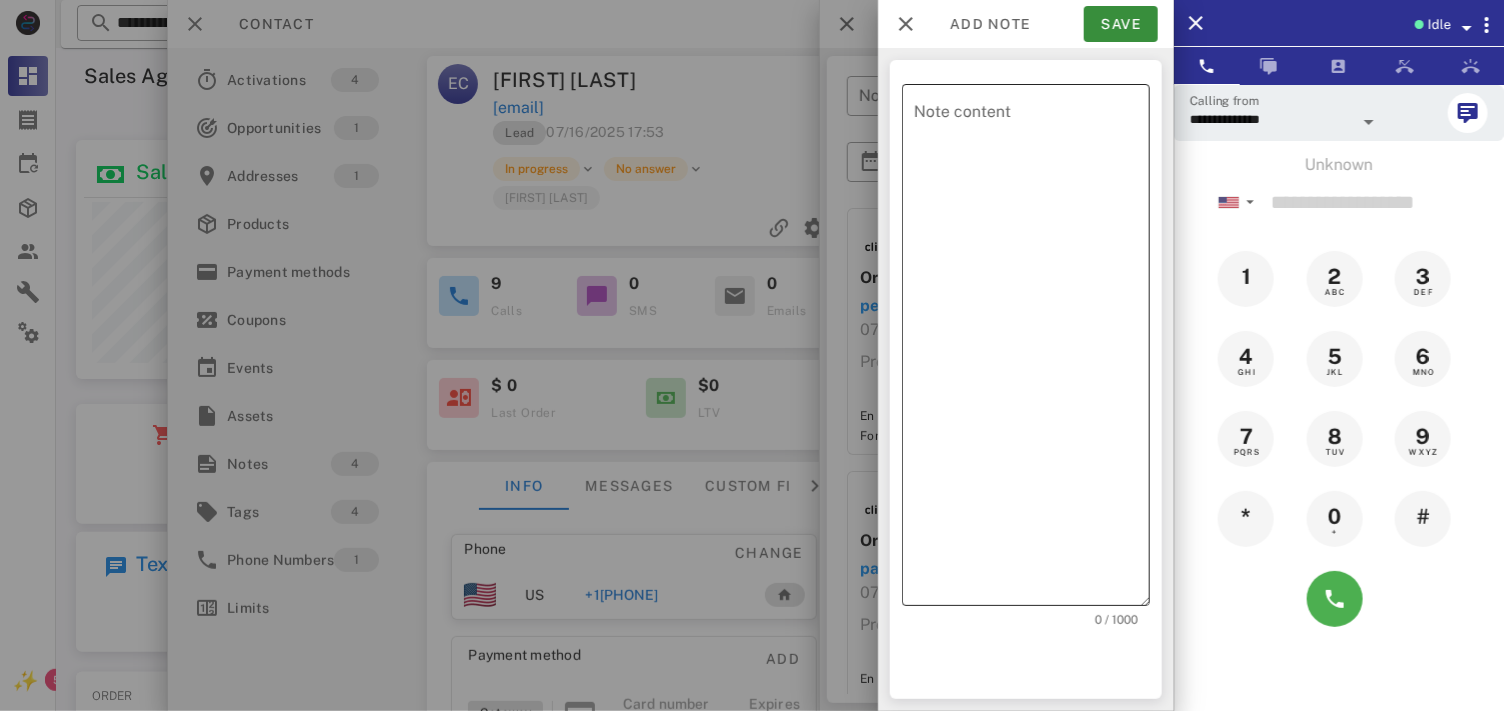 click on "Note content" at bounding box center (1032, 350) 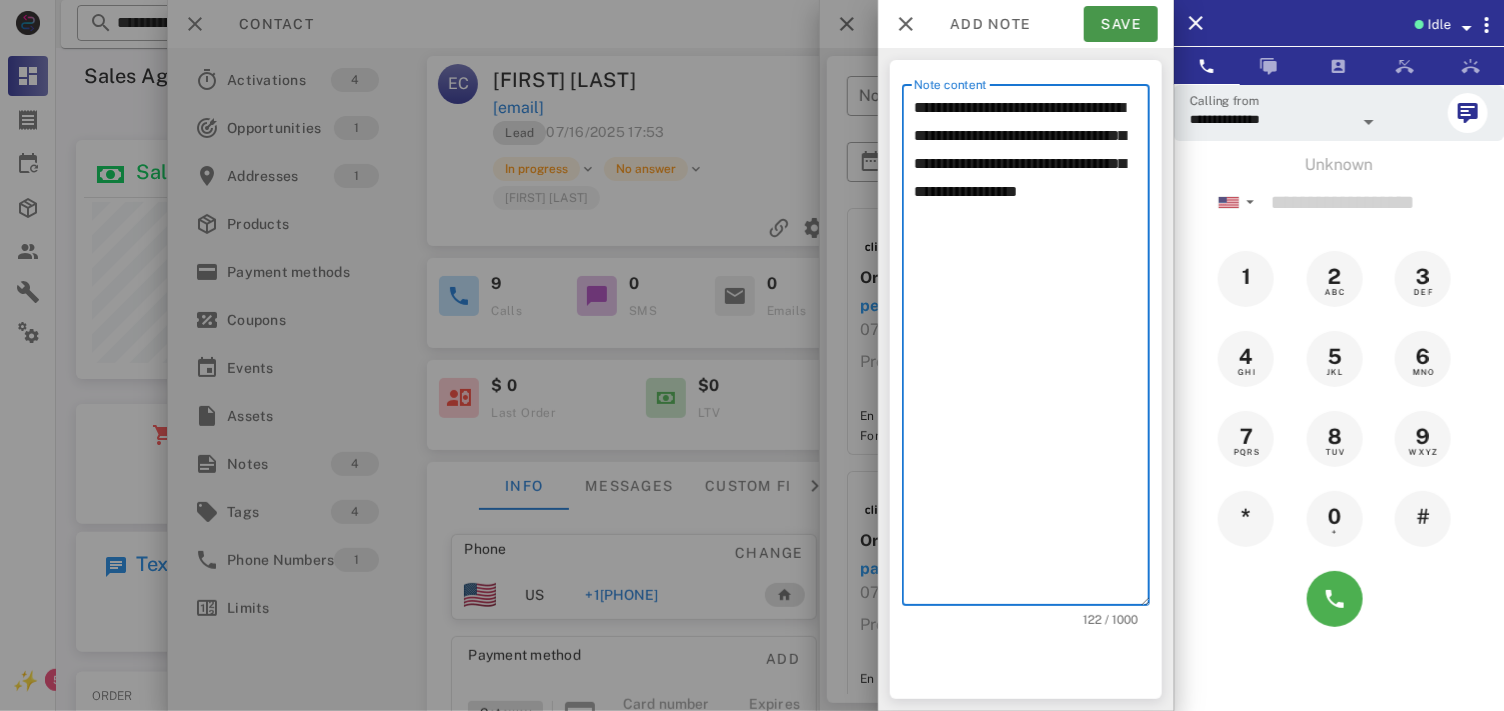type on "**********" 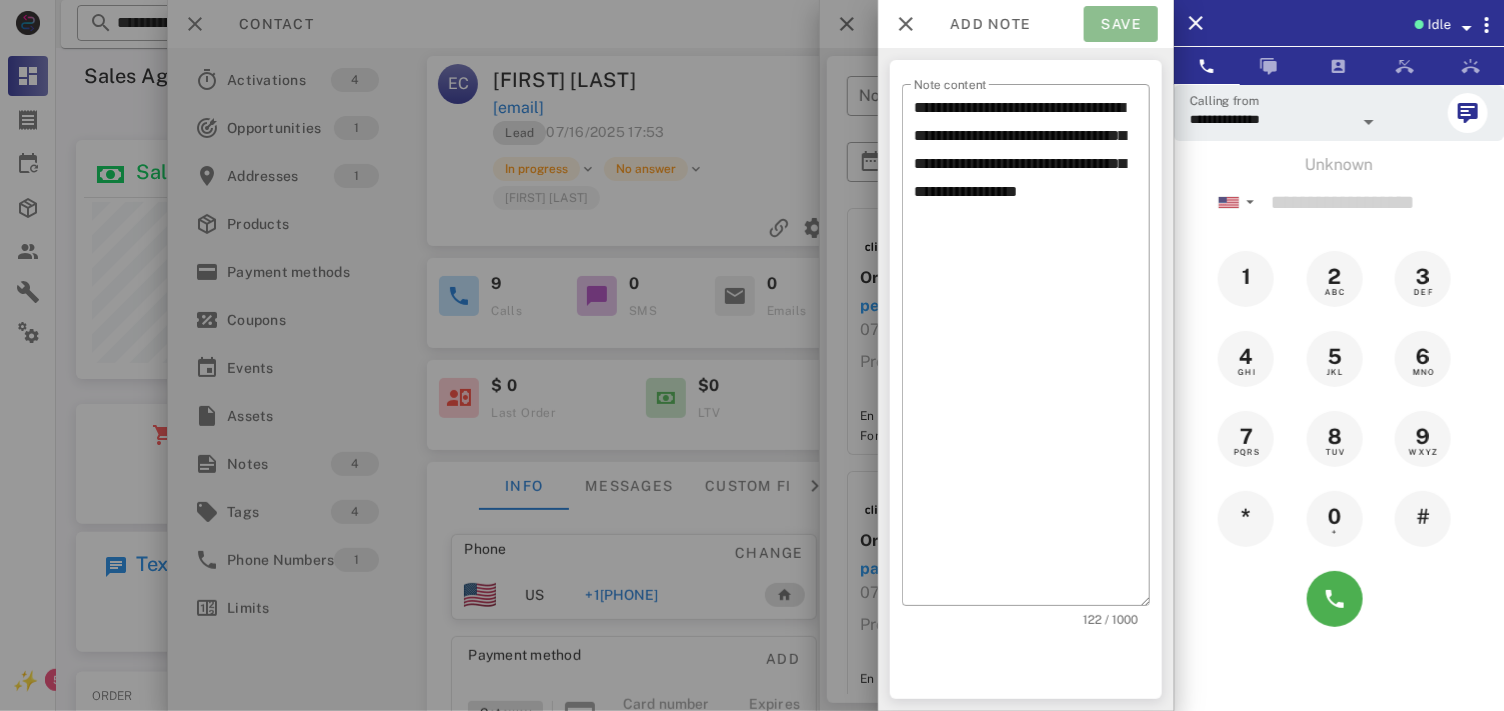 click on "Save" at bounding box center (1121, 24) 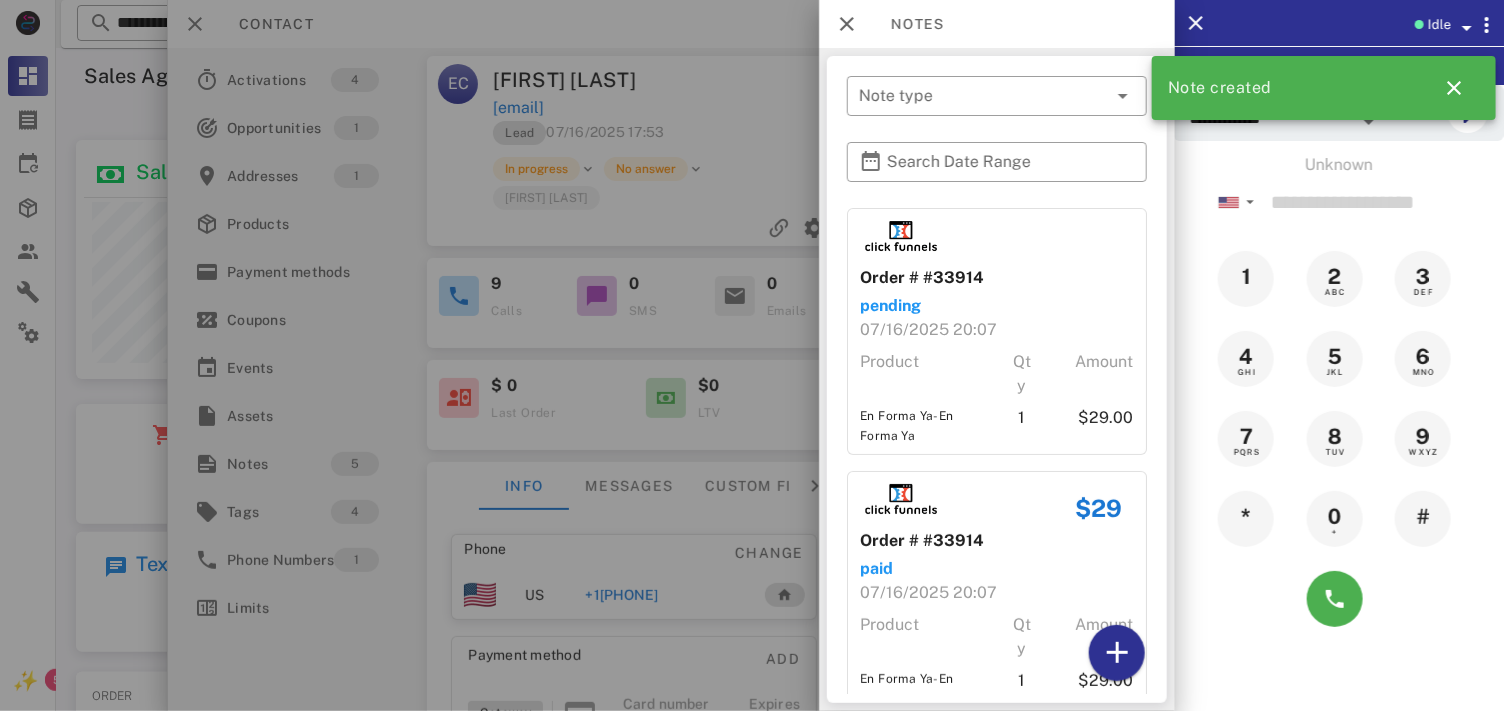 drag, startPoint x: 697, startPoint y: 597, endPoint x: 625, endPoint y: 595, distance: 72.02777 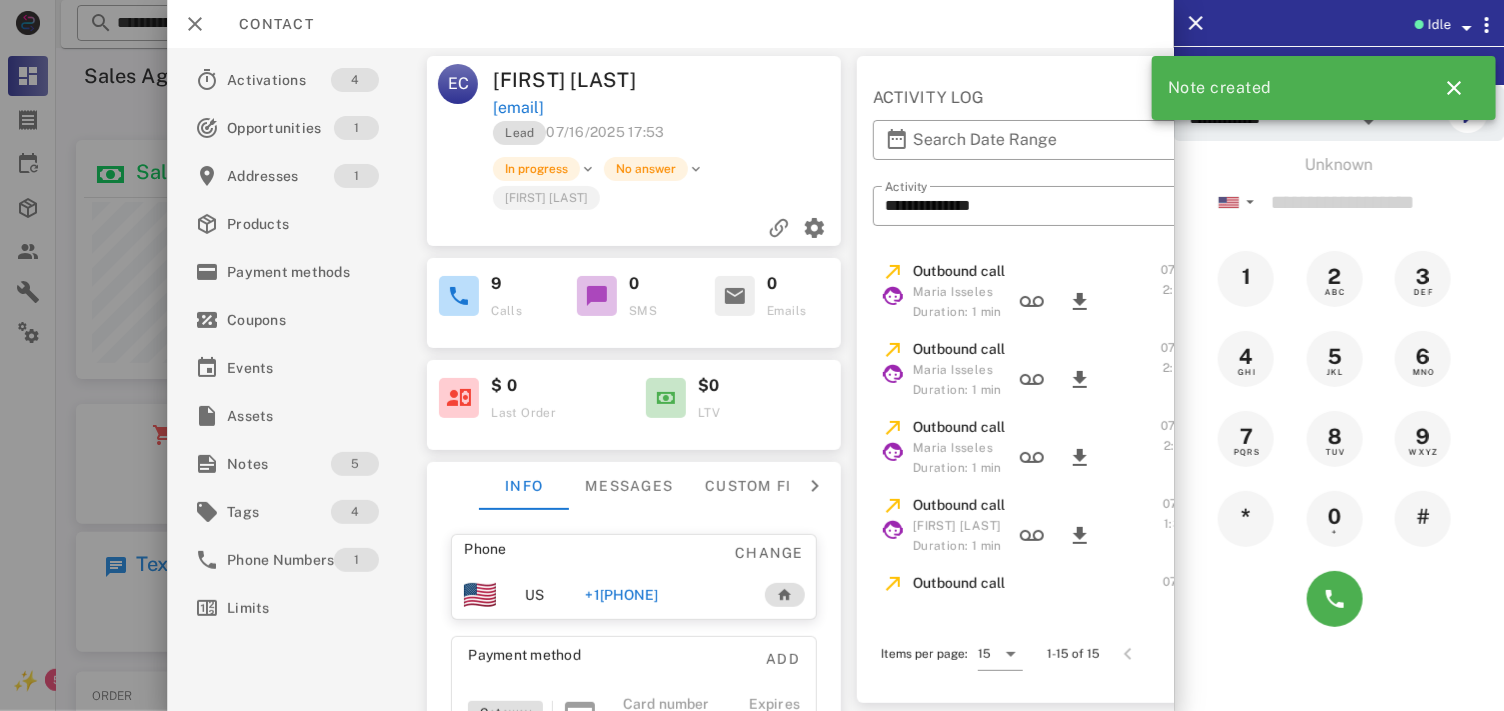 drag, startPoint x: 695, startPoint y: 592, endPoint x: 575, endPoint y: 592, distance: 120 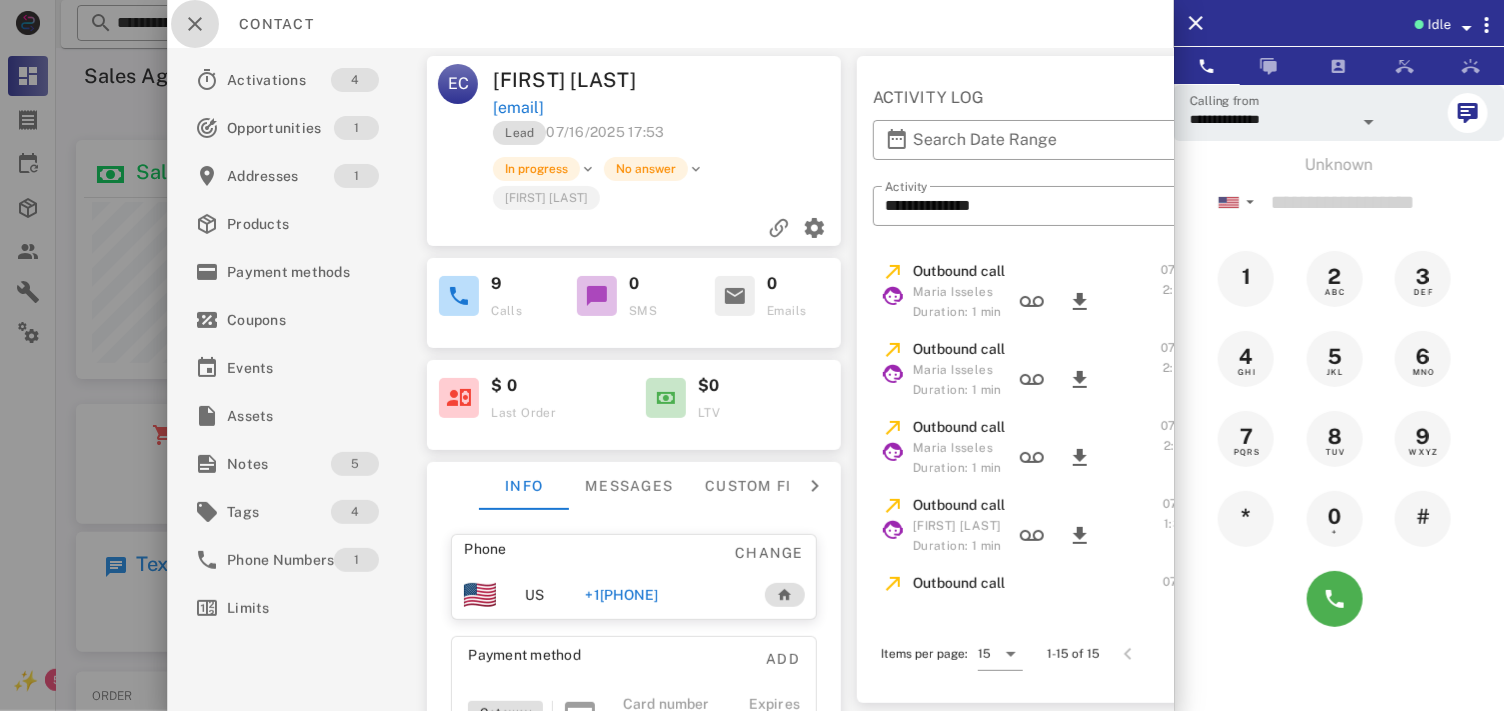 click at bounding box center [195, 24] 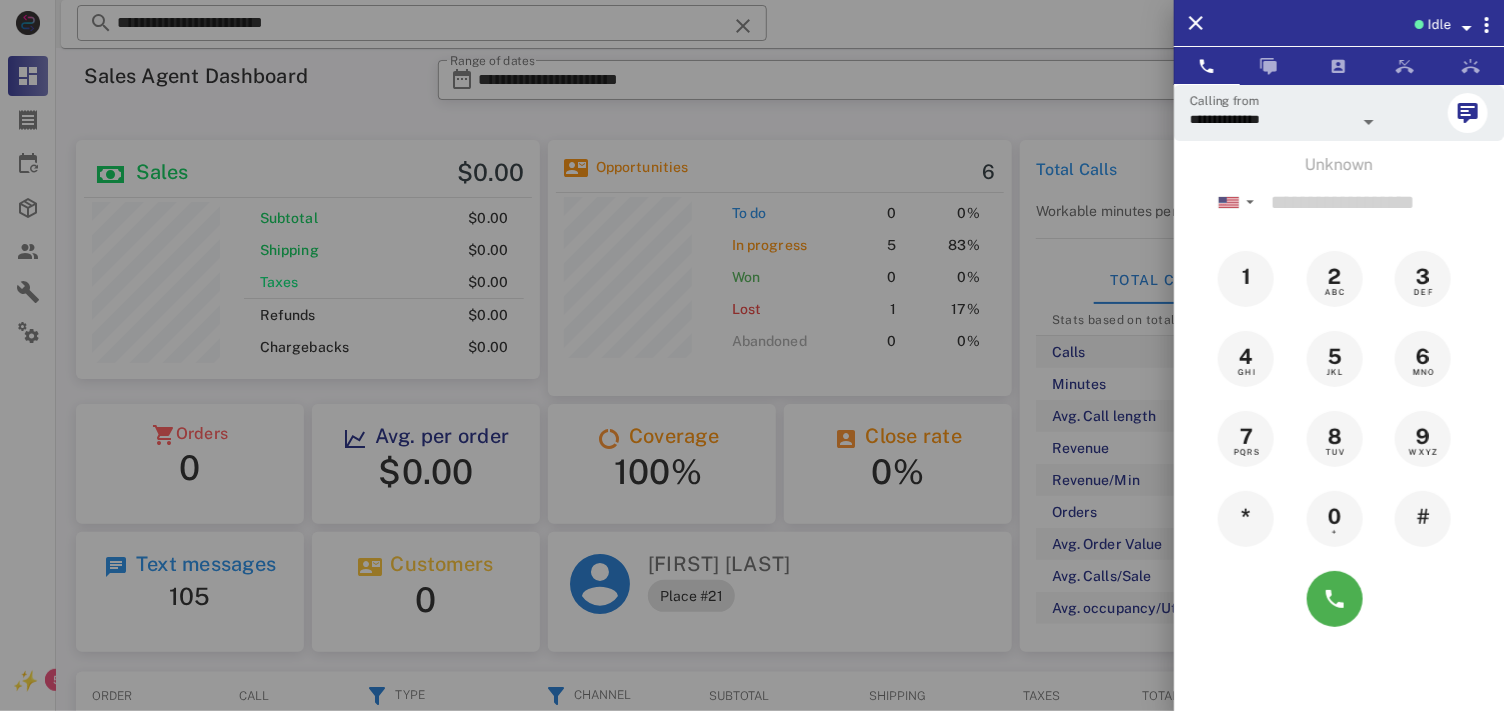 click at bounding box center [752, 355] 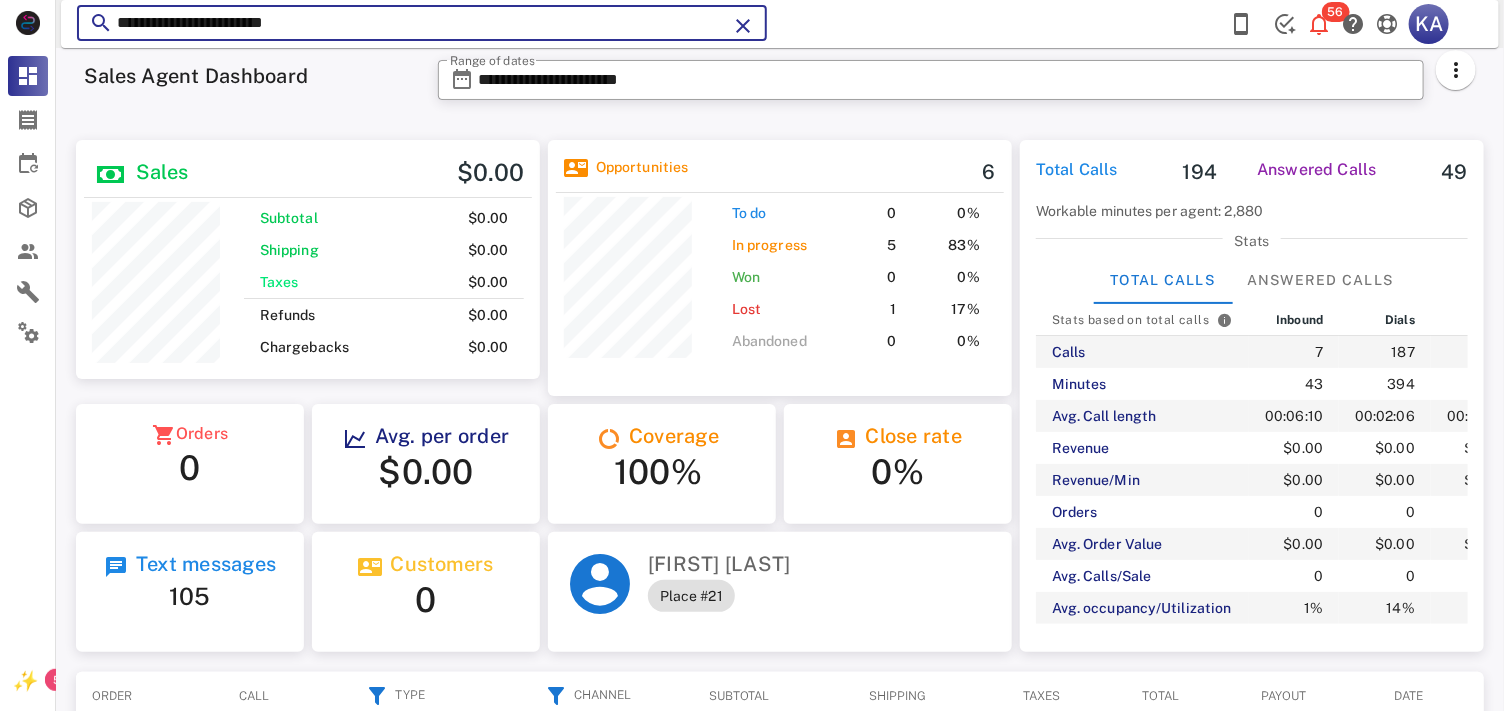 click on "**********" at bounding box center [422, 23] 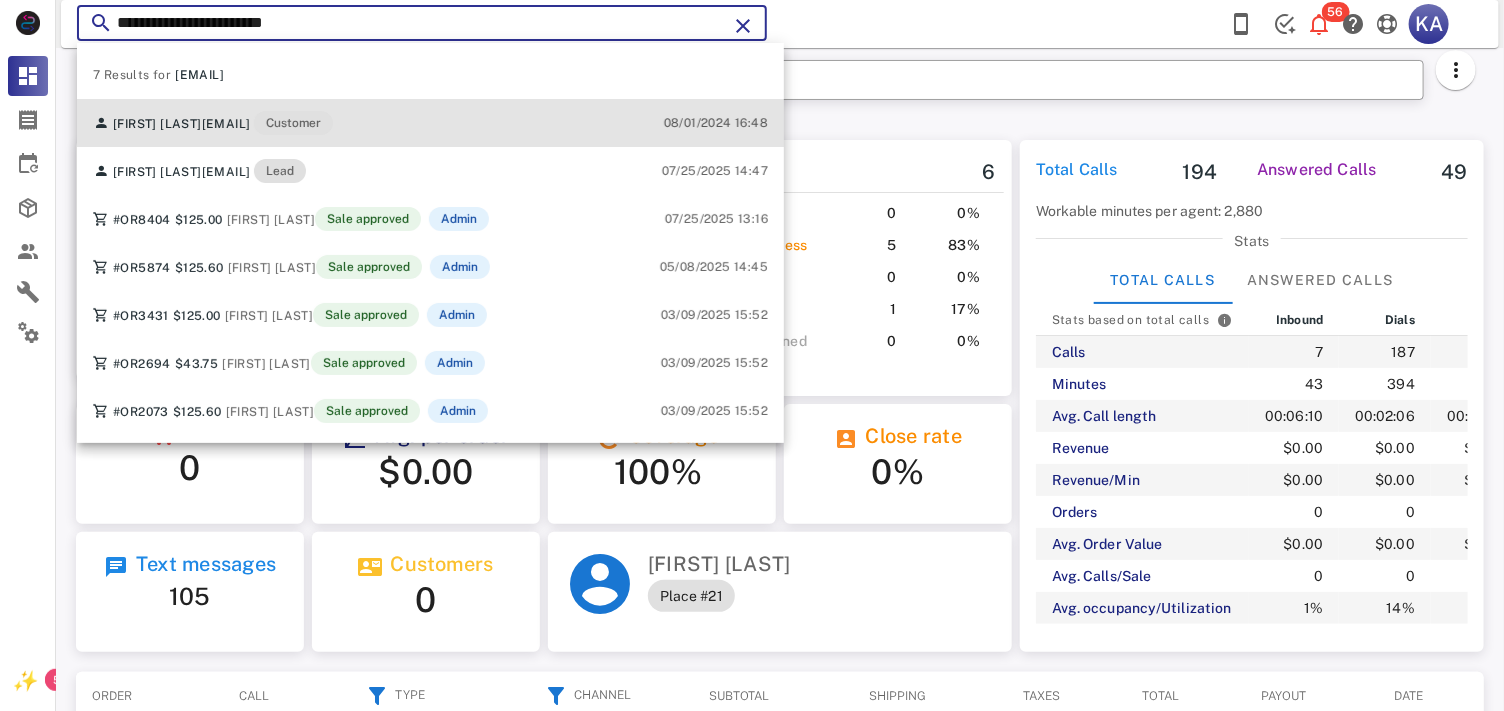 click on "[FIRST] [LAST]   [EMAIL]   Customer" at bounding box center [213, 123] 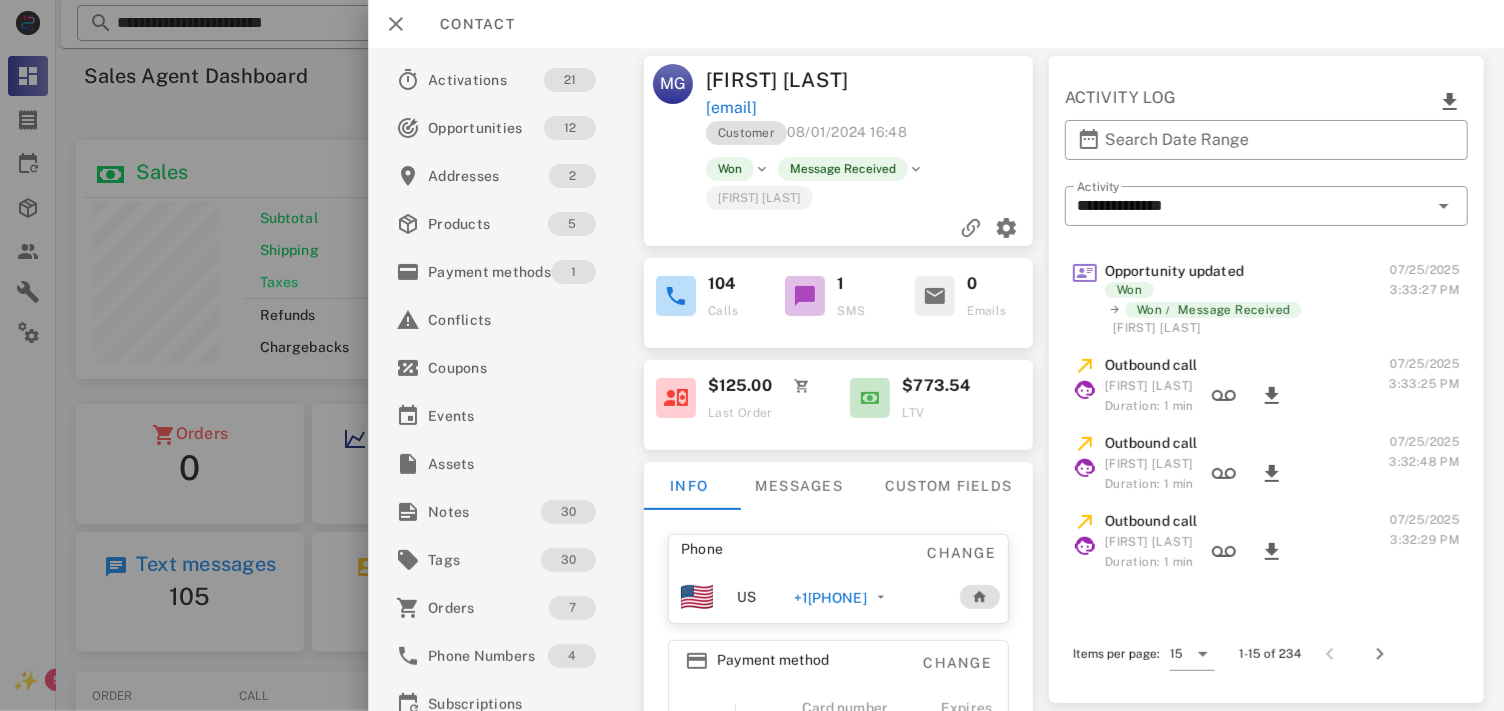 drag, startPoint x: 901, startPoint y: 113, endPoint x: 883, endPoint y: 111, distance: 18.110771 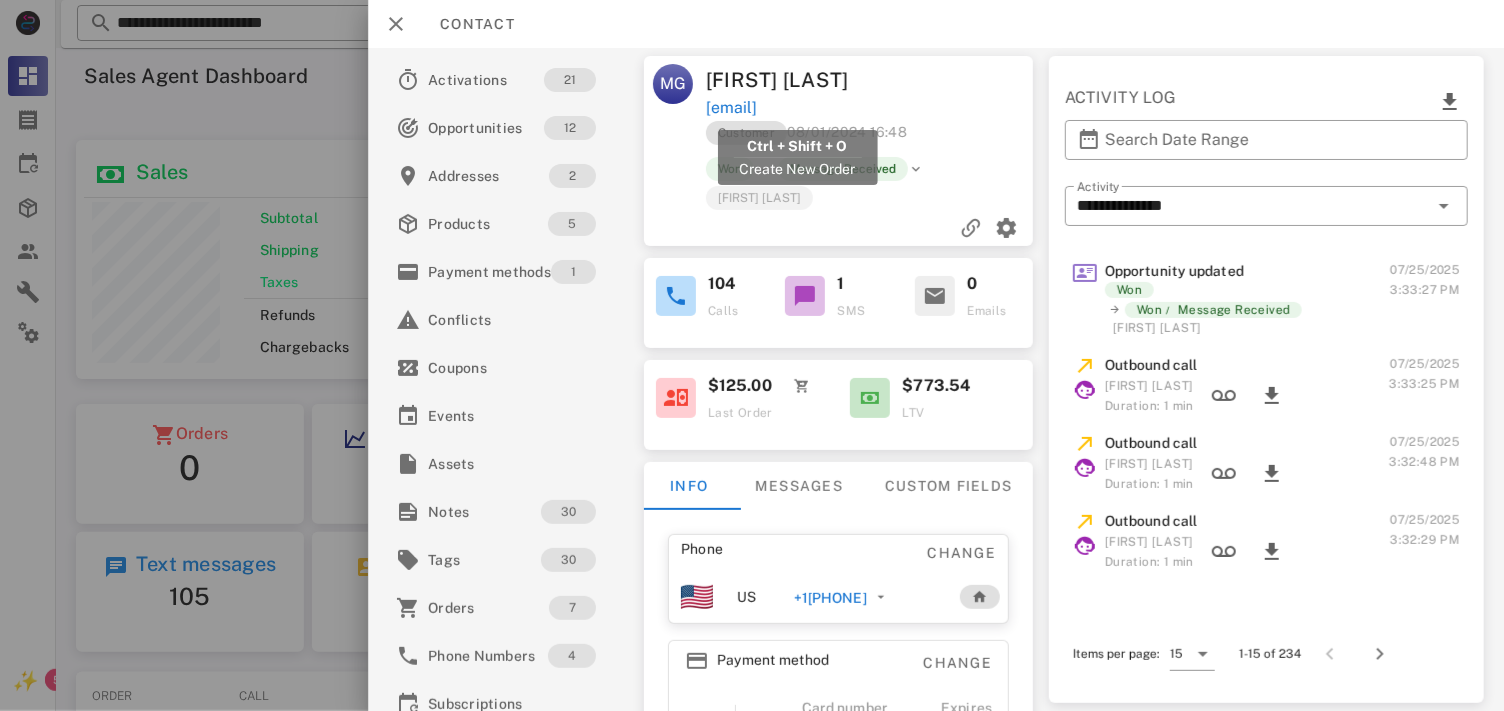 drag, startPoint x: 903, startPoint y: 108, endPoint x: 703, endPoint y: 113, distance: 200.06248 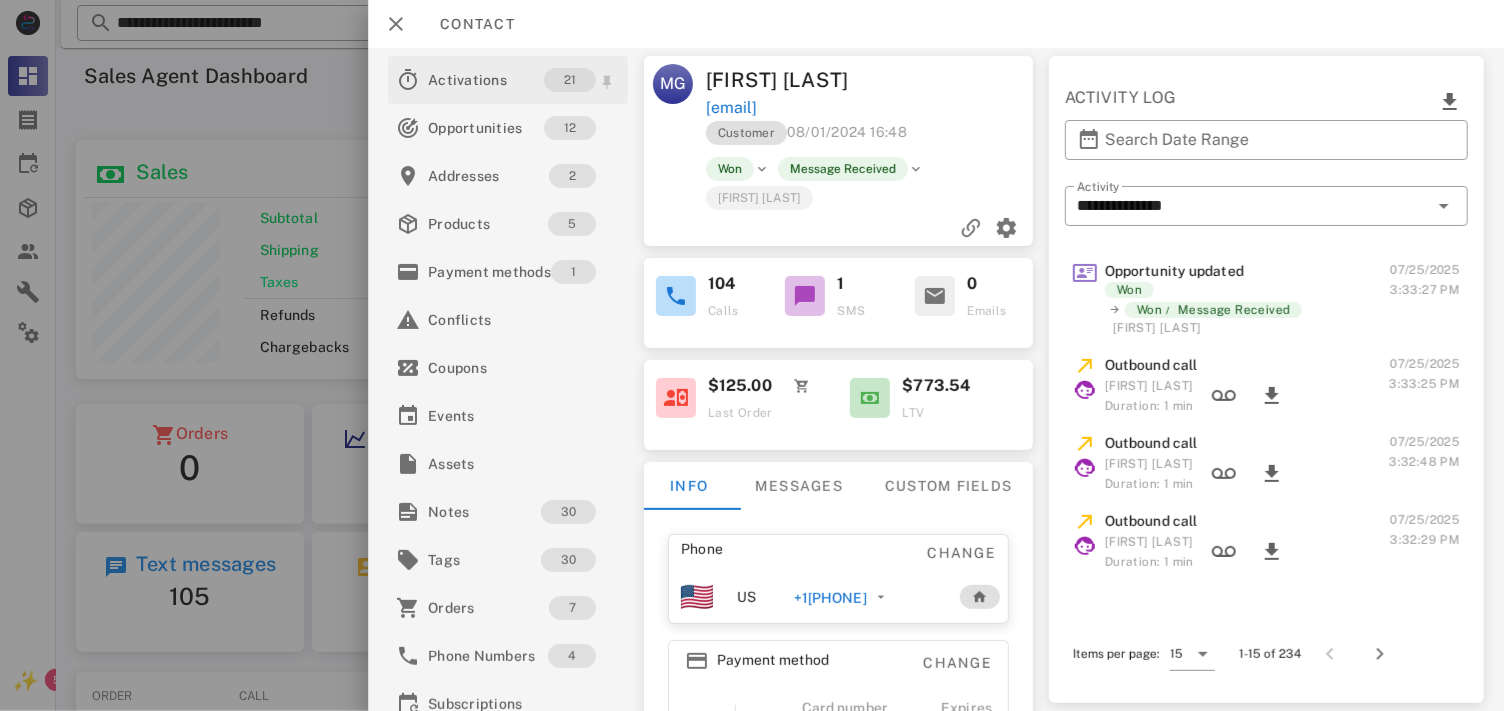 copy on "[EMAIL]" 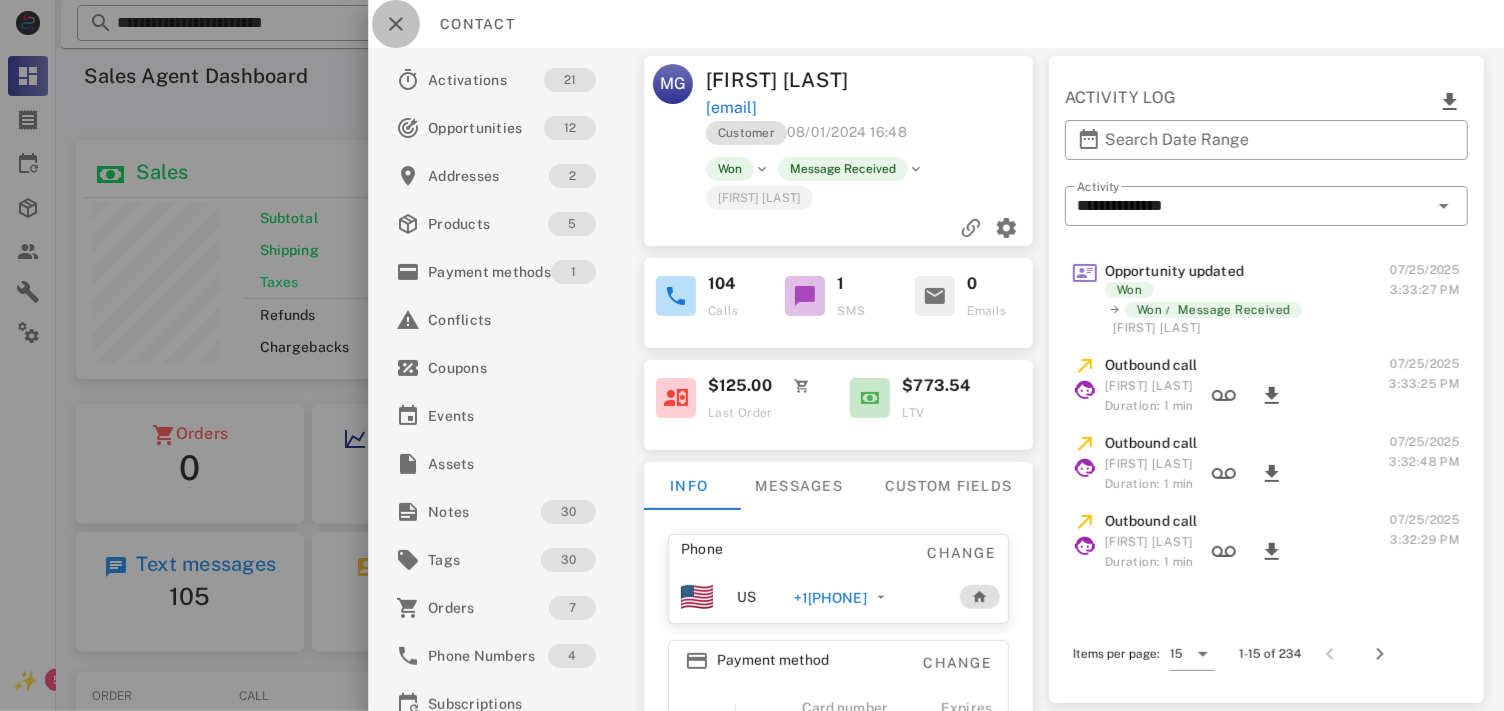 click at bounding box center [396, 24] 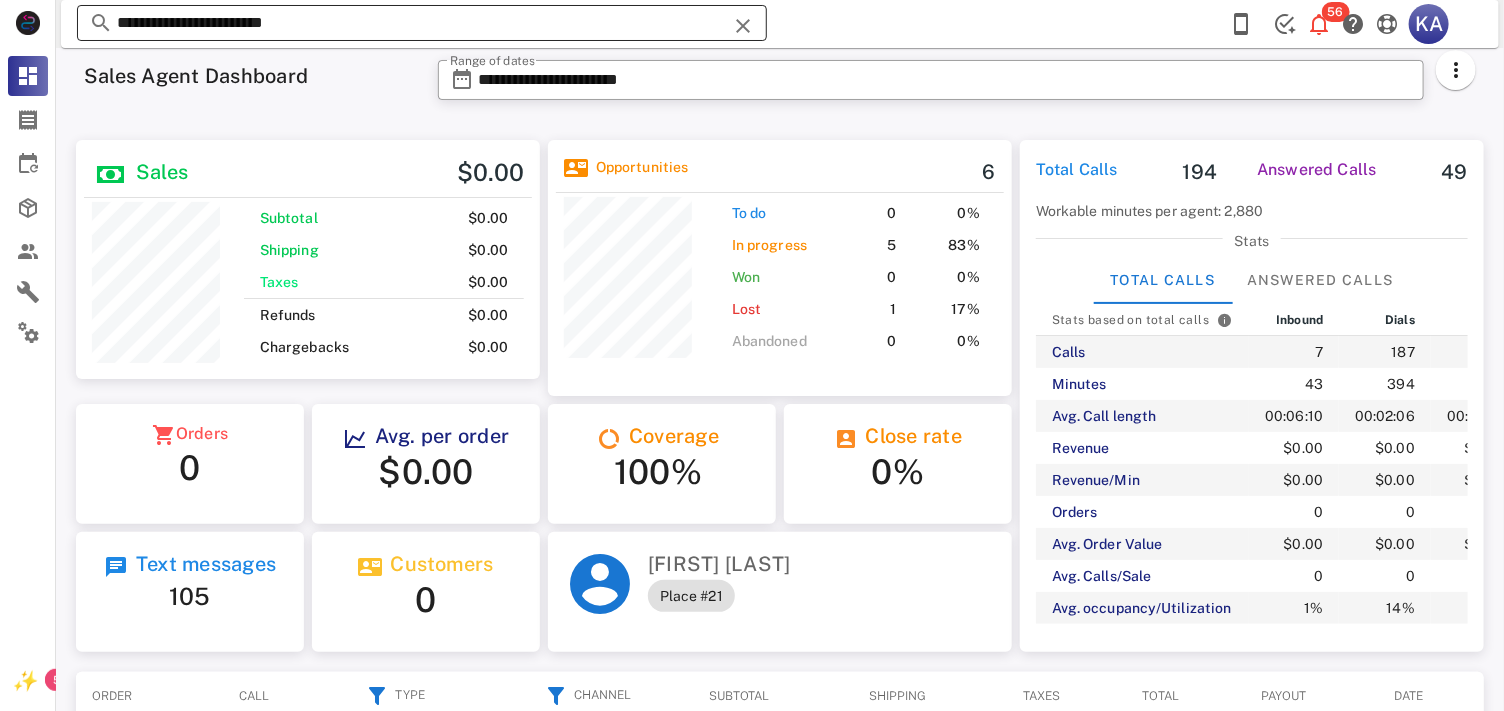 click at bounding box center [743, 26] 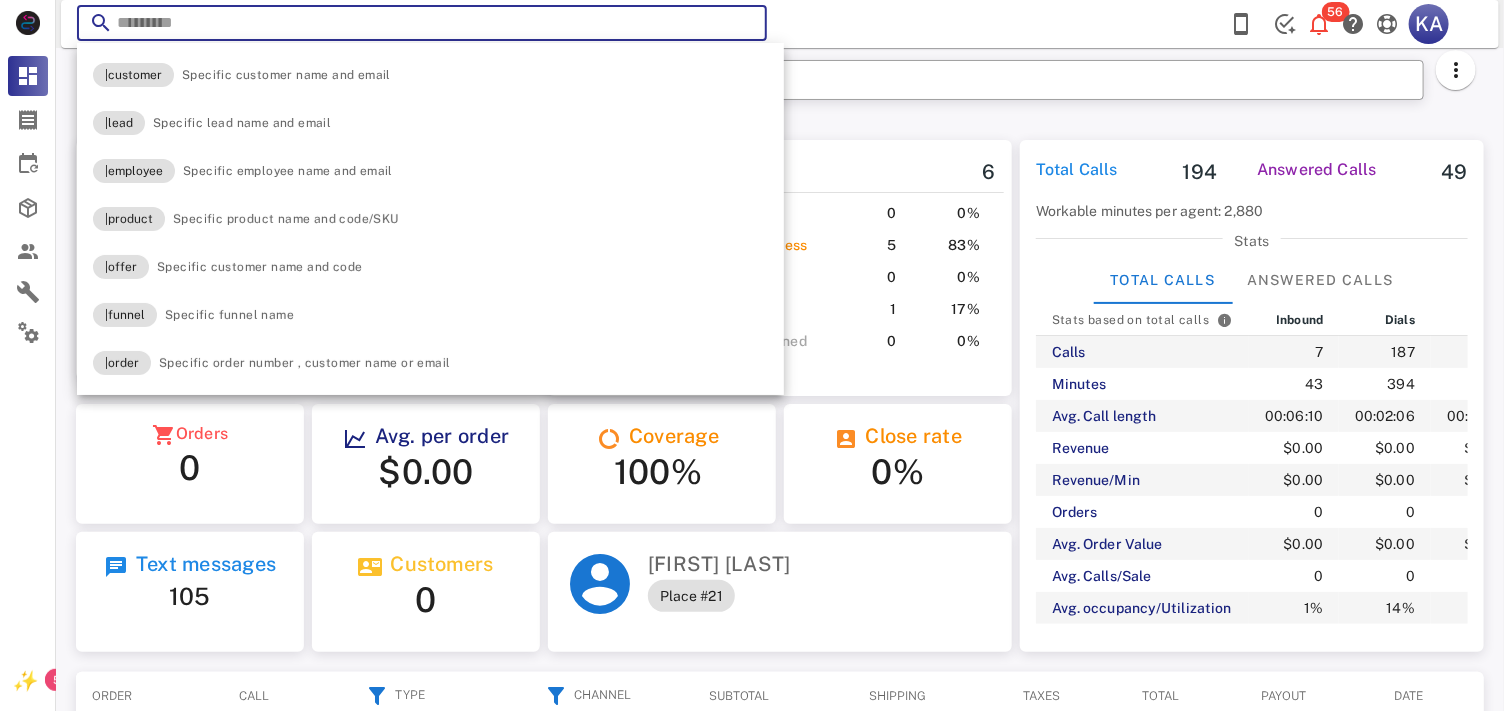 click at bounding box center [743, 26] 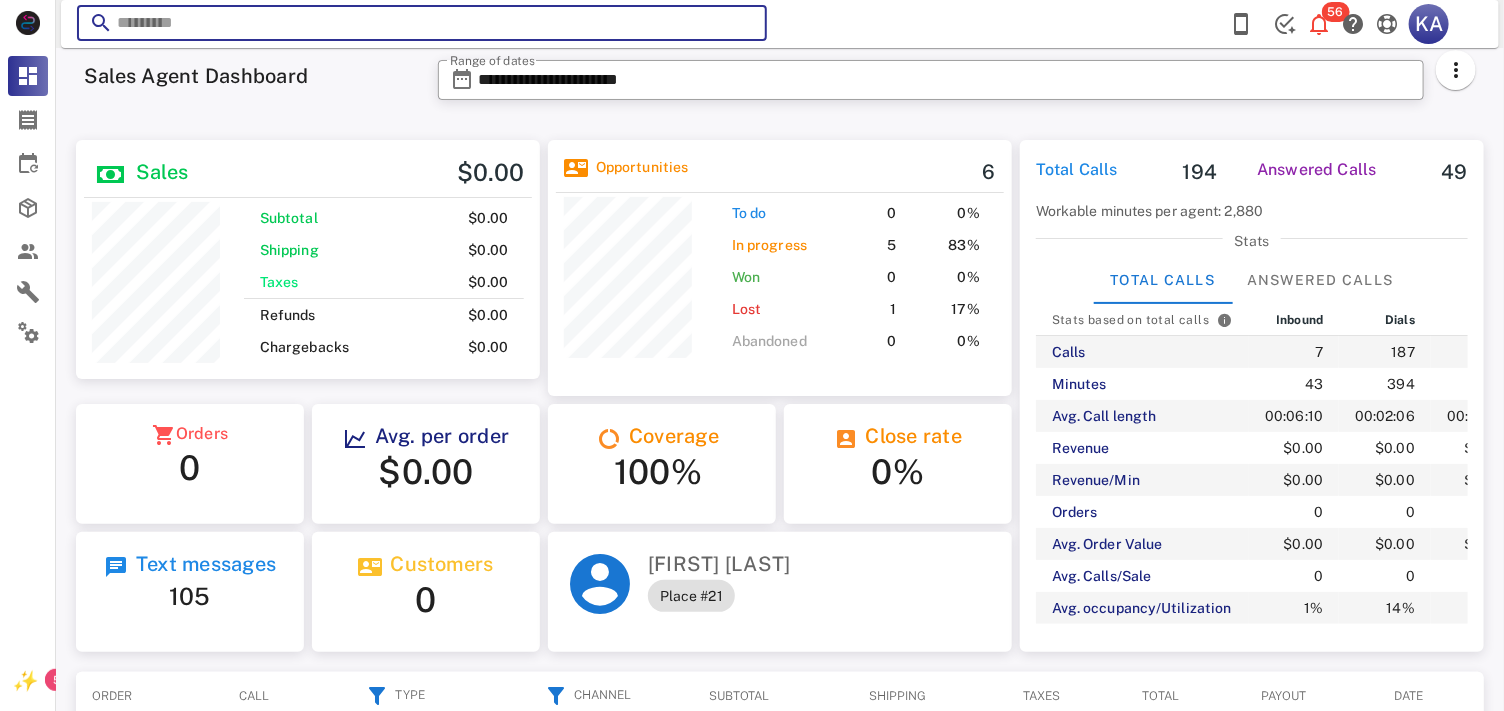 click at bounding box center (422, 23) 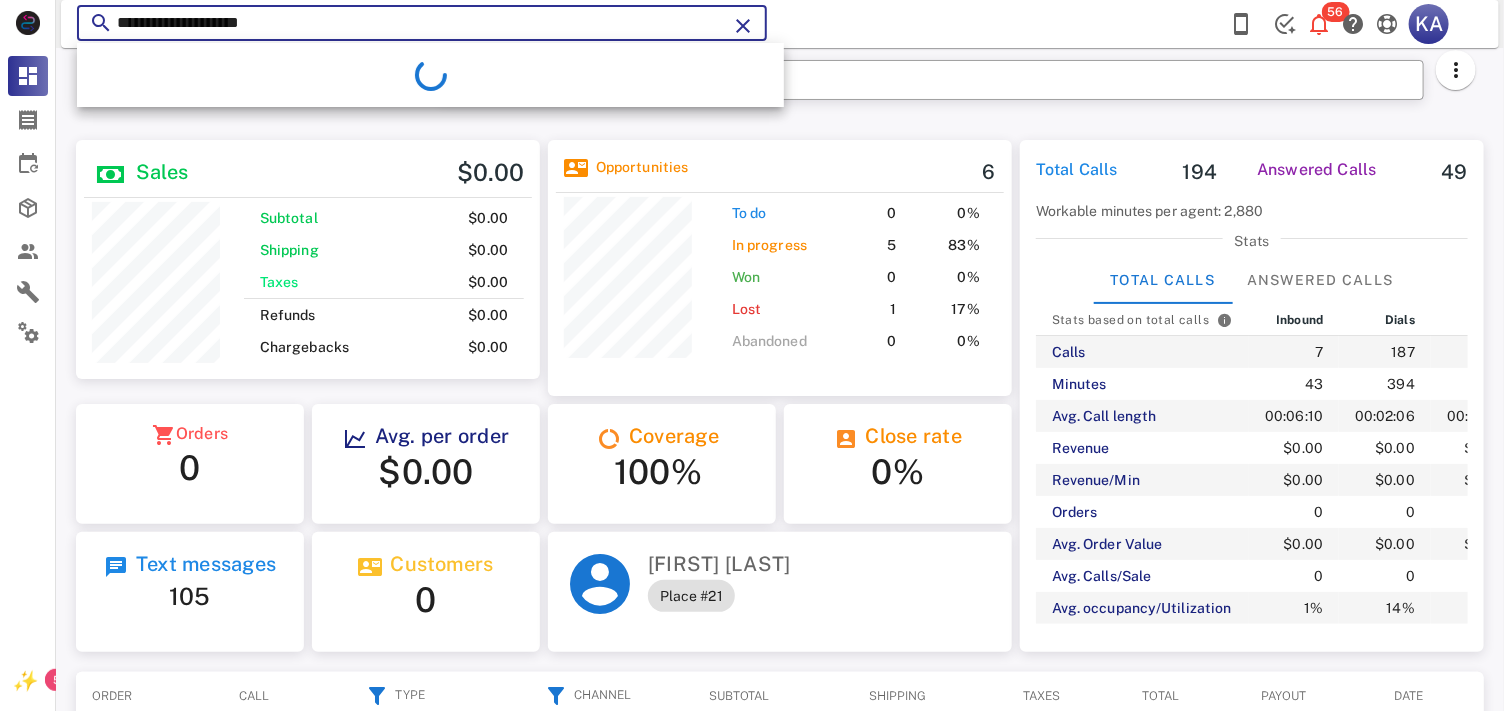 click at bounding box center [743, 26] 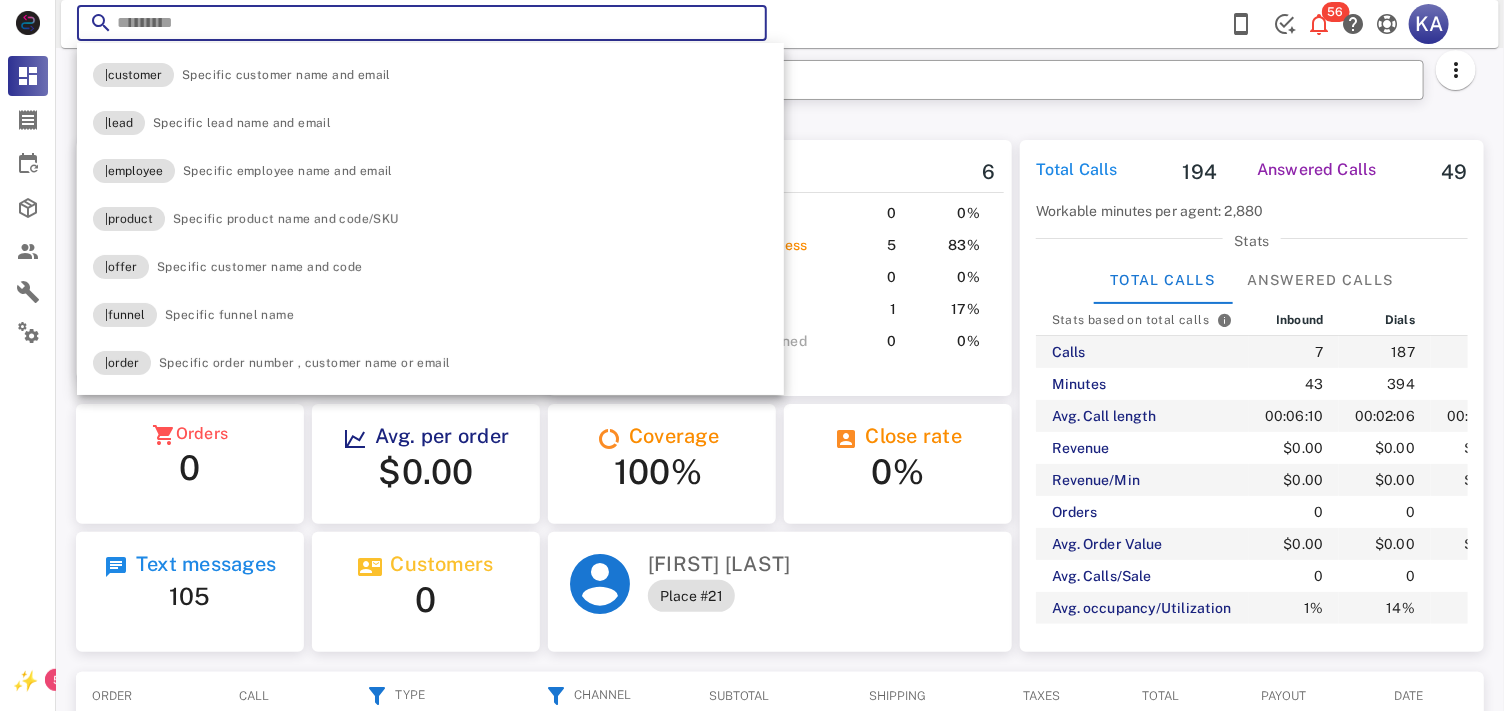click at bounding box center [422, 23] 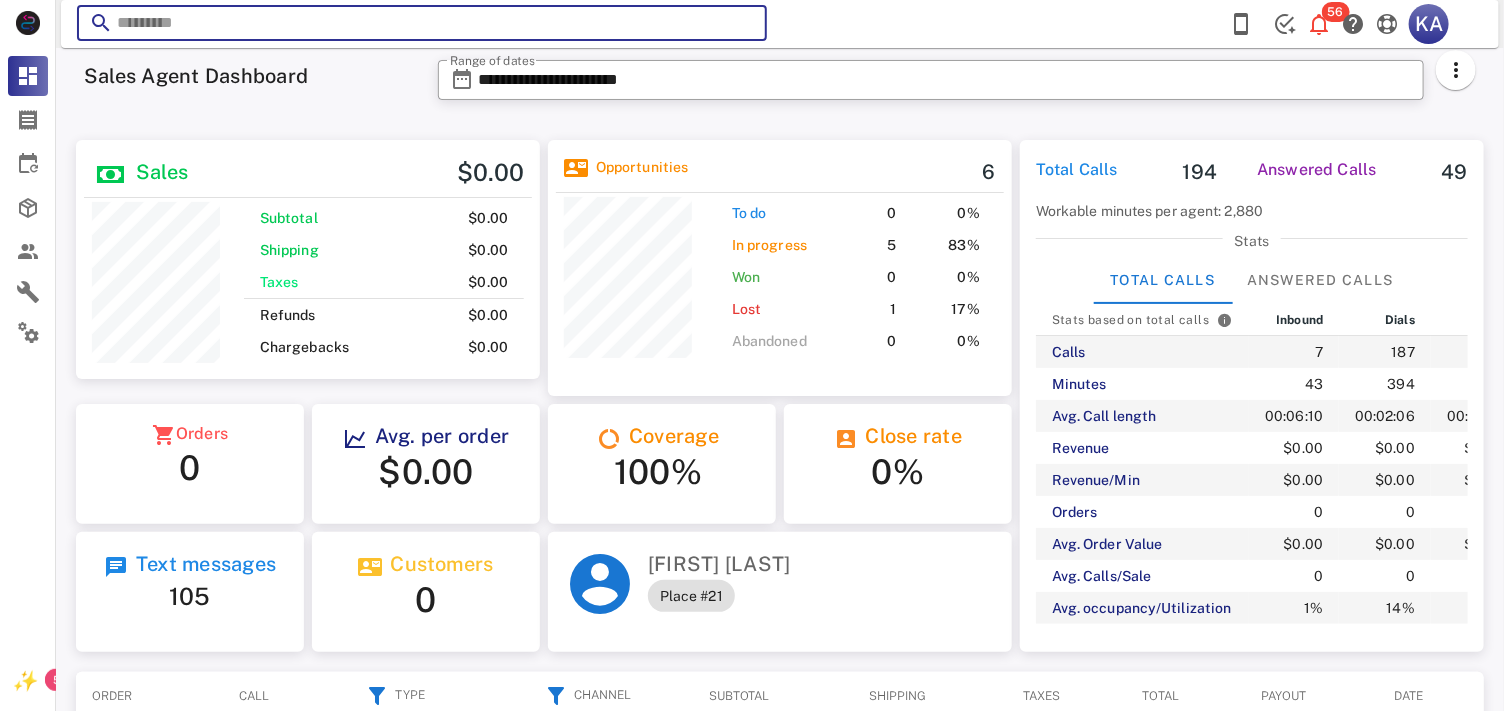 paste on "**********" 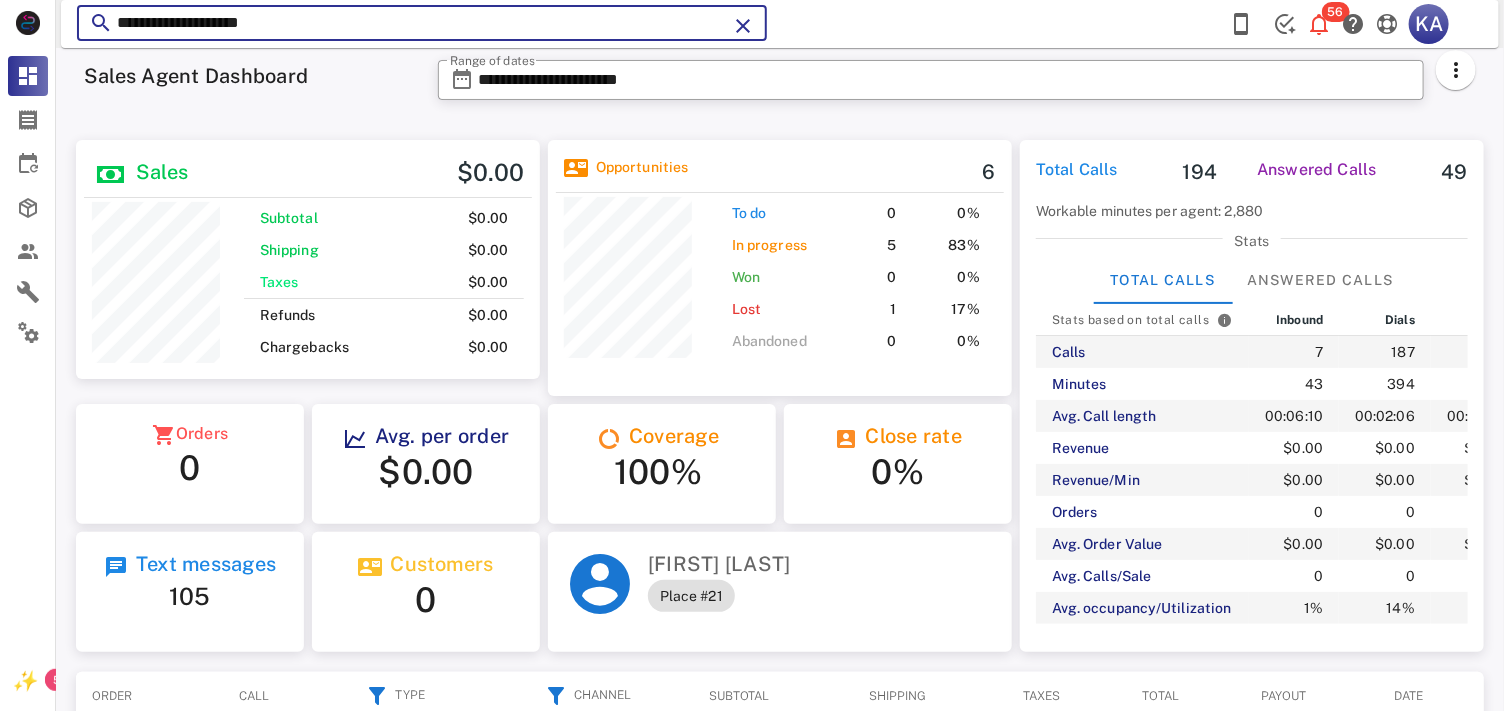 type on "**********" 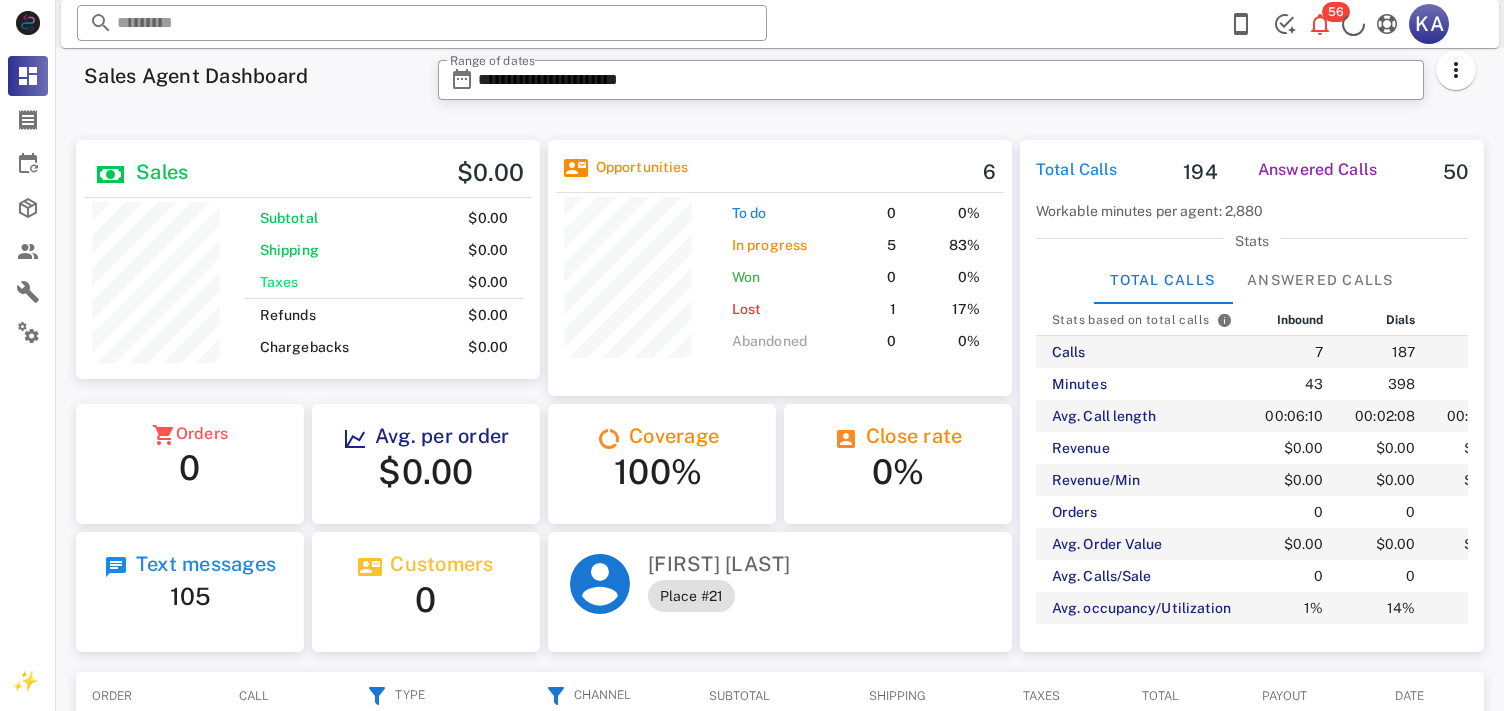 scroll, scrollTop: 0, scrollLeft: 0, axis: both 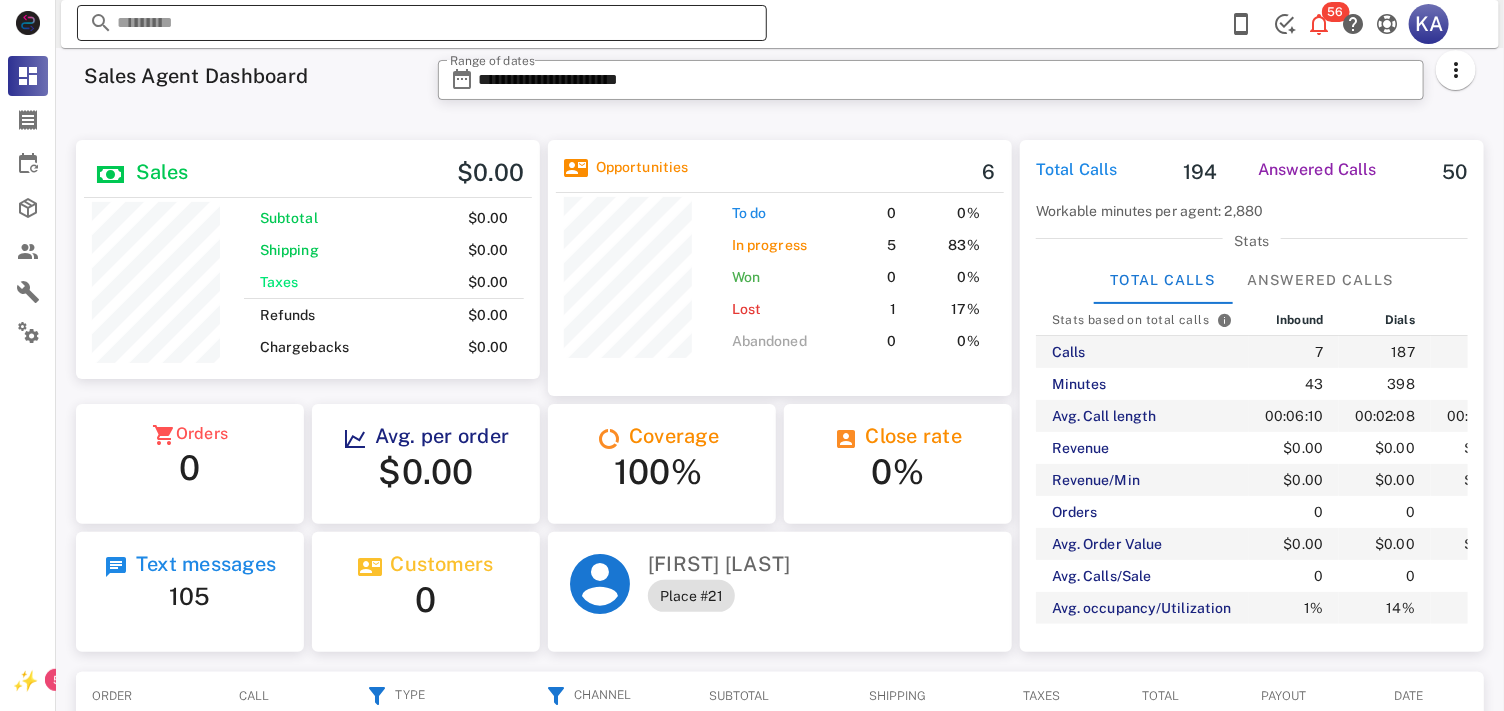click at bounding box center [422, 23] 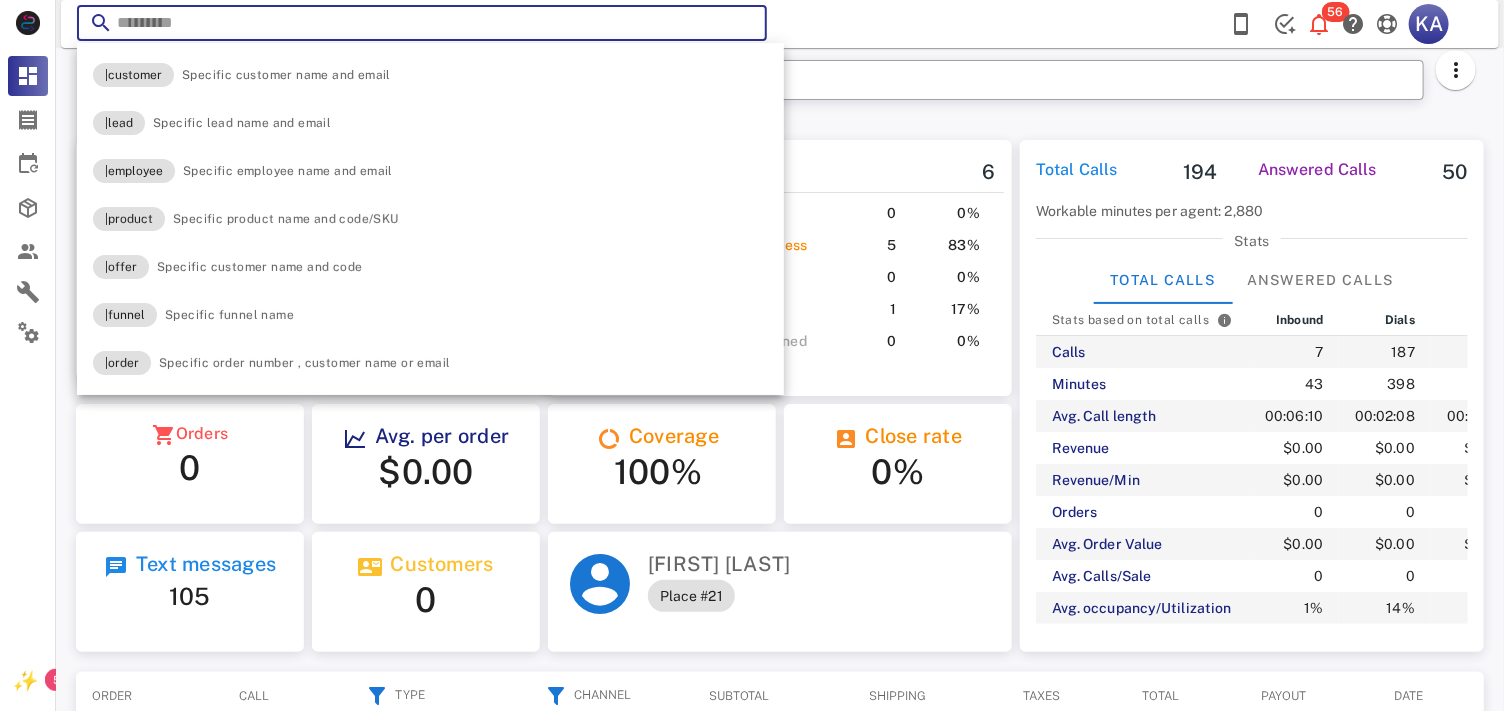 paste on "**********" 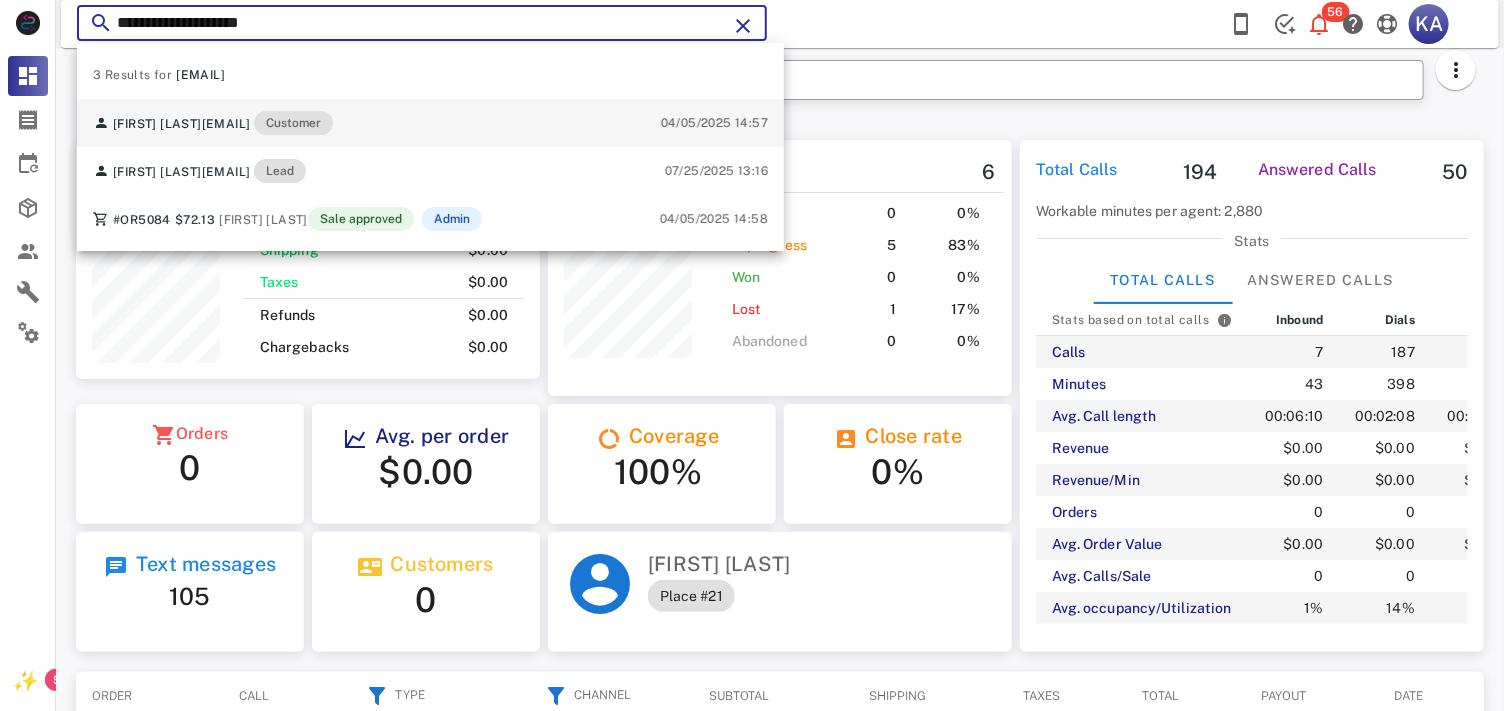 type on "**********" 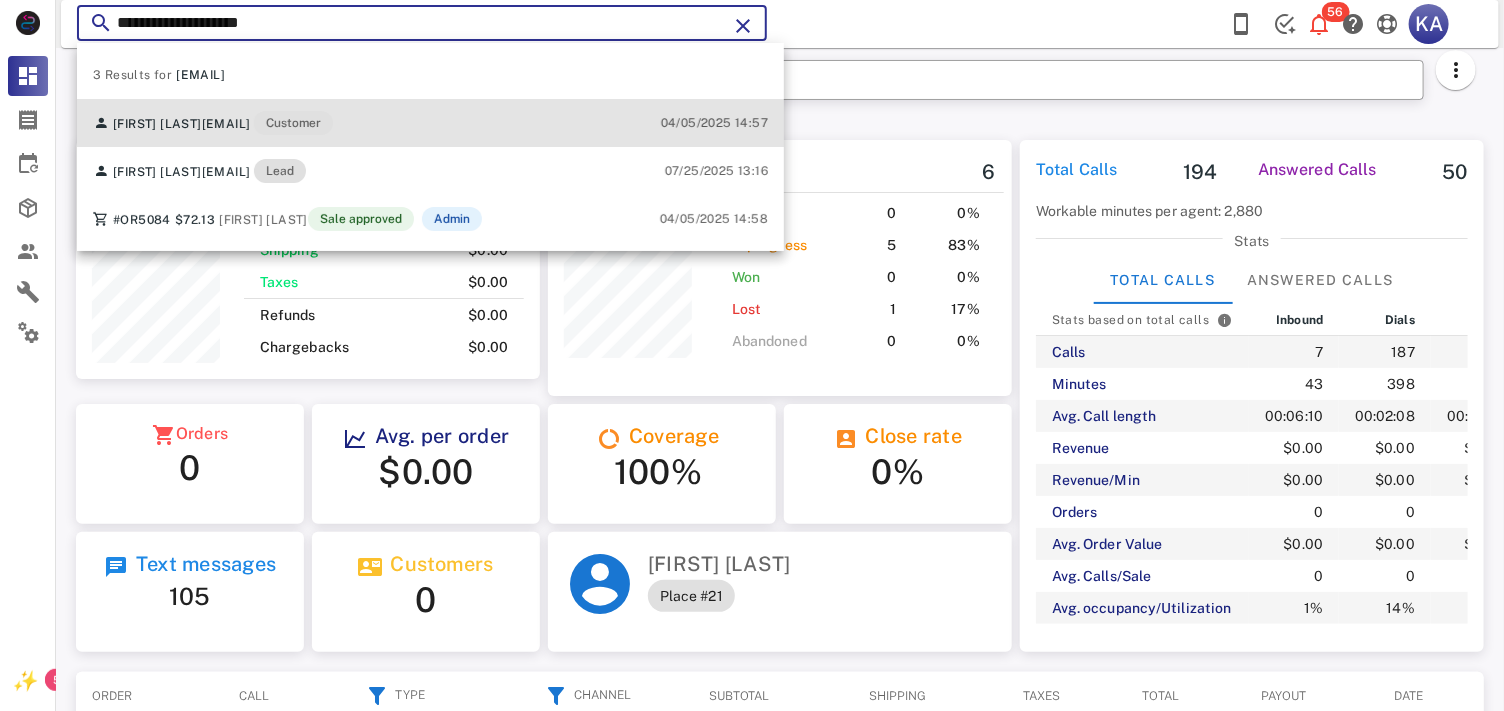 click on "[FIRST] [LAST]   [EMAIL]   Customer   [DATE] [TIME]" at bounding box center (430, 123) 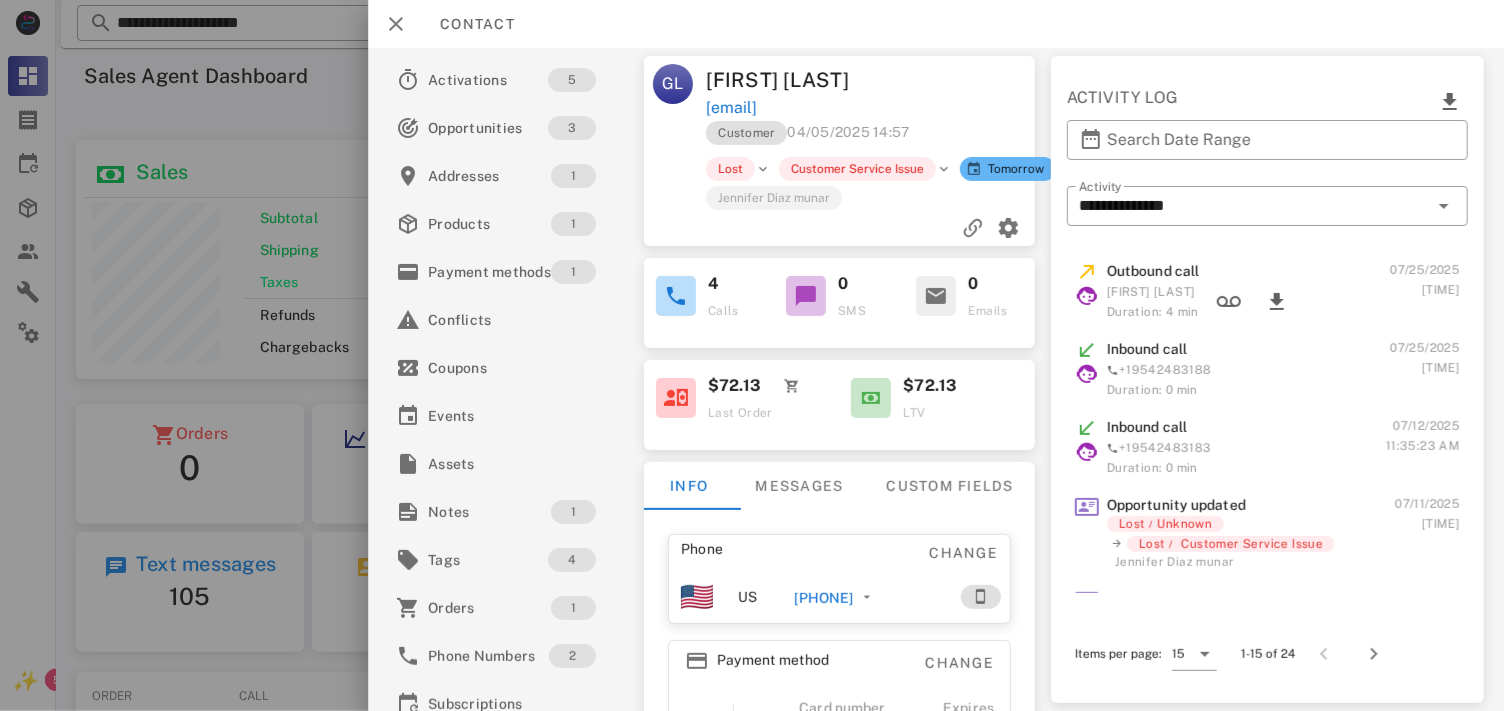 click on "[PHONE]" at bounding box center [823, 598] 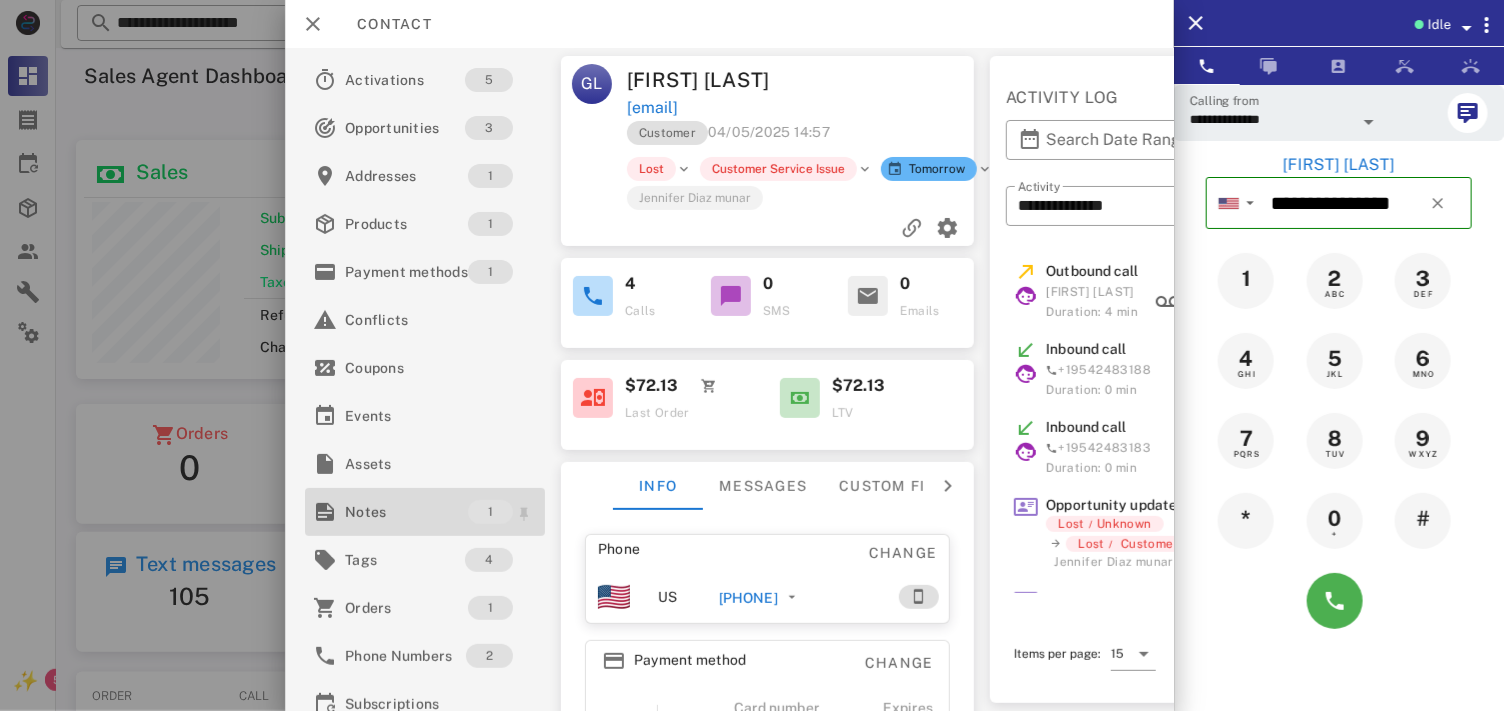 click on "Notes" at bounding box center (406, 512) 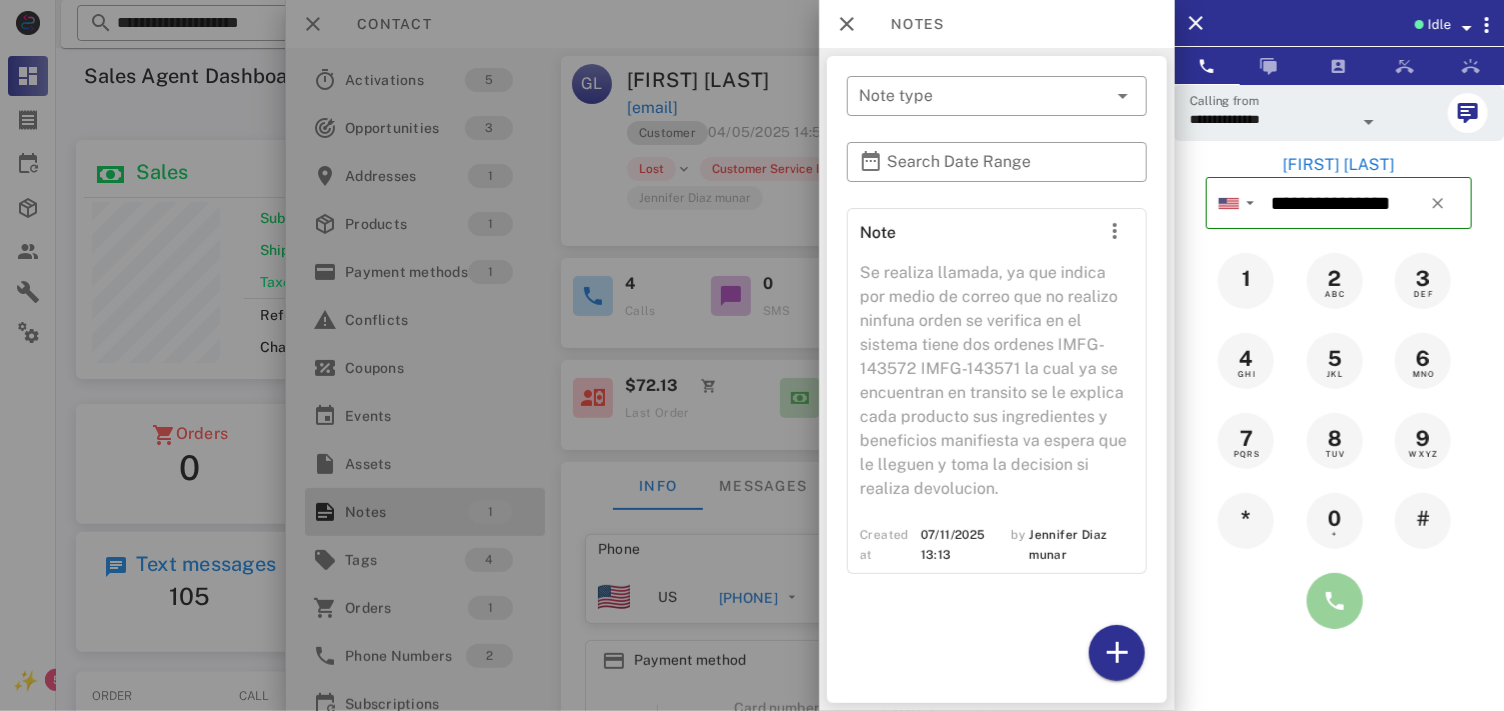 click at bounding box center [1335, 601] 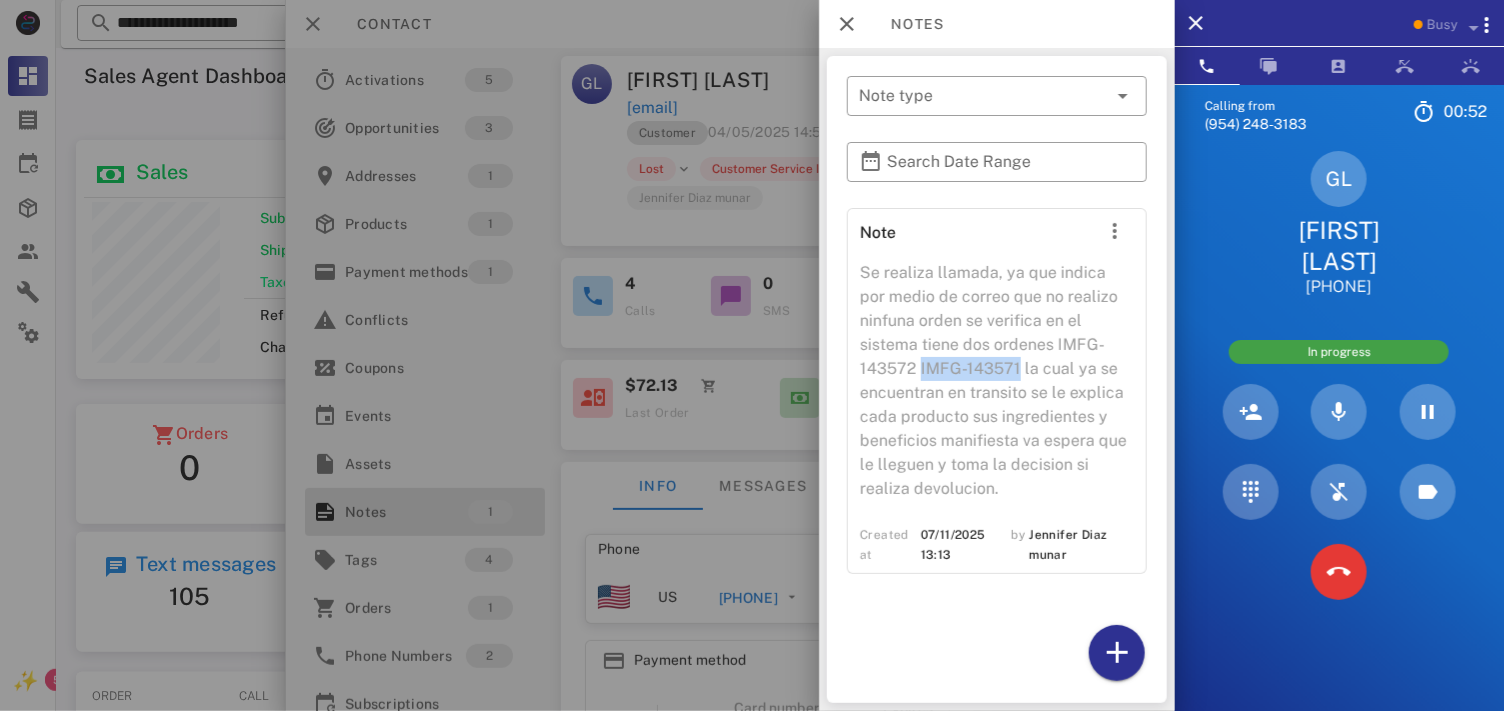 drag, startPoint x: 1018, startPoint y: 364, endPoint x: 921, endPoint y: 371, distance: 97.25225 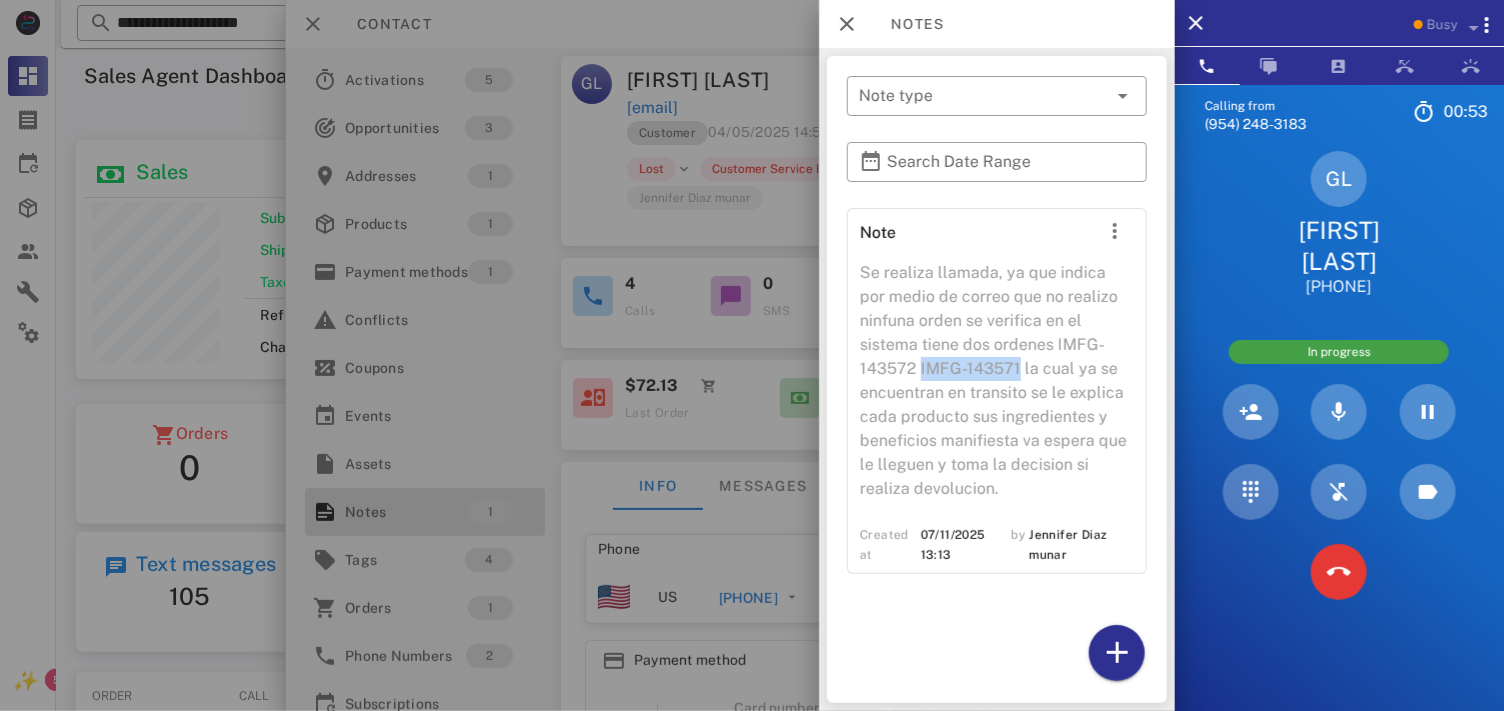 copy on "IMFG-143571" 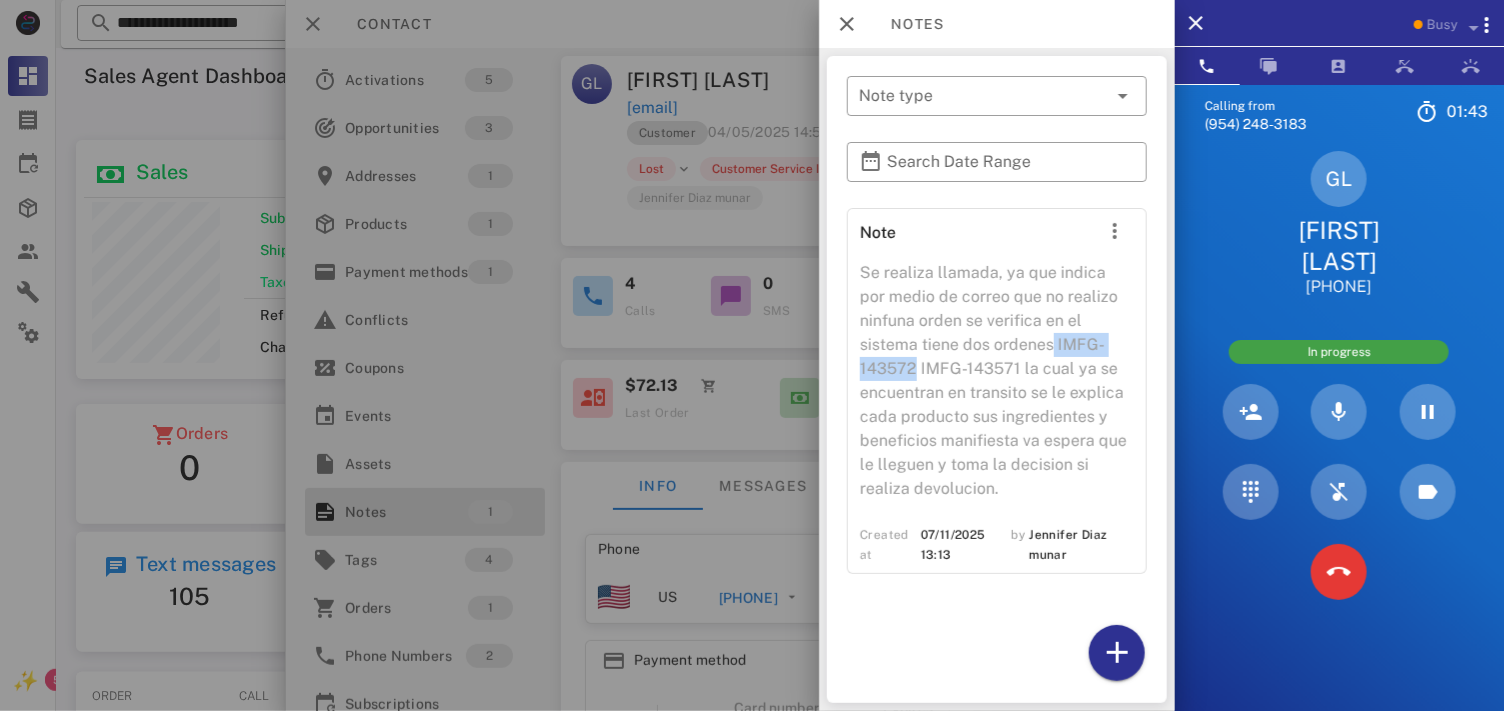 drag, startPoint x: 915, startPoint y: 370, endPoint x: 1054, endPoint y: 338, distance: 142.6359 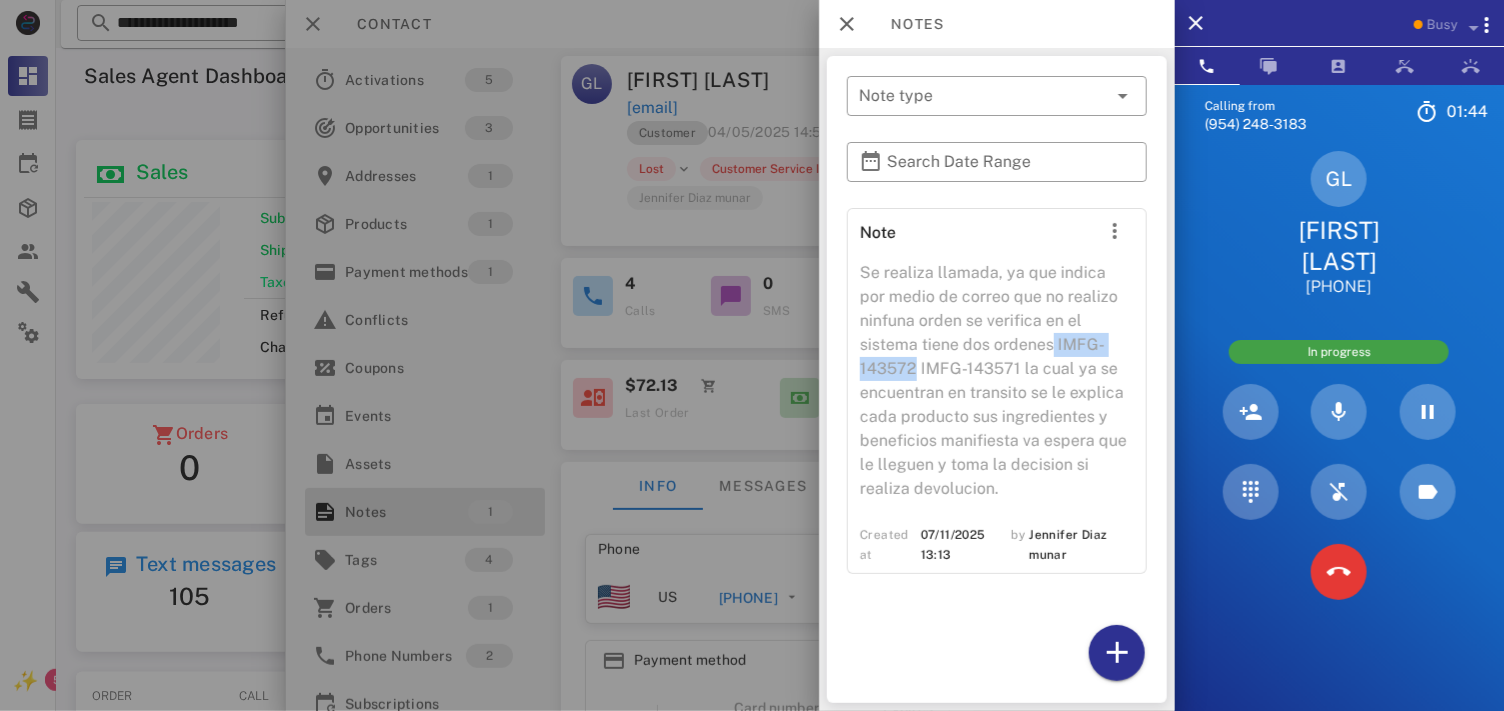 copy on "IMFG-143572" 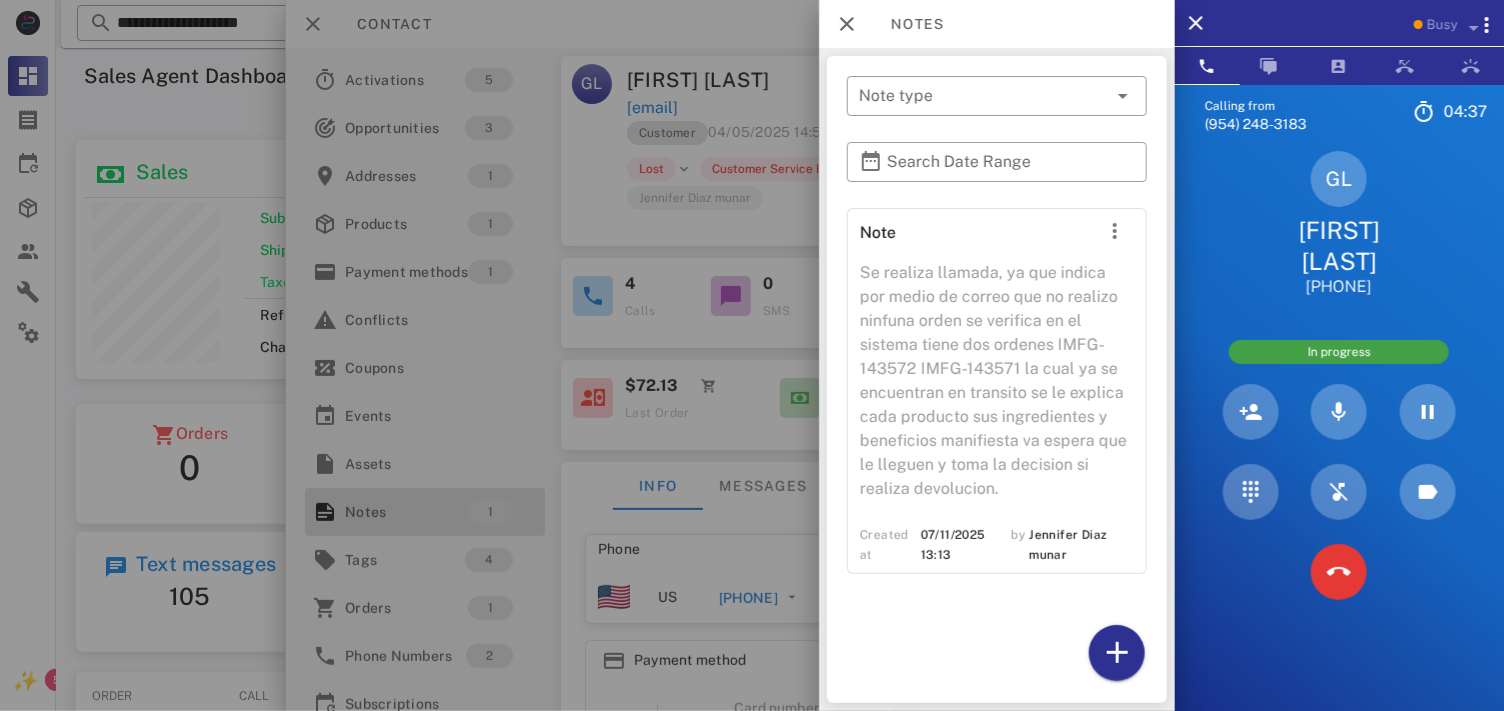 click on "Se realiza llamada, ya que indica por medio de correo que no realizo ninfuna orden se verifica en el sistema tiene dos ordenes
IMFG-143572  IMFG-143571 la cual ya se encuentran en transito se le explica cada producto  sus ingredientes y beneficios manifiesta va espera que le lleguen y toma la decision si realiza devolucion." at bounding box center [997, 387] 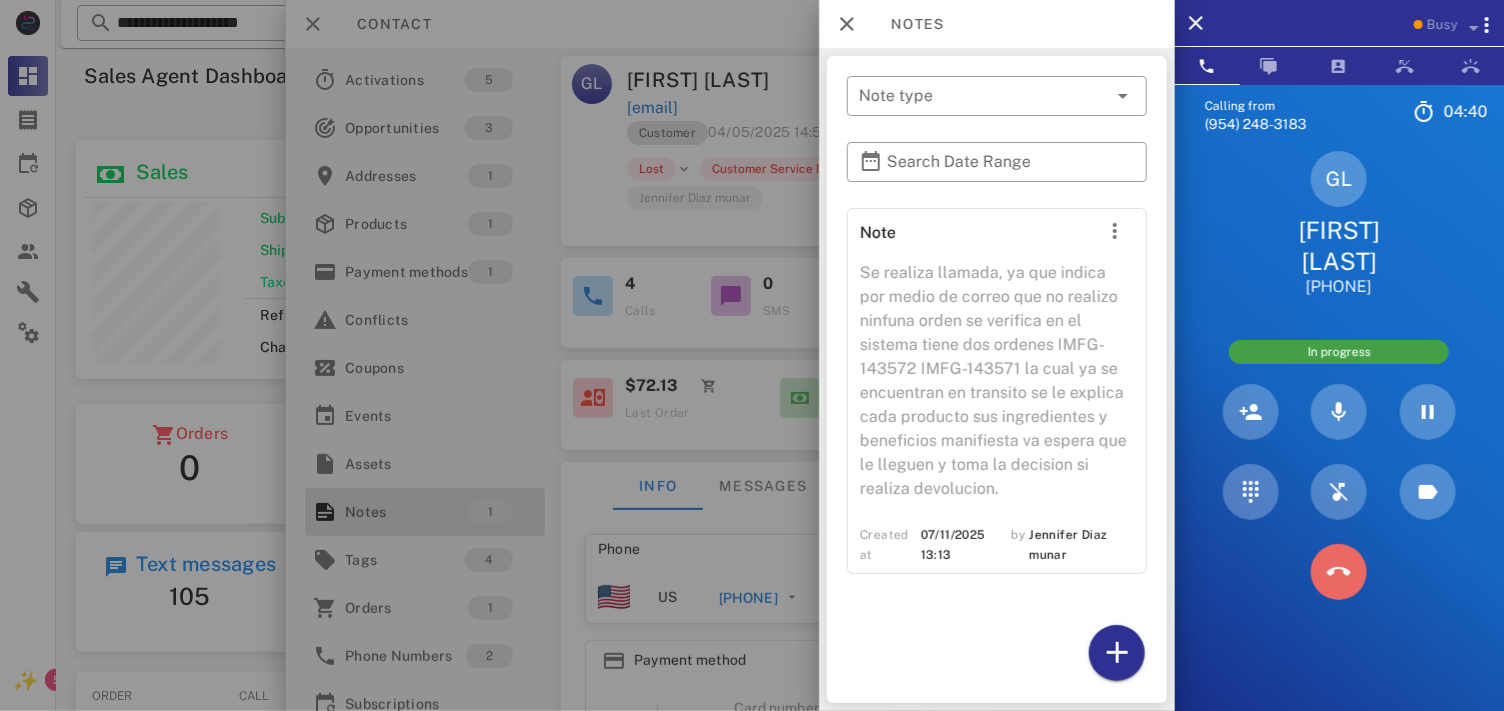 click at bounding box center [1339, 572] 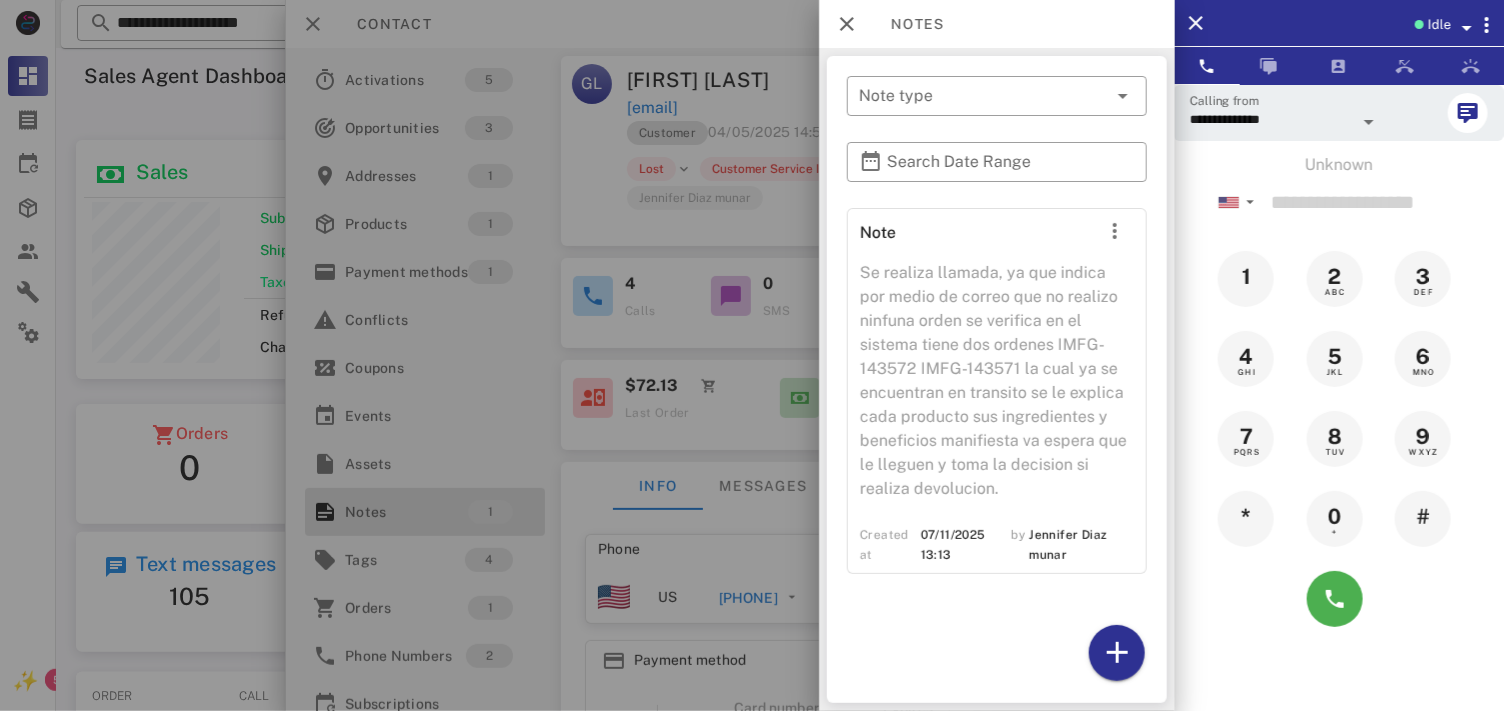 click at bounding box center (752, 355) 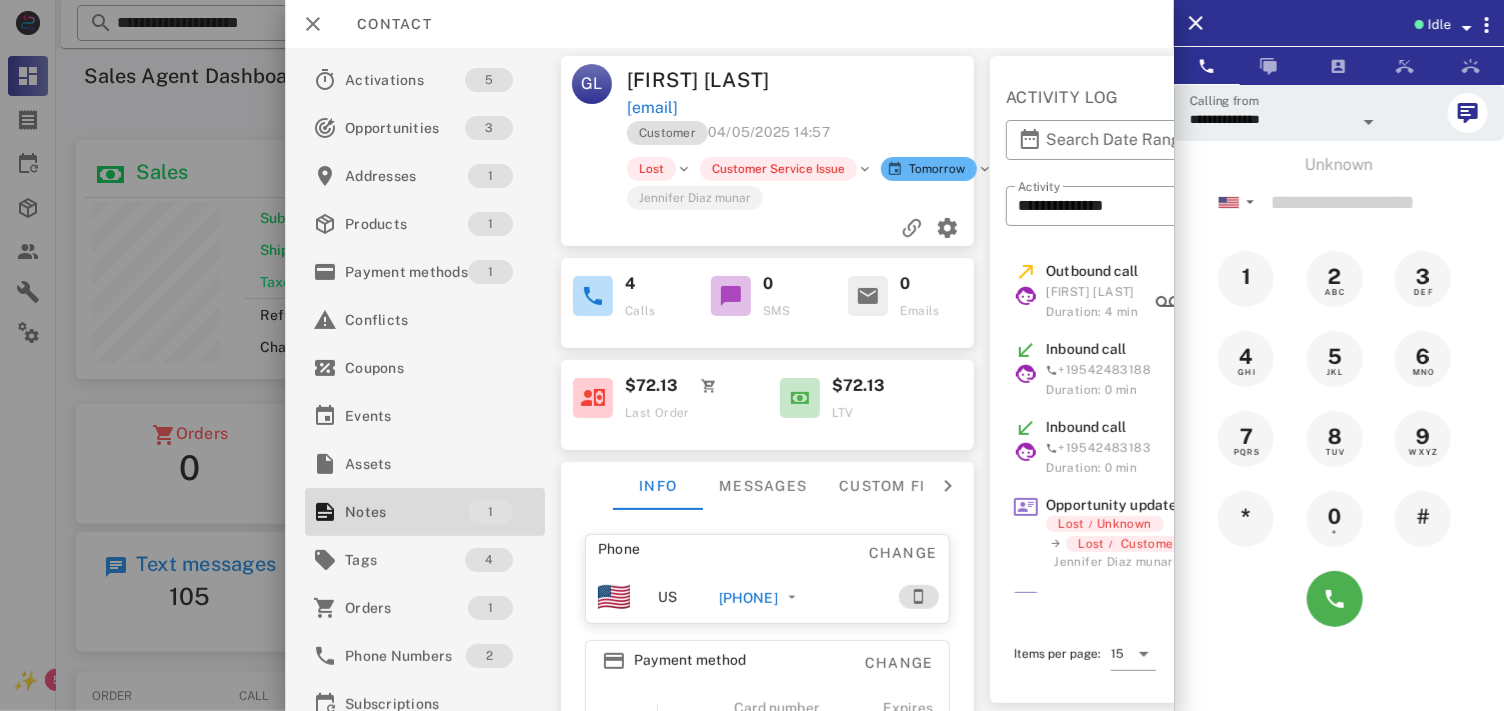 click on "+17865231748" at bounding box center (748, 598) 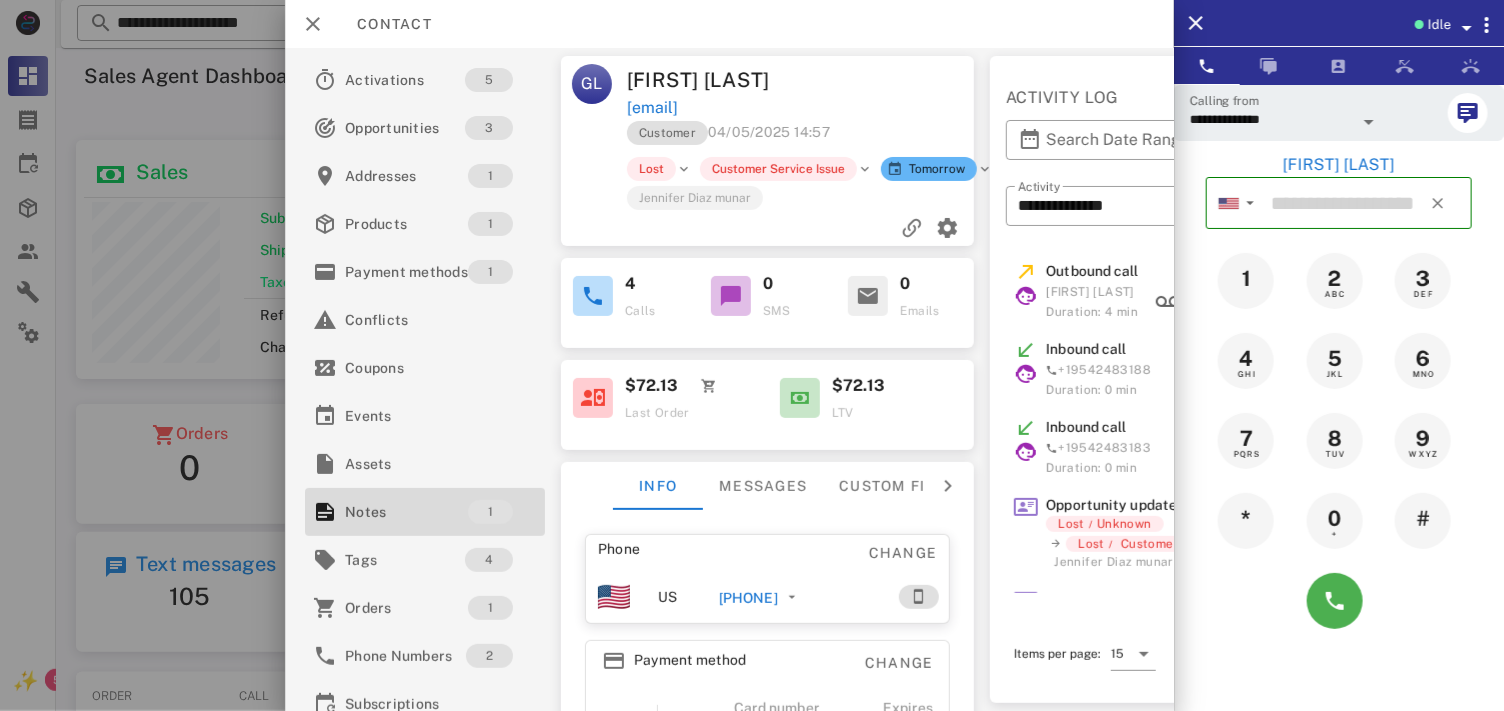 type on "**********" 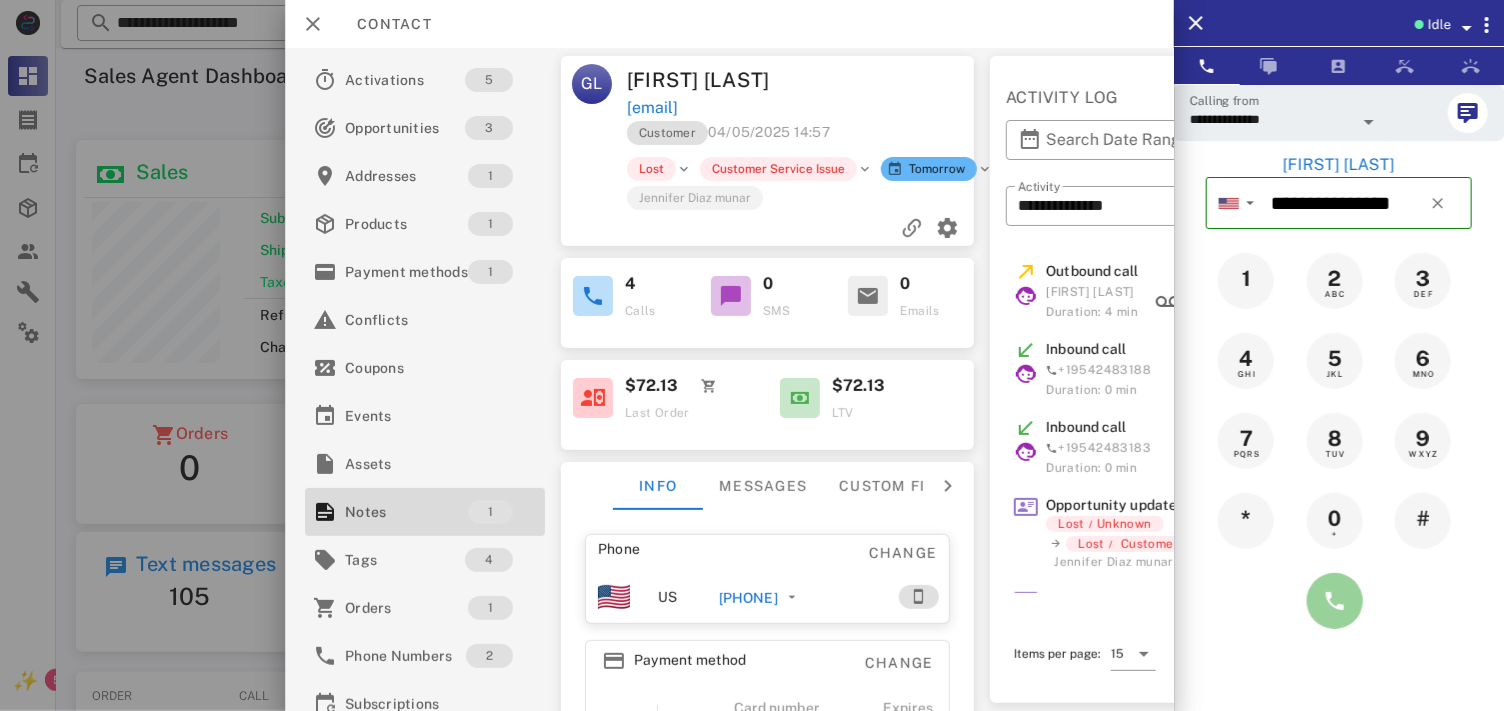 click at bounding box center [1335, 601] 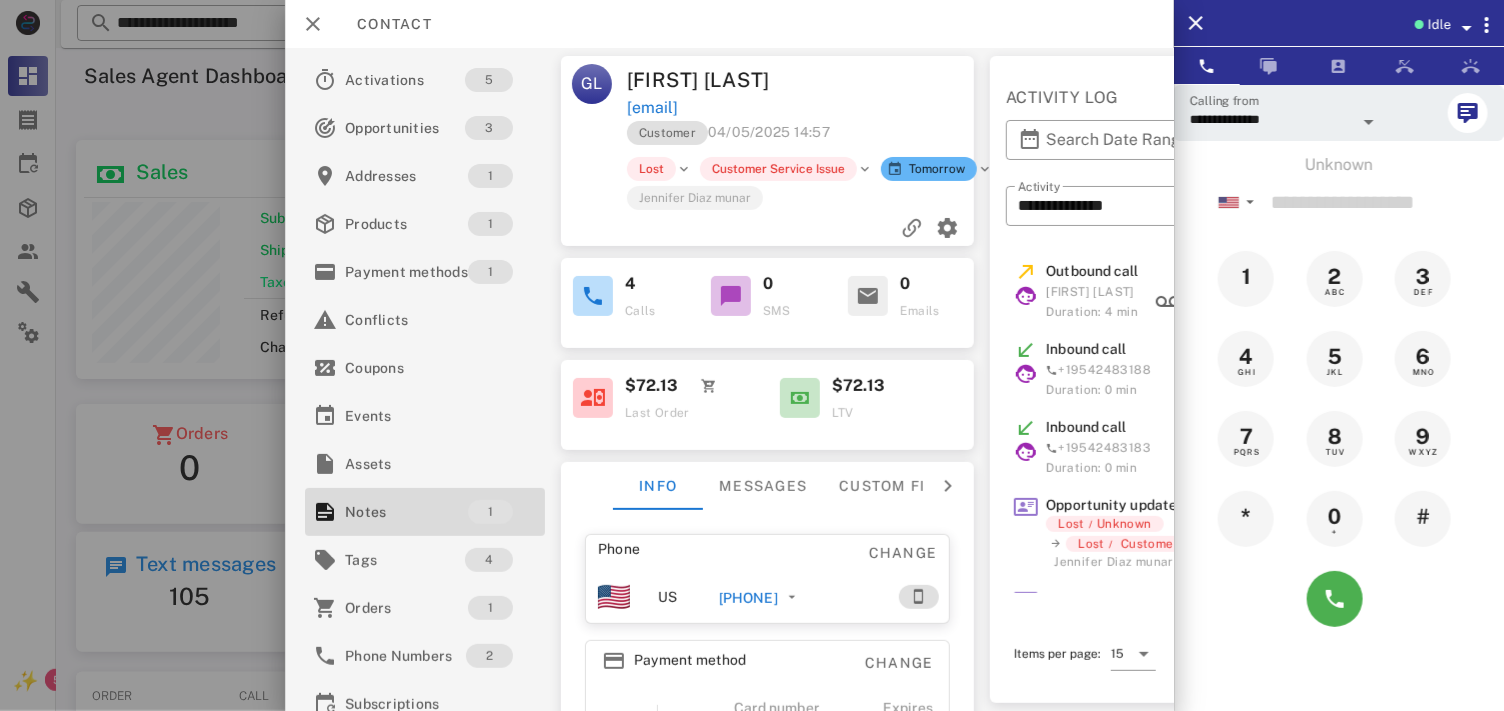 click on "+17865231748" at bounding box center (748, 598) 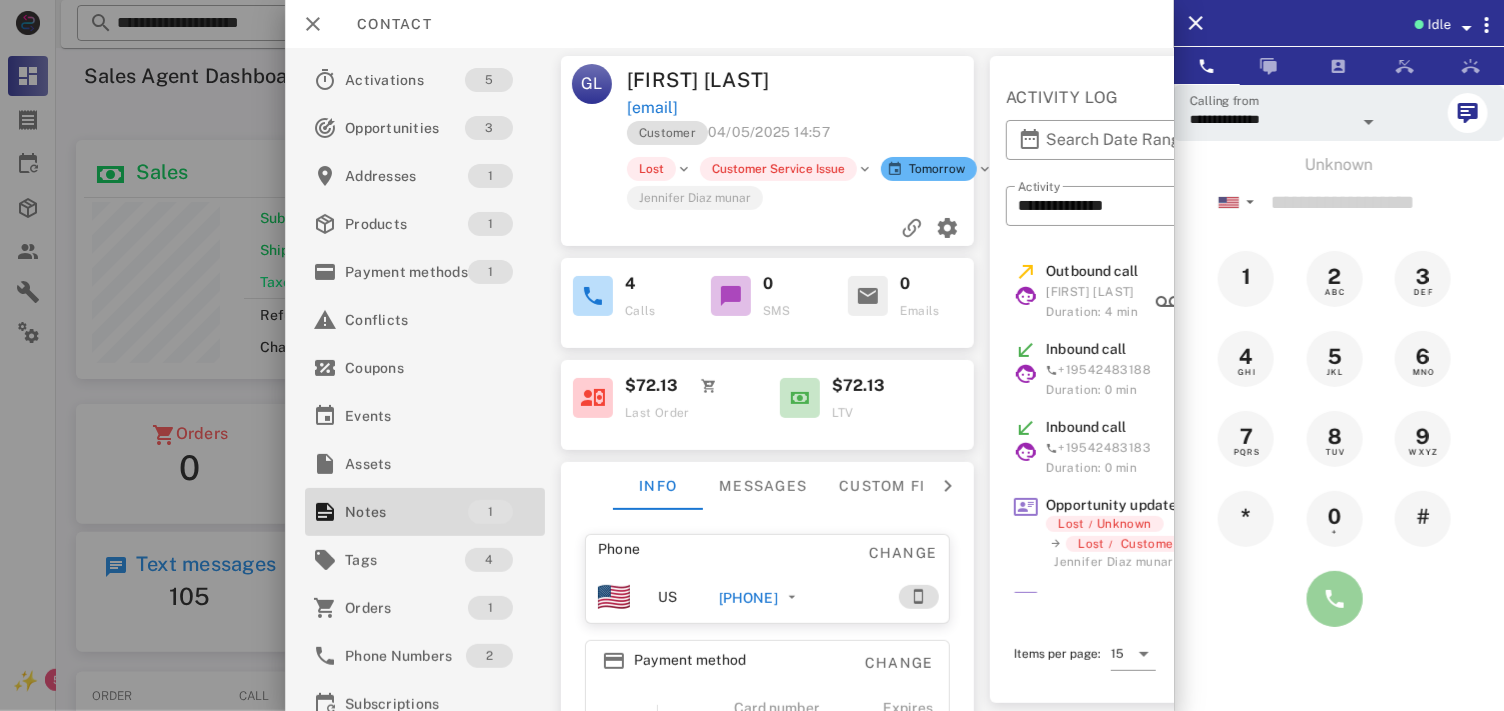 click at bounding box center (1335, 599) 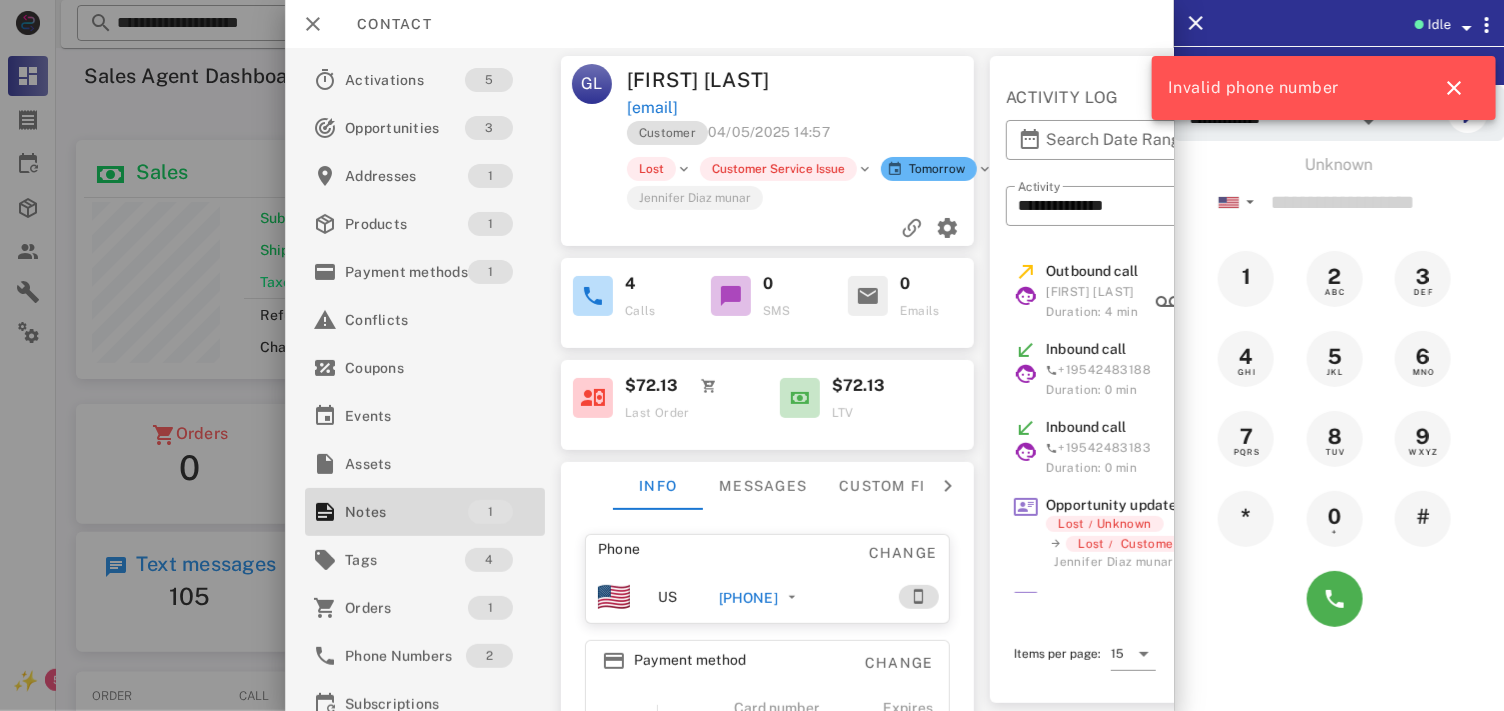 click on "+17865231748" at bounding box center [748, 598] 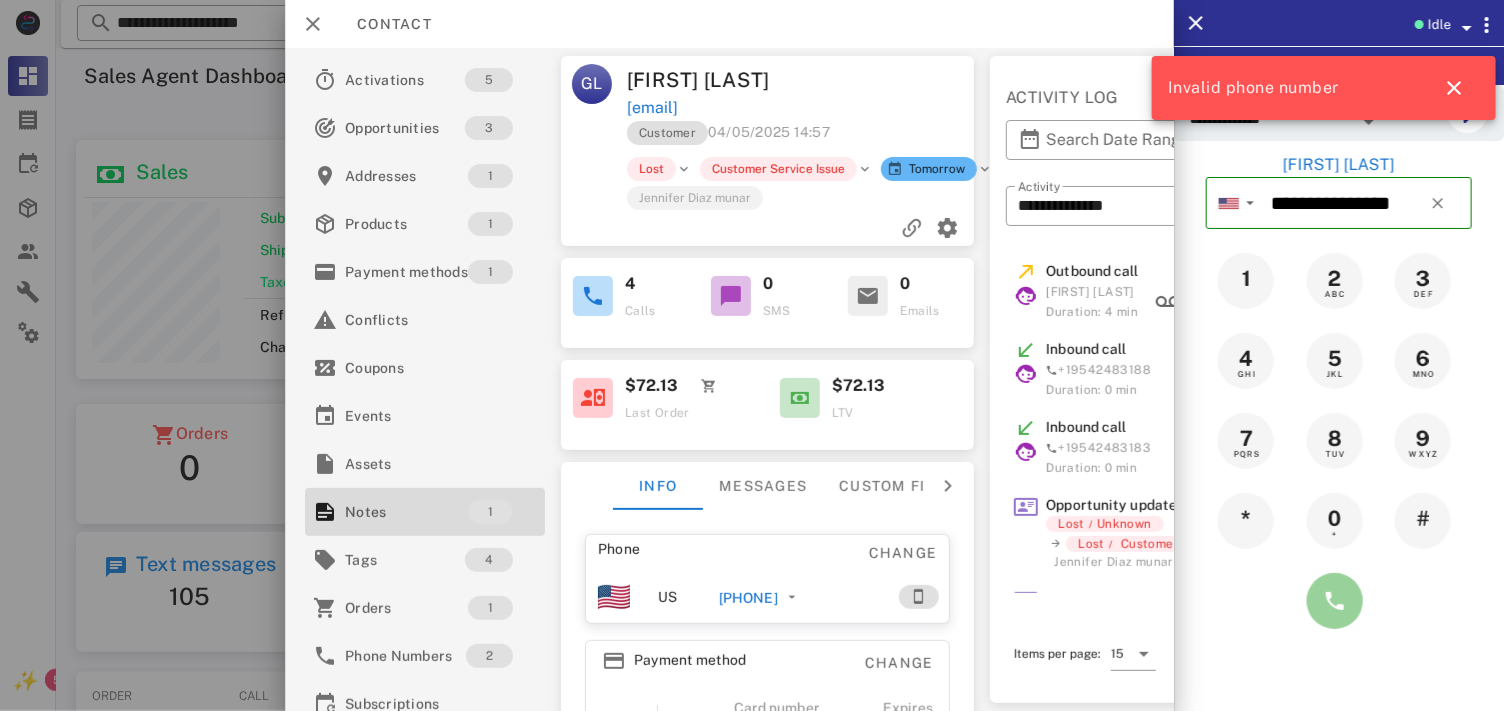 click at bounding box center [1335, 601] 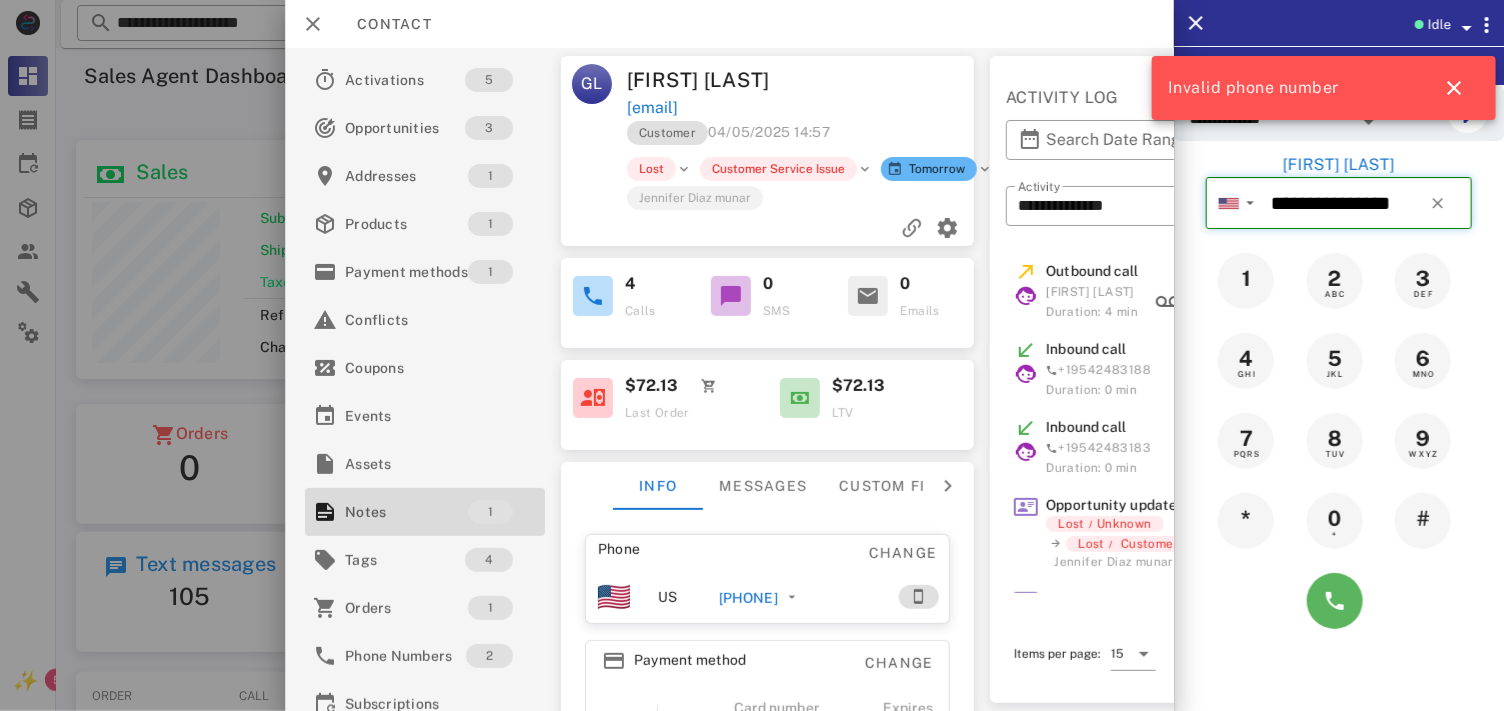 type 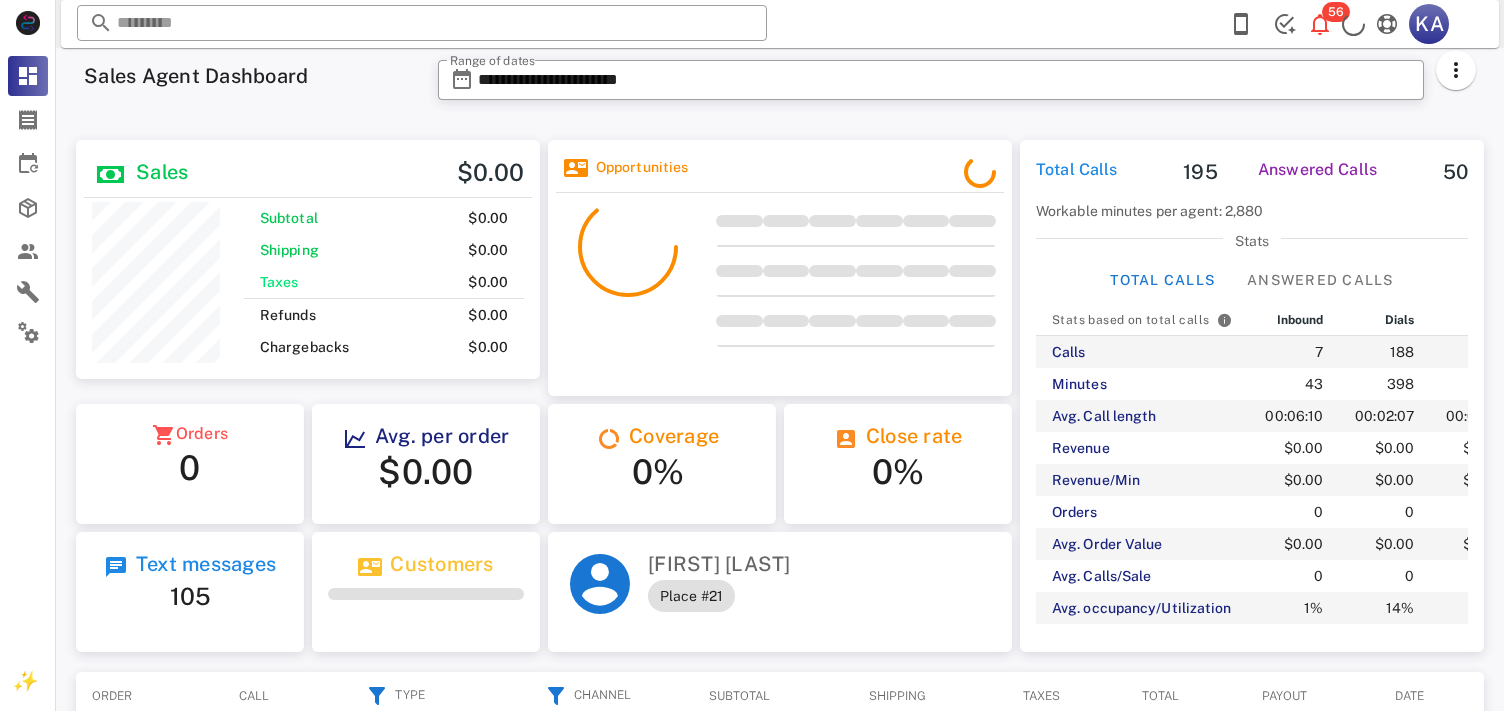 scroll, scrollTop: 0, scrollLeft: 0, axis: both 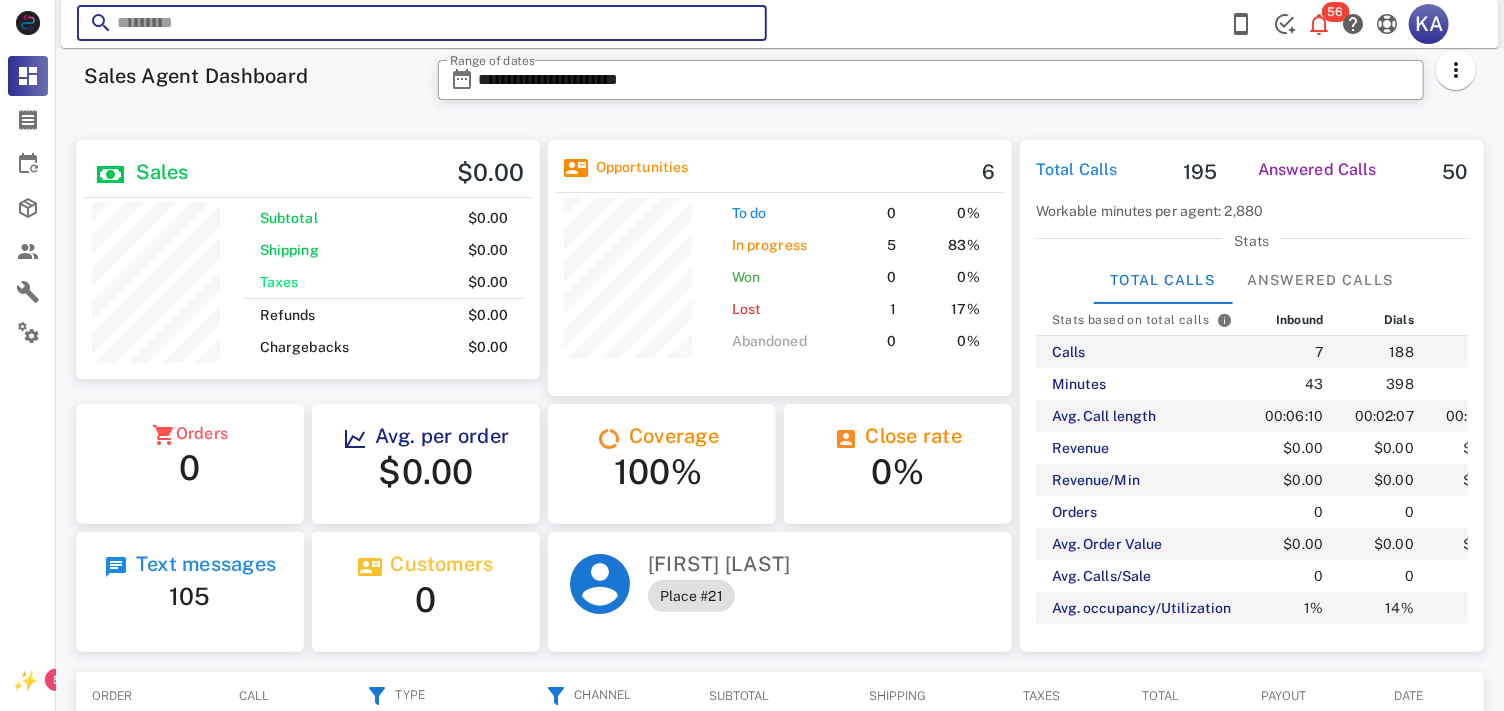 click at bounding box center (422, 23) 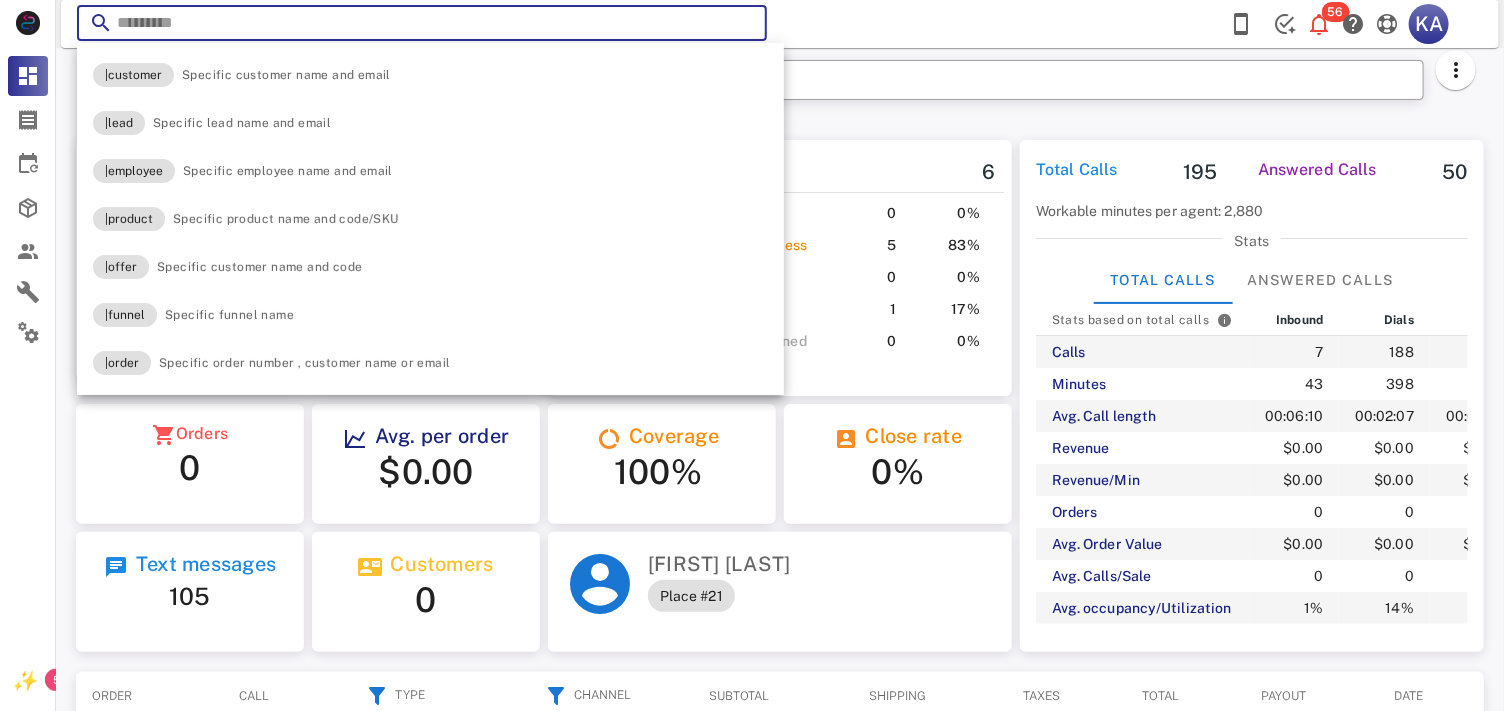 paste on "**********" 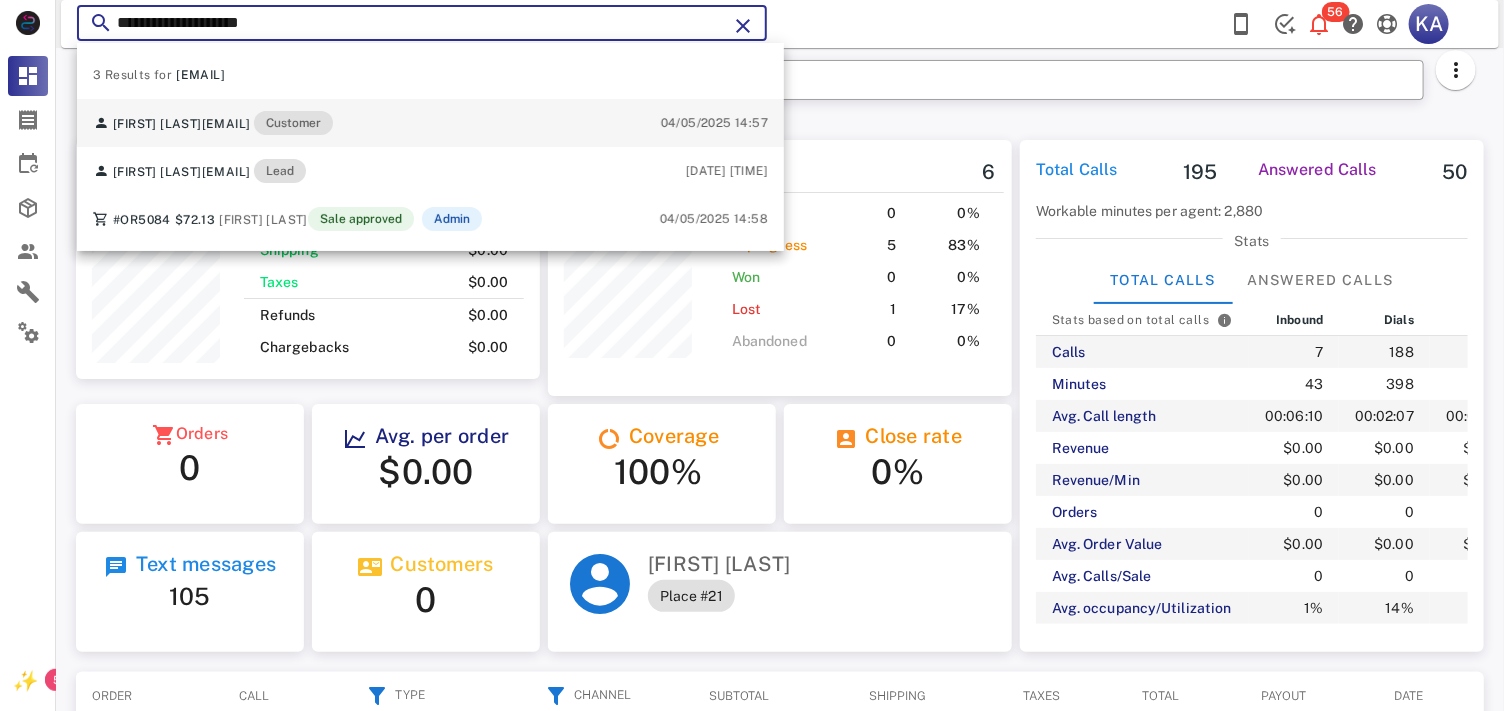 type on "**********" 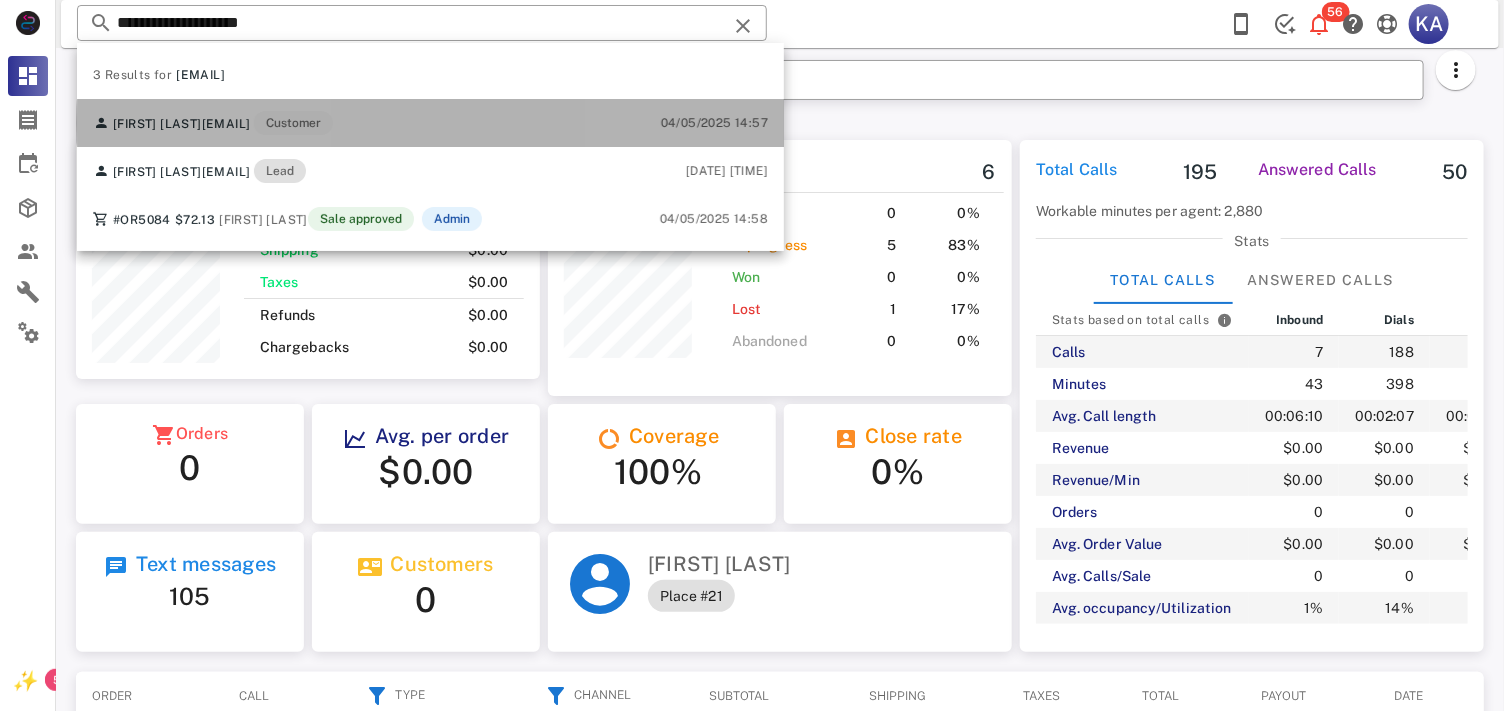 click on "Geenneth Lievano   geenneth13@yahoo.com   Customer   04/05/2025 14:57" at bounding box center (430, 123) 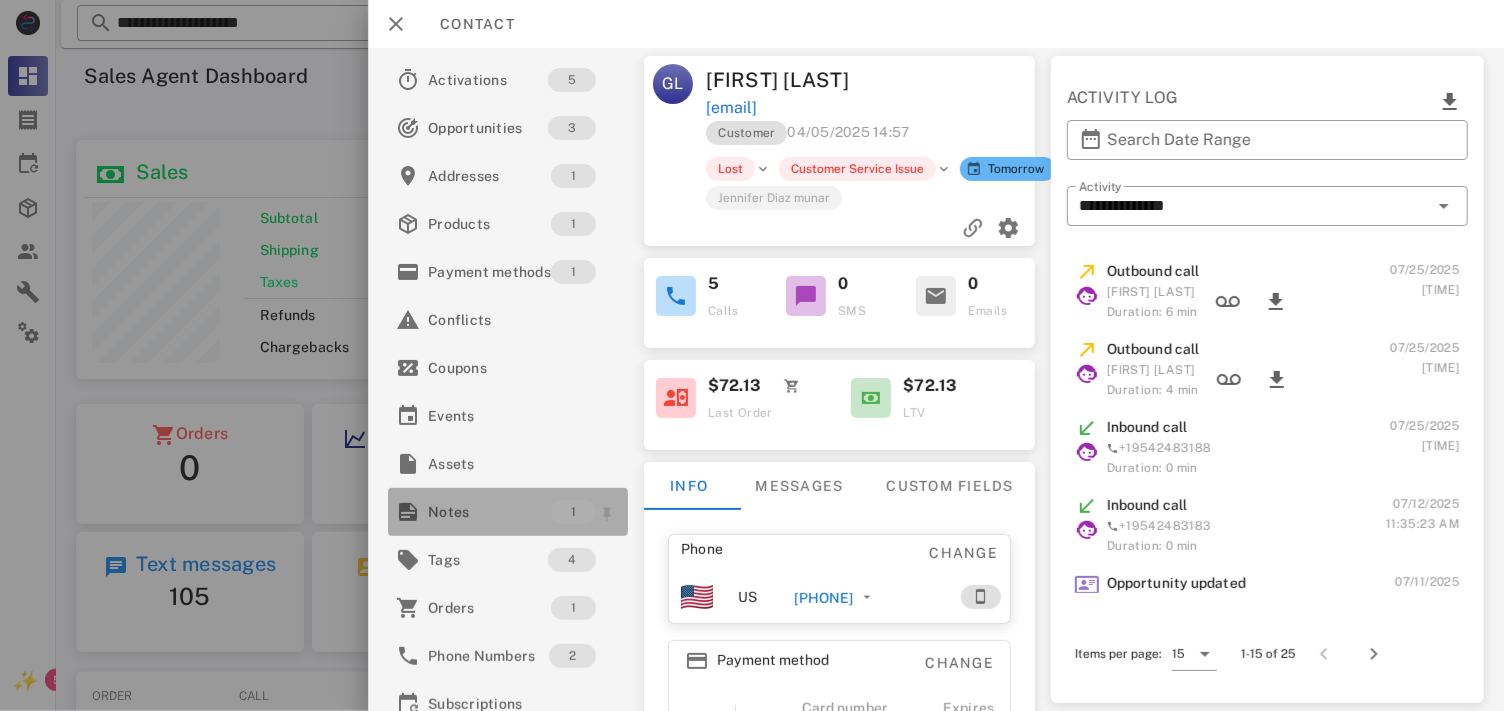 click on "Notes  1" at bounding box center [508, 512] 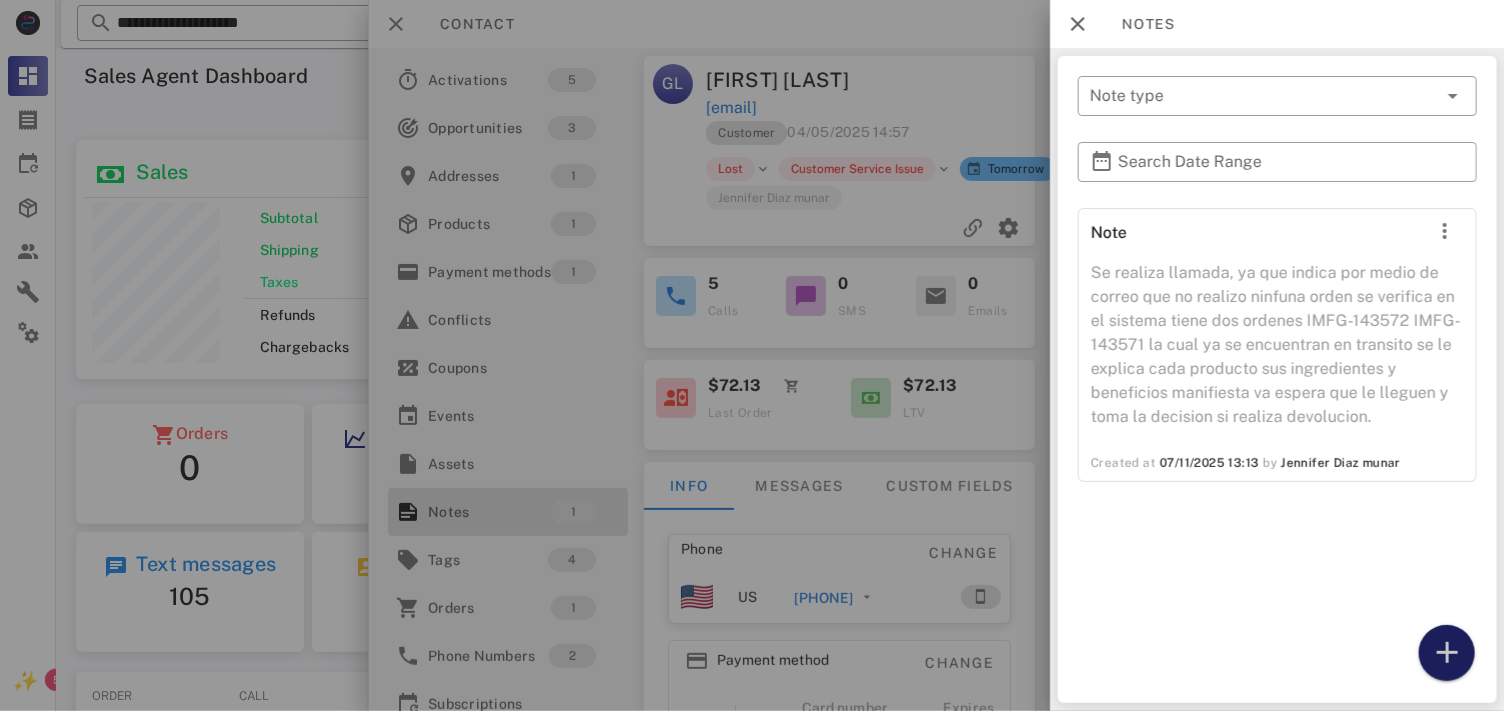 click at bounding box center (1446, 653) 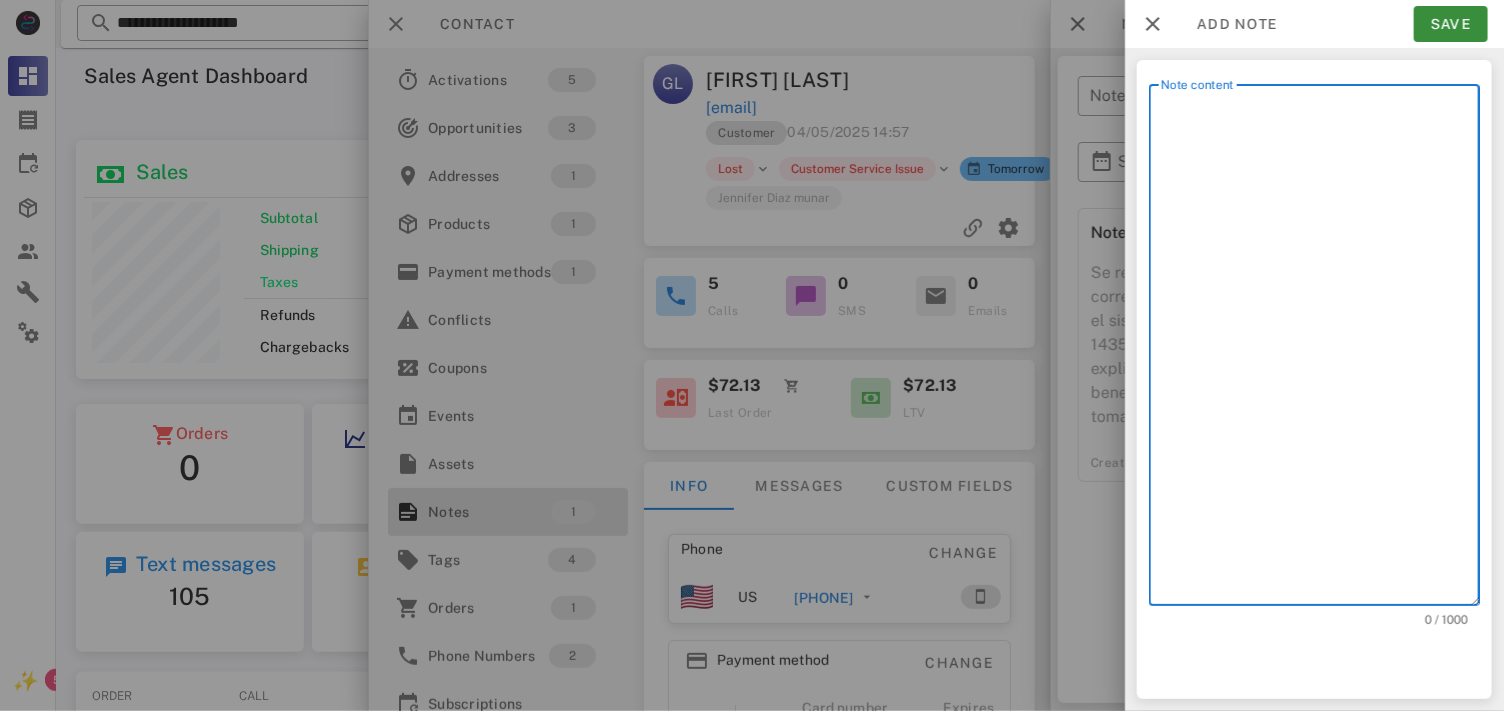 click on "Note content" at bounding box center (1320, 350) 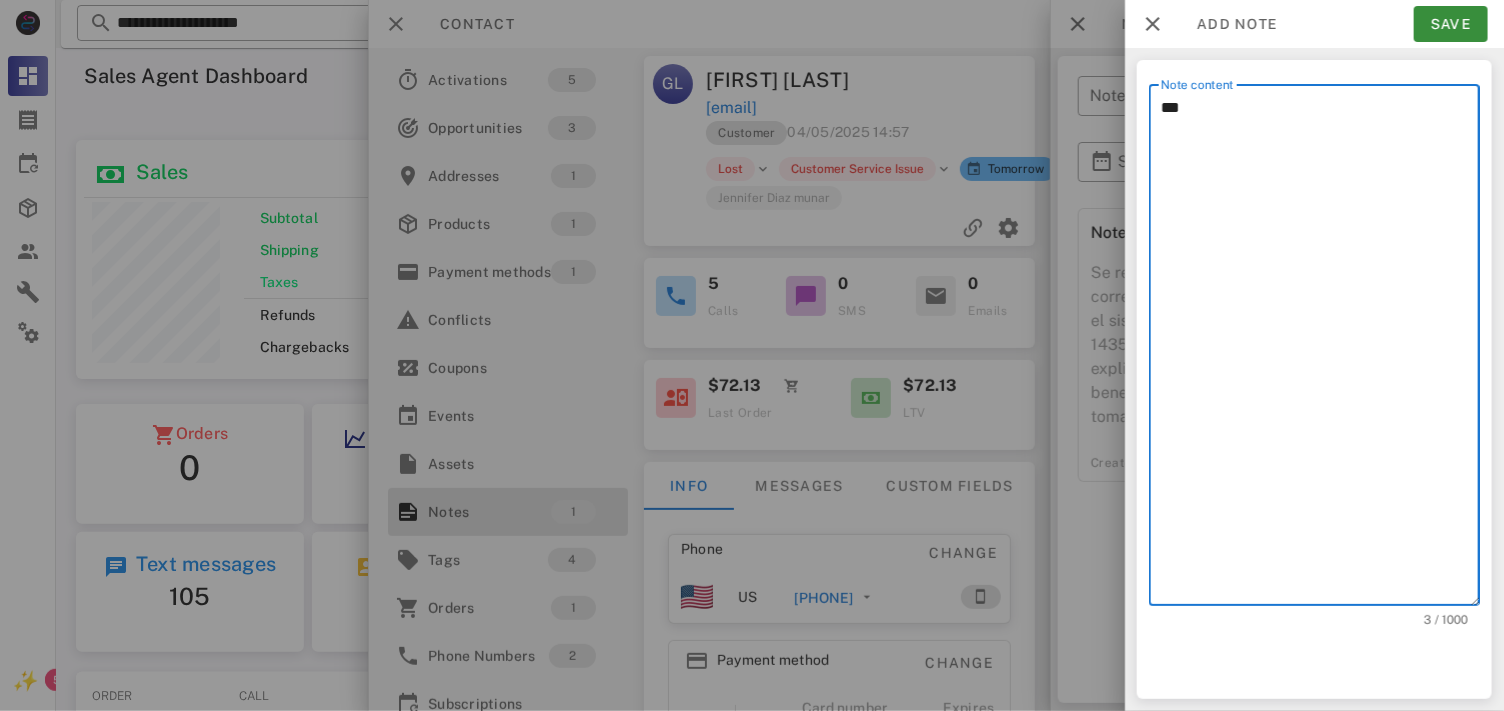 click on "**" at bounding box center [1320, 350] 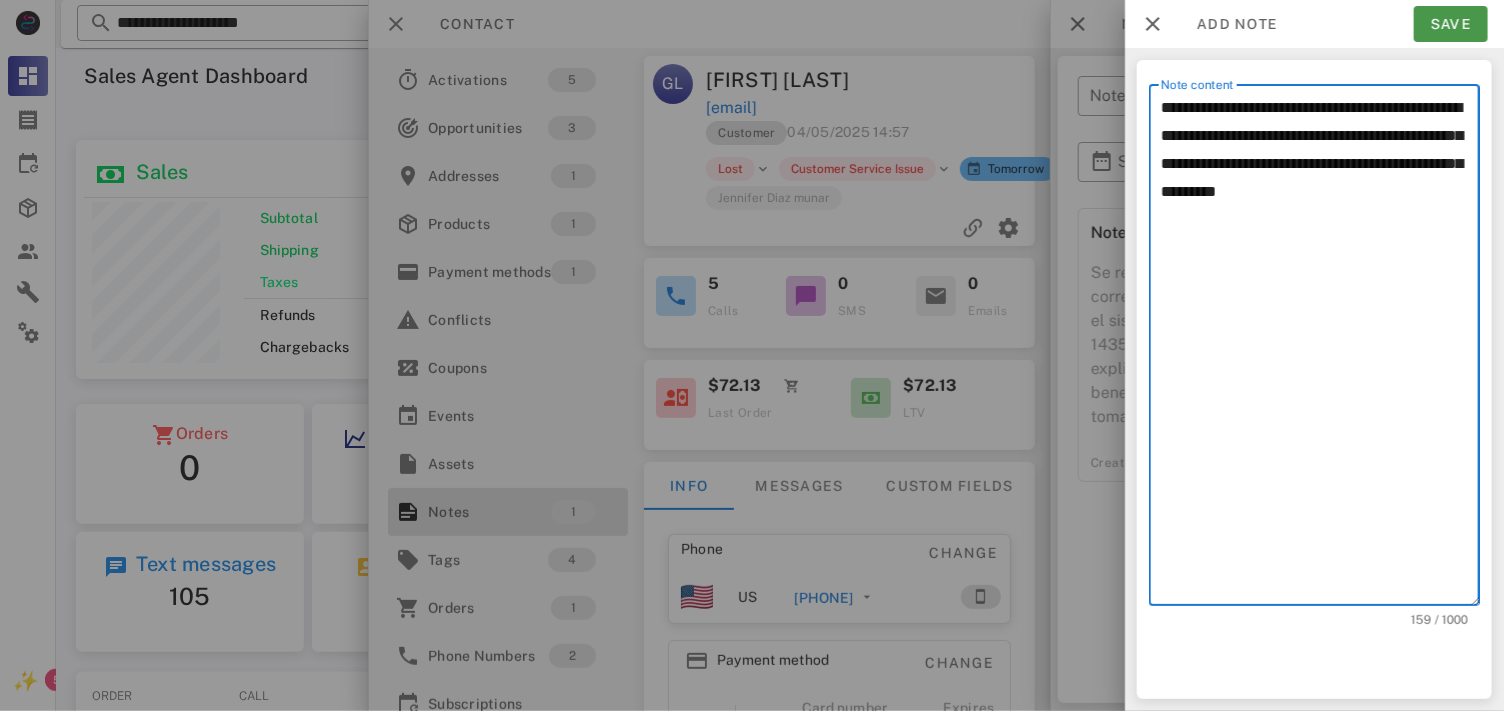 type on "**********" 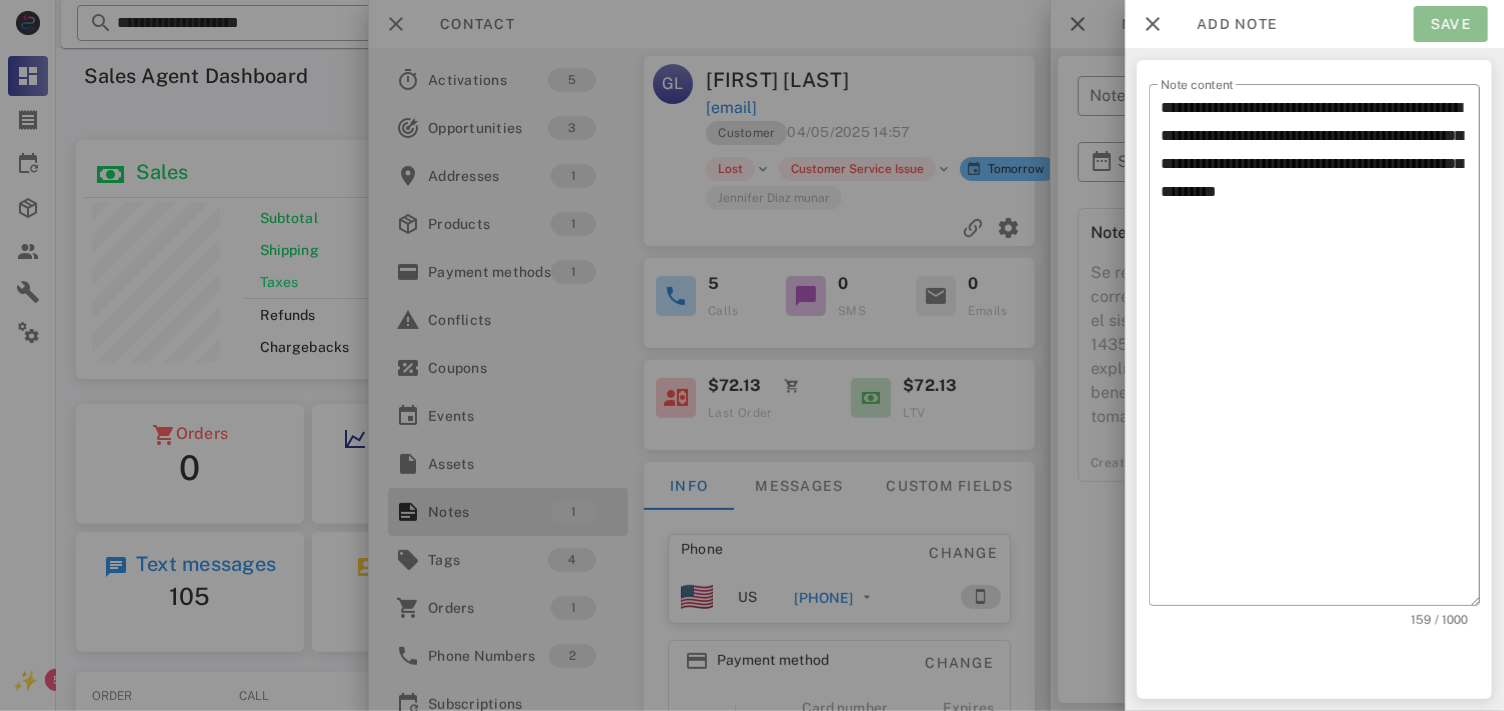 click on "Save" at bounding box center (1451, 24) 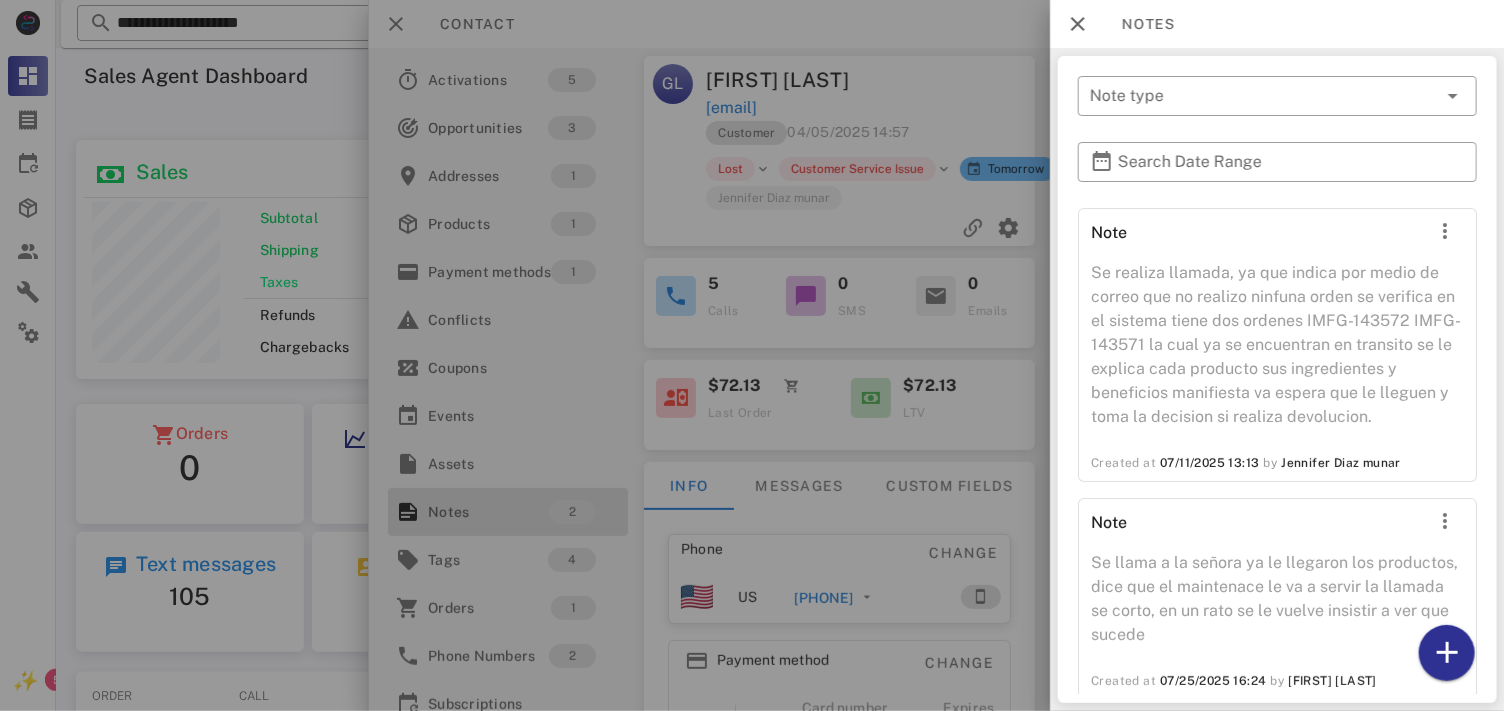 click at bounding box center [752, 355] 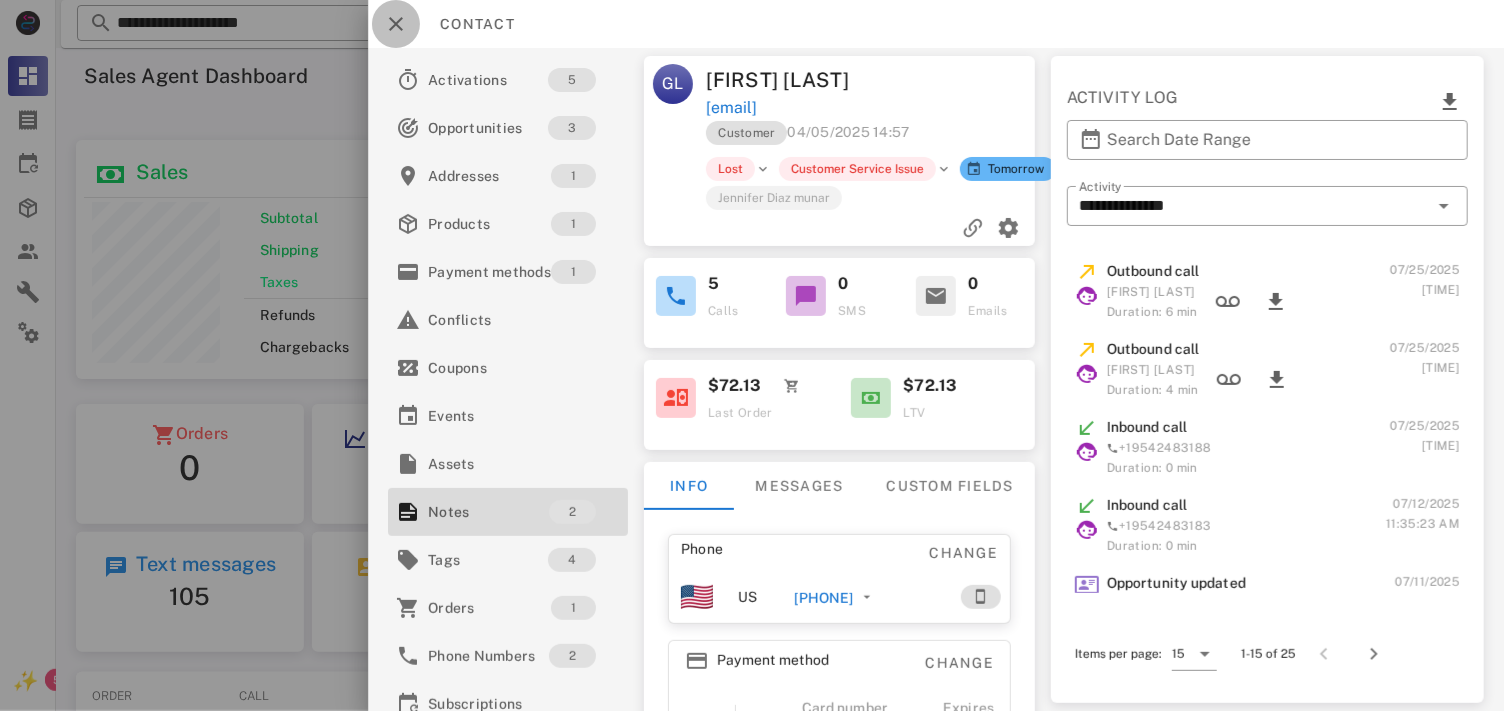 click at bounding box center [396, 24] 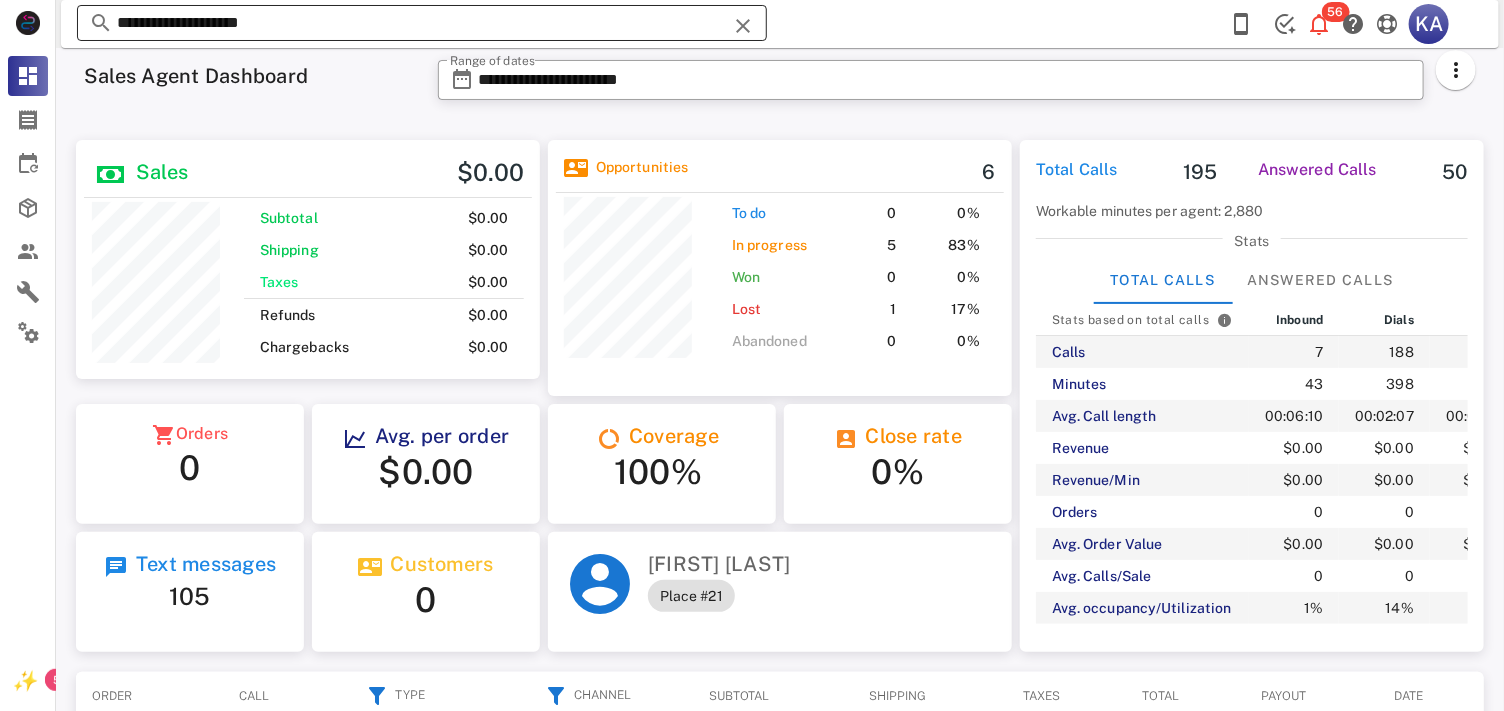 click at bounding box center [743, 26] 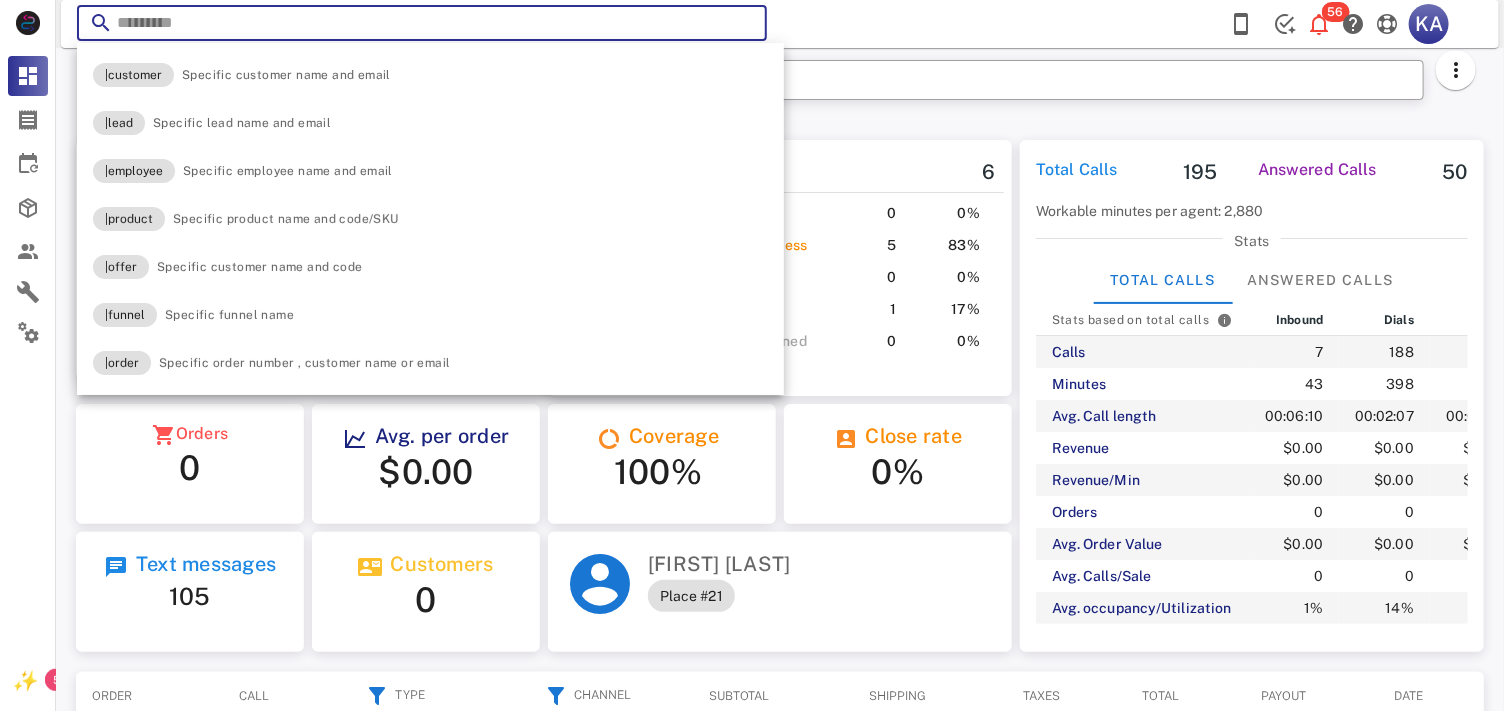 paste on "**********" 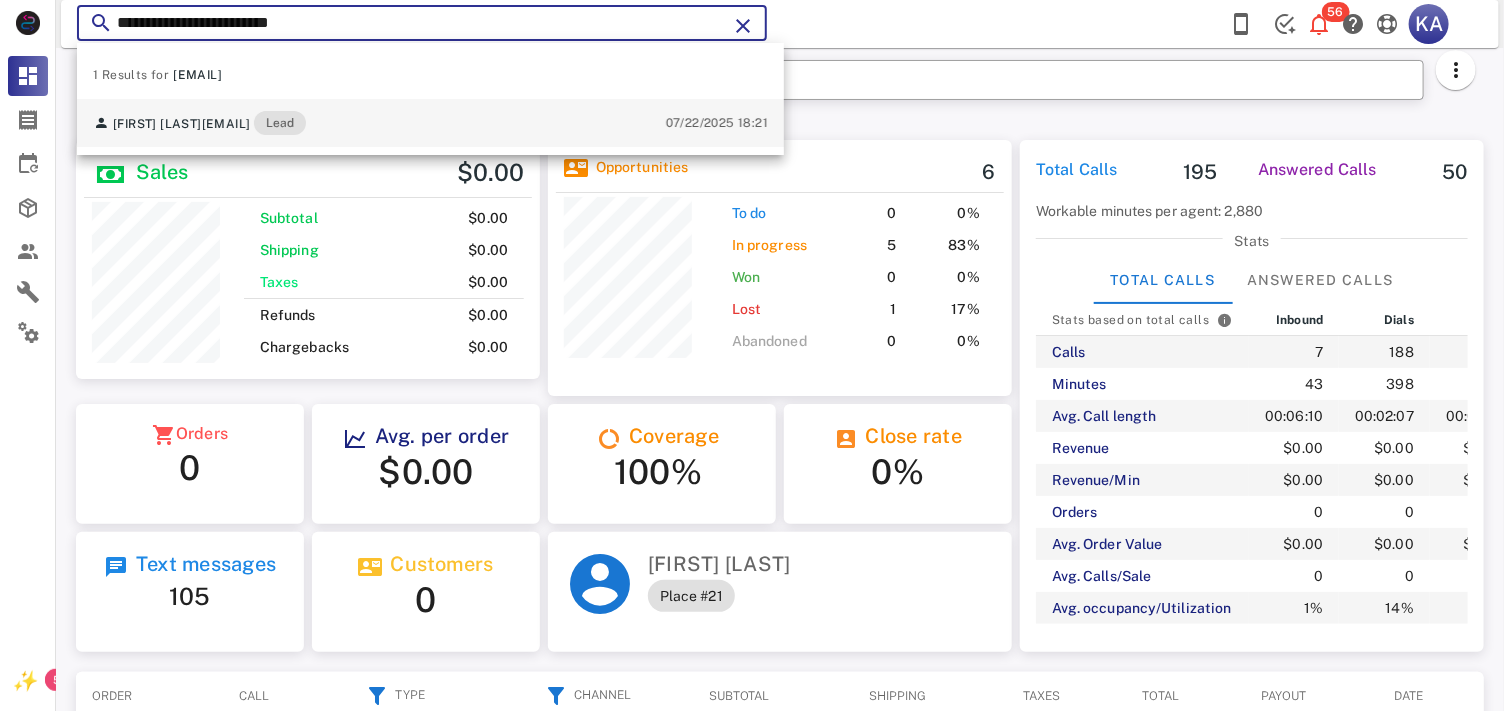 type on "**********" 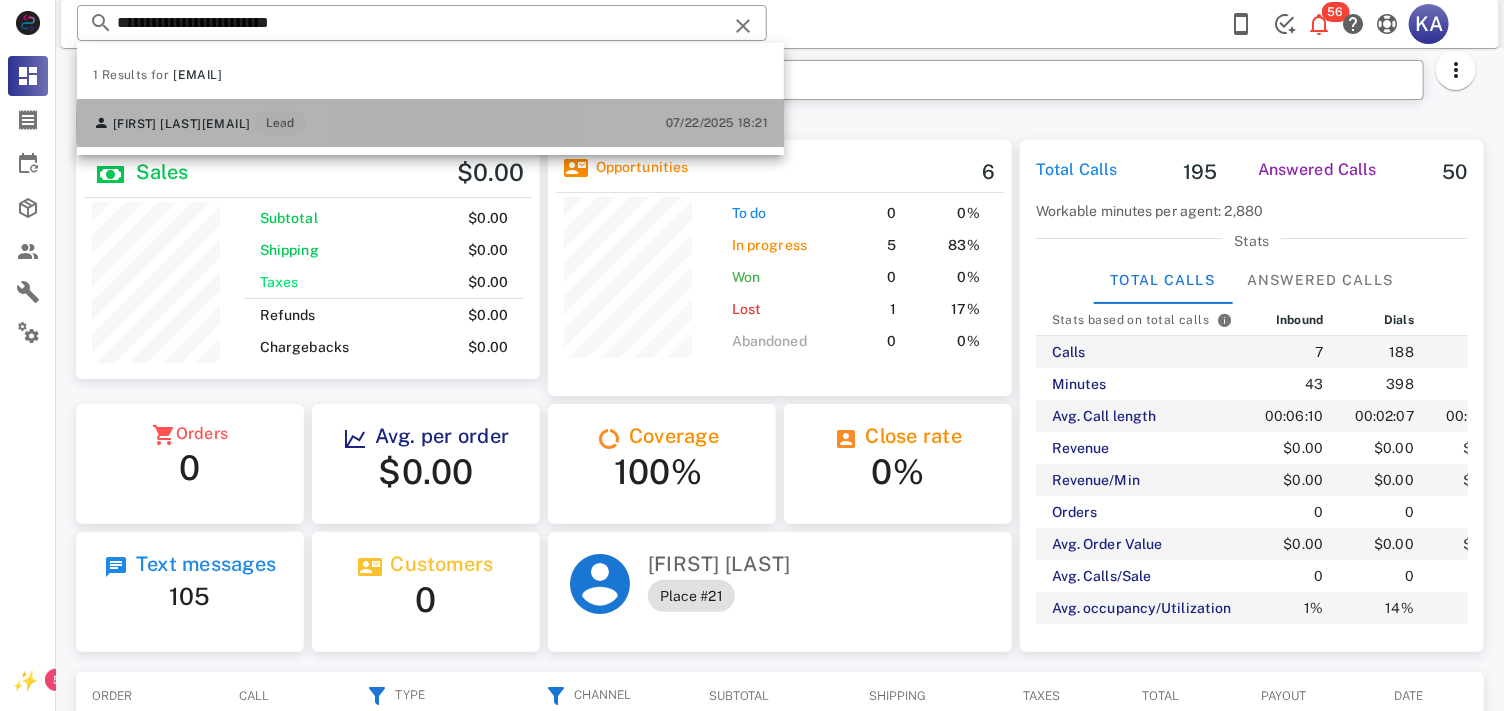click on "Alicia Arroyo   aliciaarroyo148@gmail.com   Lead   07/22/2025 18:21" at bounding box center [430, 123] 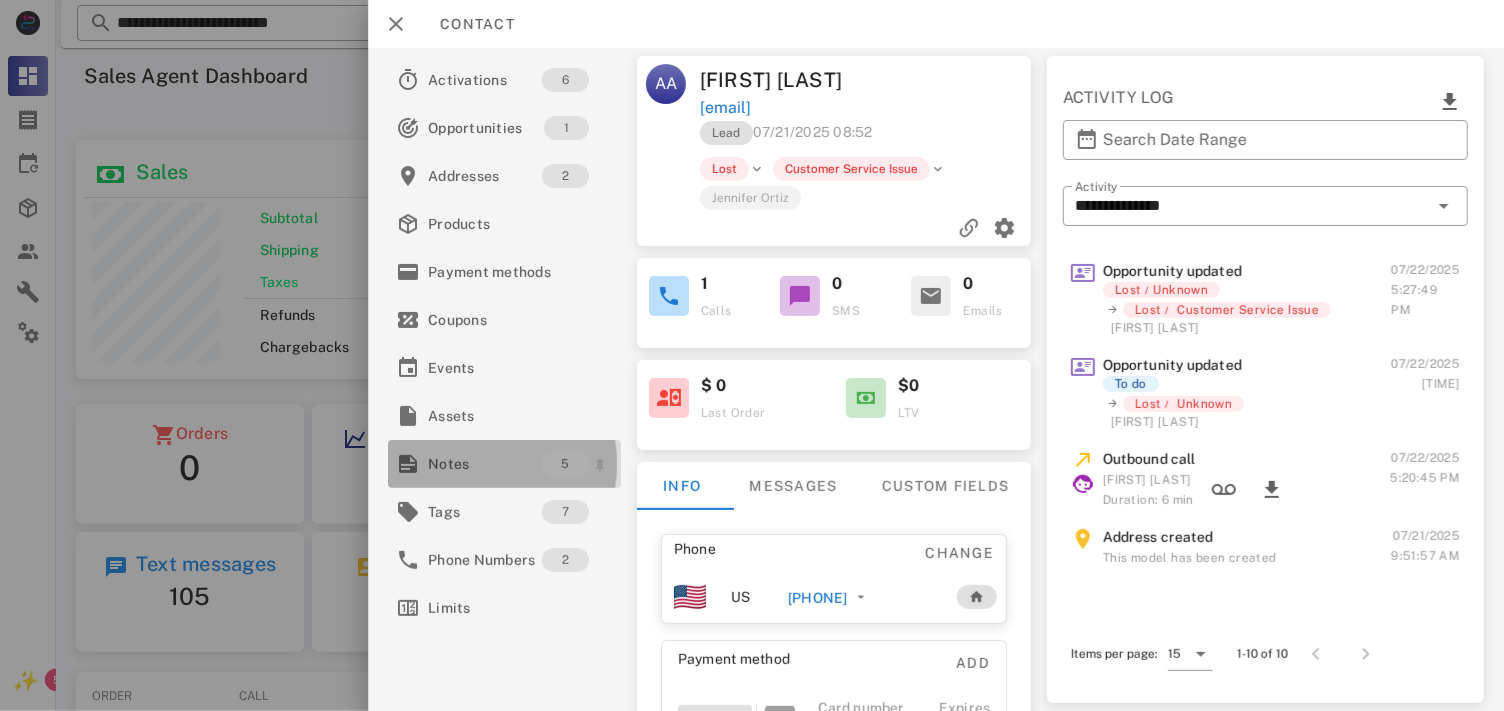 click on "Notes" at bounding box center [484, 464] 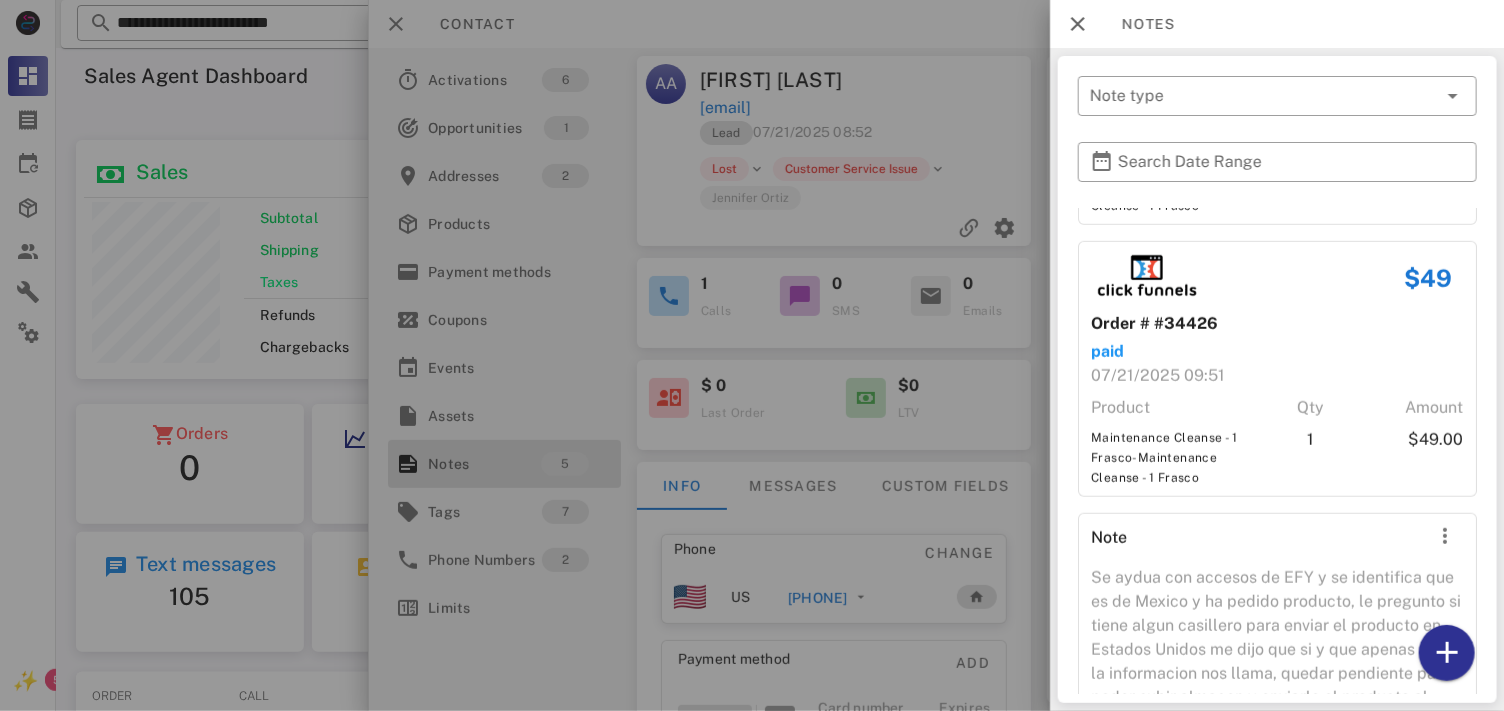 scroll, scrollTop: 827, scrollLeft: 0, axis: vertical 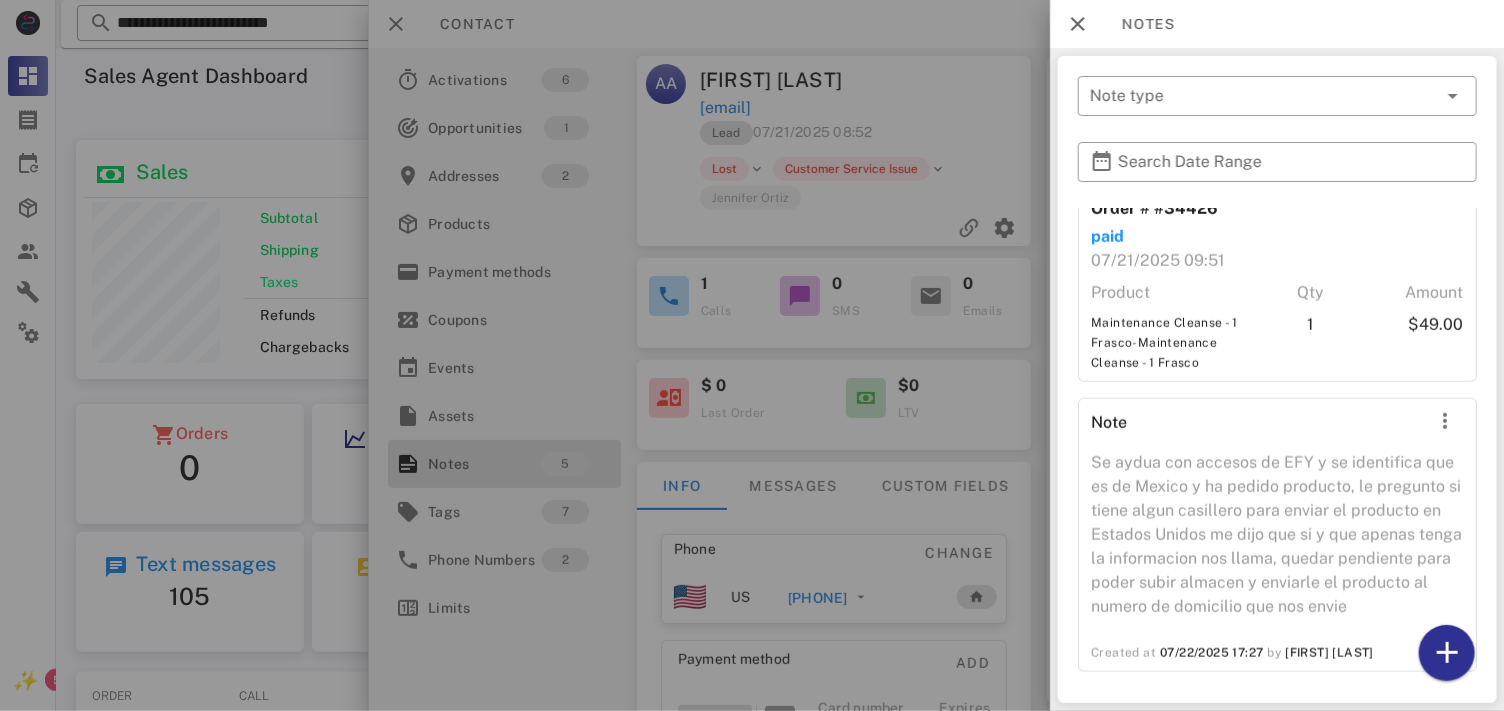 click at bounding box center (752, 355) 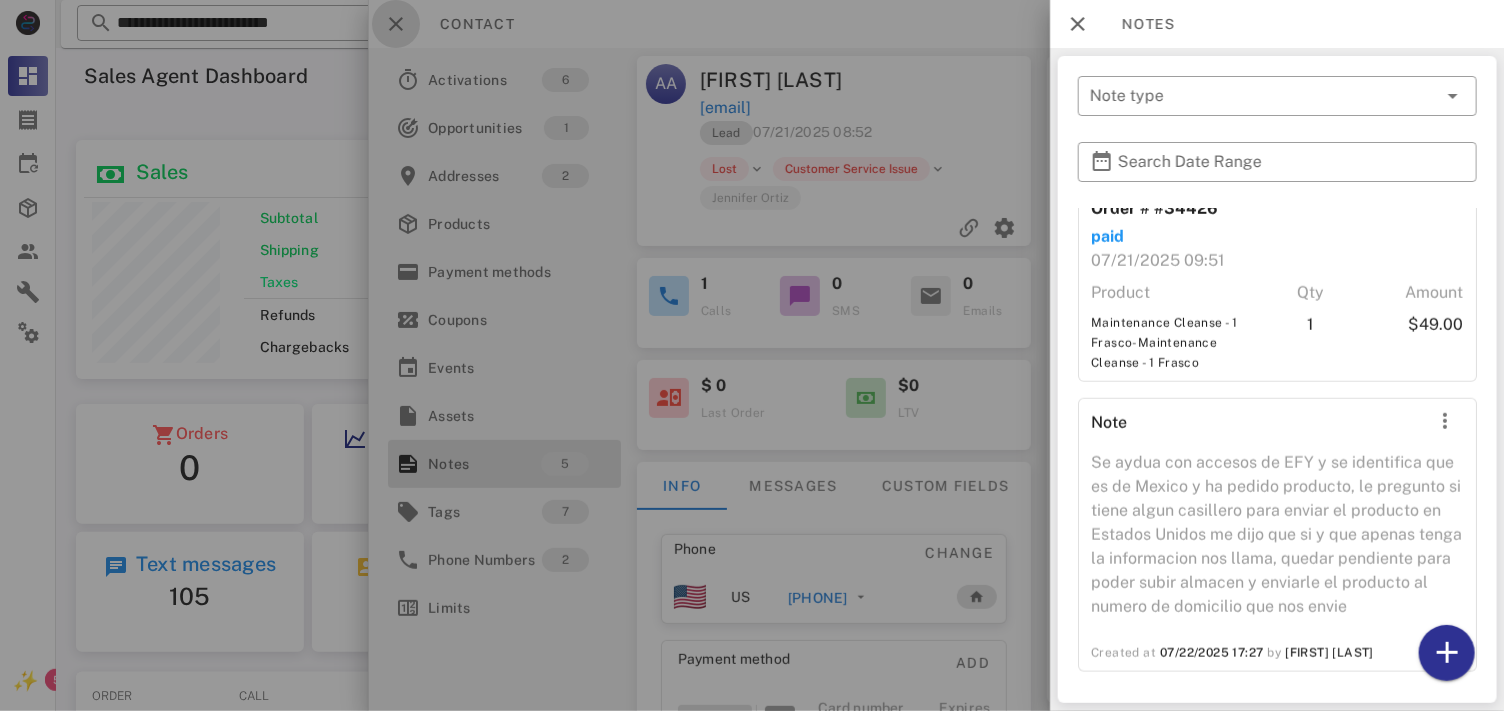 click at bounding box center (396, 24) 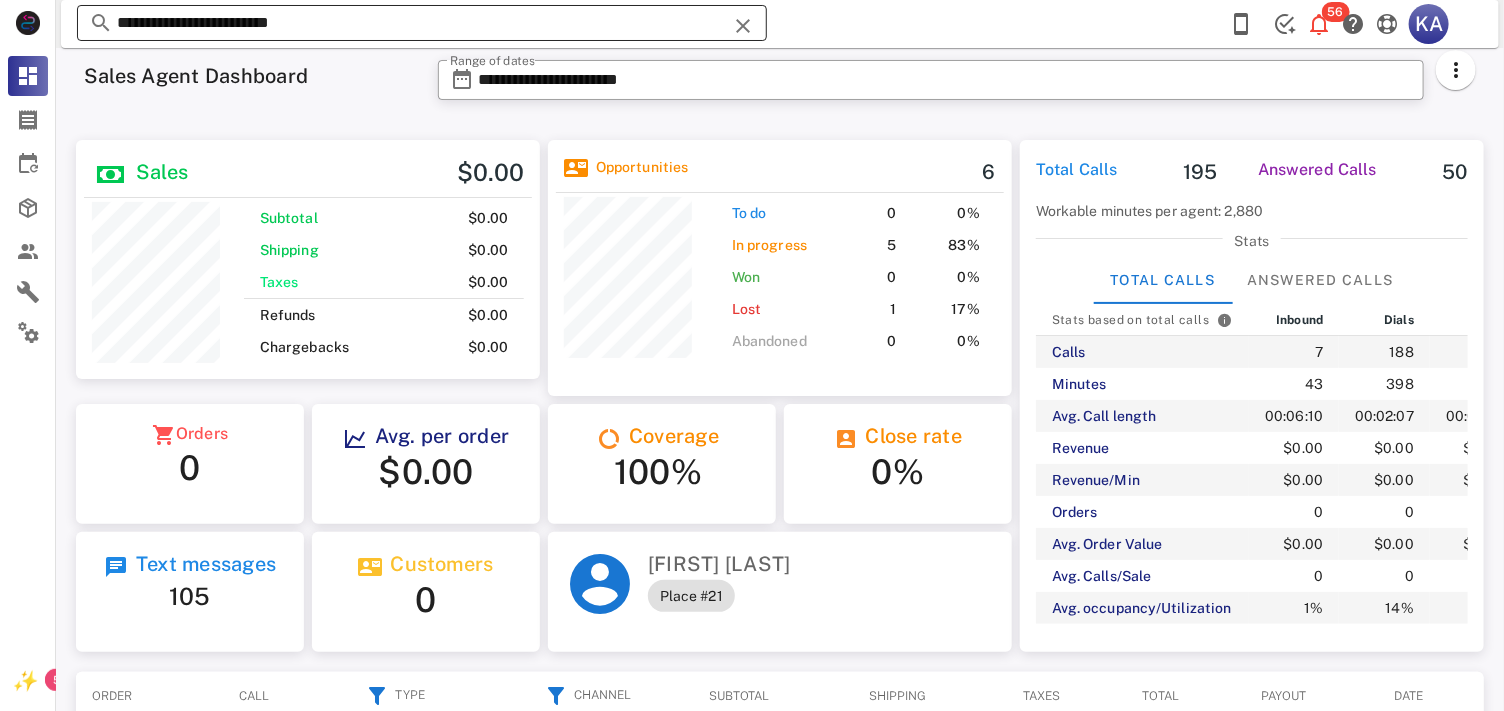 click at bounding box center (743, 26) 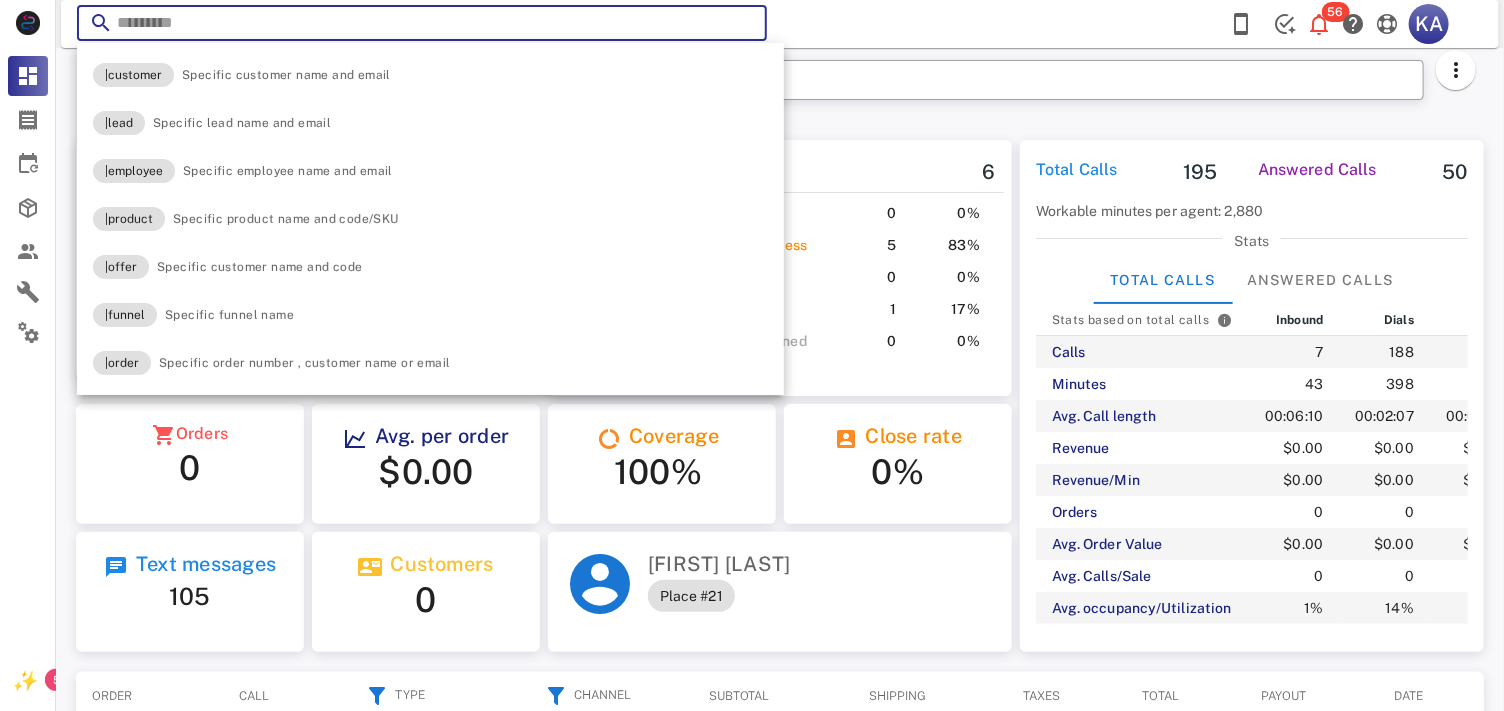 paste on "**********" 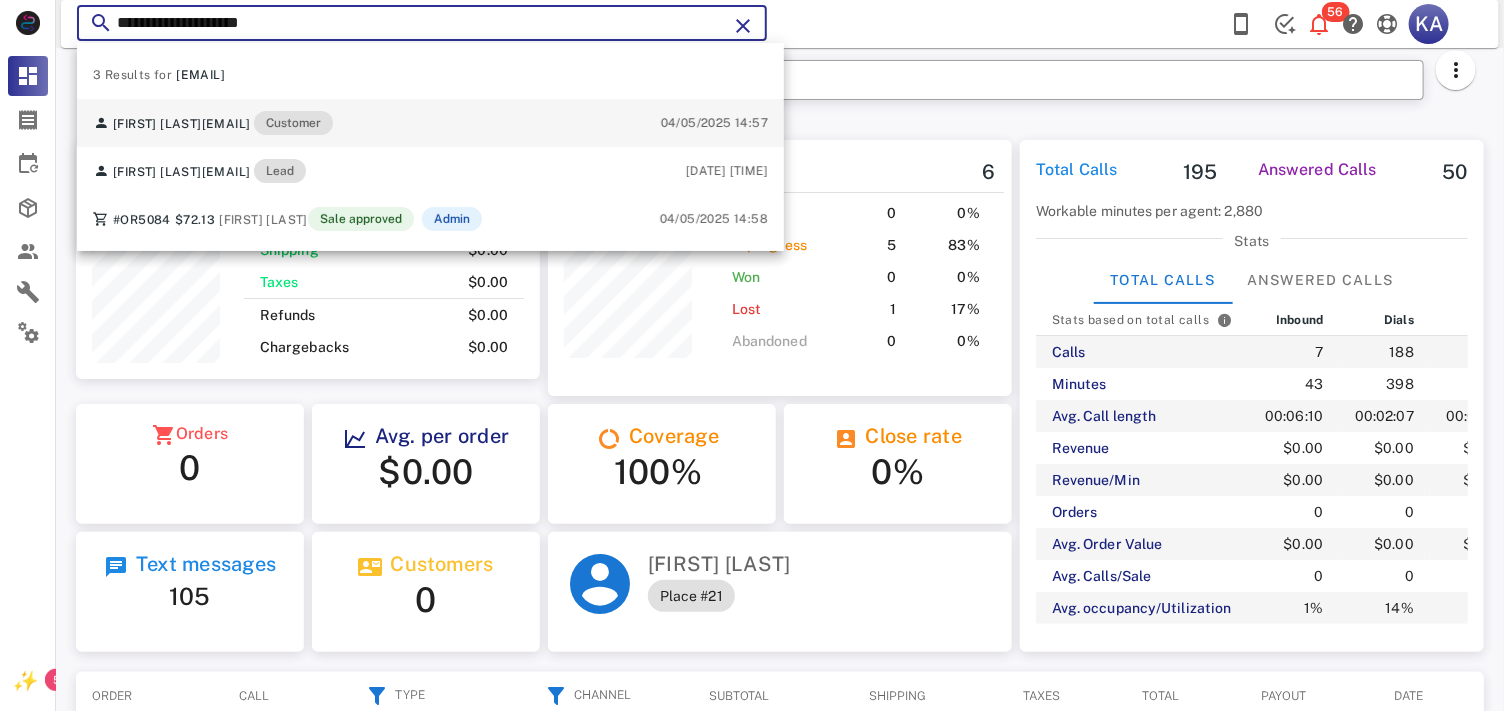 type on "**********" 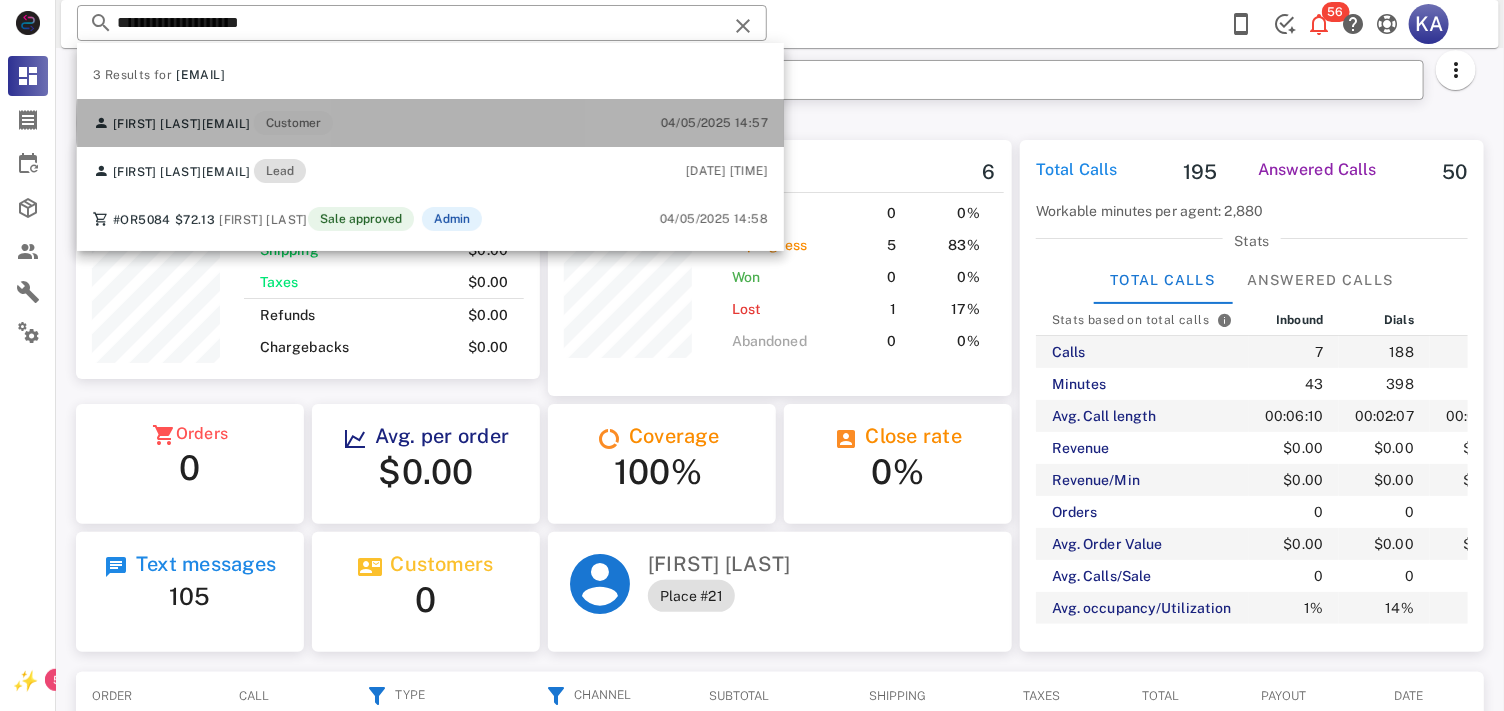 click on "Geenneth Lievano   geenneth13@yahoo.com   Customer   04/05/2025 14:57" at bounding box center [430, 123] 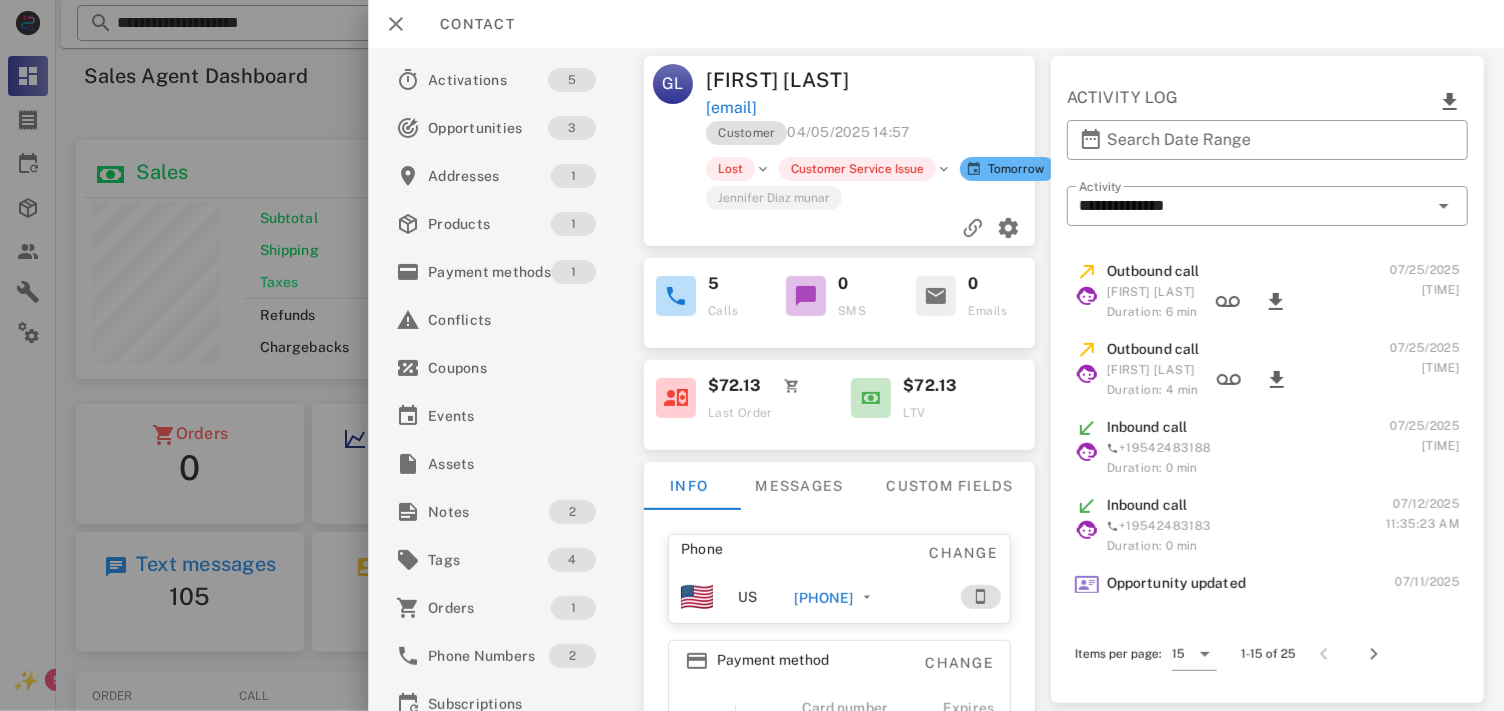 click on "+17865231748" at bounding box center [867, 597] 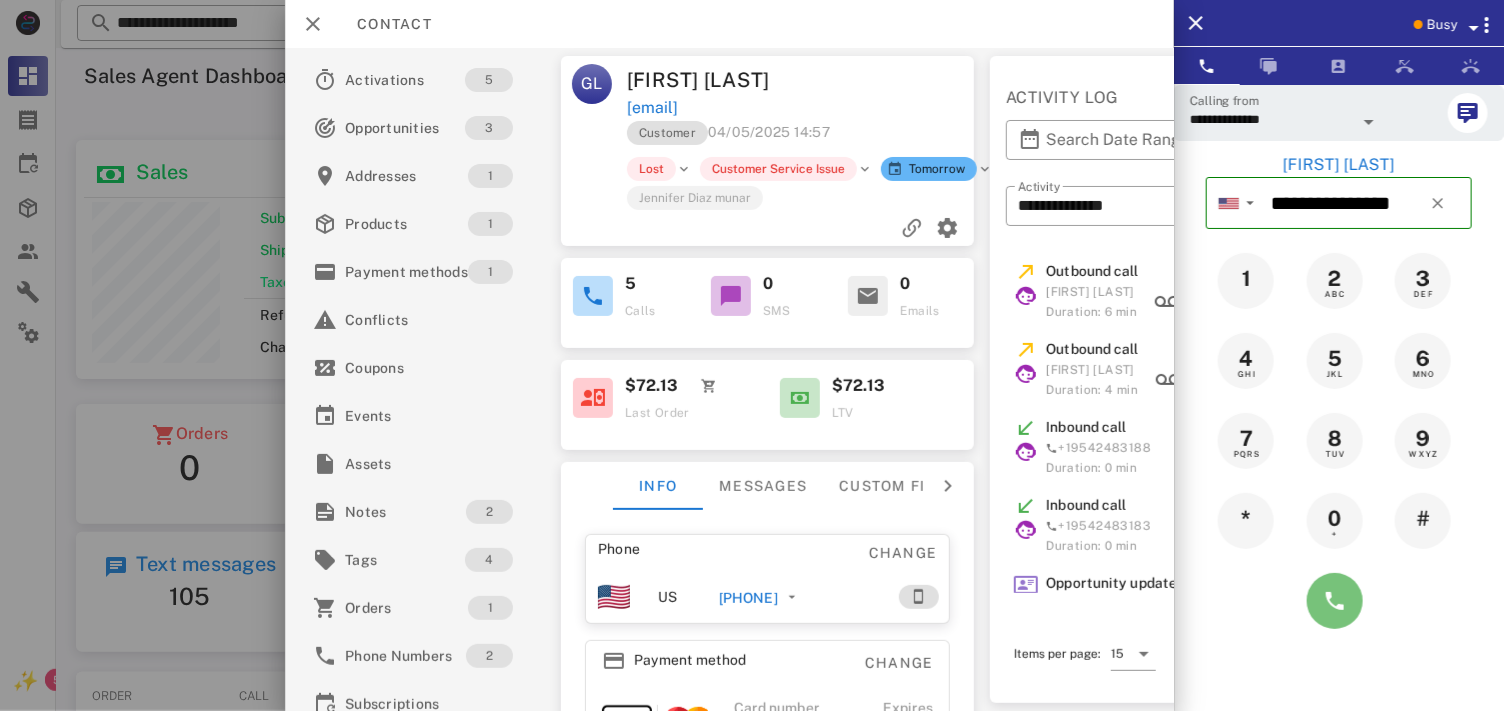 click at bounding box center [1335, 601] 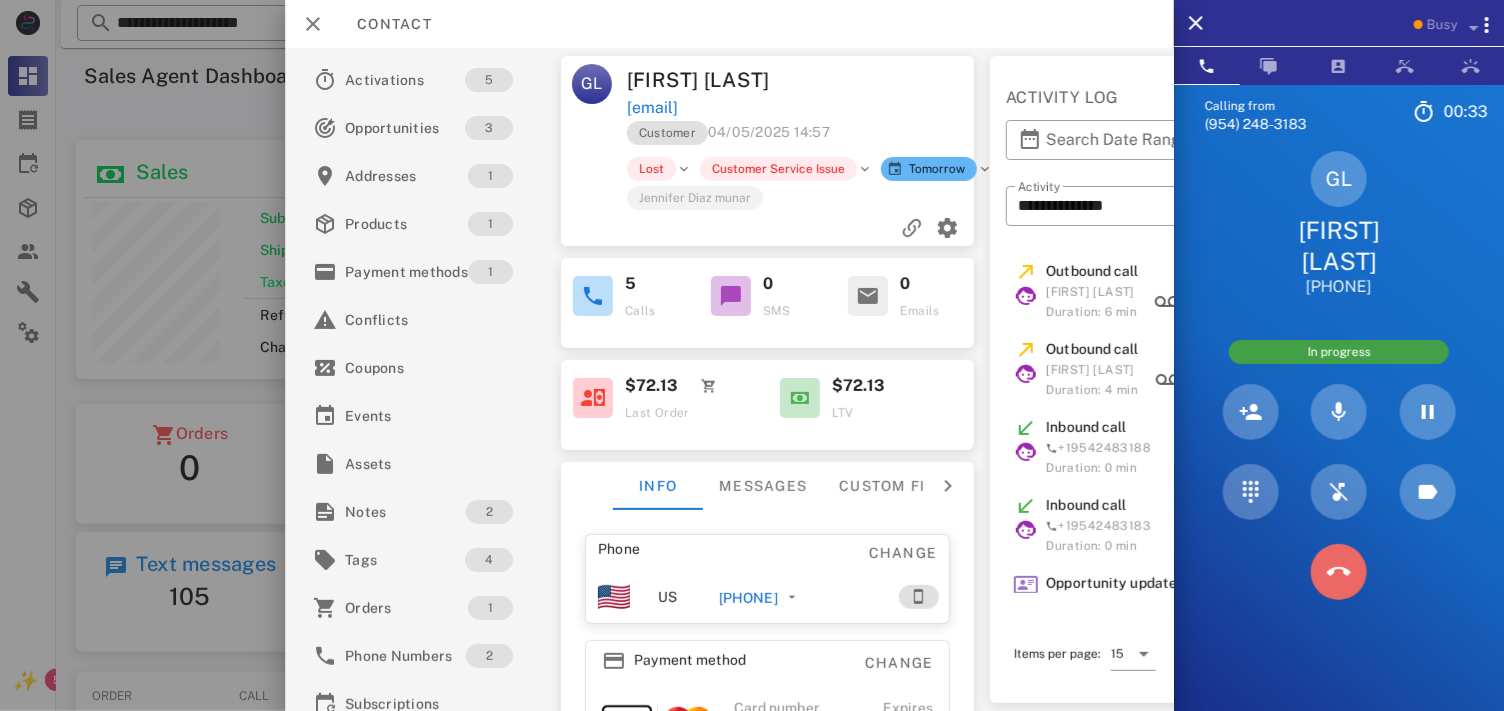 click at bounding box center [1339, 572] 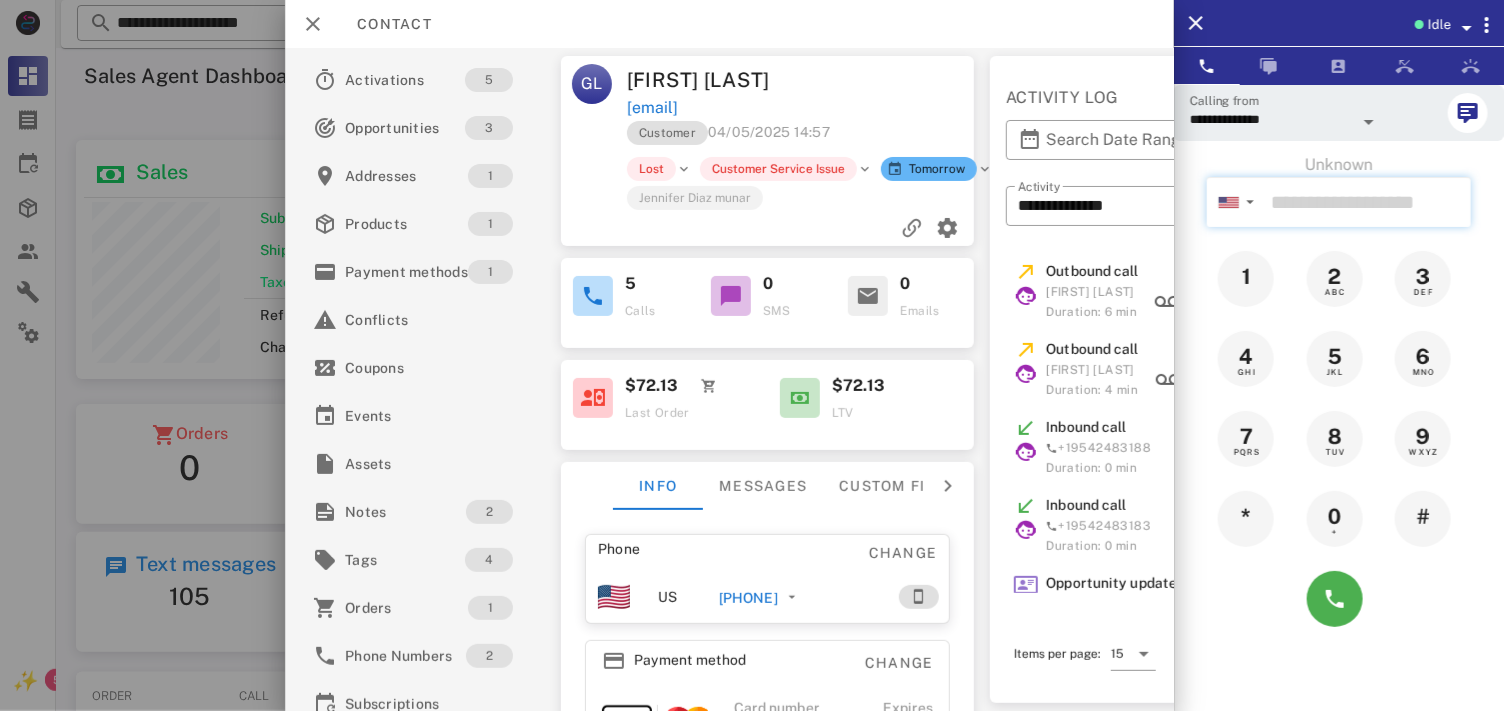 click at bounding box center (1367, 202) 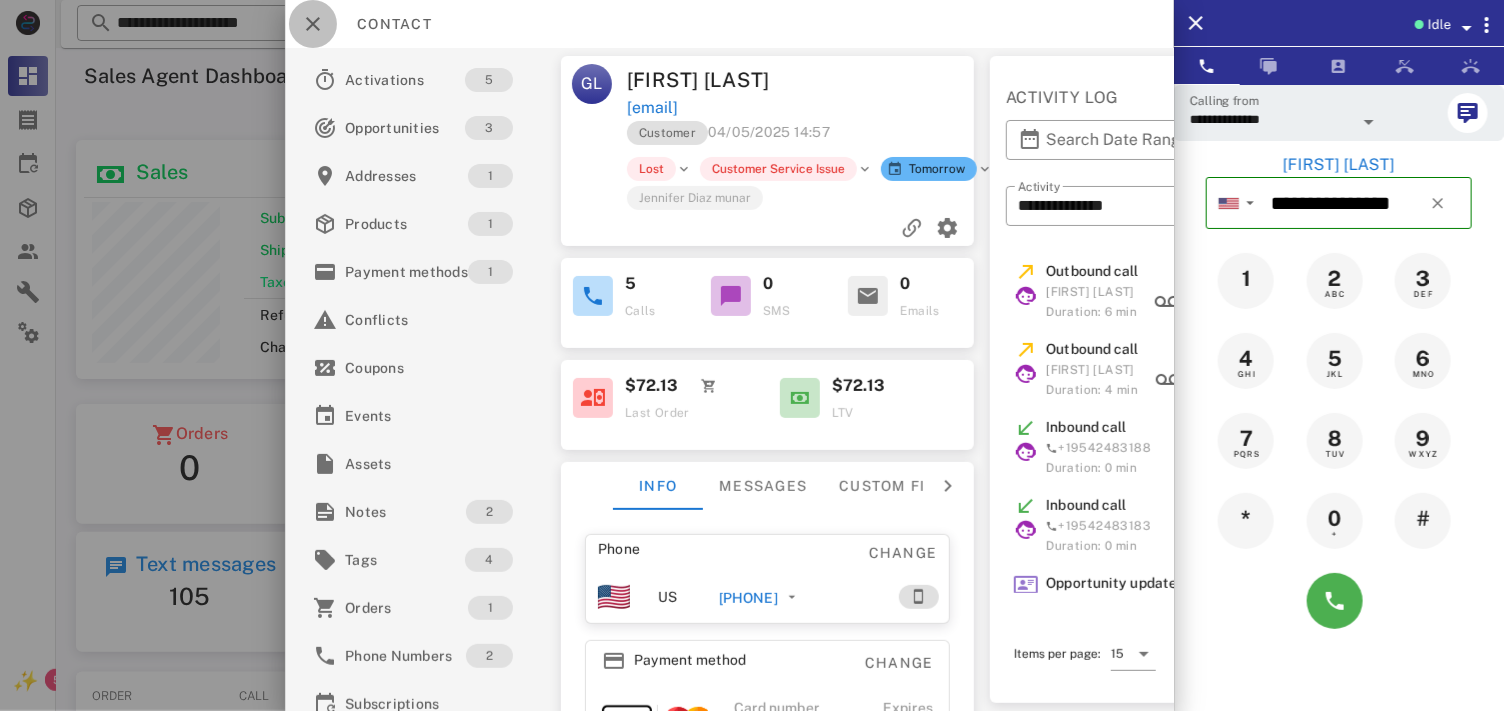 click at bounding box center (313, 24) 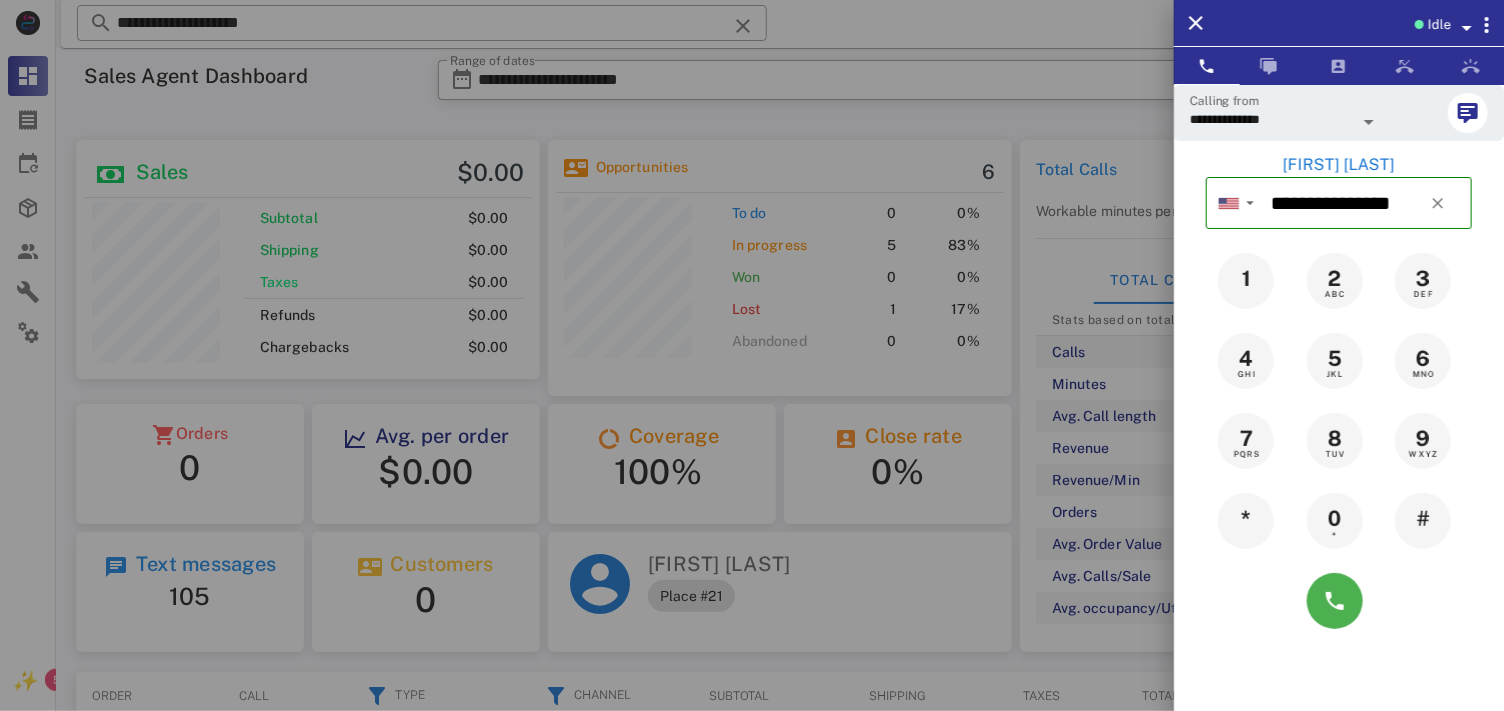 click on "Heydi Martinez" at bounding box center [1339, 165] 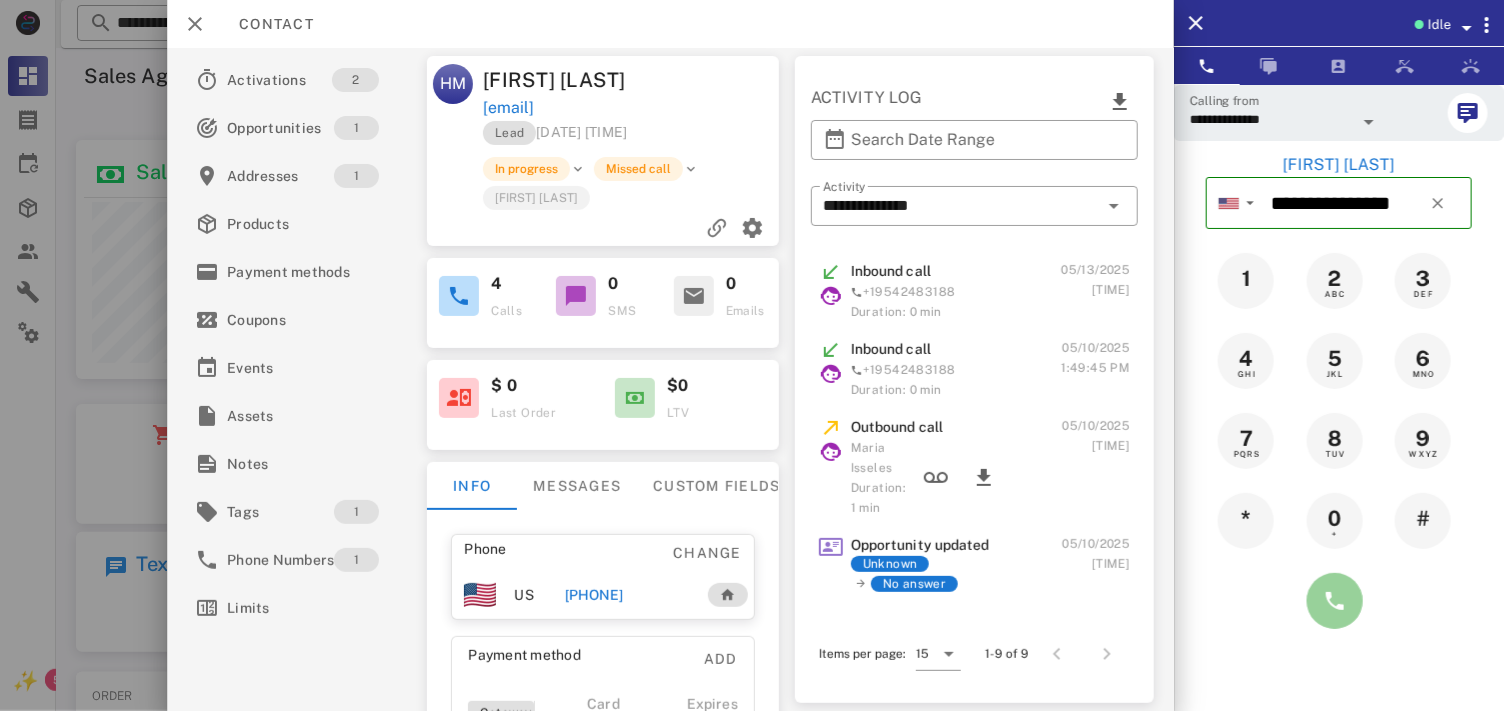 click at bounding box center [1335, 601] 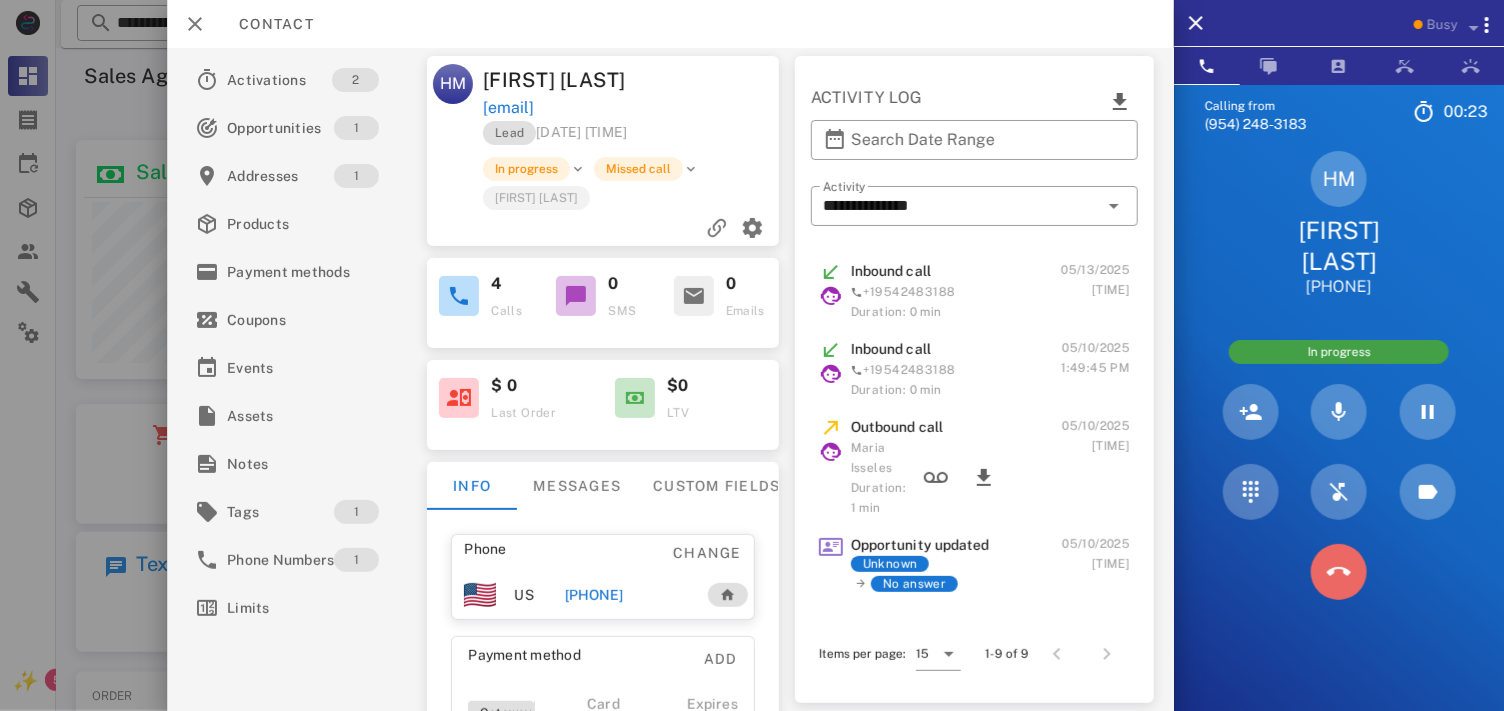 click at bounding box center [1339, 572] 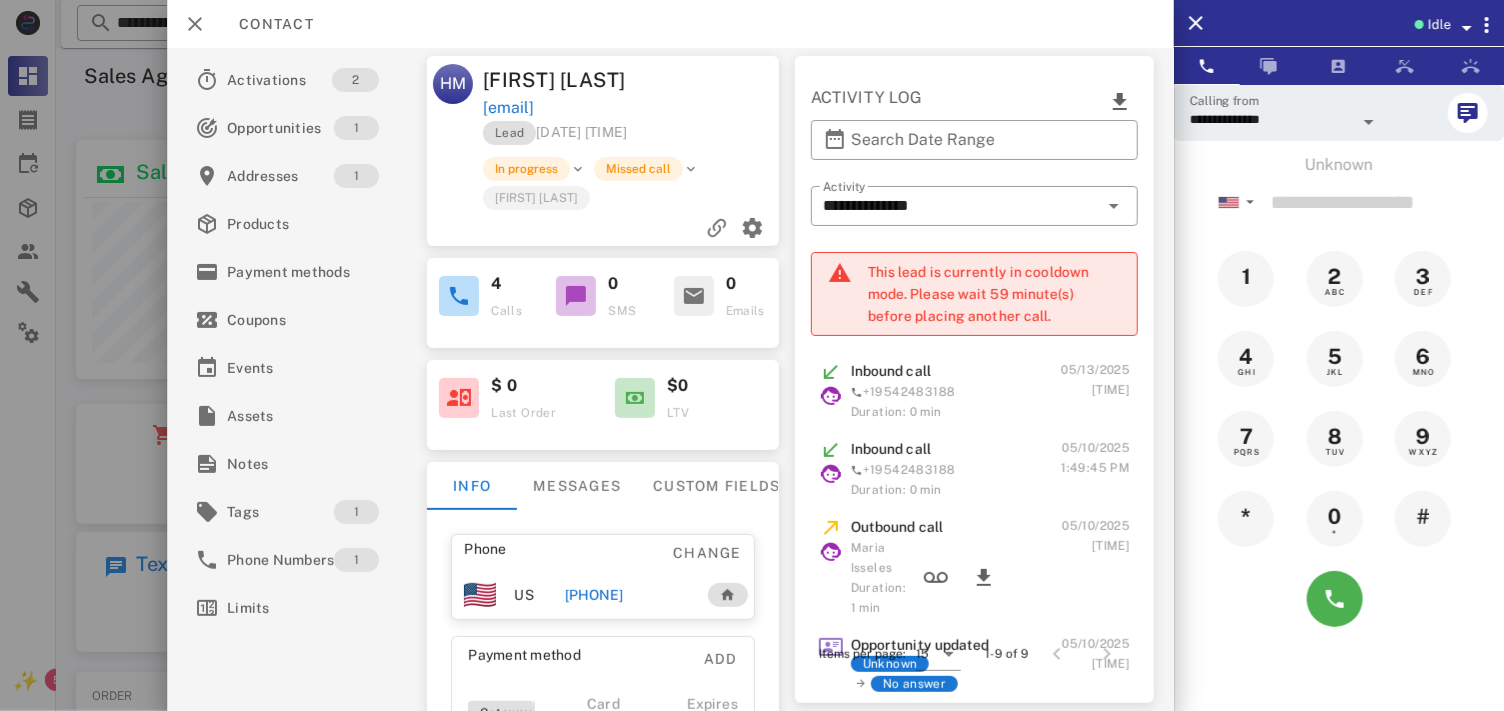click on "+17866900547" at bounding box center (593, 595) 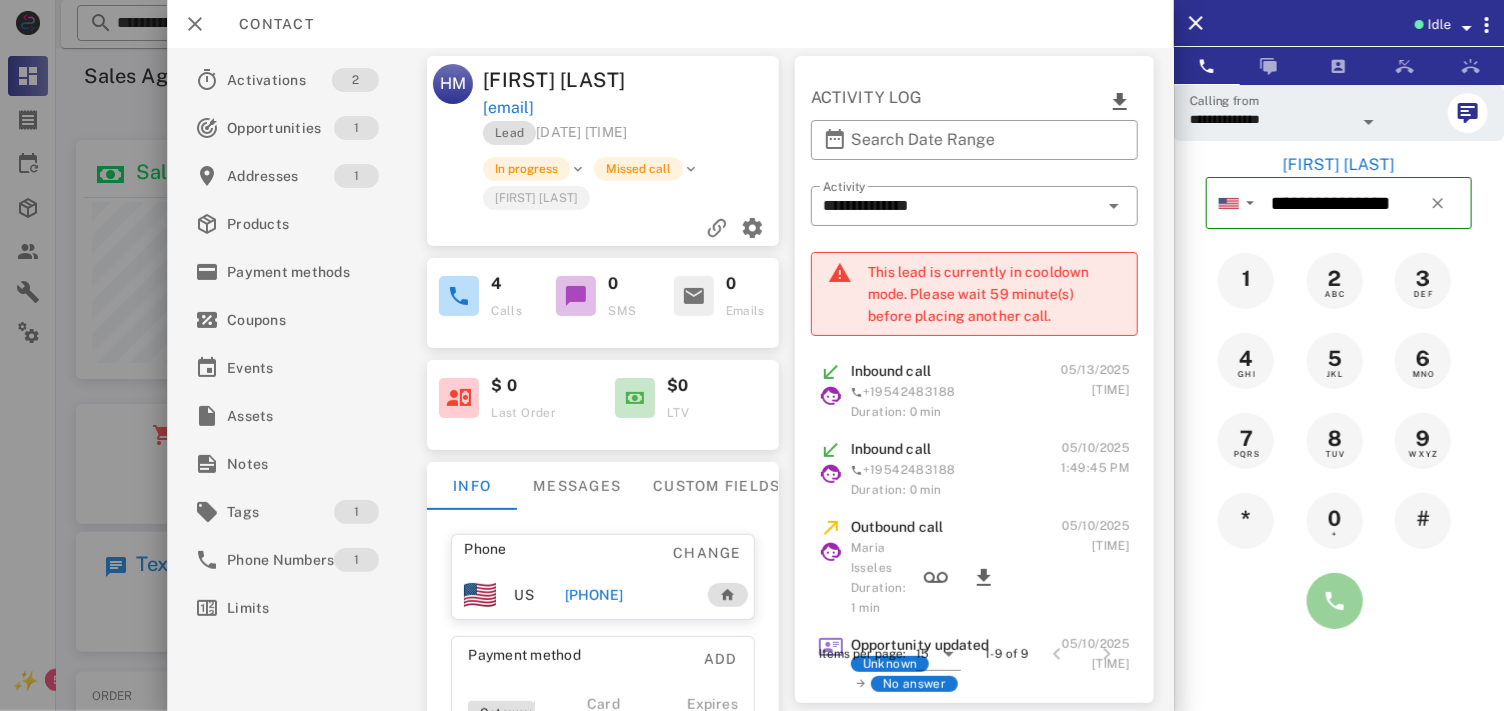 click at bounding box center [1335, 601] 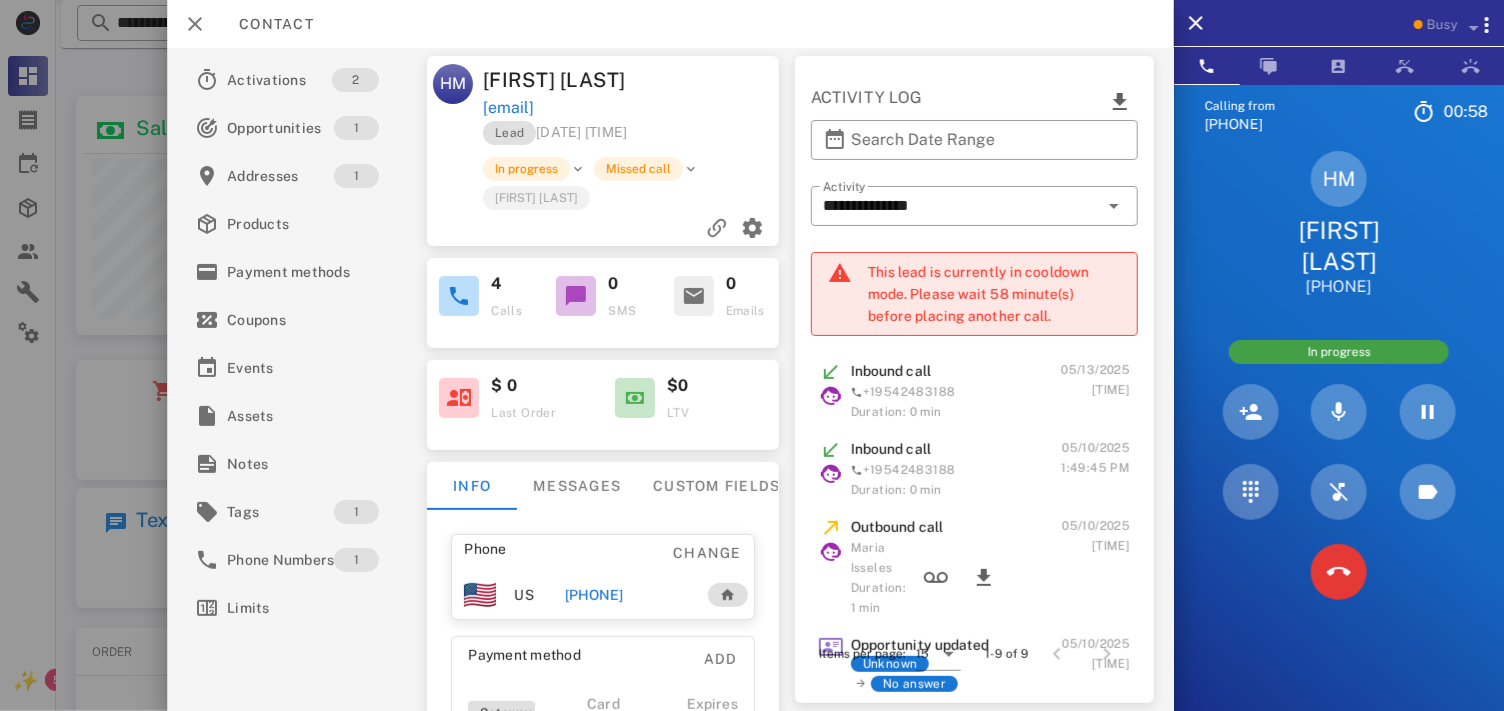 scroll, scrollTop: 156, scrollLeft: 0, axis: vertical 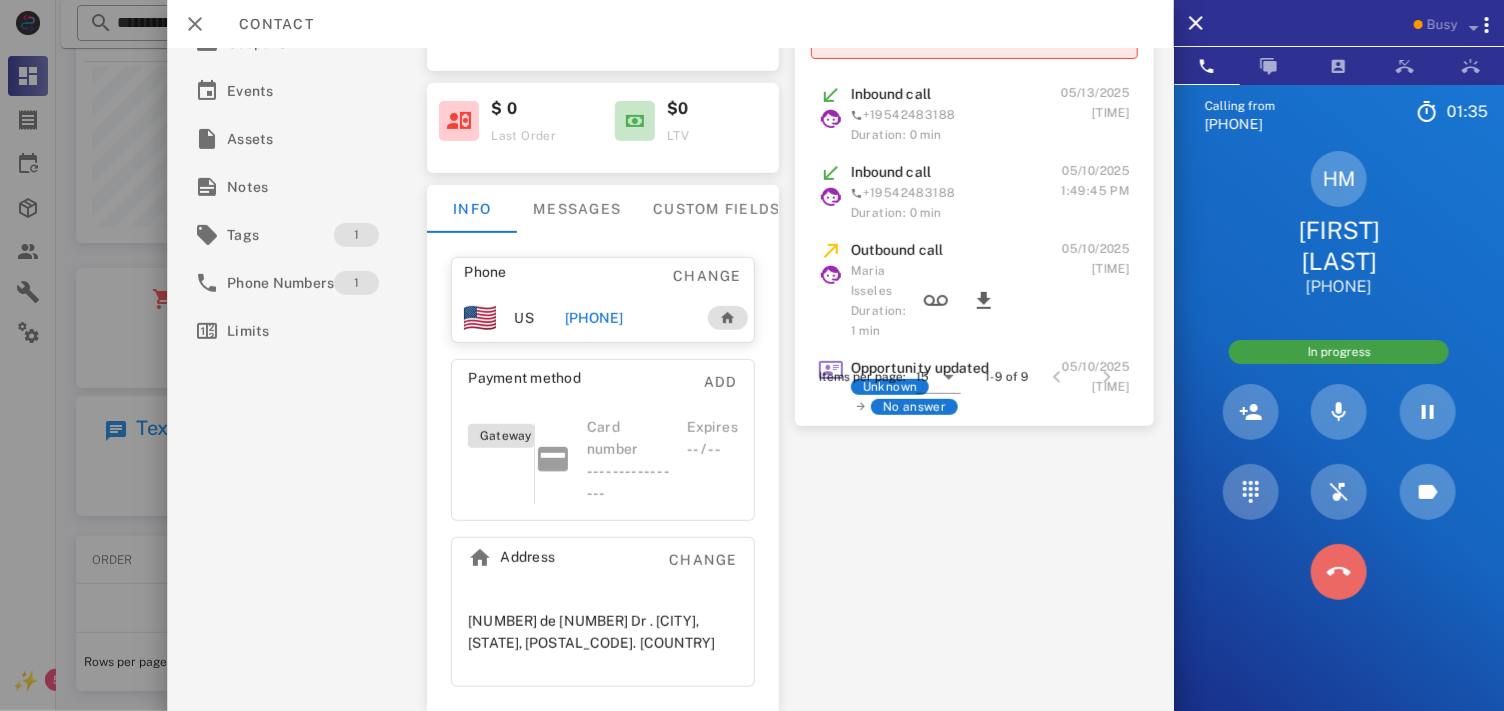 click at bounding box center [1339, 572] 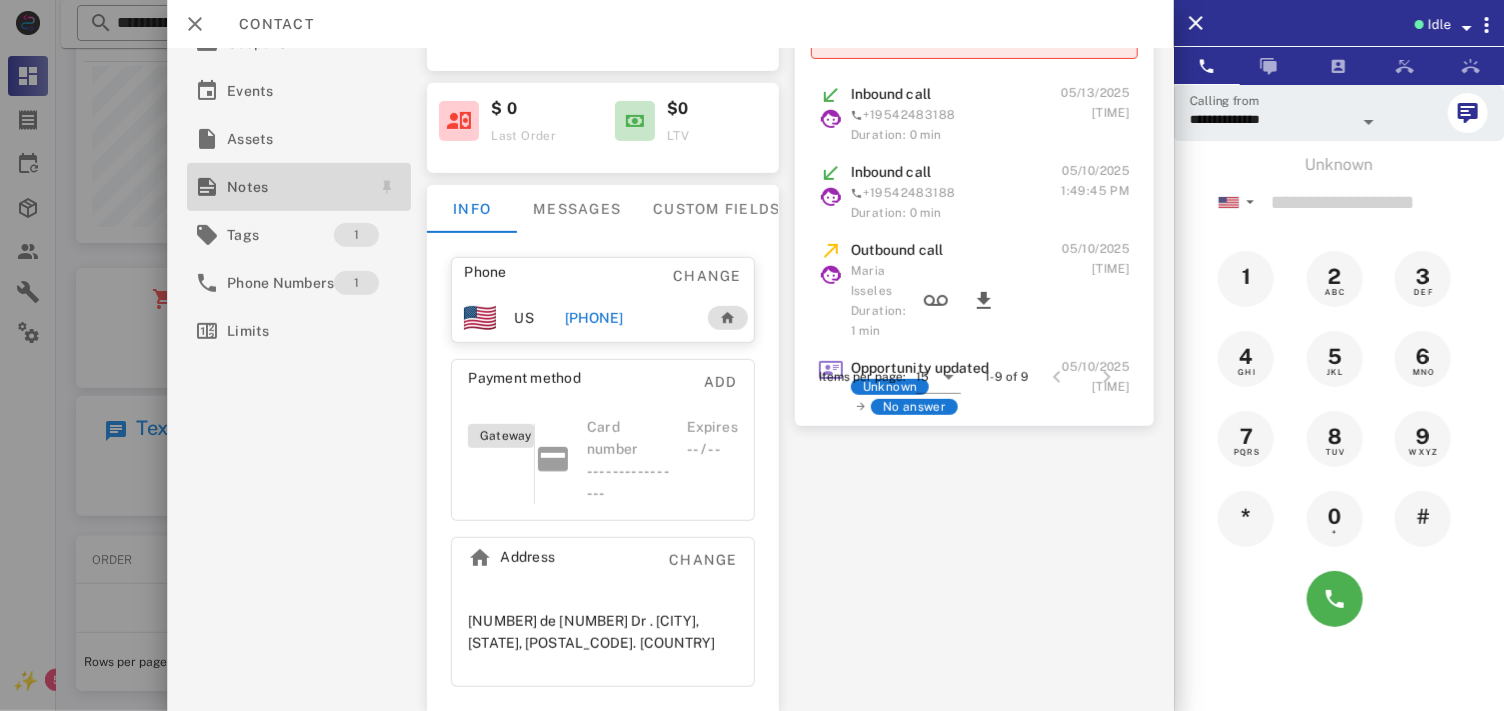 click on "Notes" at bounding box center (295, 187) 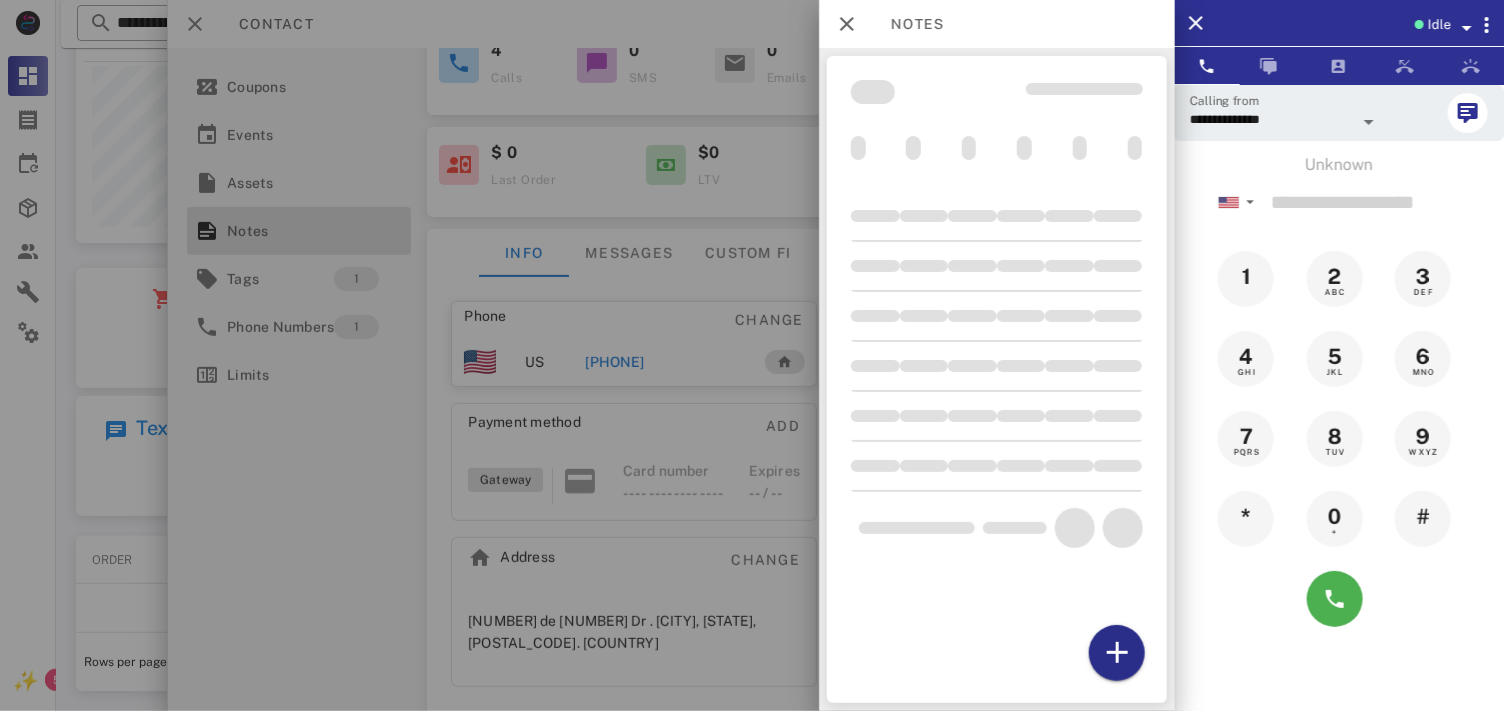 scroll, scrollTop: 224, scrollLeft: 0, axis: vertical 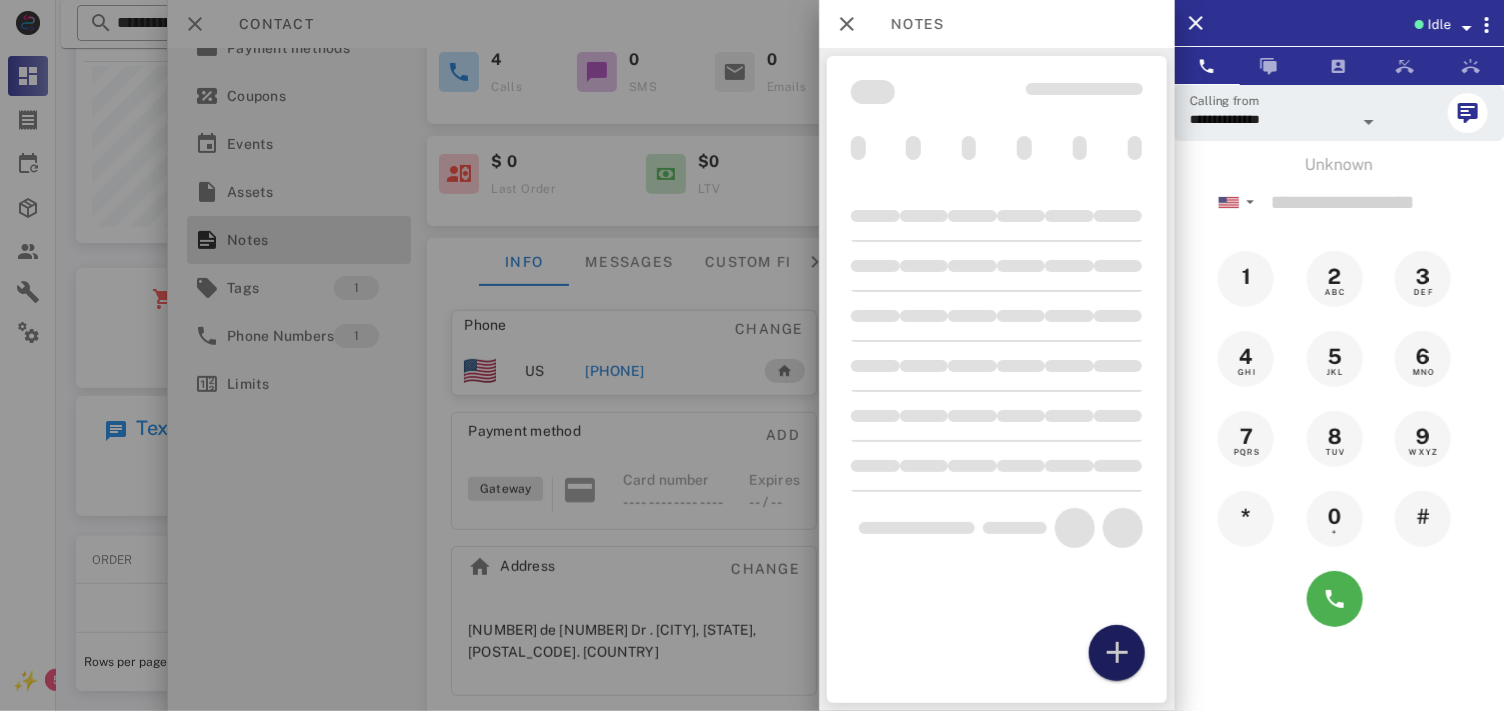 click at bounding box center (1116, 653) 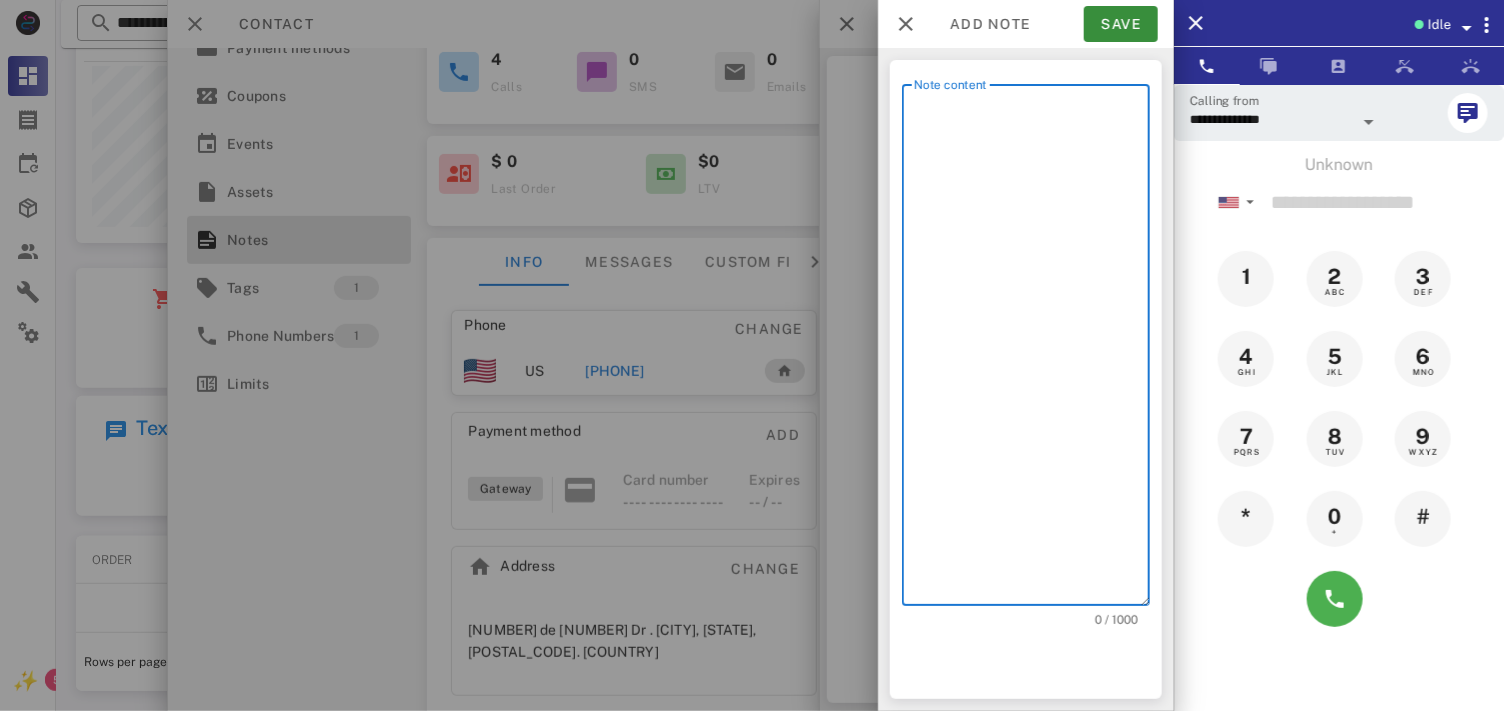 click on "Note content" at bounding box center [1032, 350] 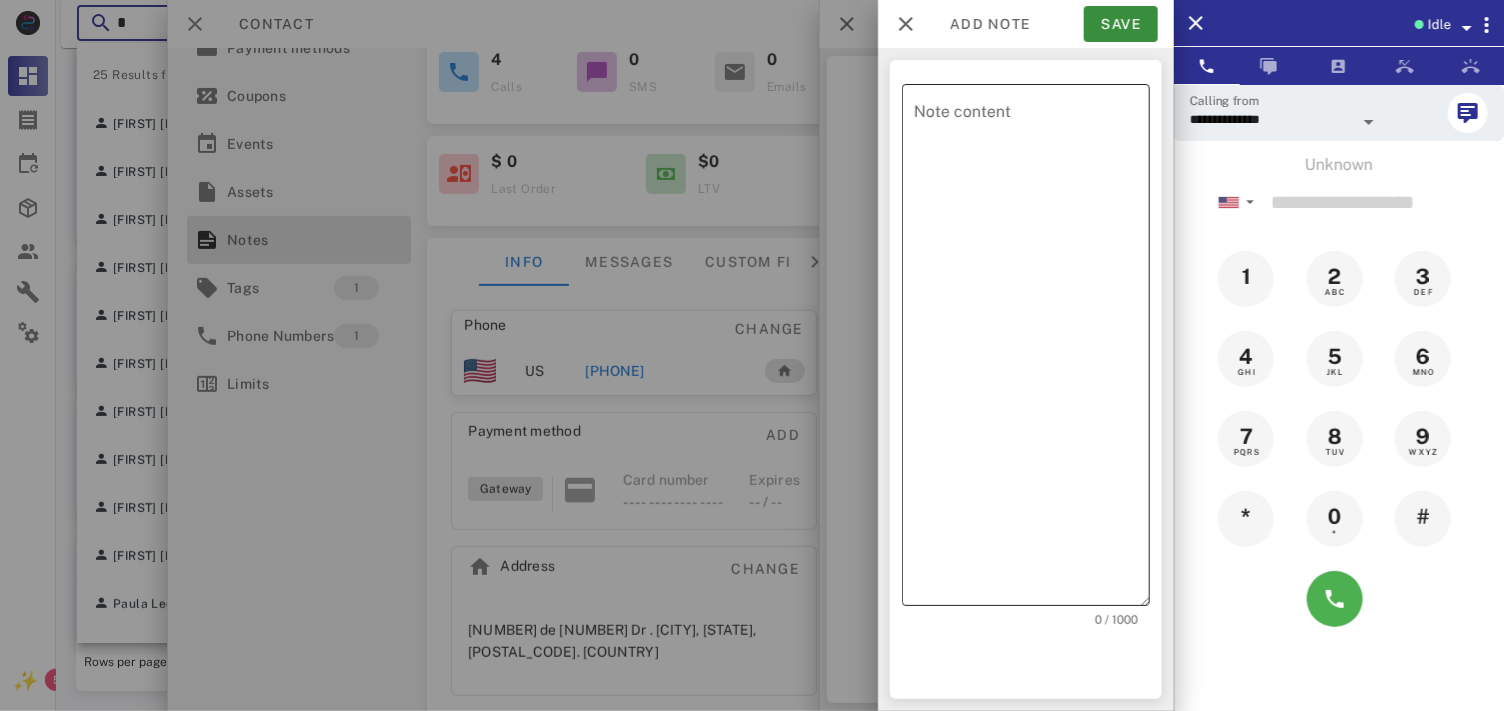 type on "*" 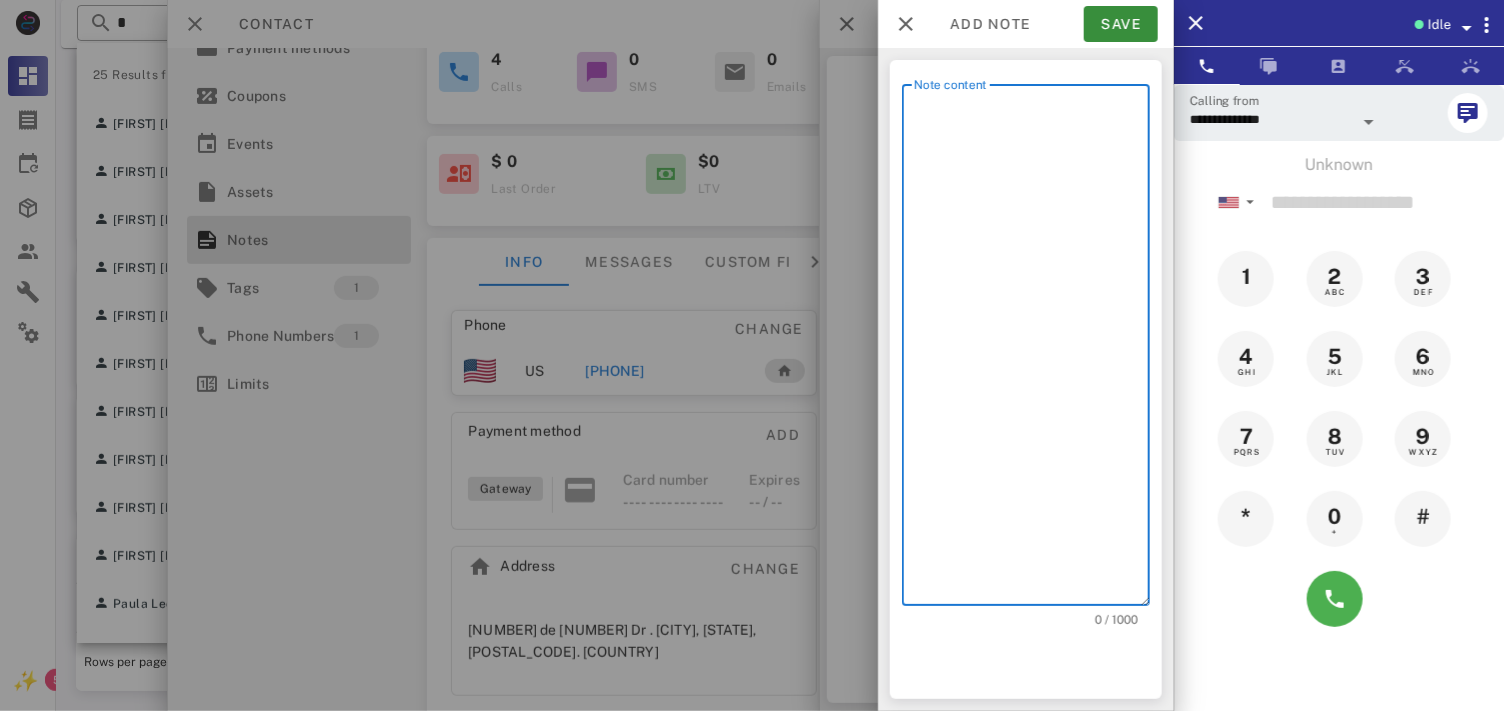click on "Note content" at bounding box center [1032, 350] 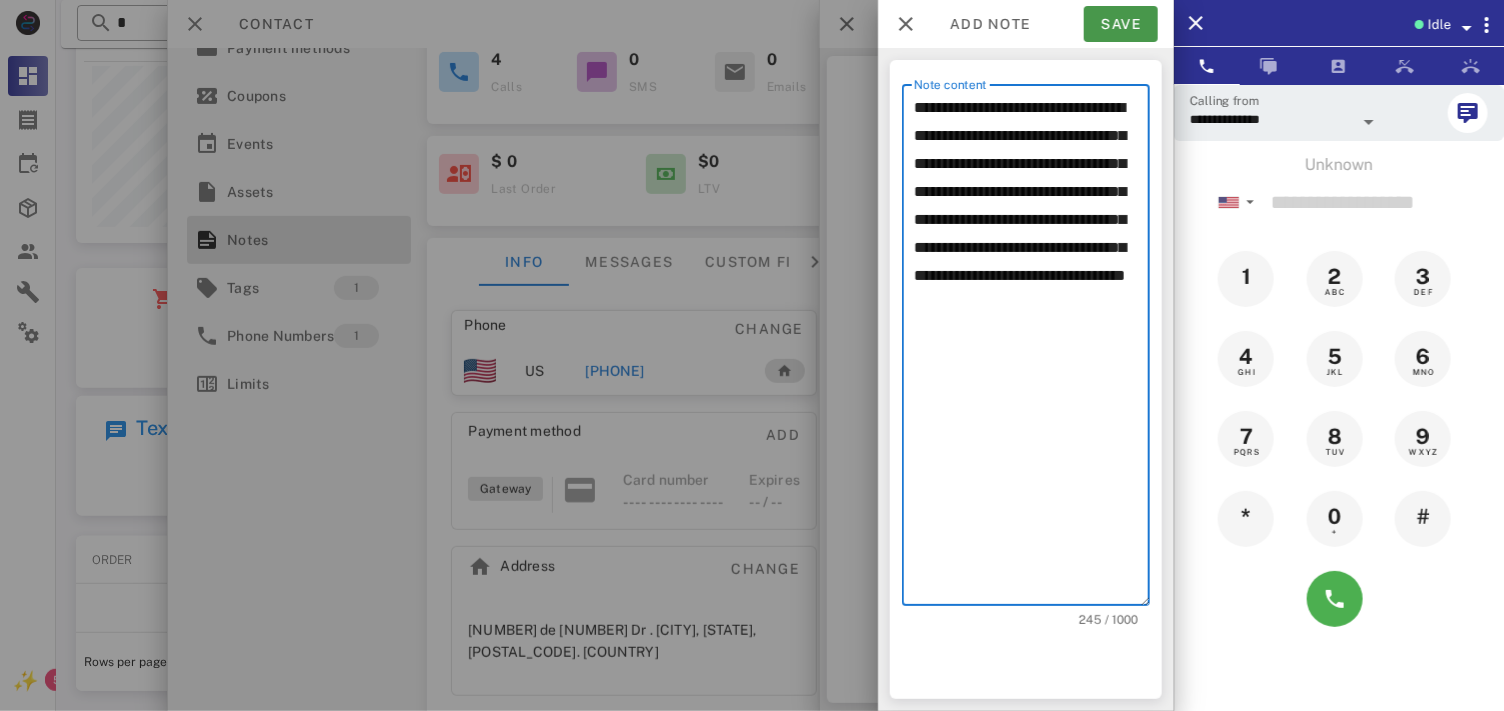 type on "**********" 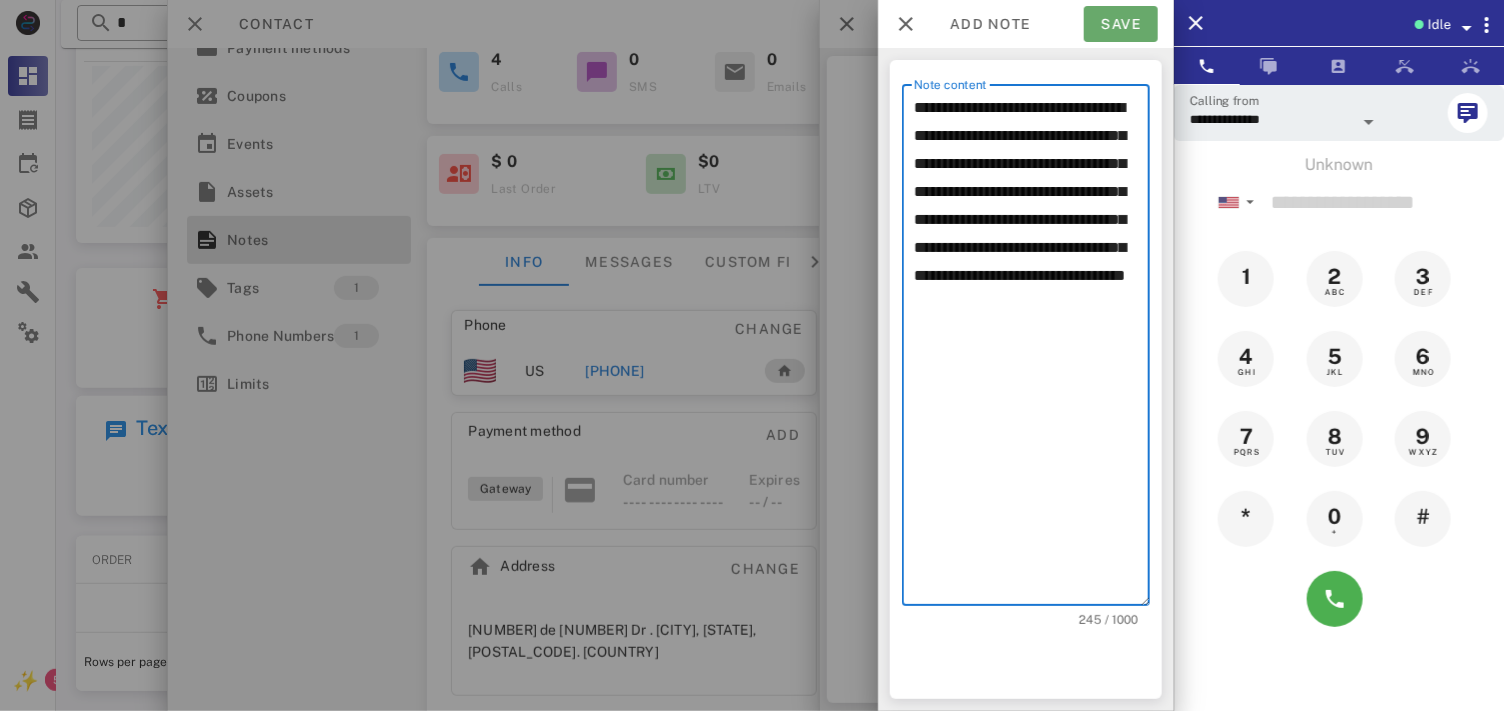 click on "Save" at bounding box center [1121, 24] 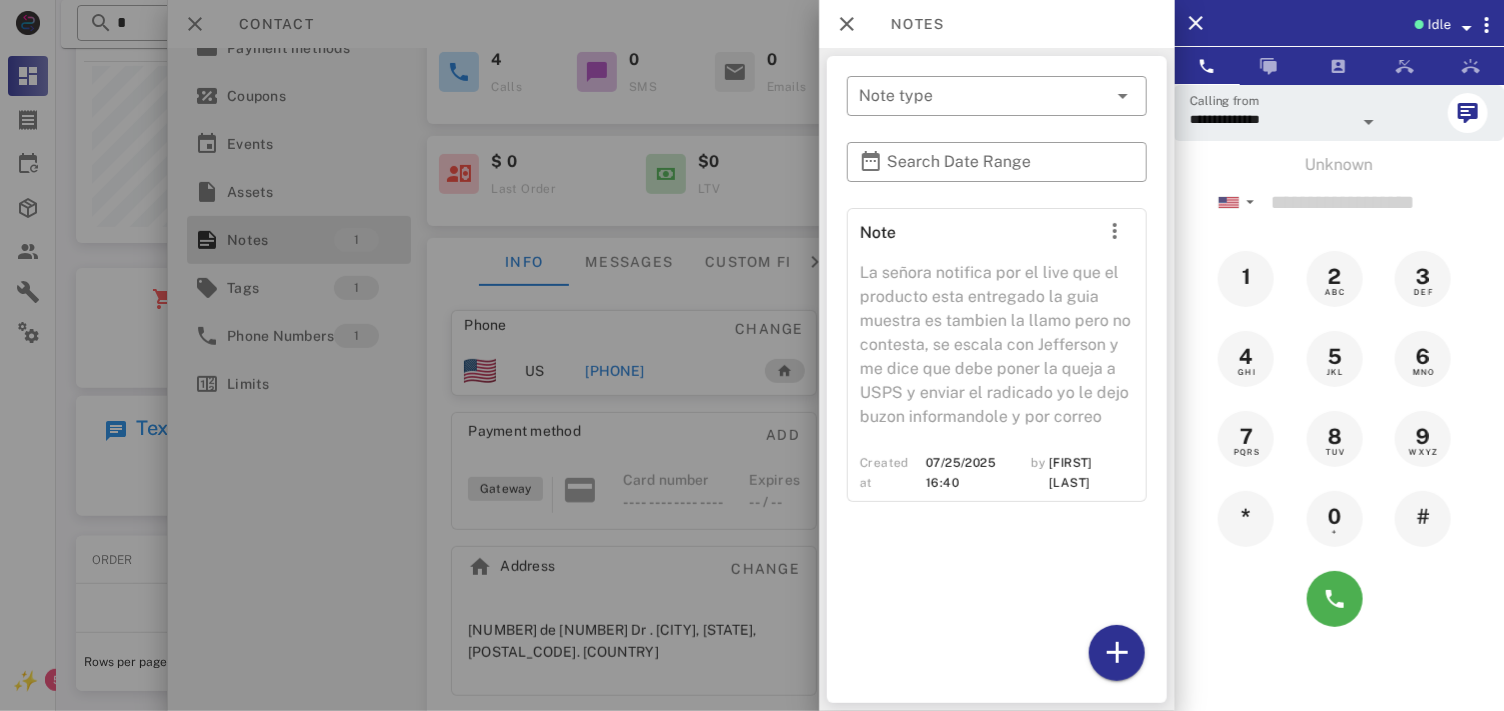 click at bounding box center [752, 355] 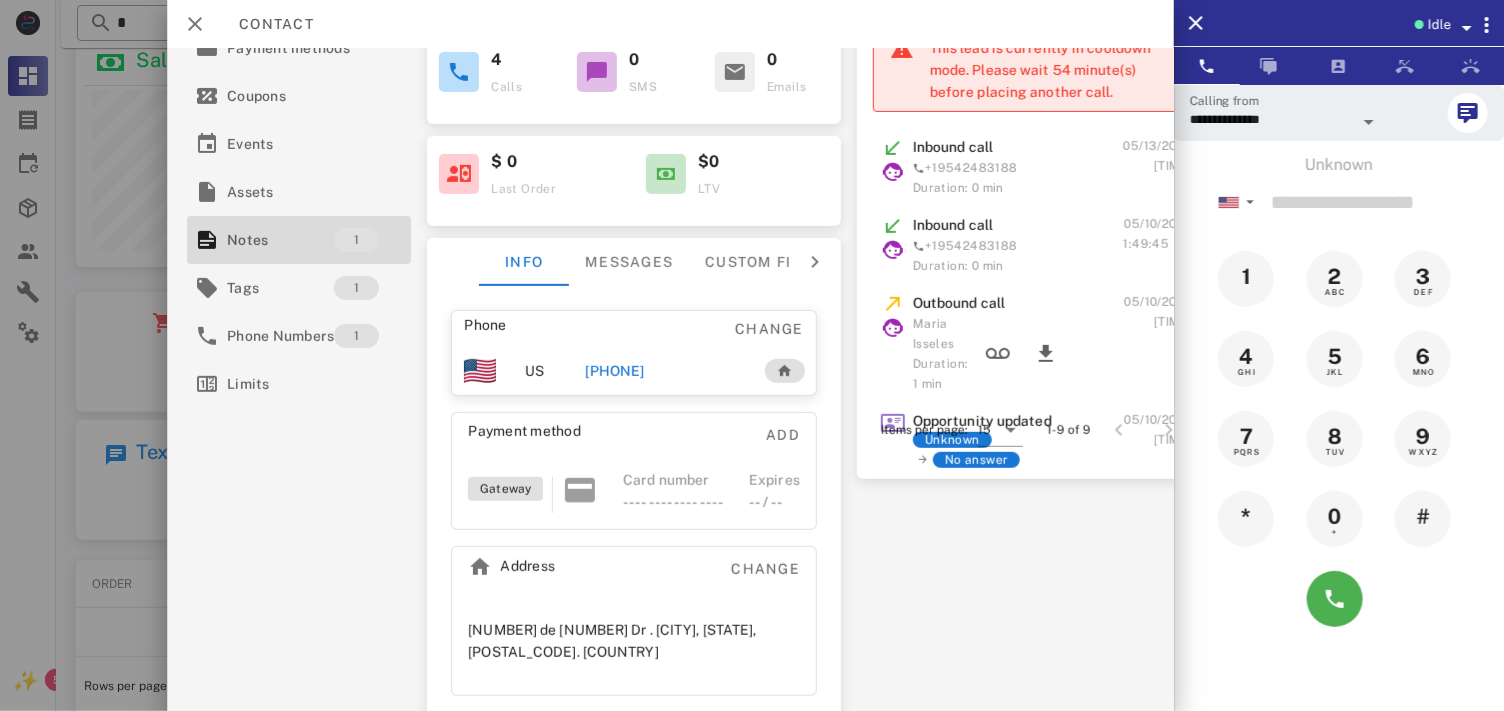 scroll, scrollTop: 23, scrollLeft: 0, axis: vertical 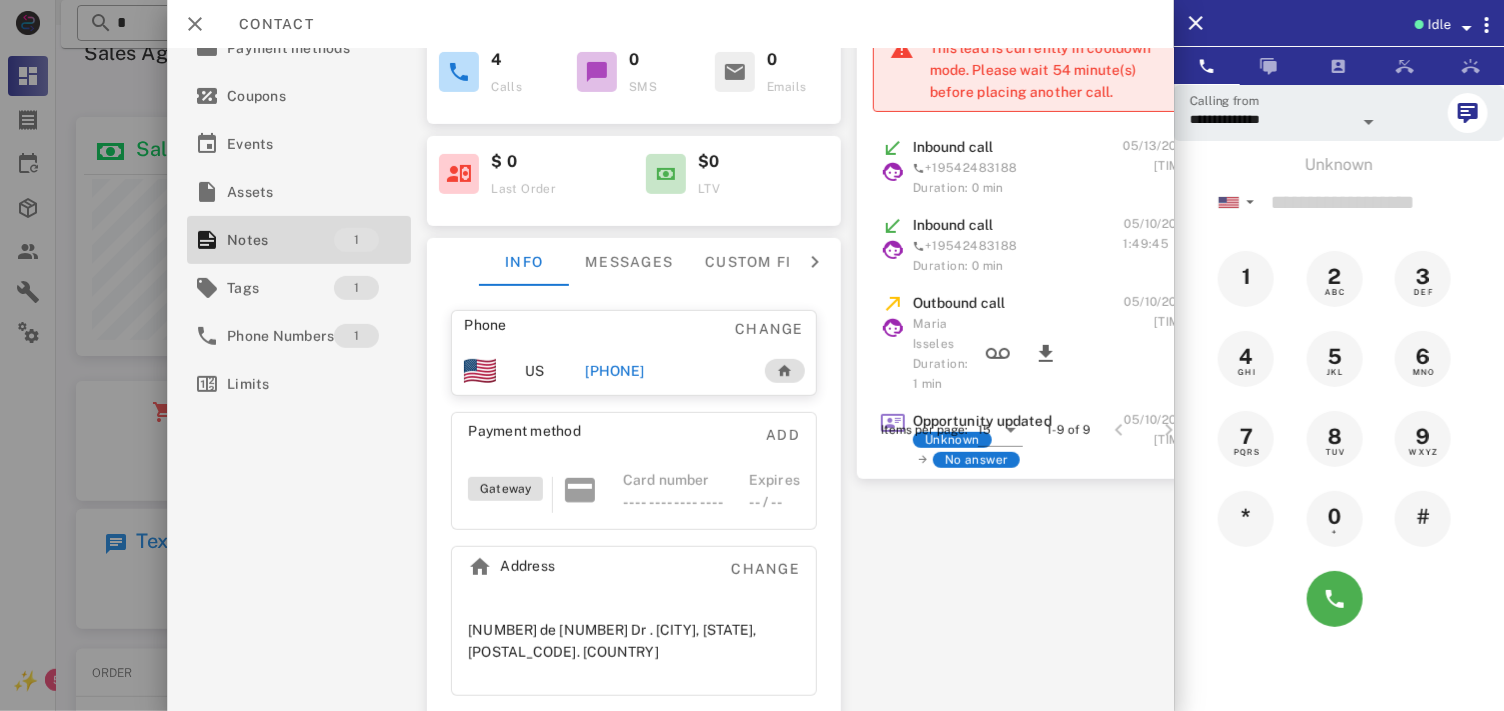 click on "**********" at bounding box center (670, 379) 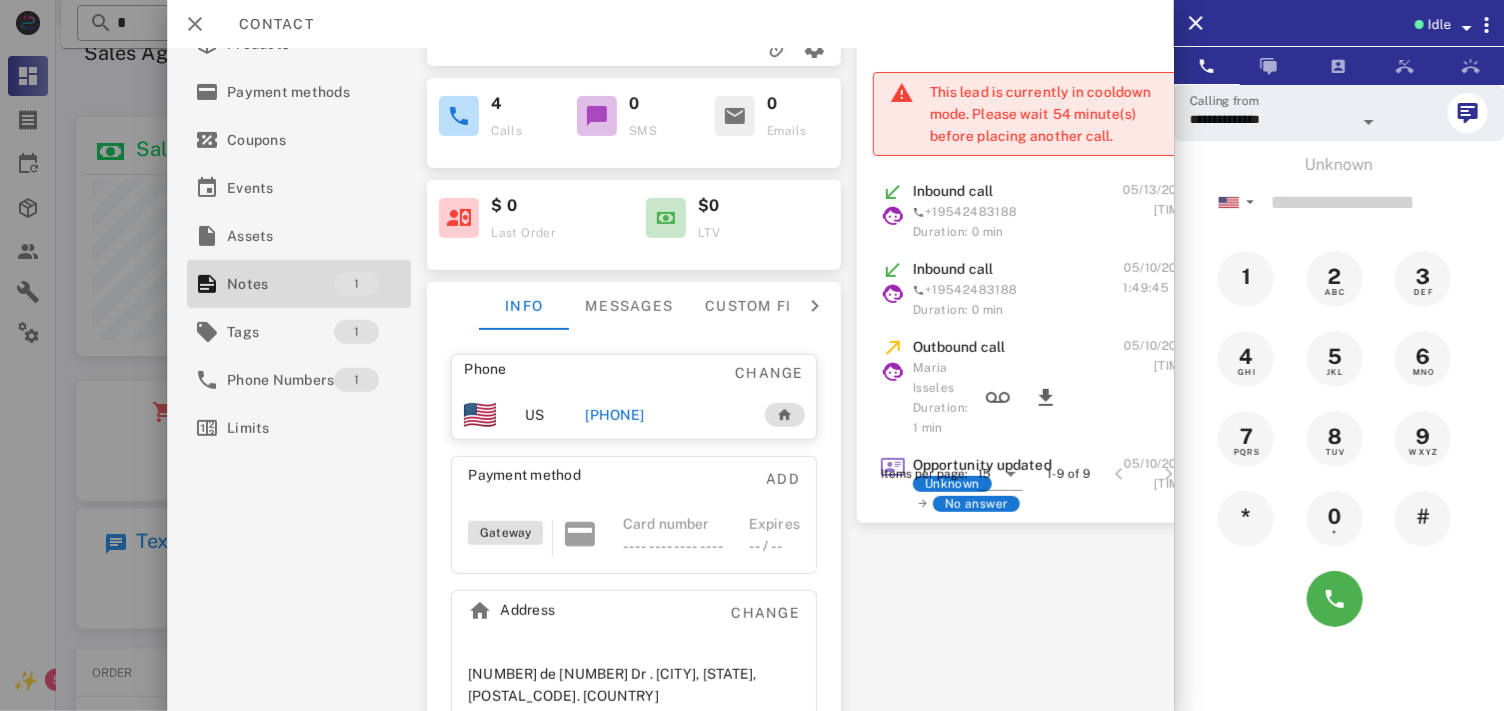 scroll, scrollTop: 17, scrollLeft: 0, axis: vertical 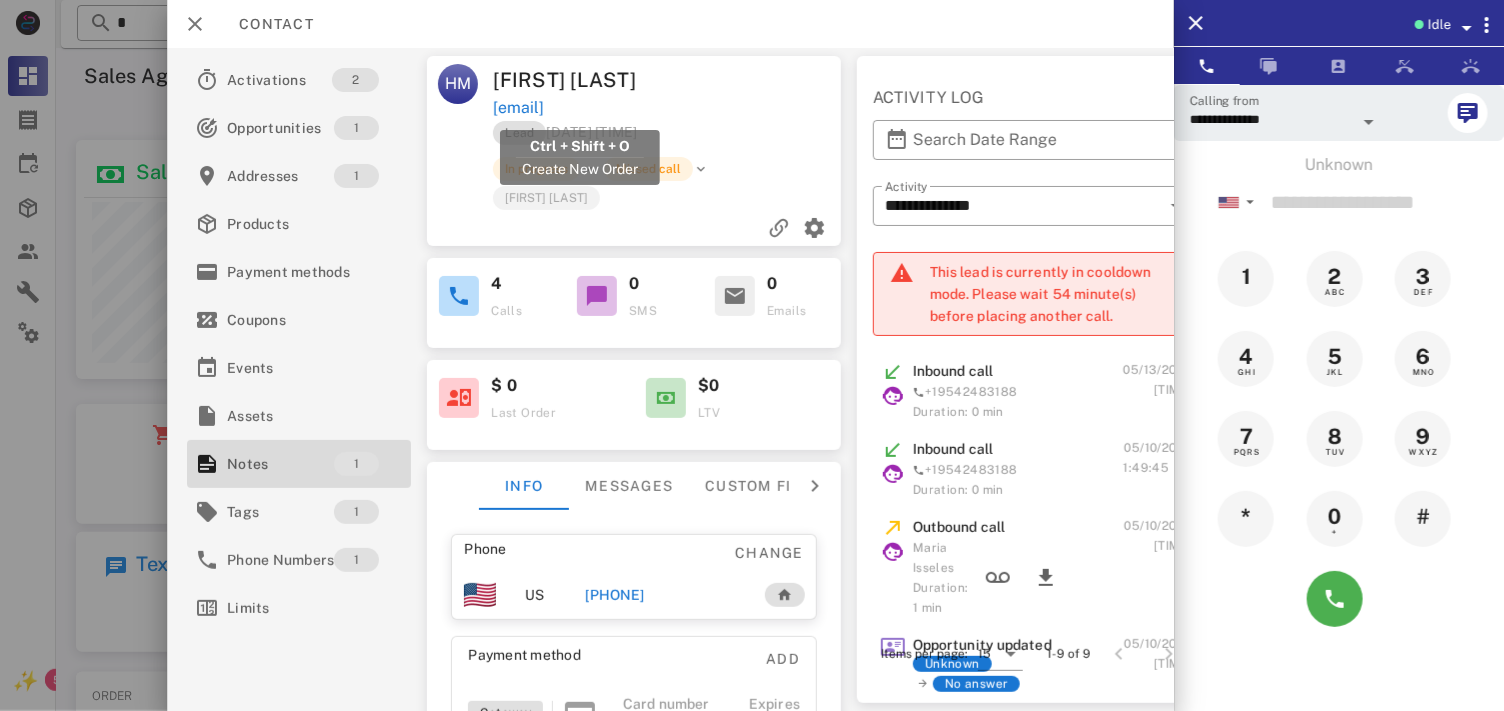 drag, startPoint x: 677, startPoint y: 108, endPoint x: 494, endPoint y: 104, distance: 183.04372 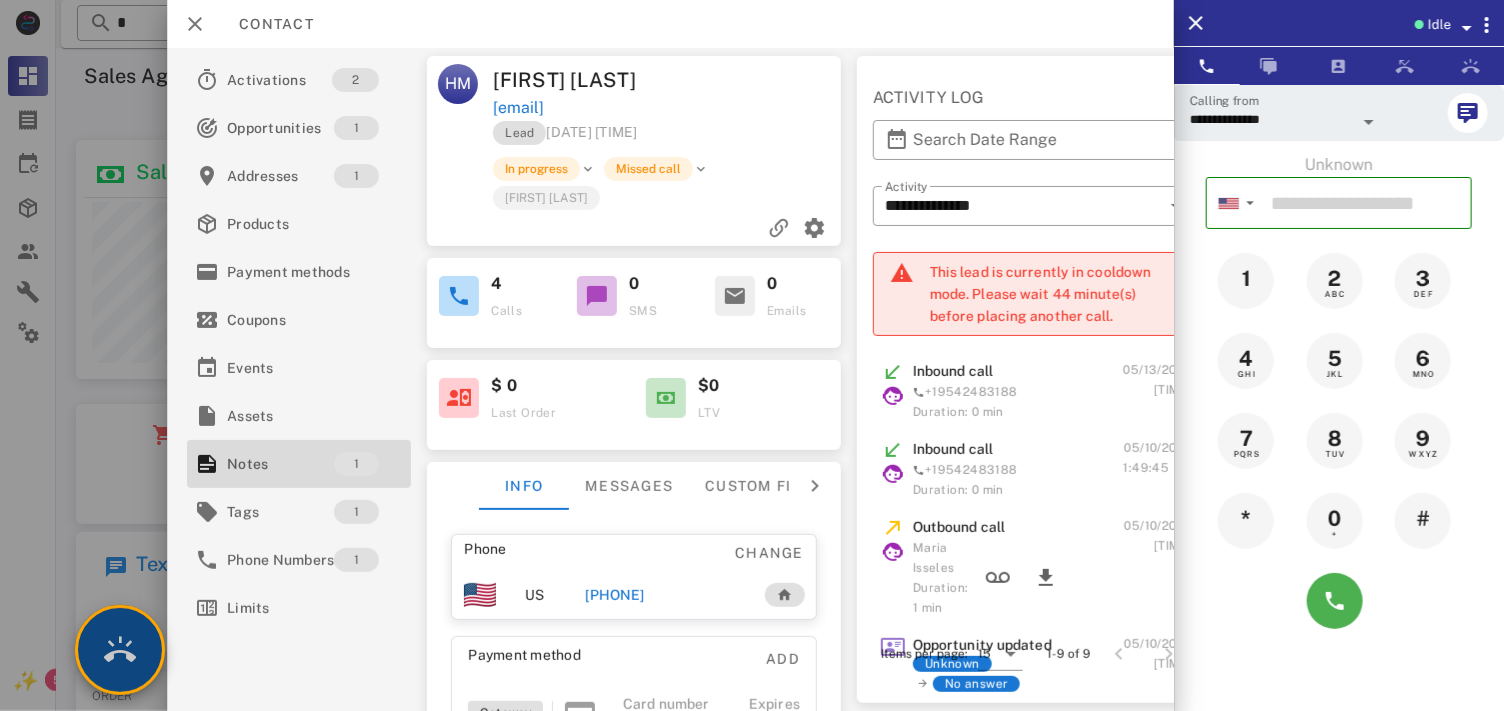 click at bounding box center (120, 650) 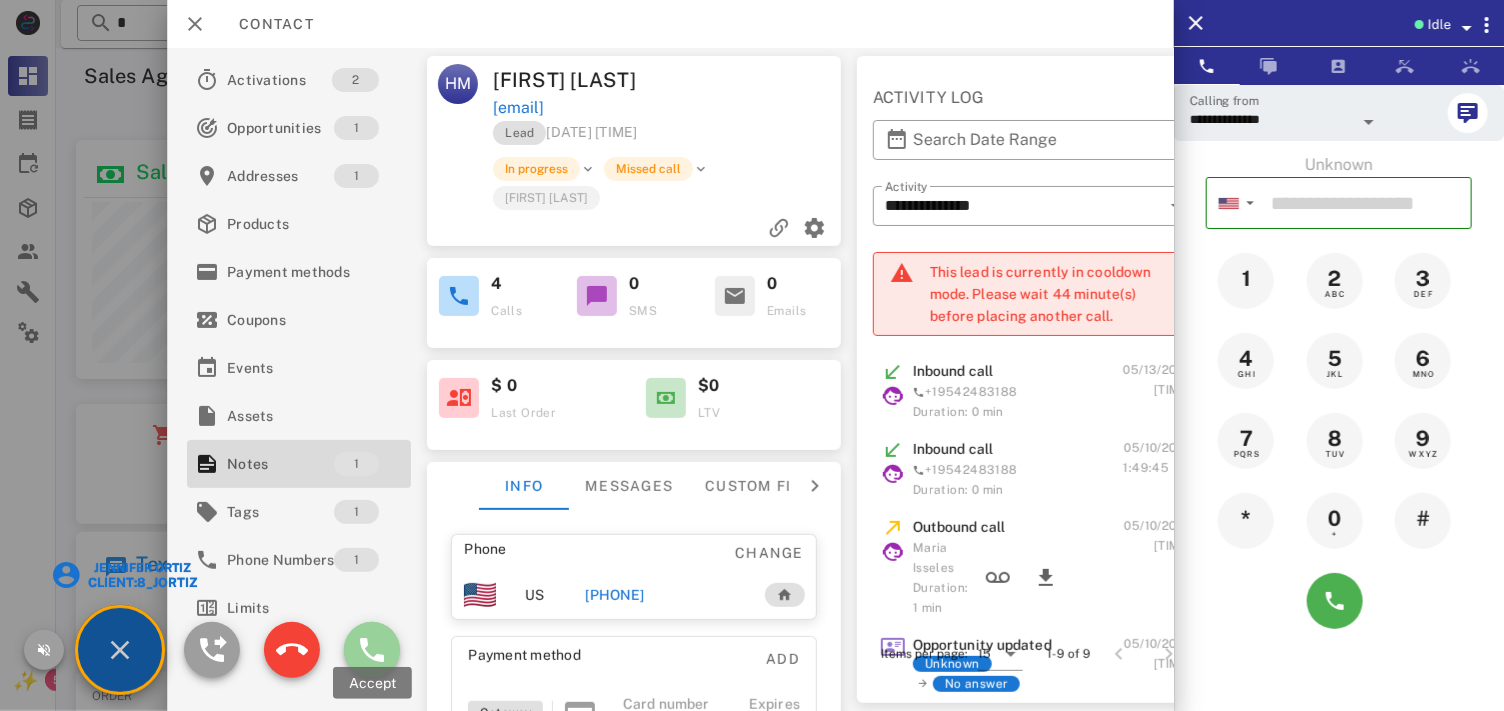 click at bounding box center [372, 650] 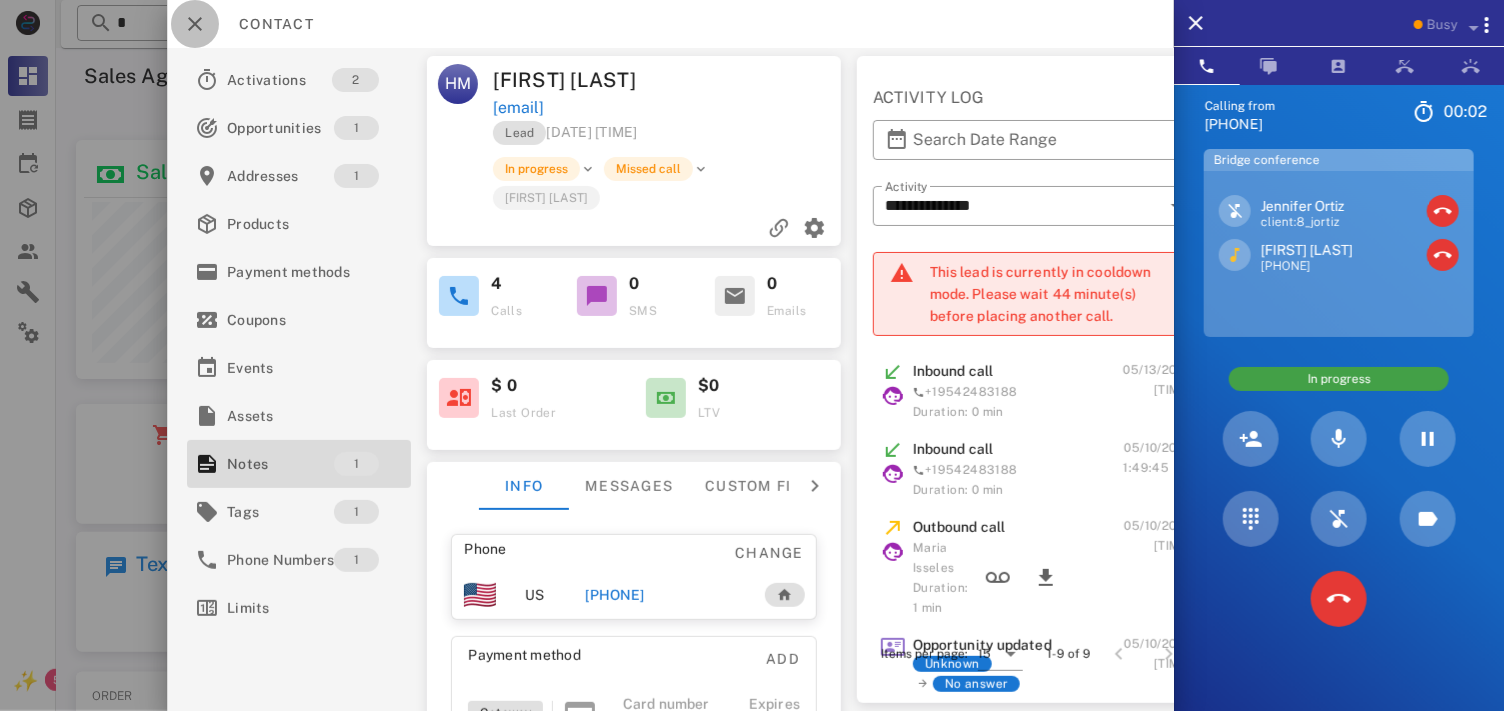 click at bounding box center [195, 24] 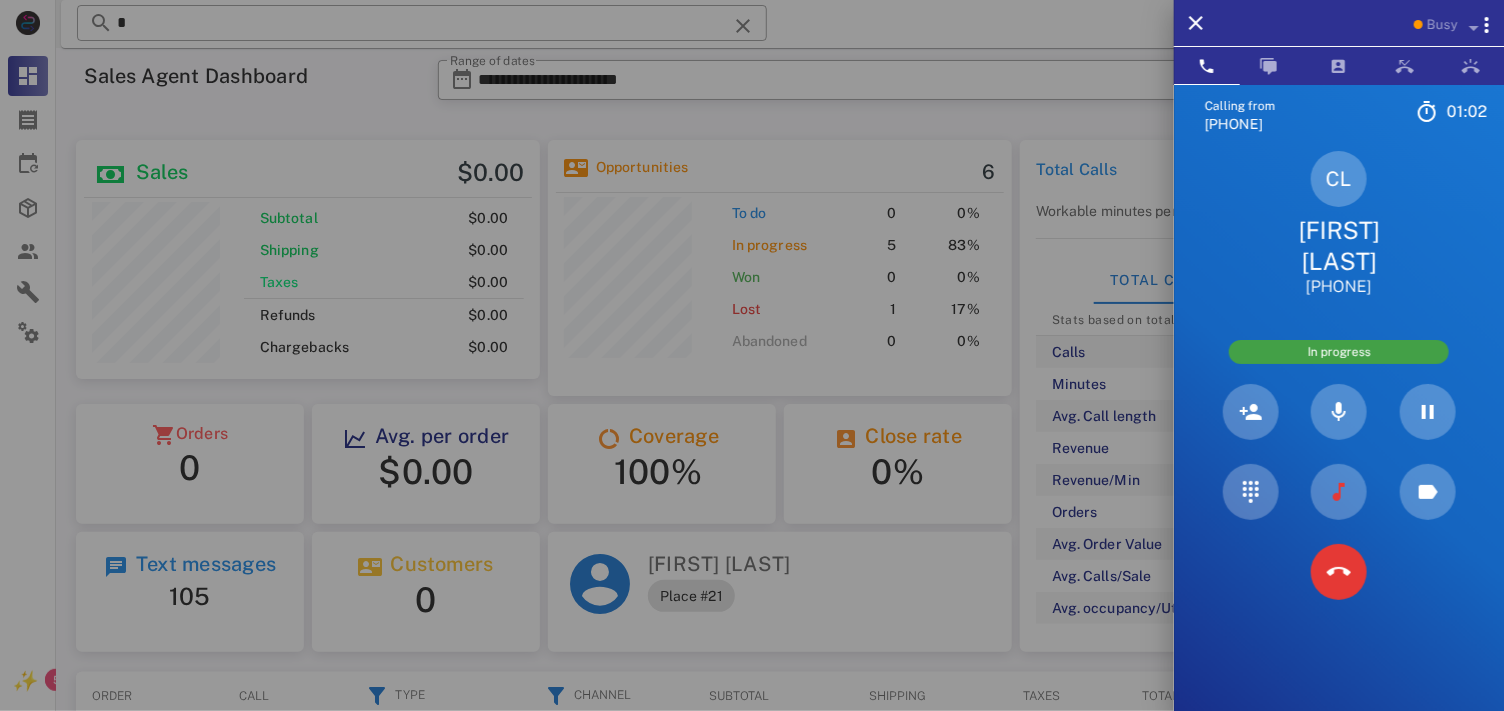 click on "Claudia Londono" at bounding box center (1339, 246) 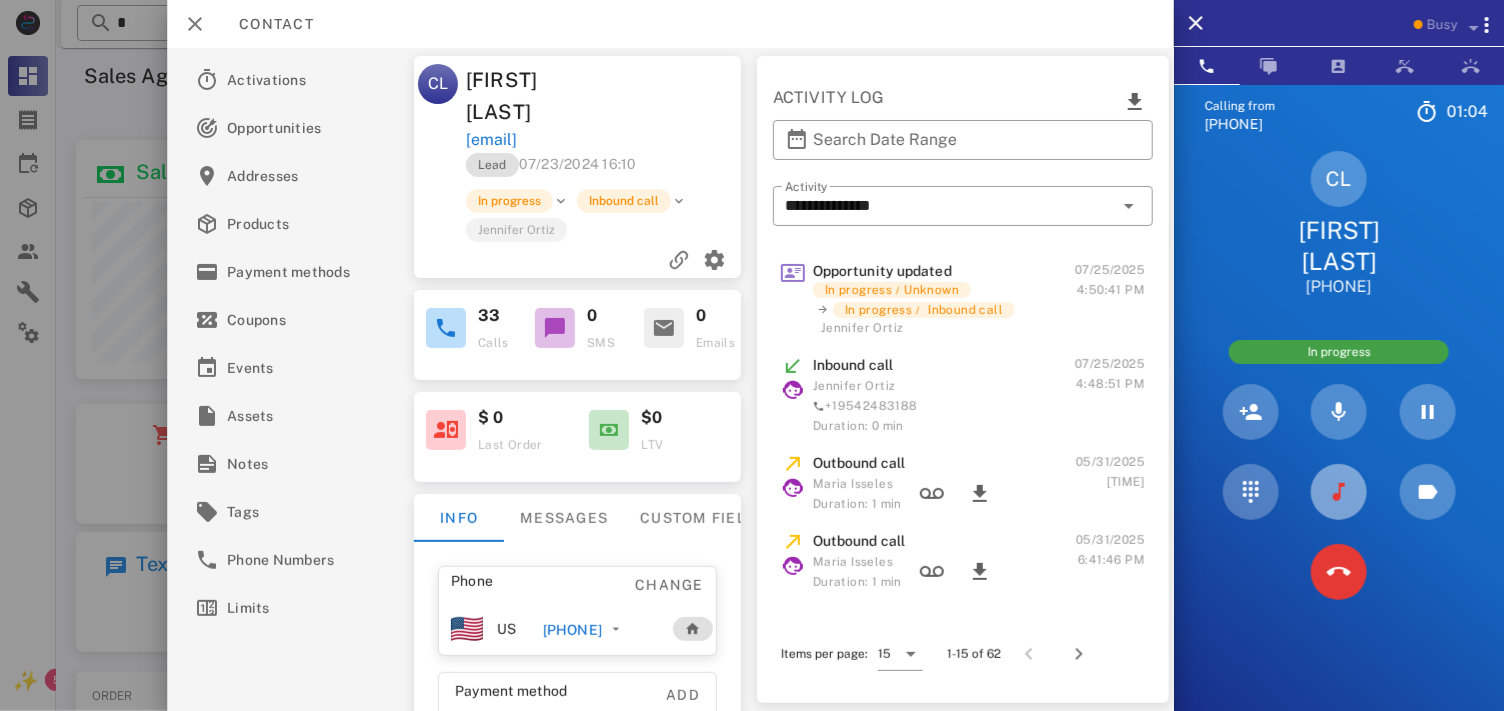 click at bounding box center [1339, 492] 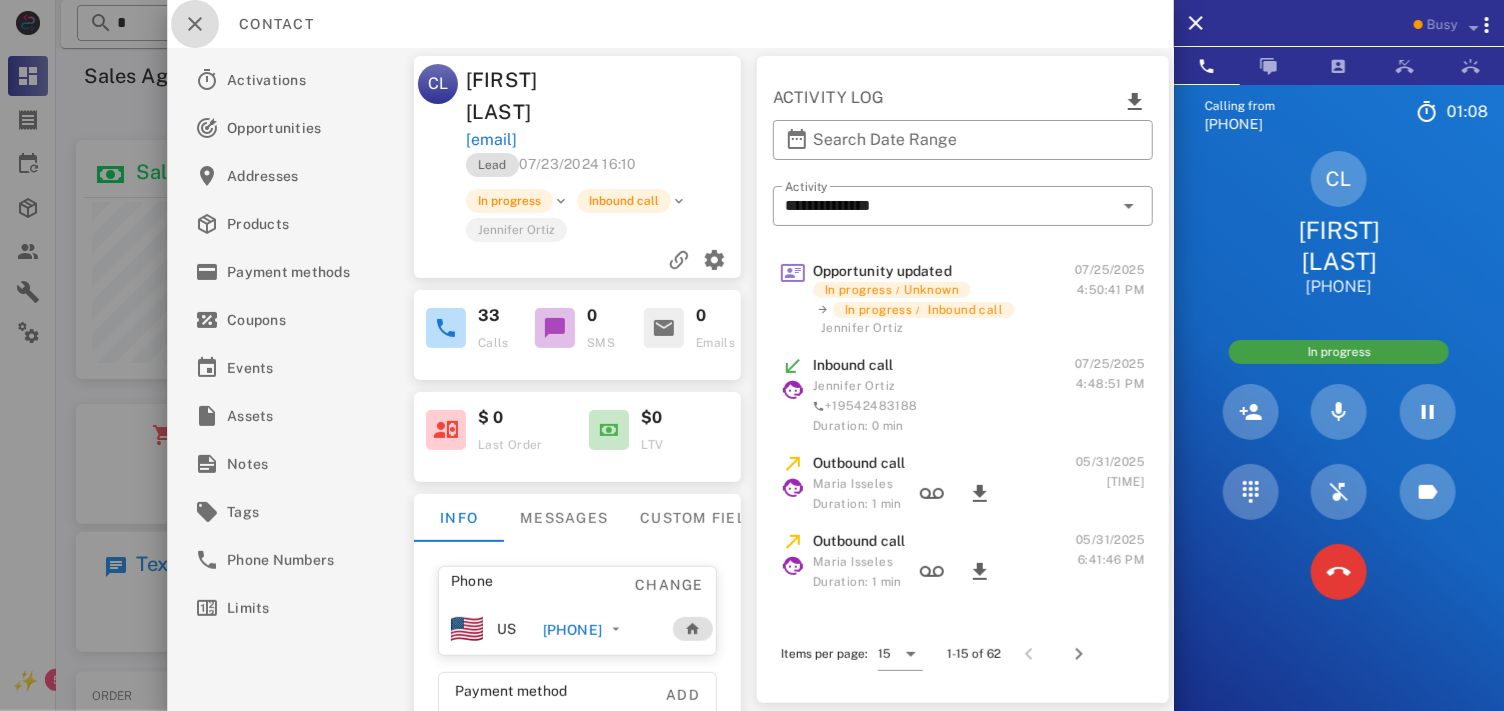 click at bounding box center (195, 24) 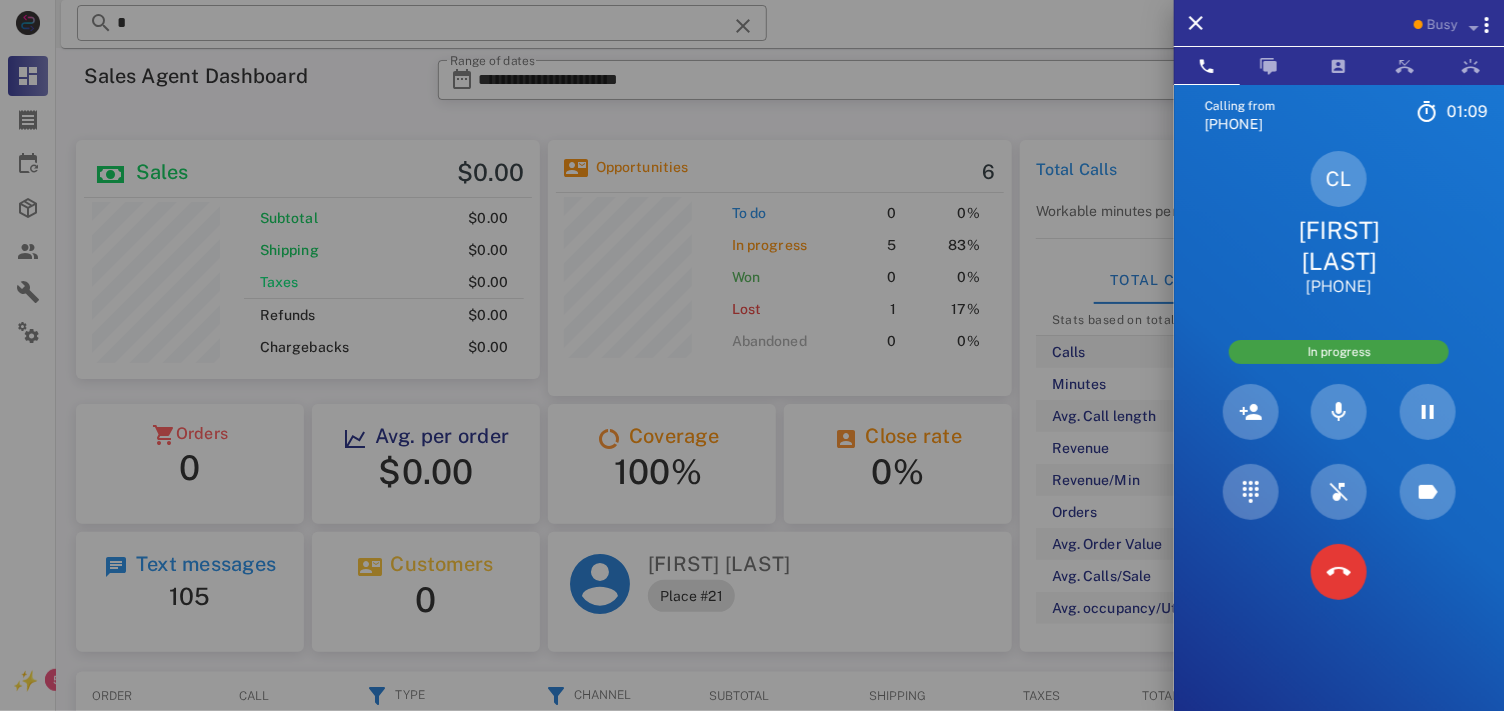 click on "Claudia Londono" at bounding box center (1339, 246) 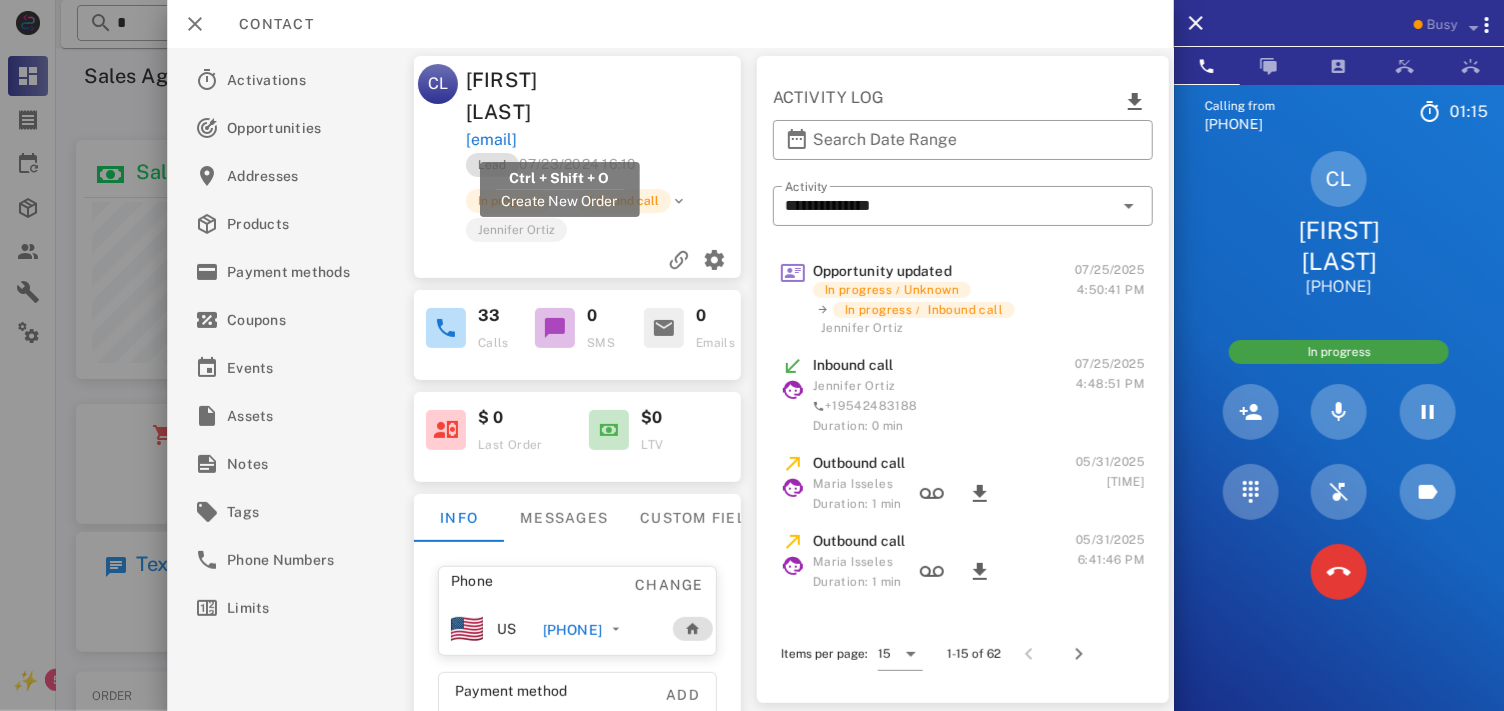 drag, startPoint x: 664, startPoint y: 133, endPoint x: 465, endPoint y: 143, distance: 199.2511 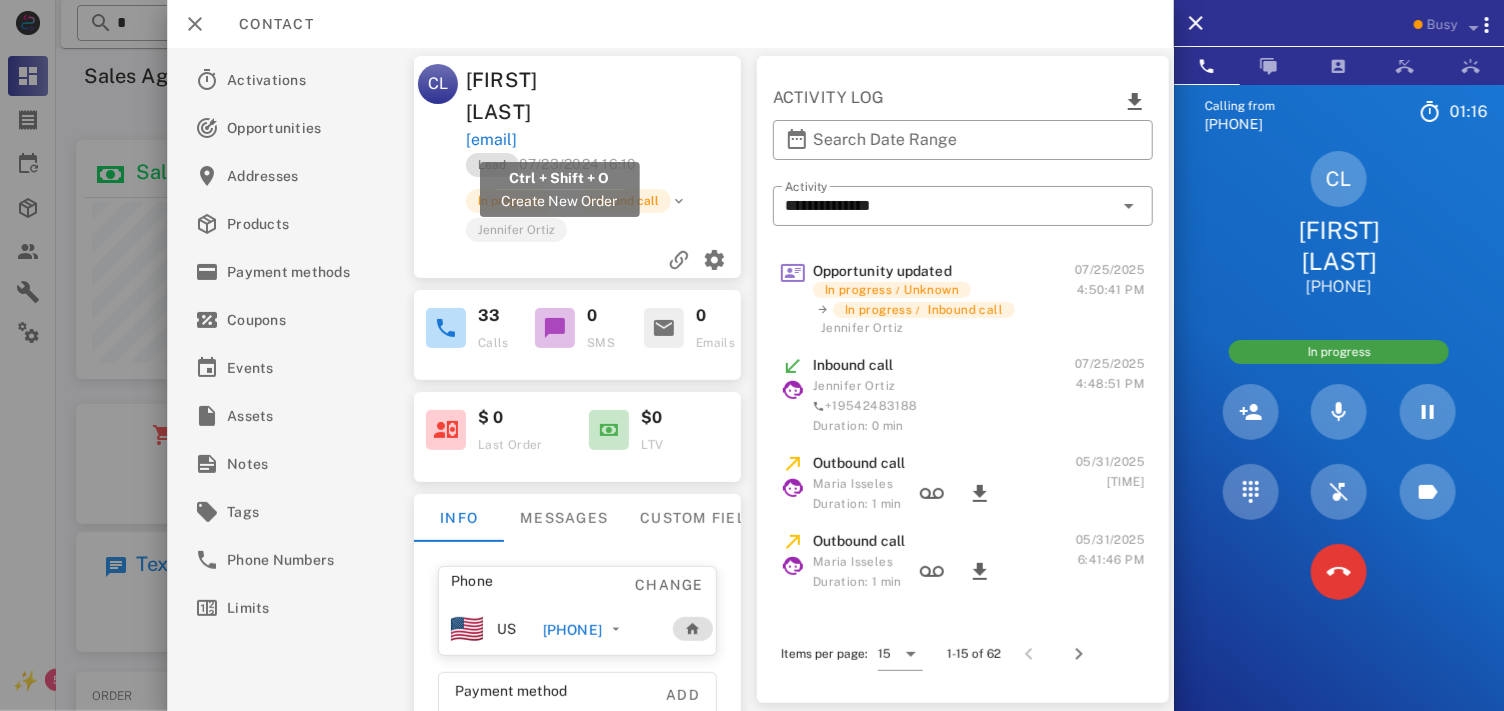 copy on "claudiagasca@yahoo.com" 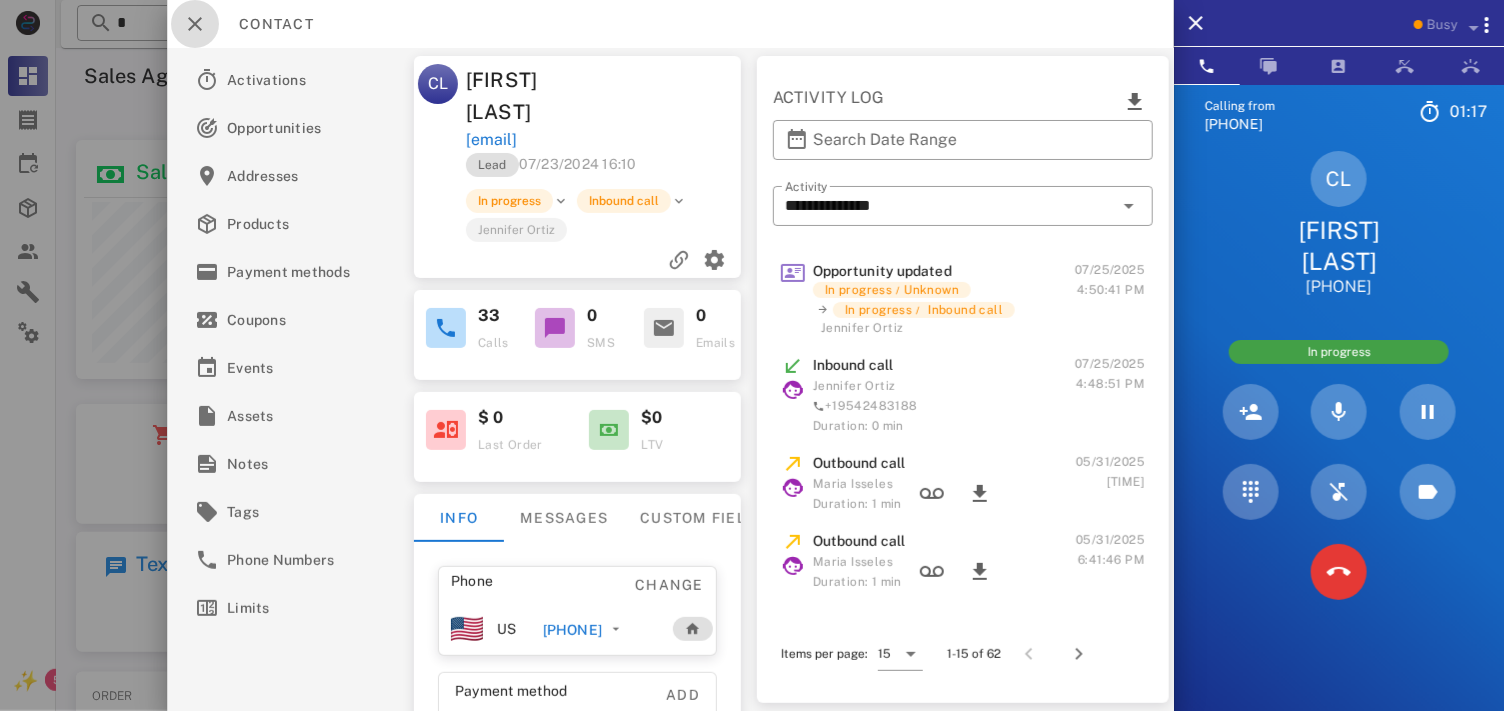 click at bounding box center (195, 24) 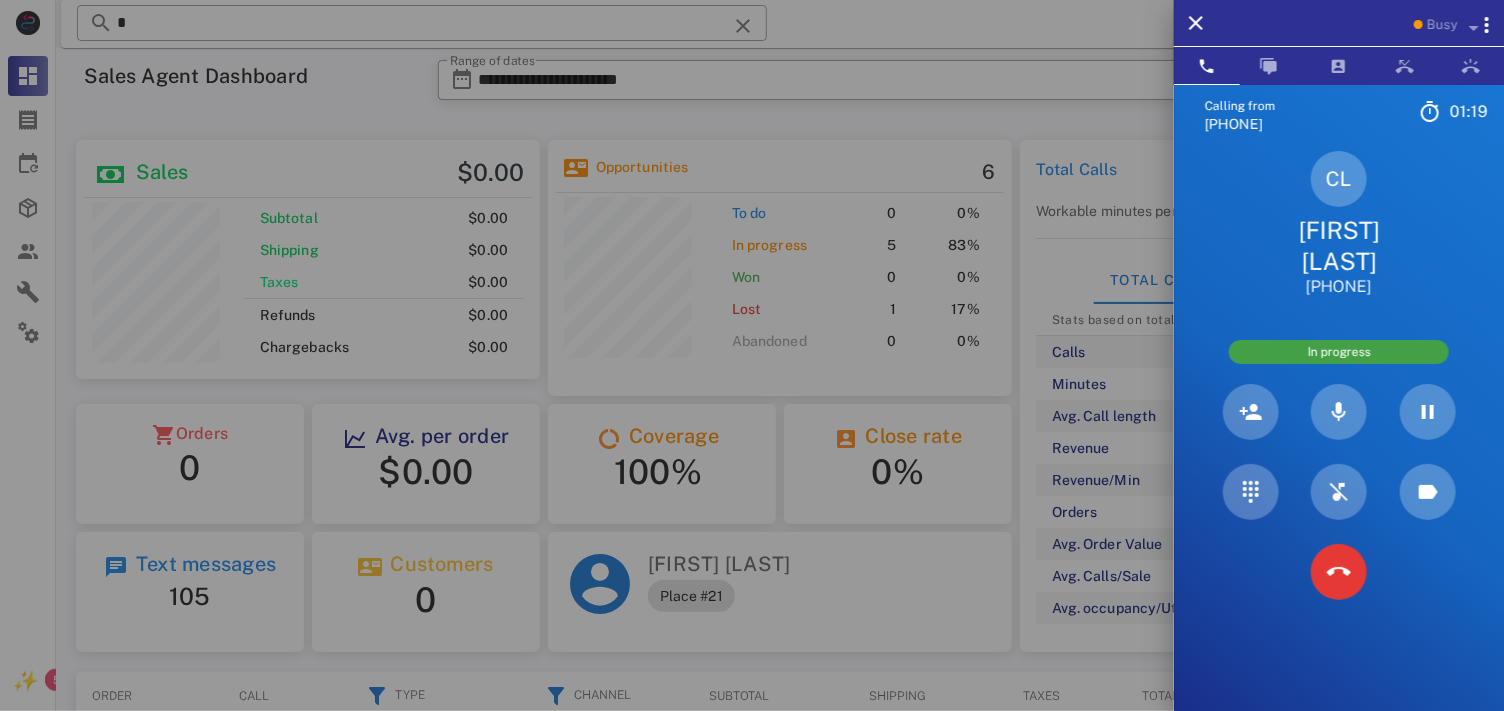 click at bounding box center (752, 355) 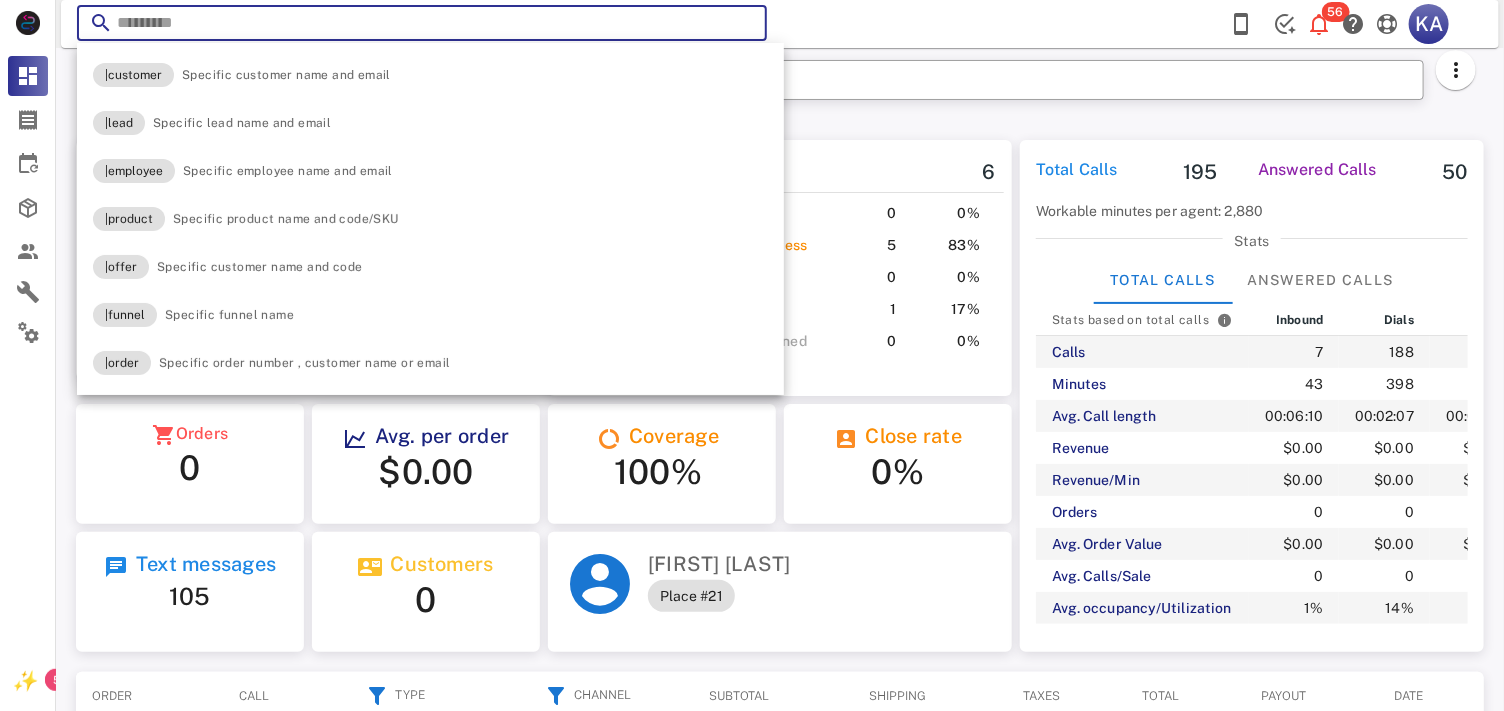 click at bounding box center [743, 26] 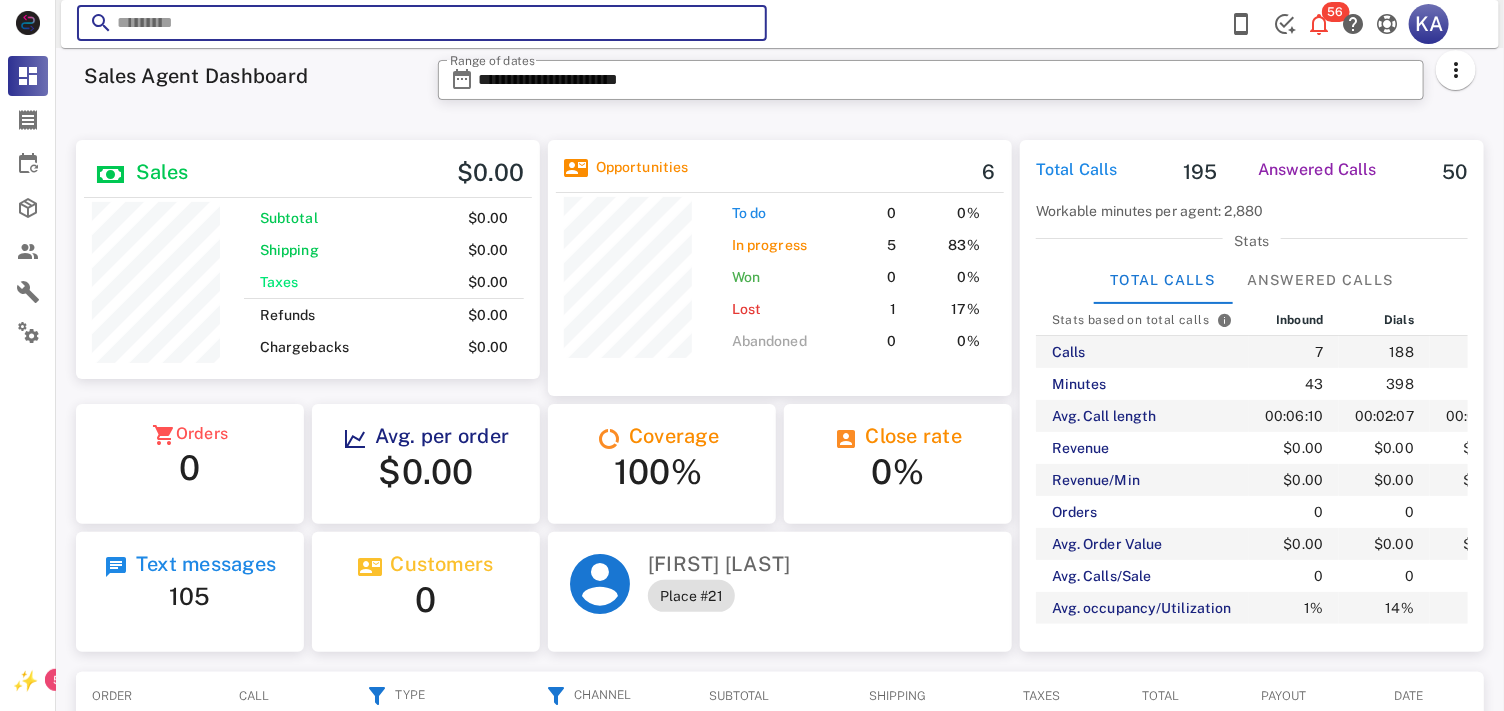 paste on "**********" 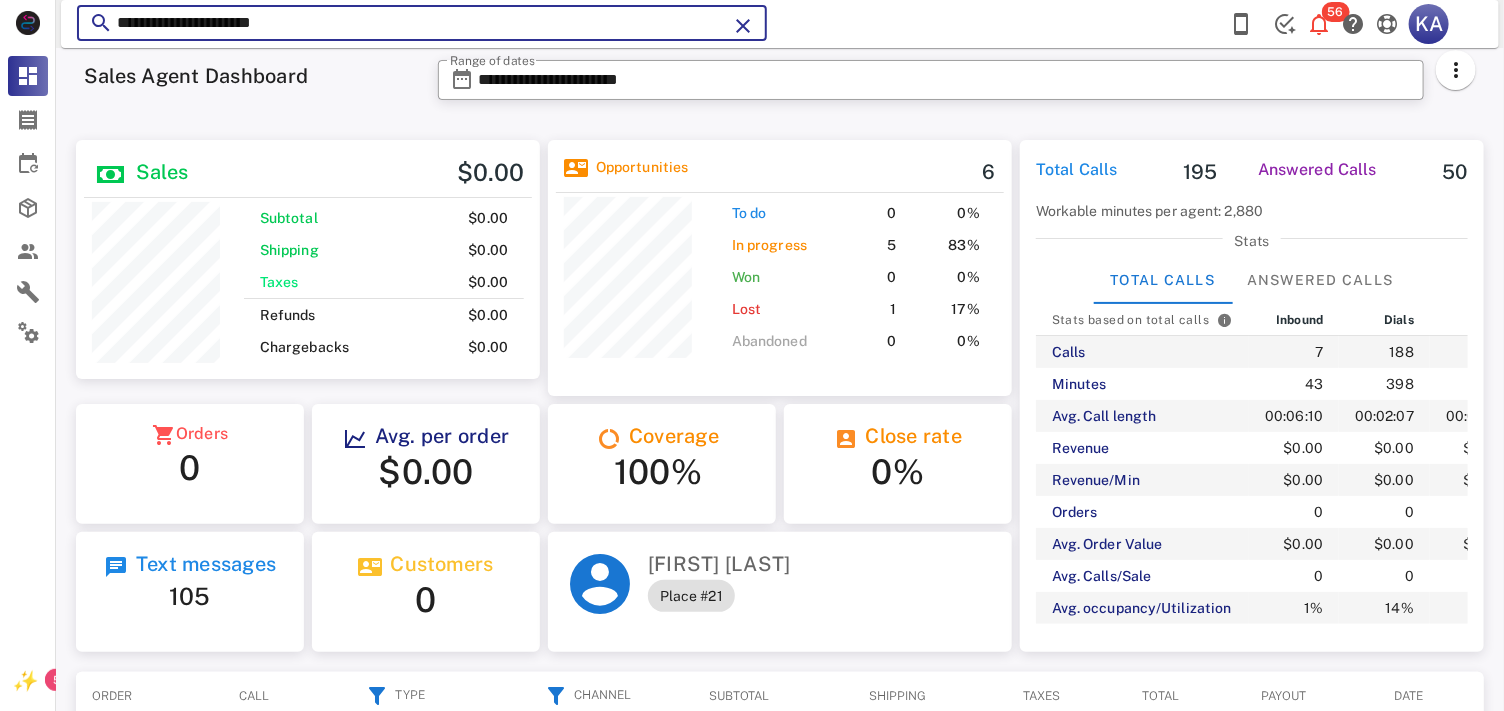 type on "**********" 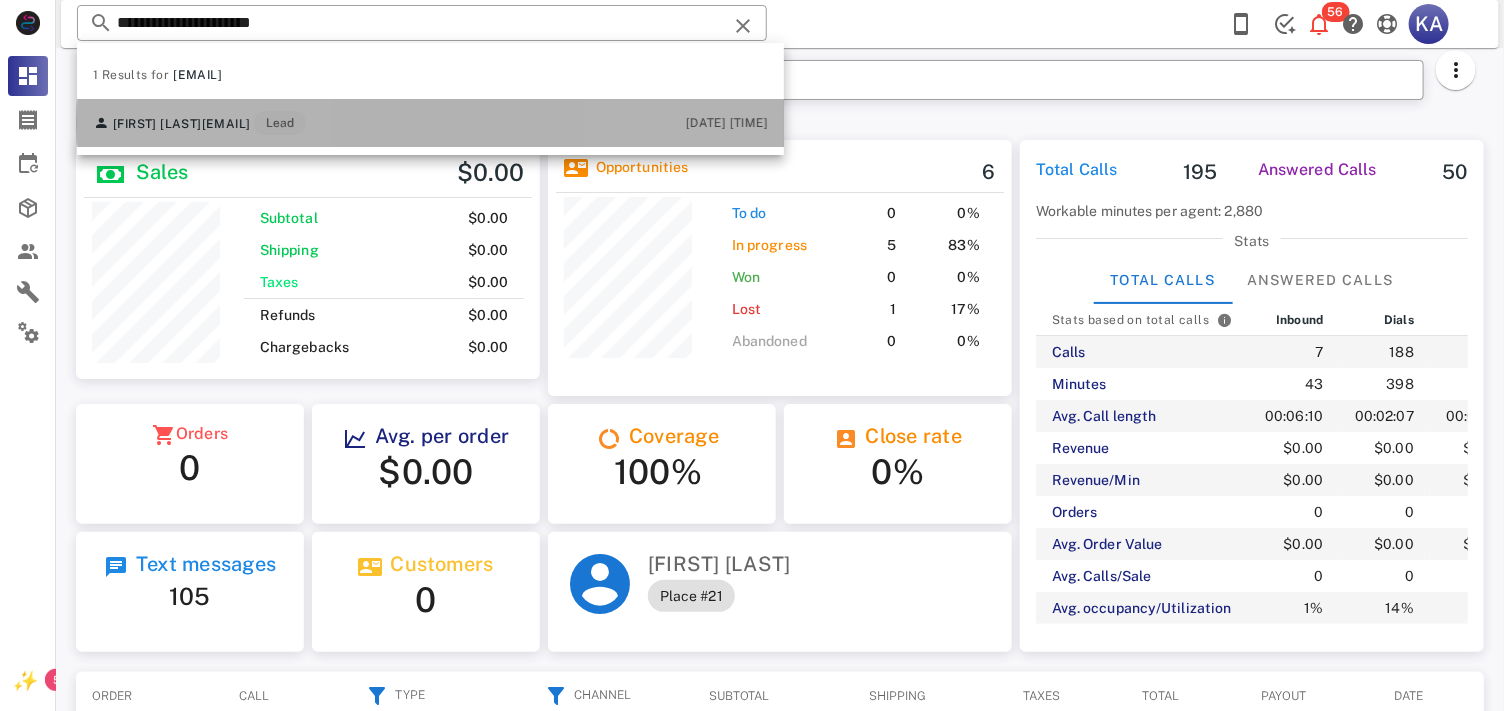 click on "Claudia Londono   claudiagasca@yahoo.com   Lead   06/26/2025 22:53" at bounding box center (430, 123) 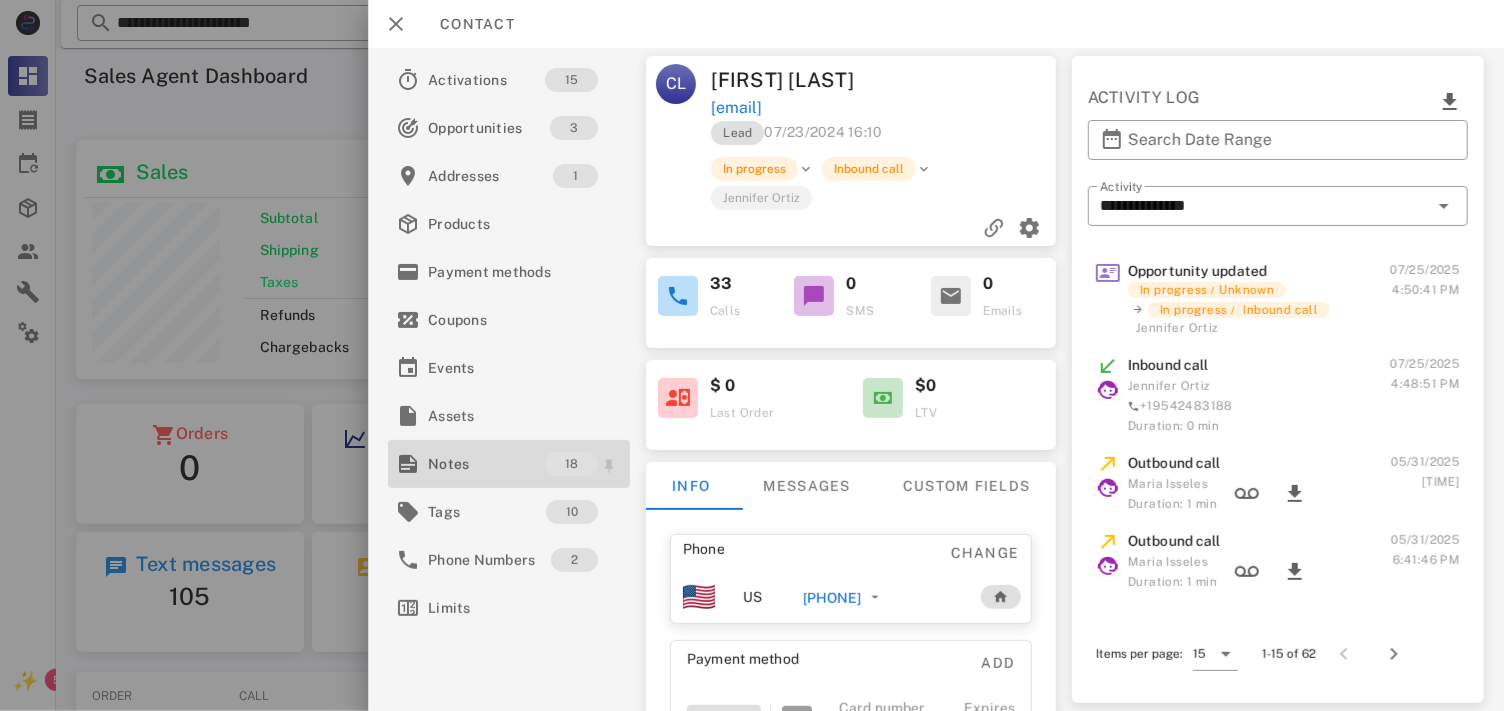 click on "Notes" at bounding box center [486, 464] 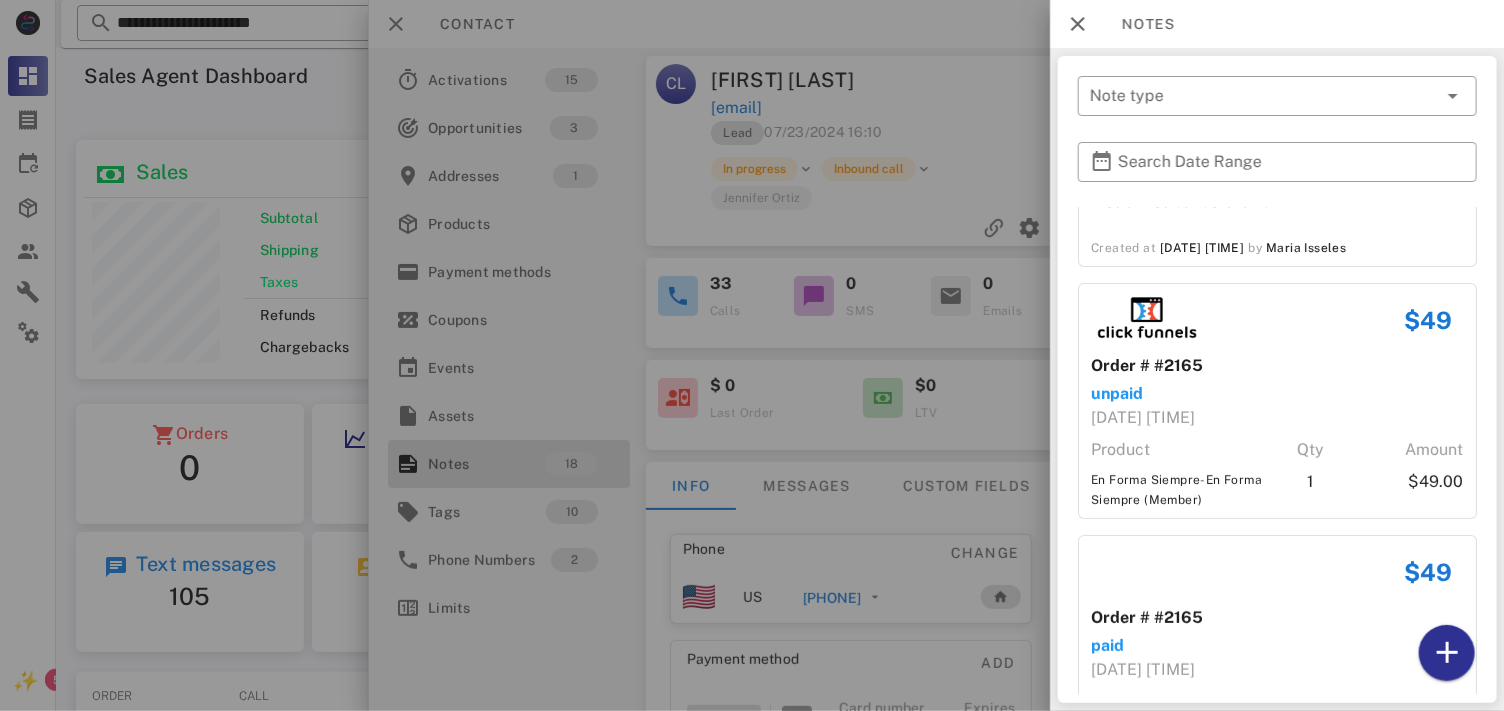 scroll, scrollTop: 3510, scrollLeft: 0, axis: vertical 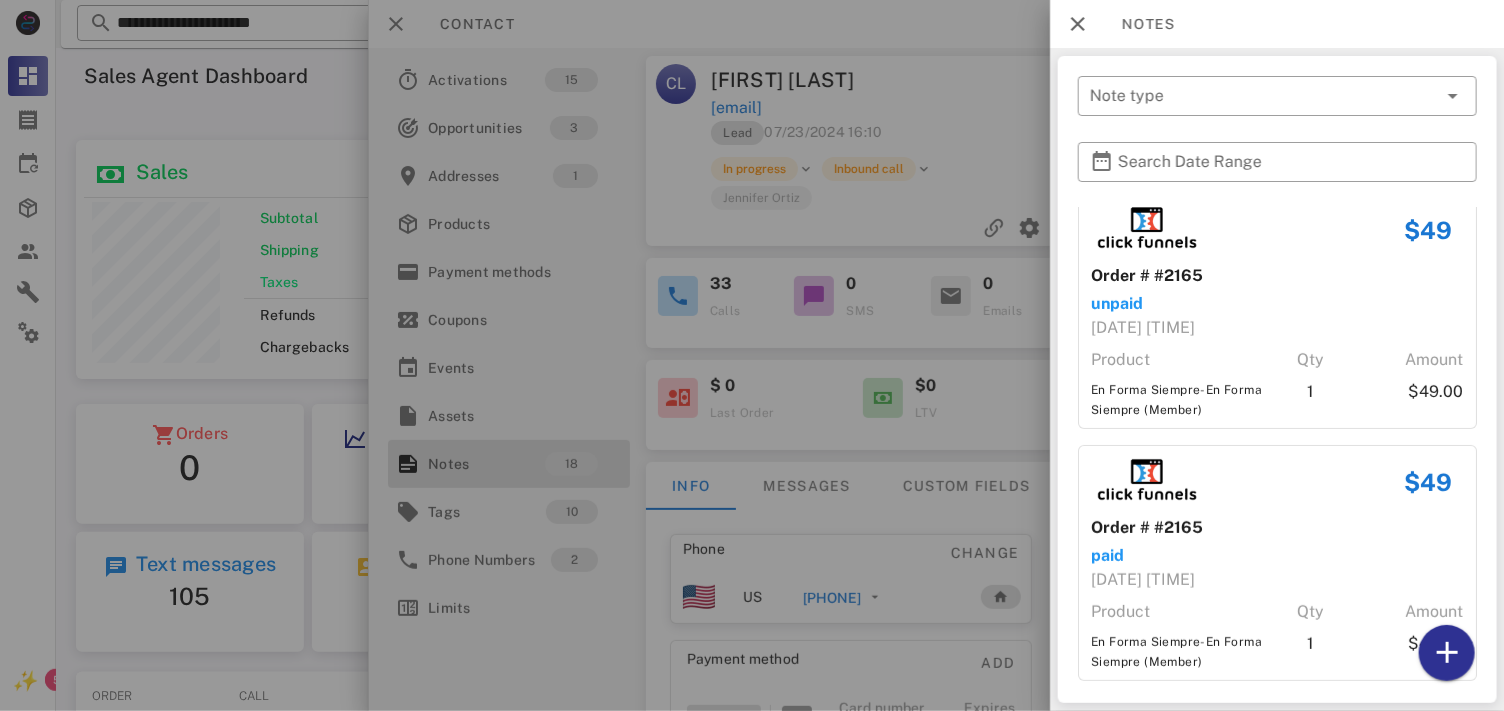 click at bounding box center (752, 355) 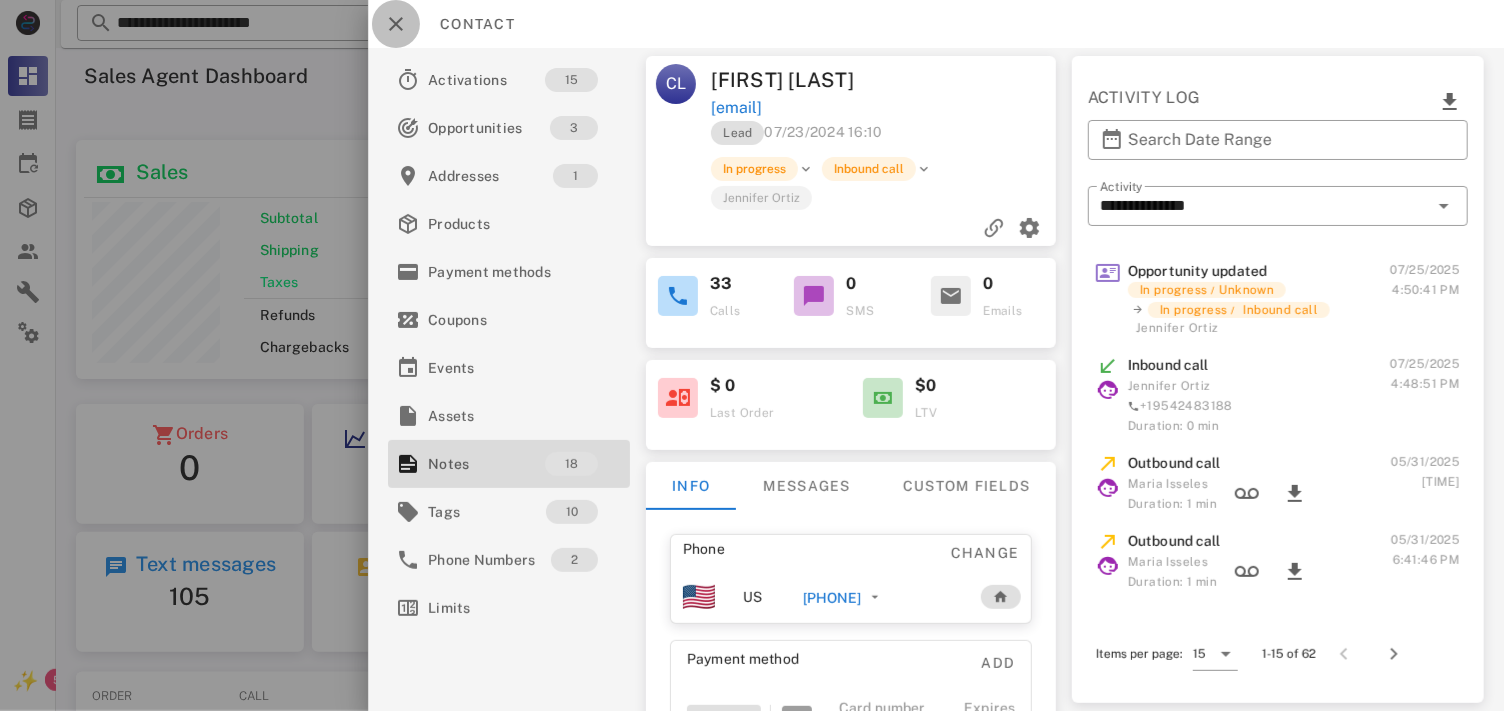 click at bounding box center [396, 24] 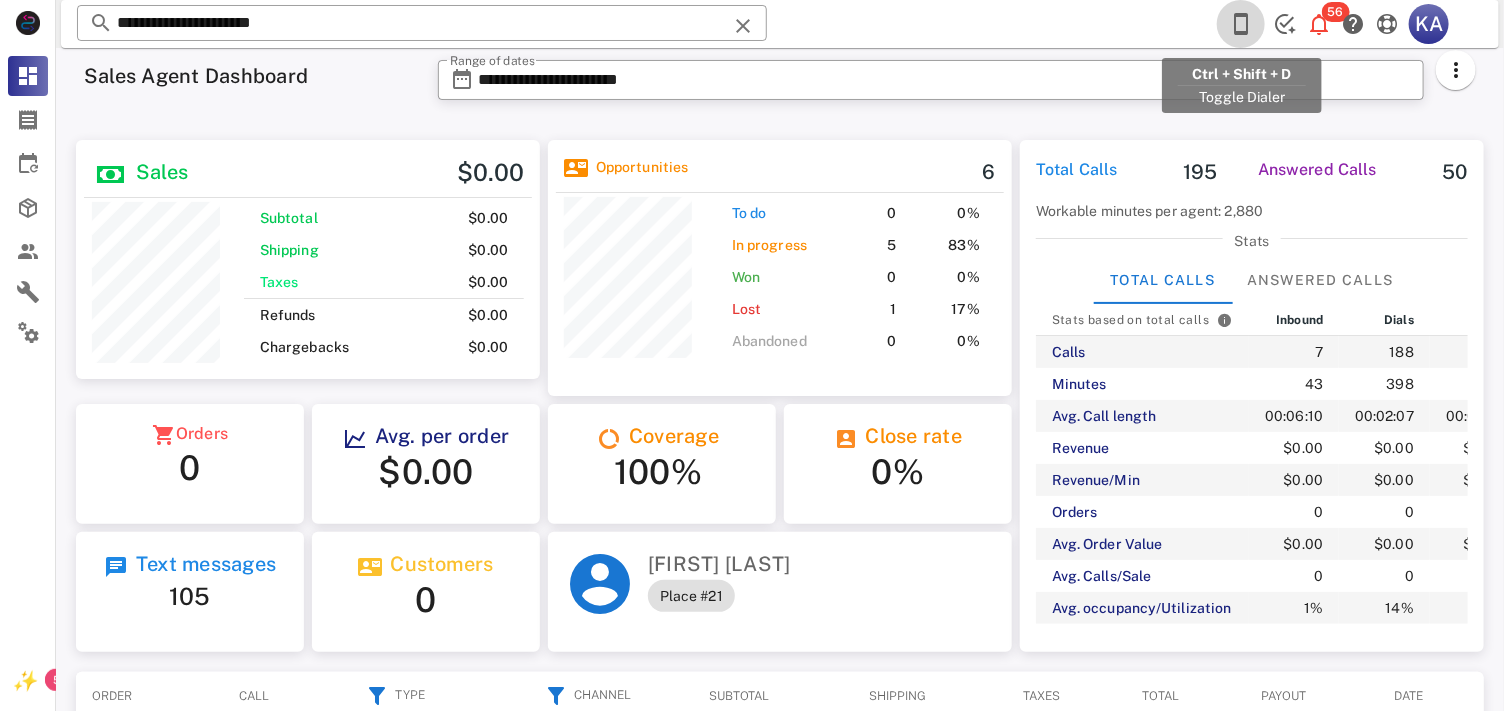 click at bounding box center (1241, 24) 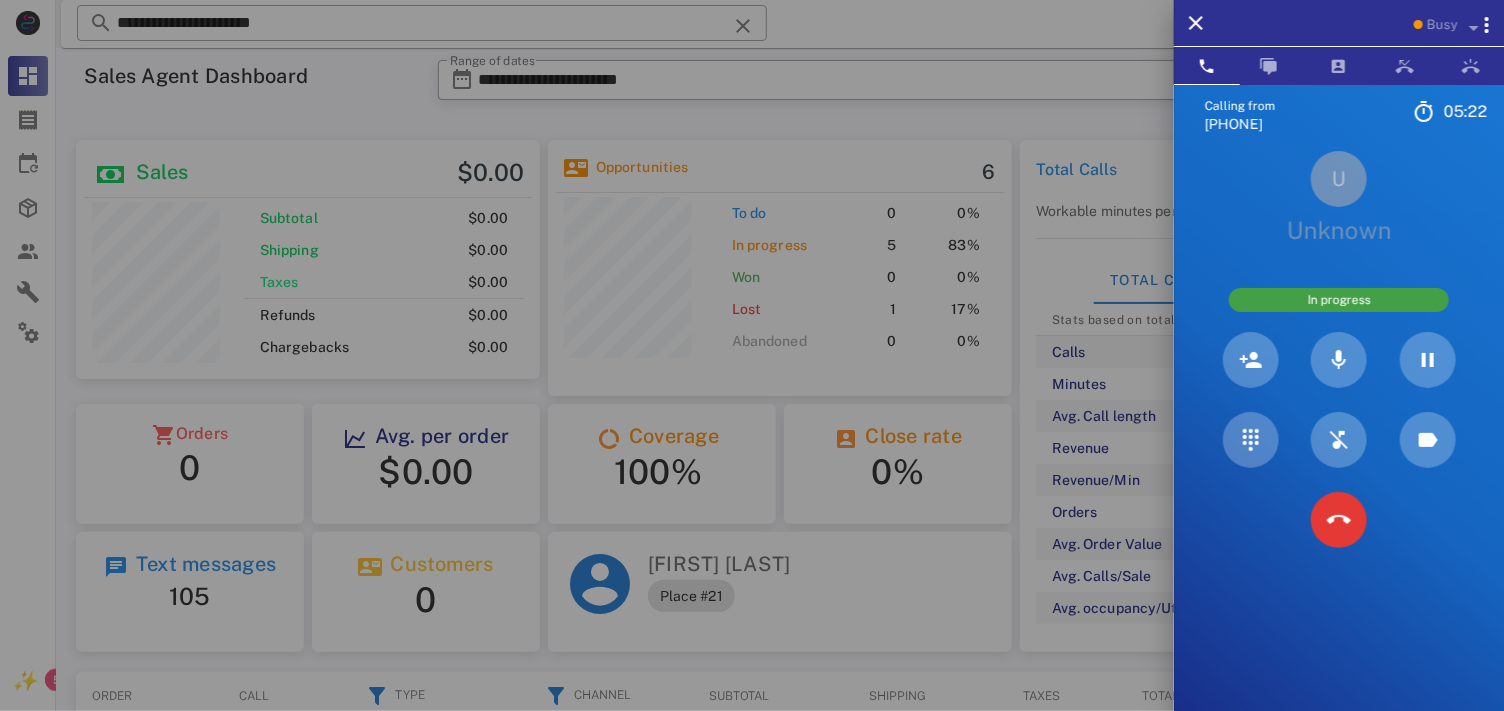 click on "U  Unknown  In progress" at bounding box center [1339, 355] 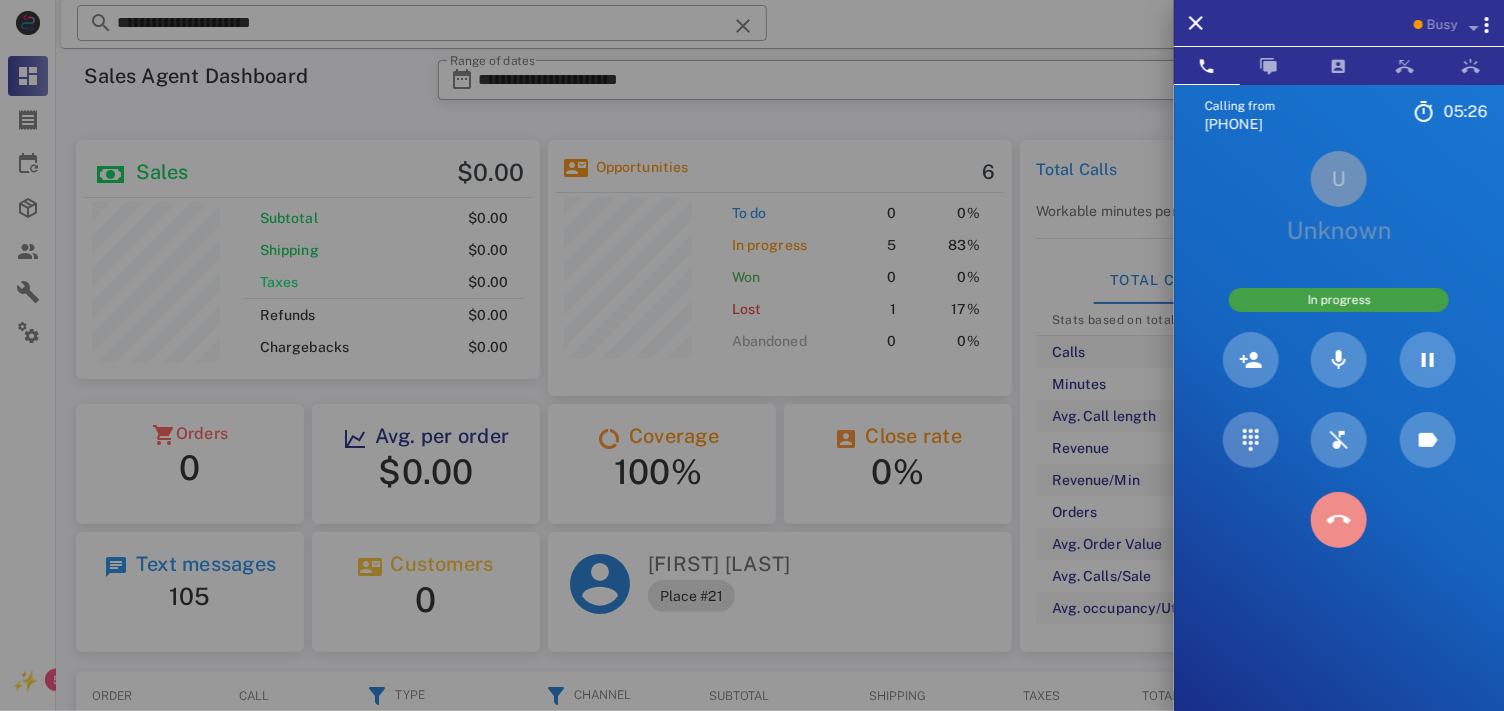 click at bounding box center [1339, 520] 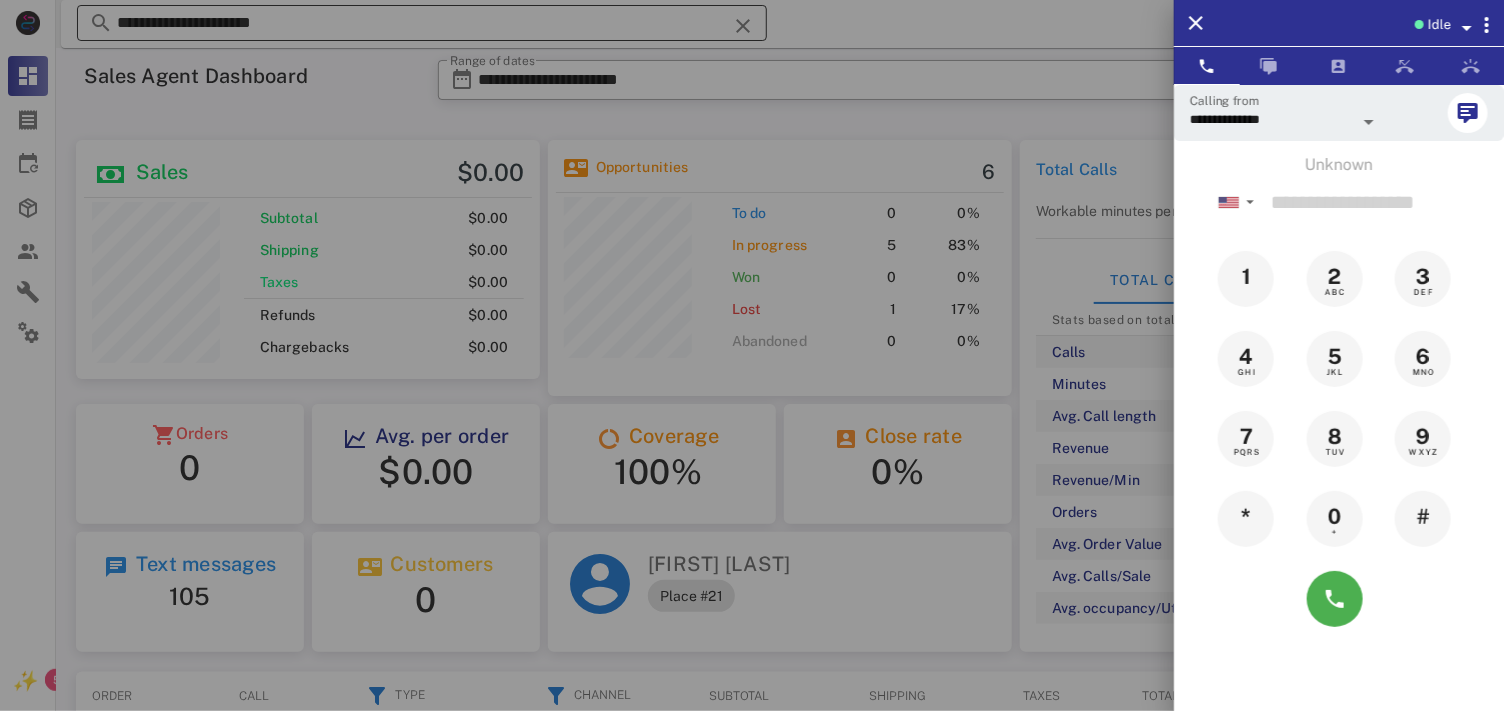 click at bounding box center (752, 355) 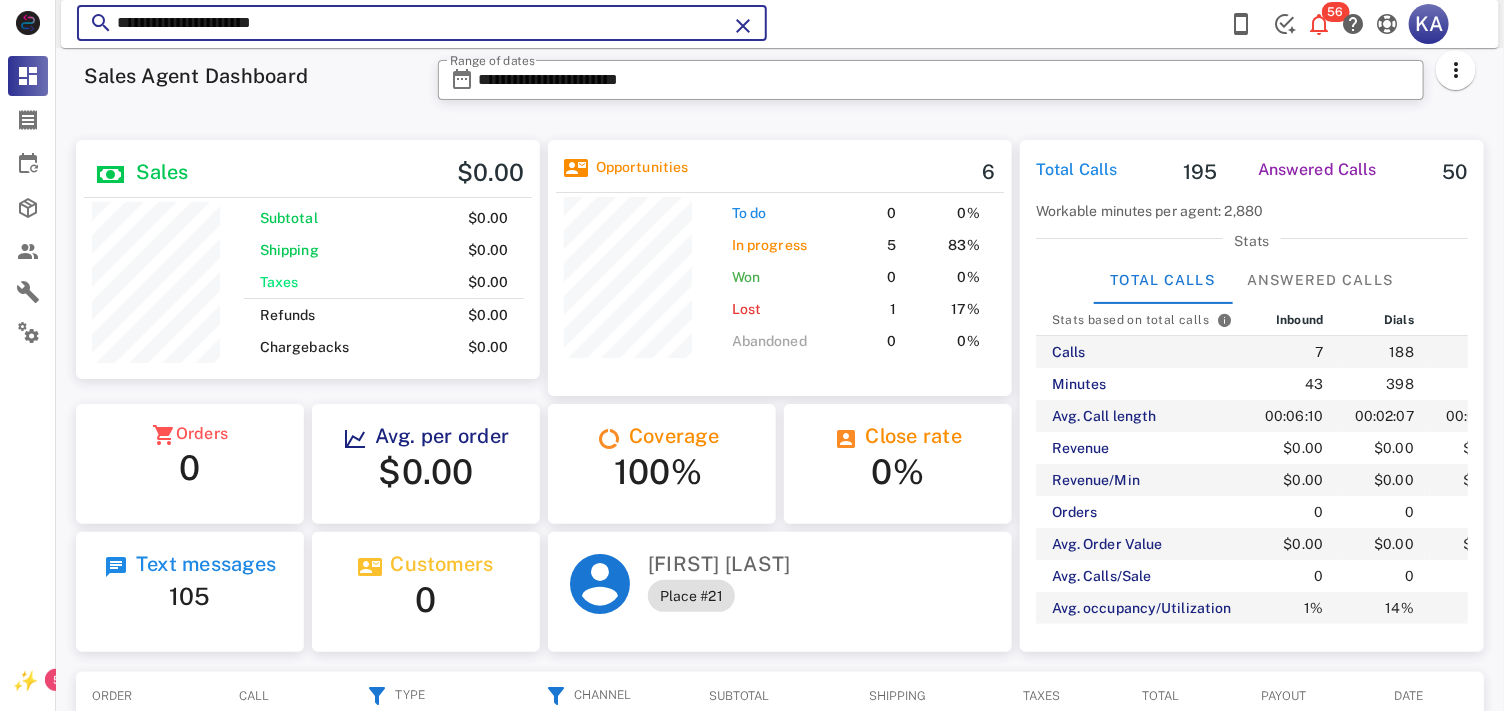 click on "**********" at bounding box center (422, 23) 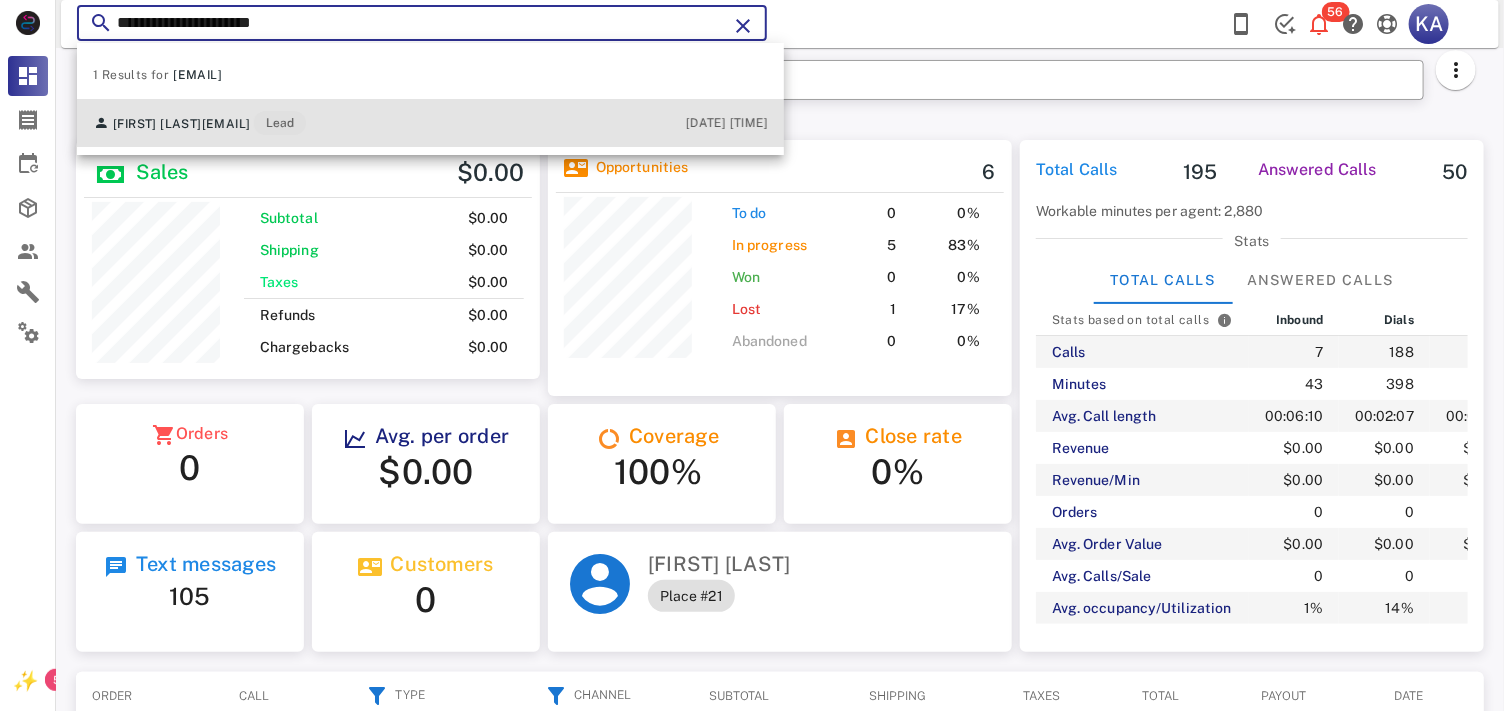 click on "Claudia Londono   claudiagasca@yahoo.com   Lead   06/26/2025 22:53" at bounding box center (430, 123) 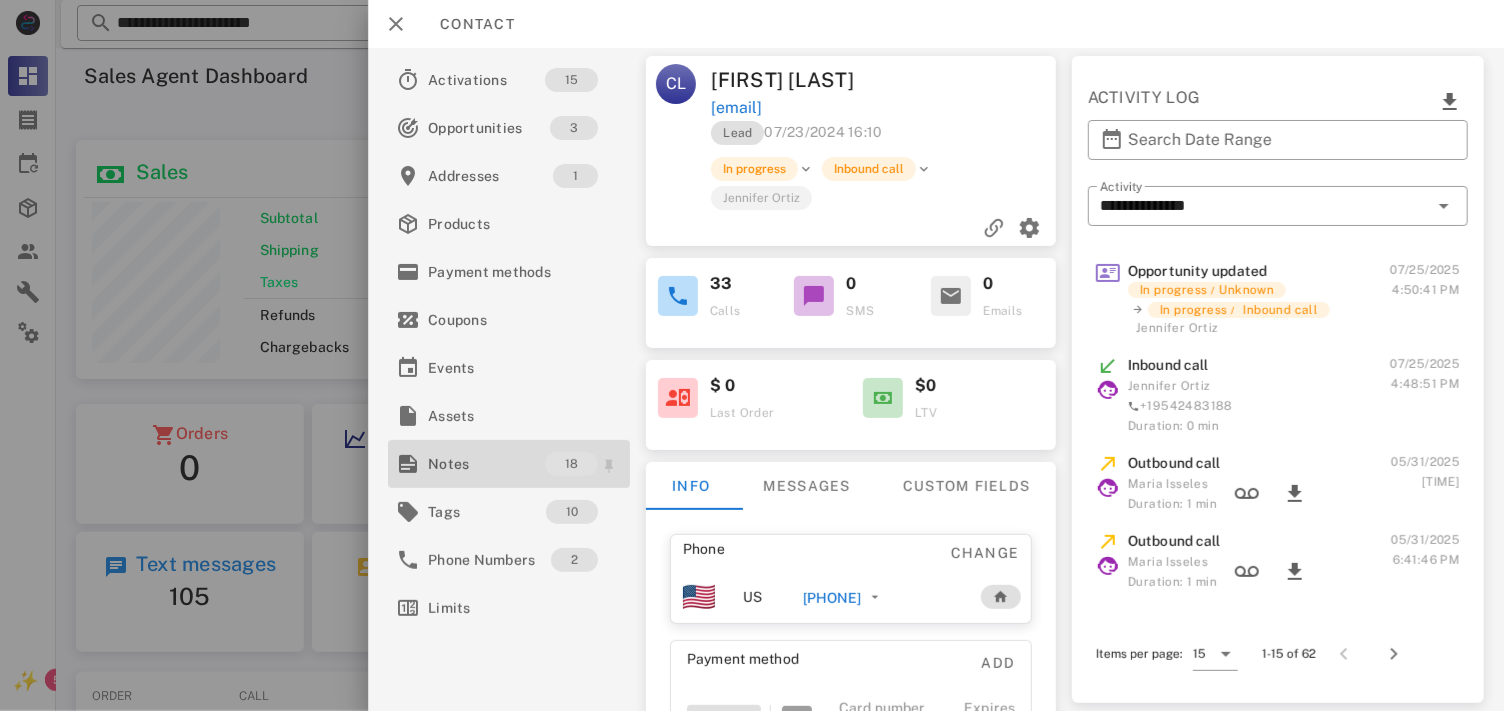 click on "Notes" at bounding box center [486, 464] 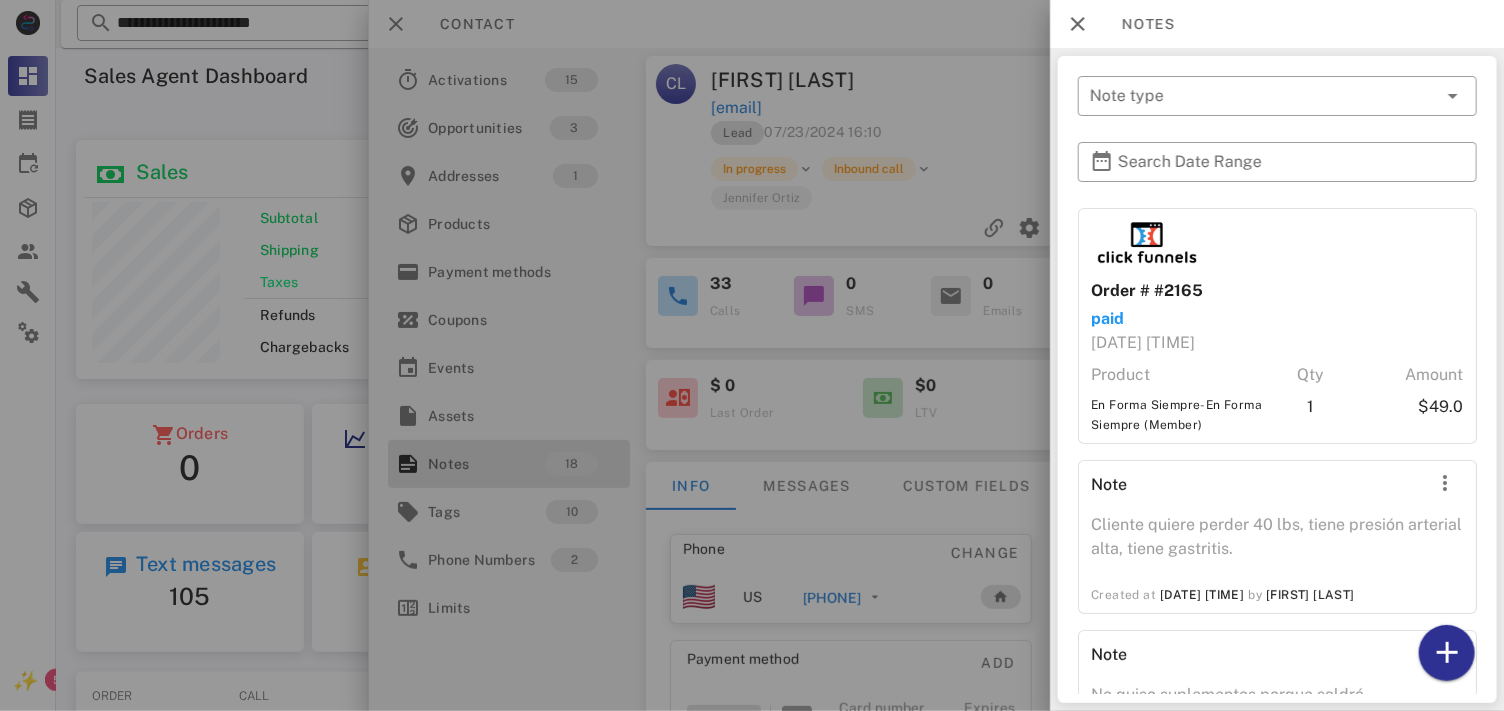 click at bounding box center (752, 355) 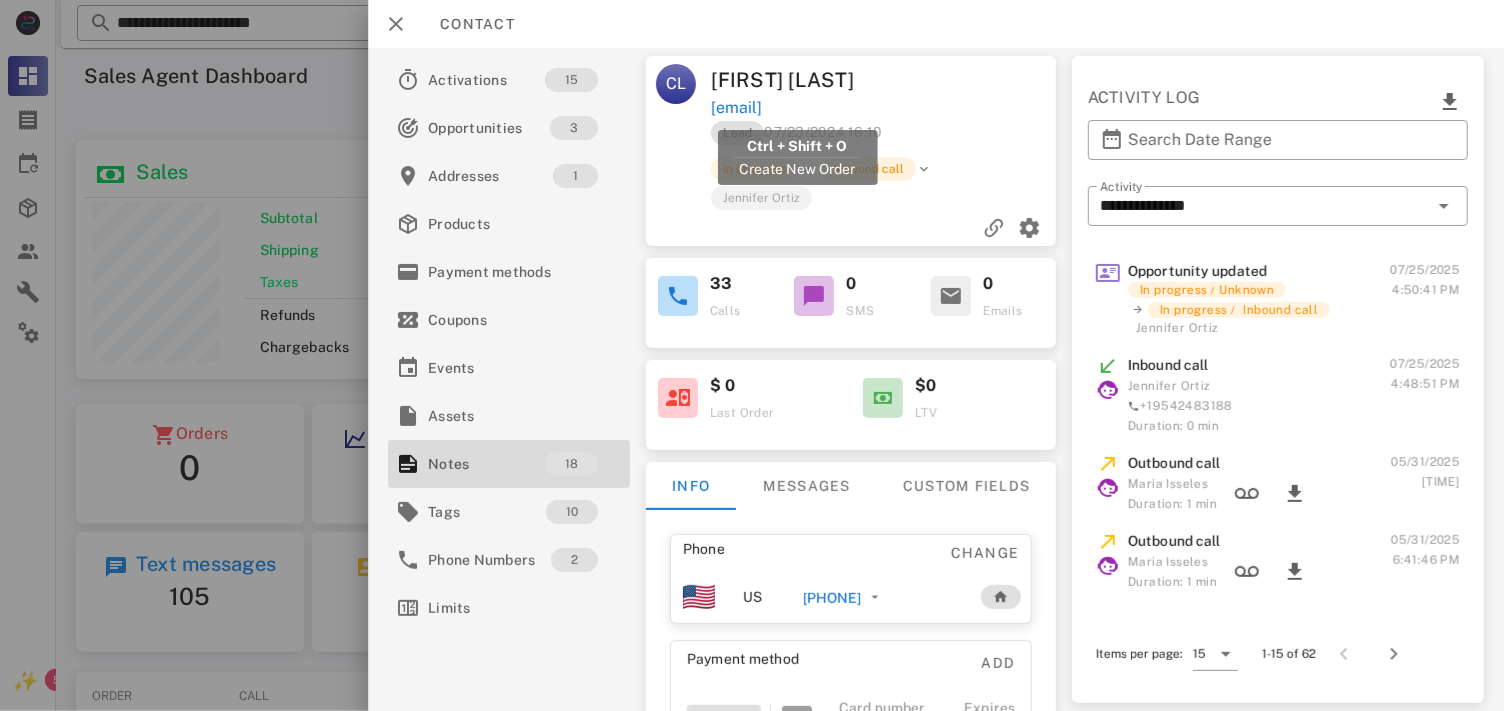 drag, startPoint x: 917, startPoint y: 103, endPoint x: 701, endPoint y: 110, distance: 216.1134 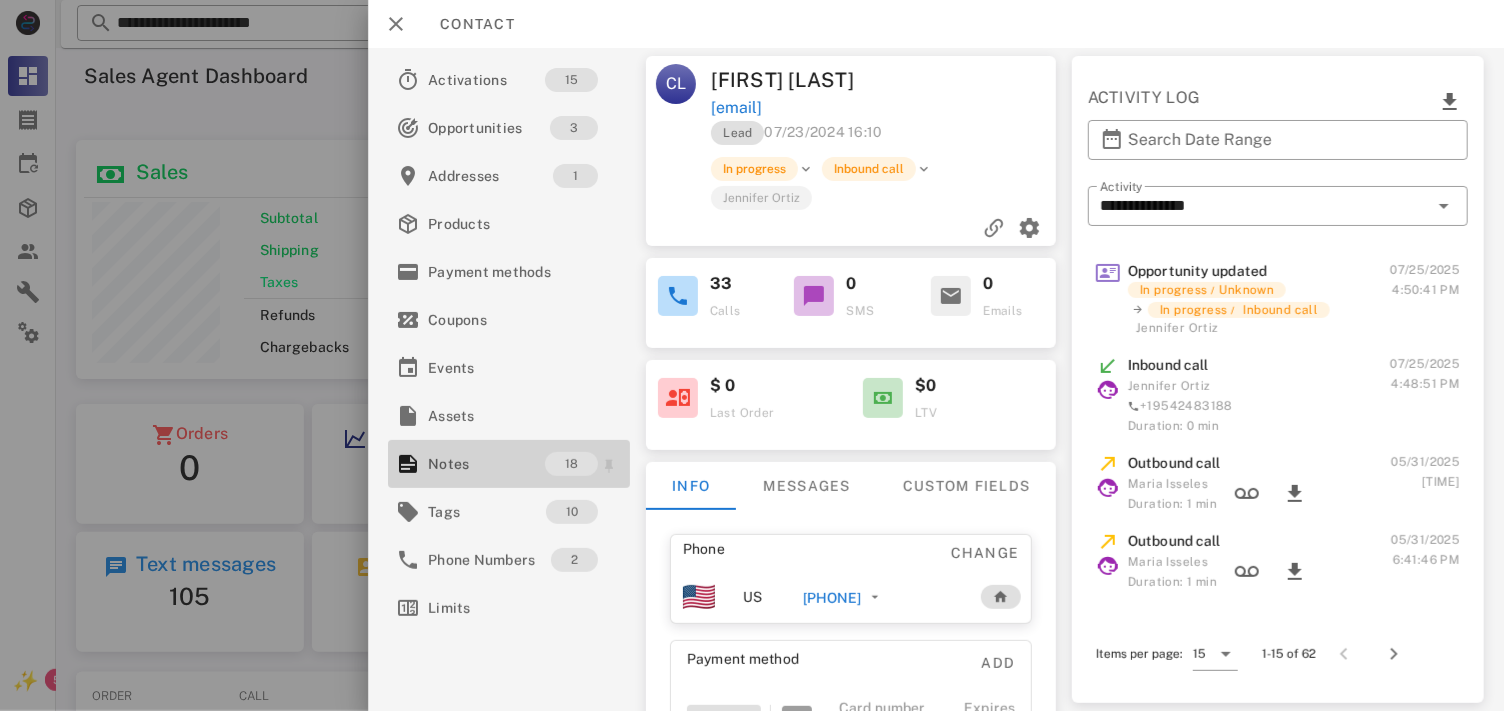 click on "Notes" at bounding box center [486, 464] 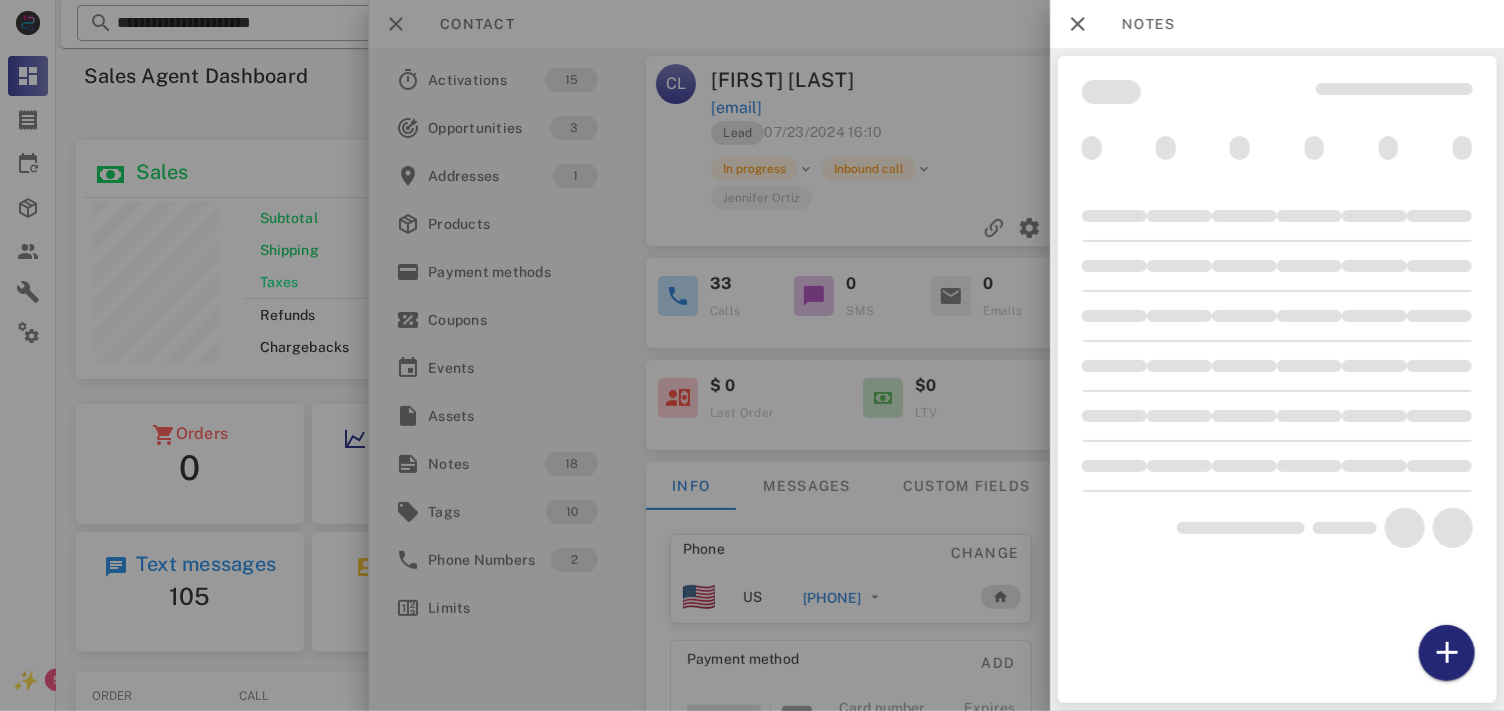 click at bounding box center [1446, 653] 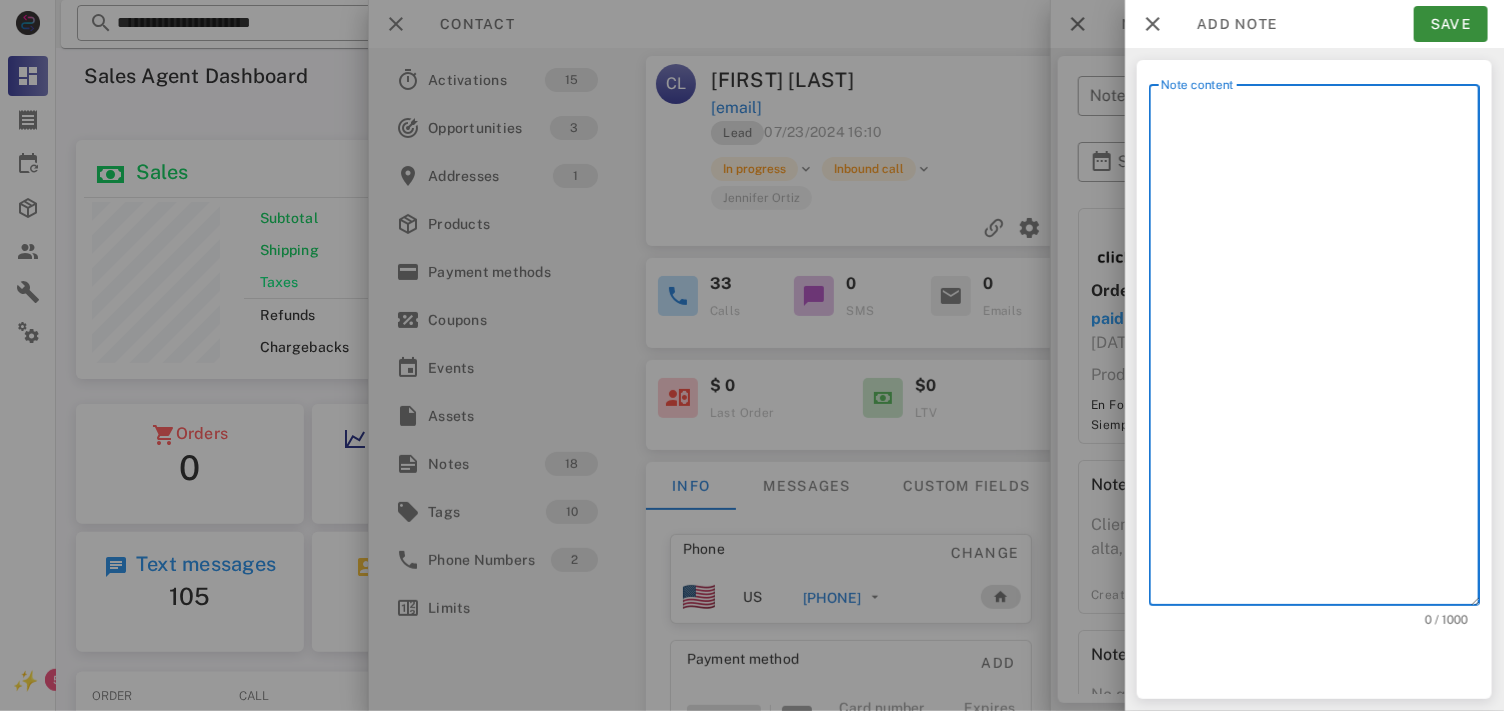 click on "Note content" at bounding box center (1320, 350) 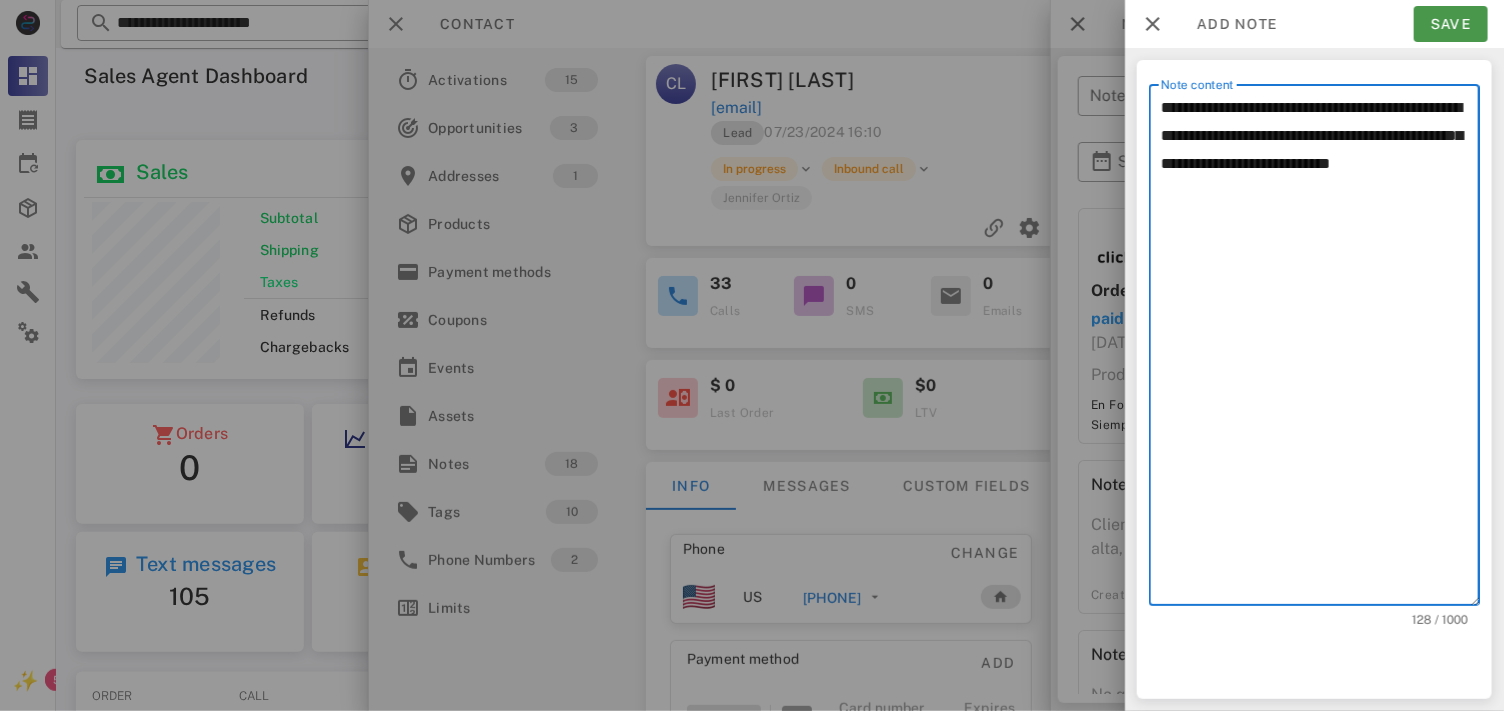 type on "**********" 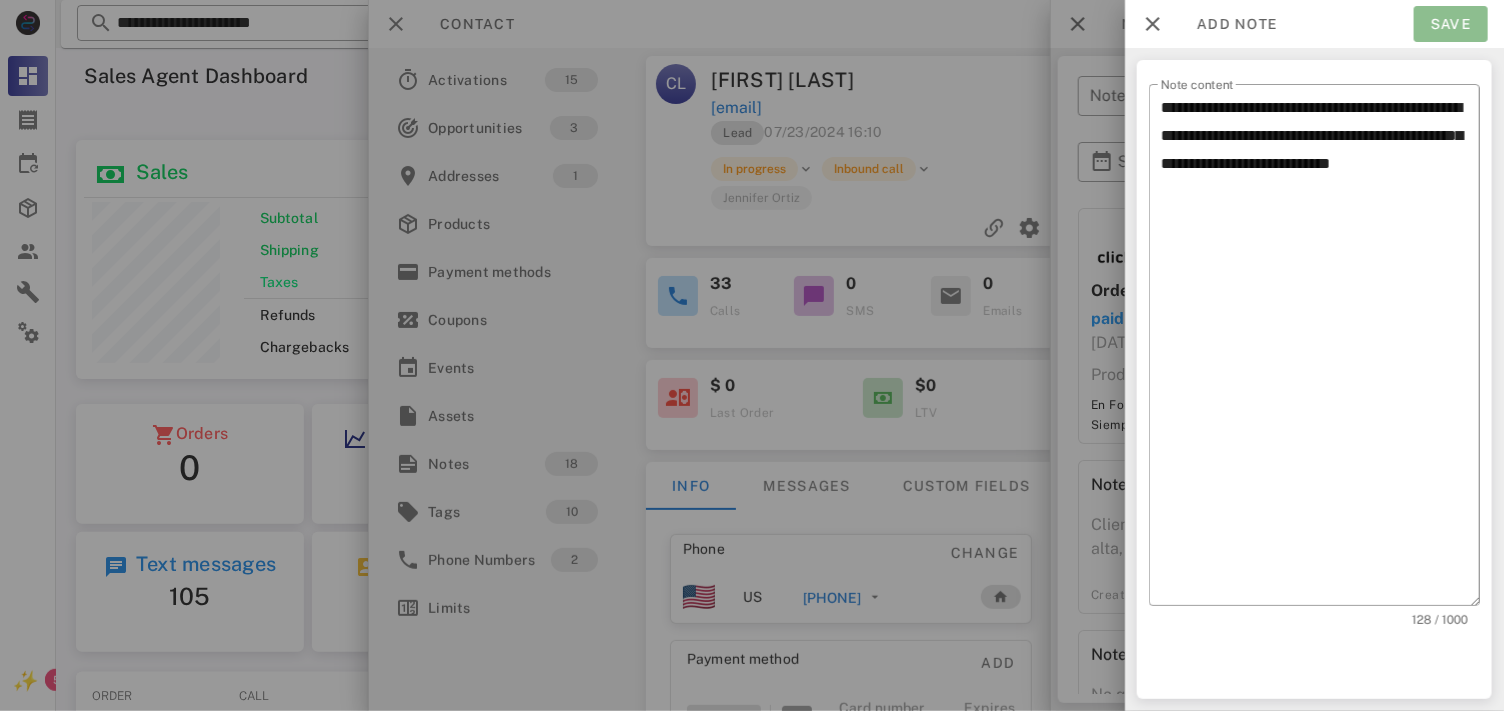 click on "Save" at bounding box center (1451, 24) 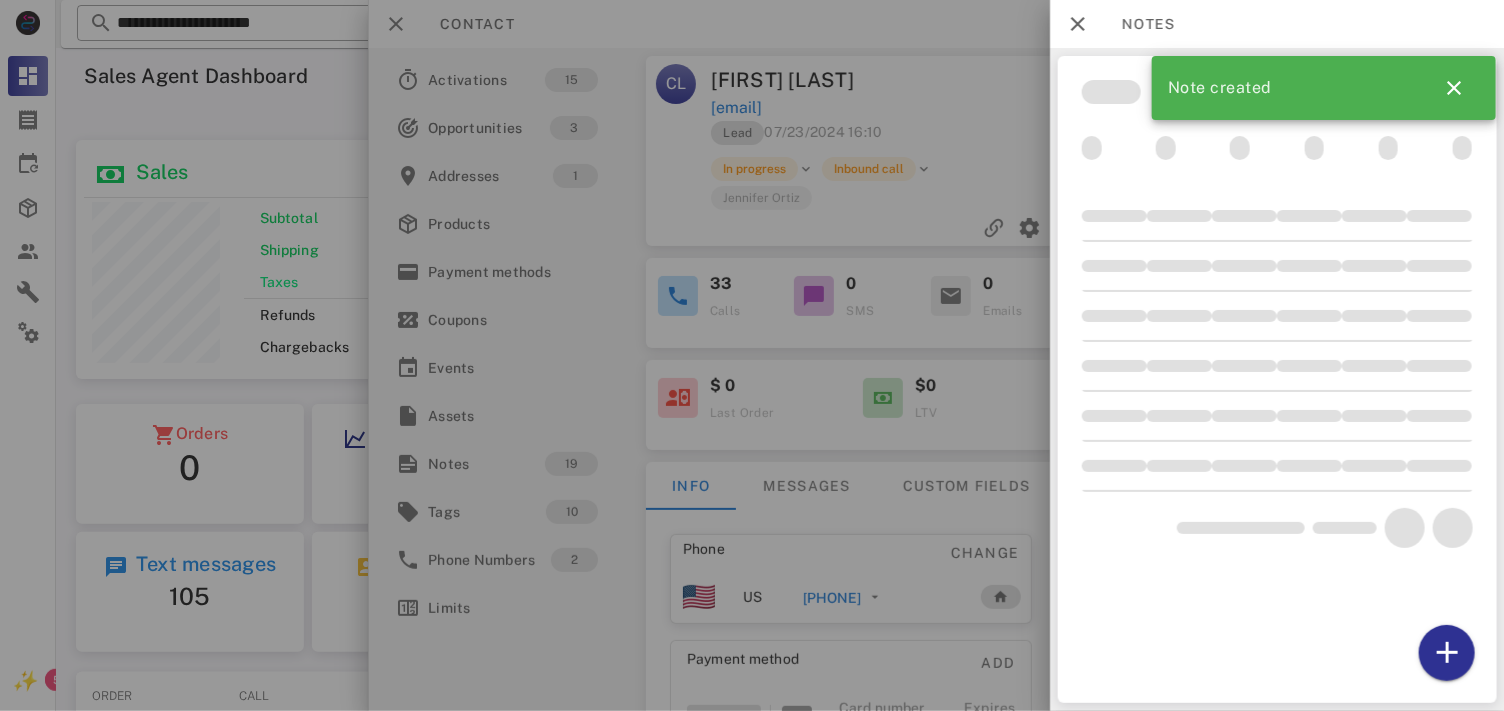 click at bounding box center [752, 355] 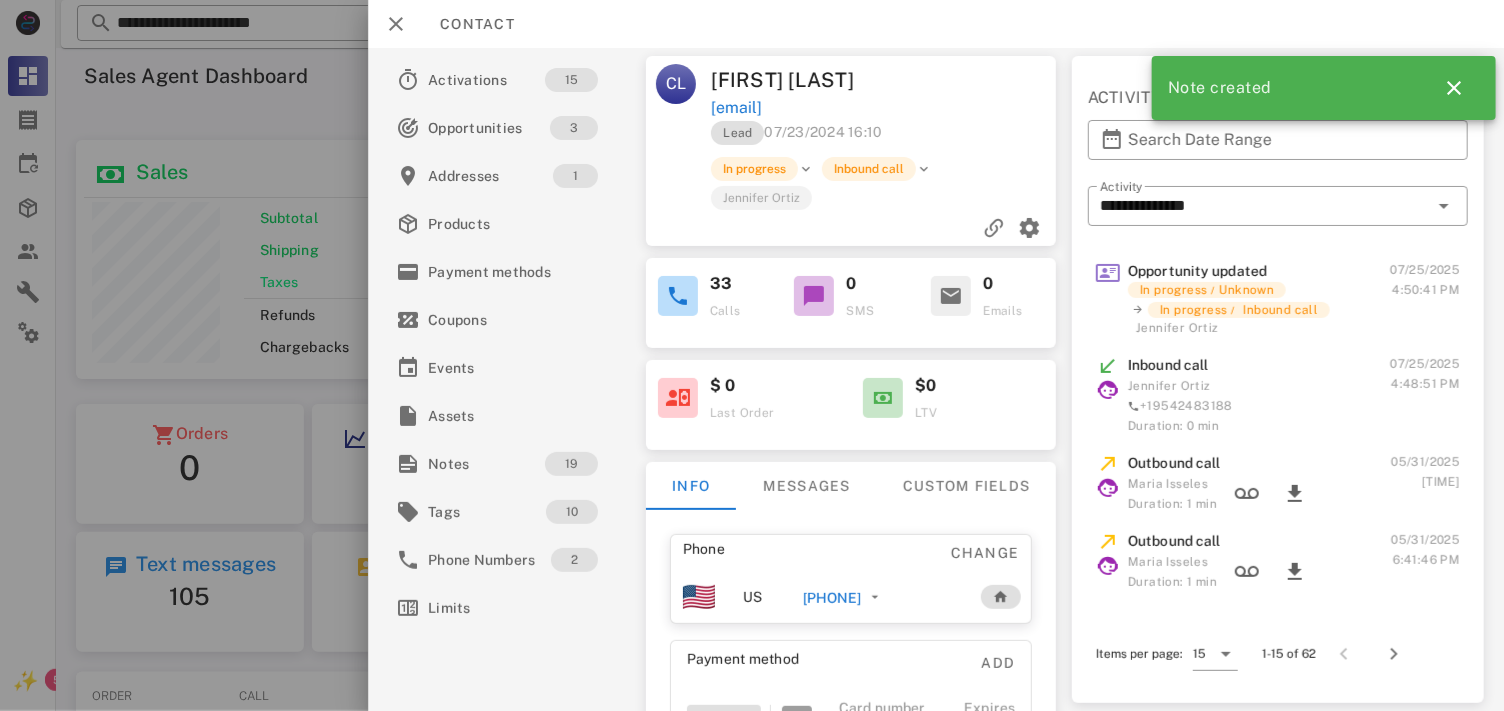 click on "+19083706871" at bounding box center [846, 597] 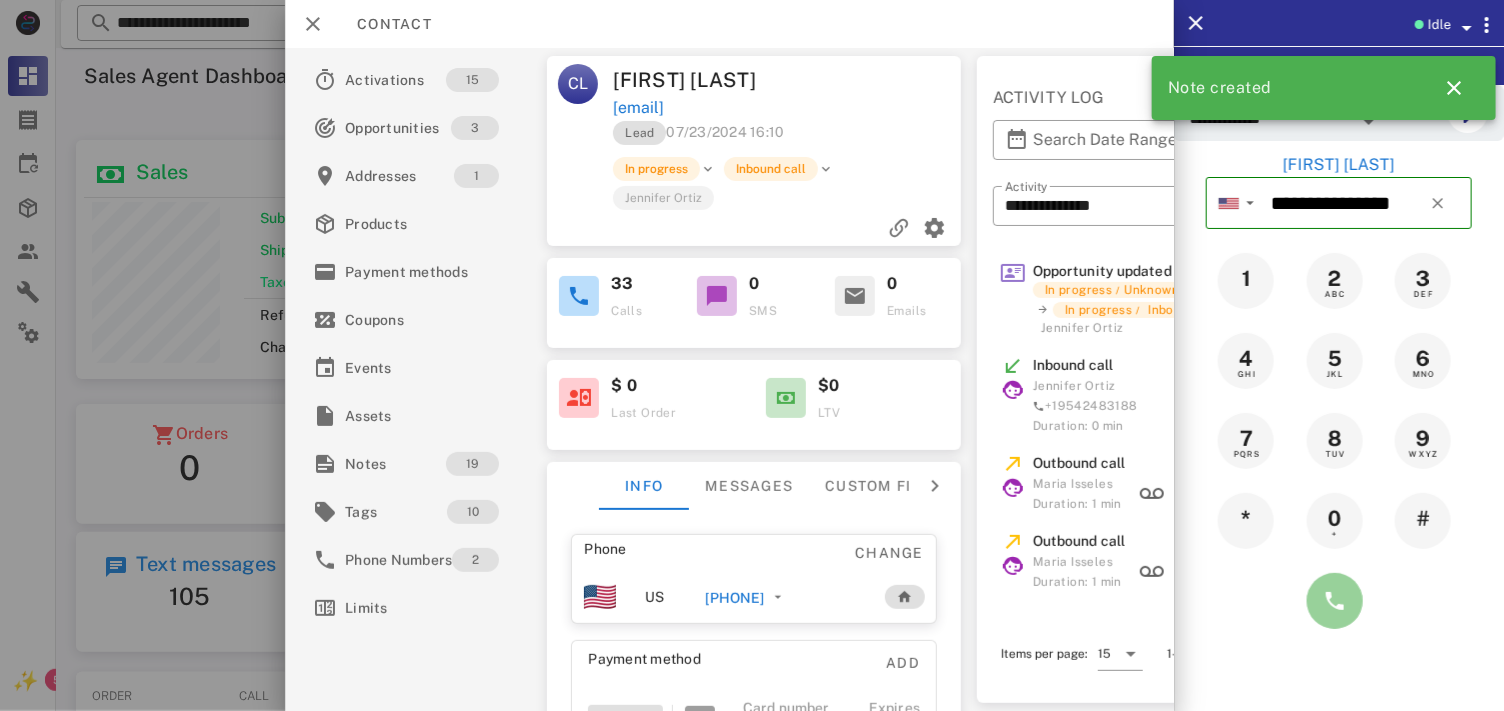 click at bounding box center (1335, 601) 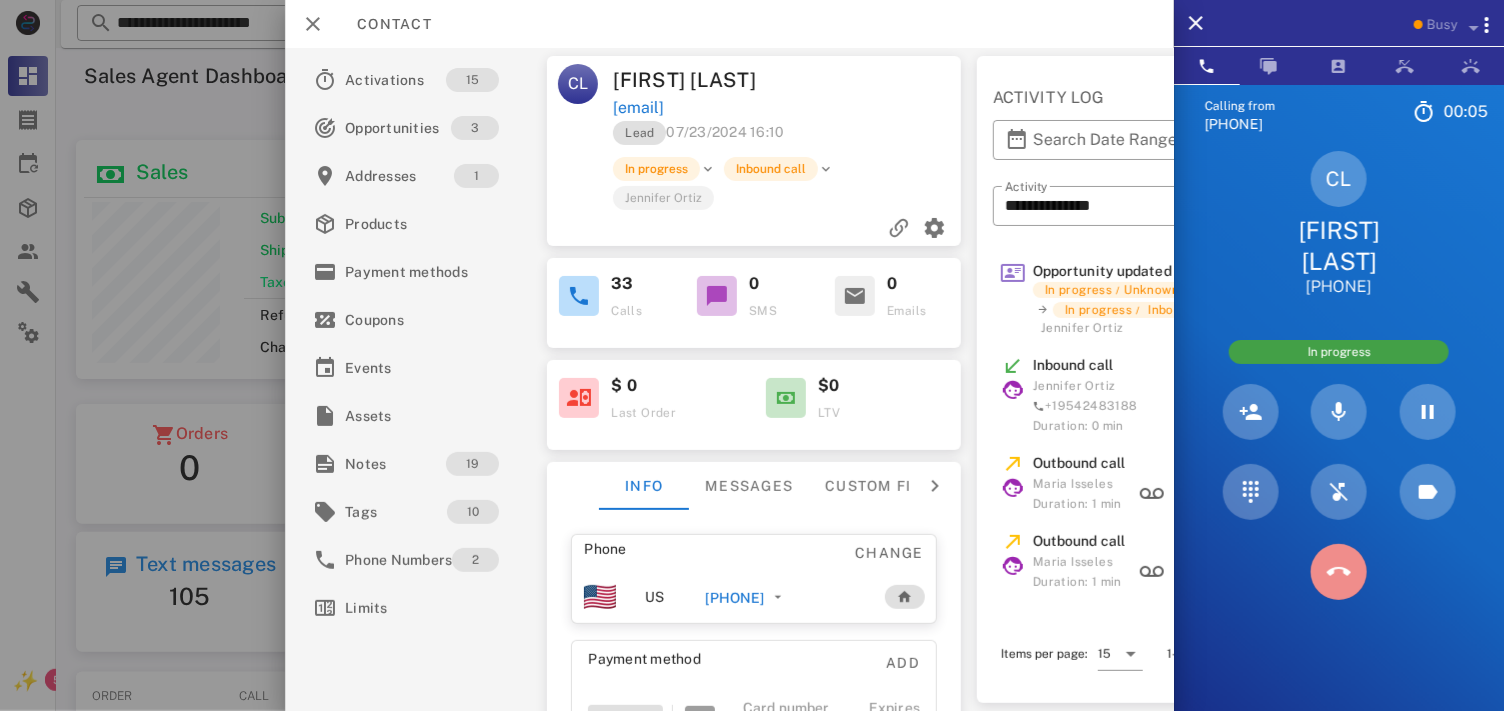 click at bounding box center (1339, 572) 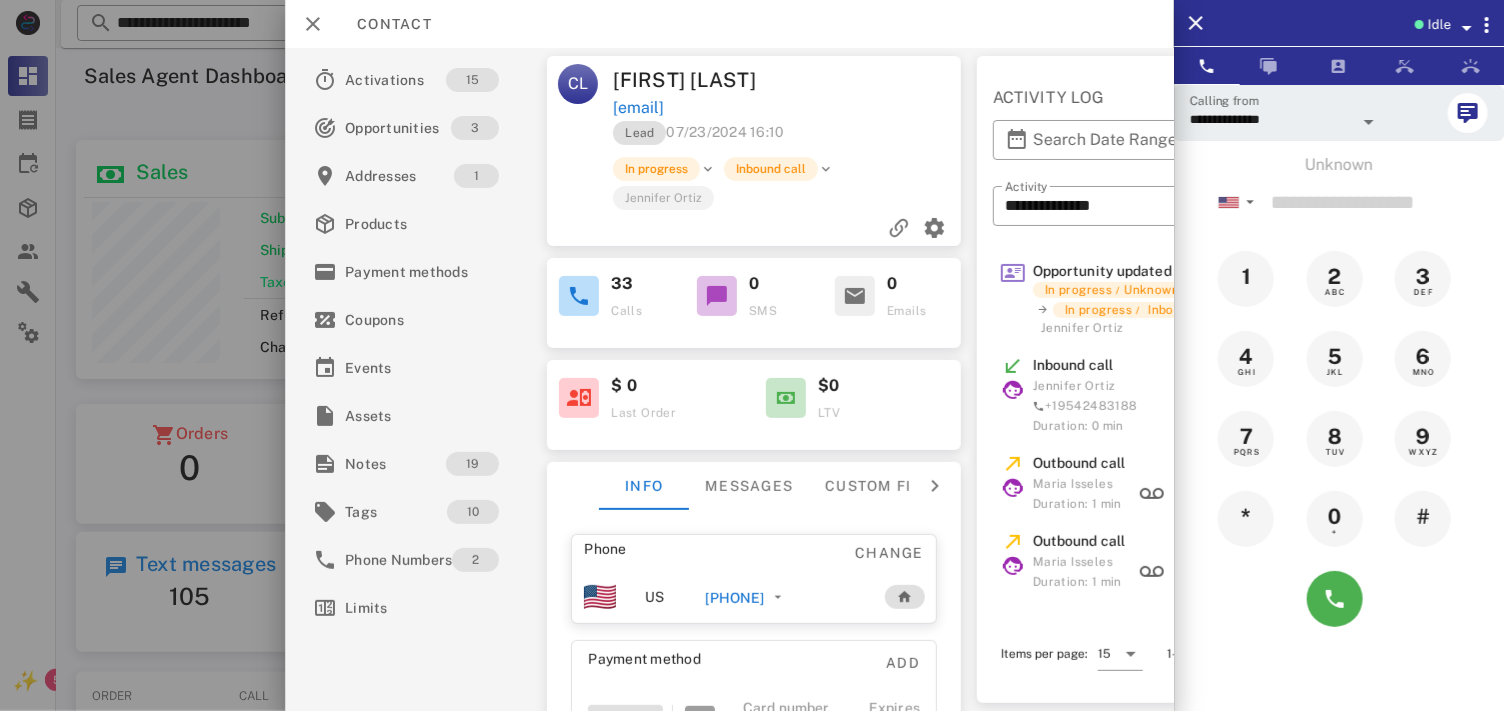 click on "+19083706871" at bounding box center [735, 598] 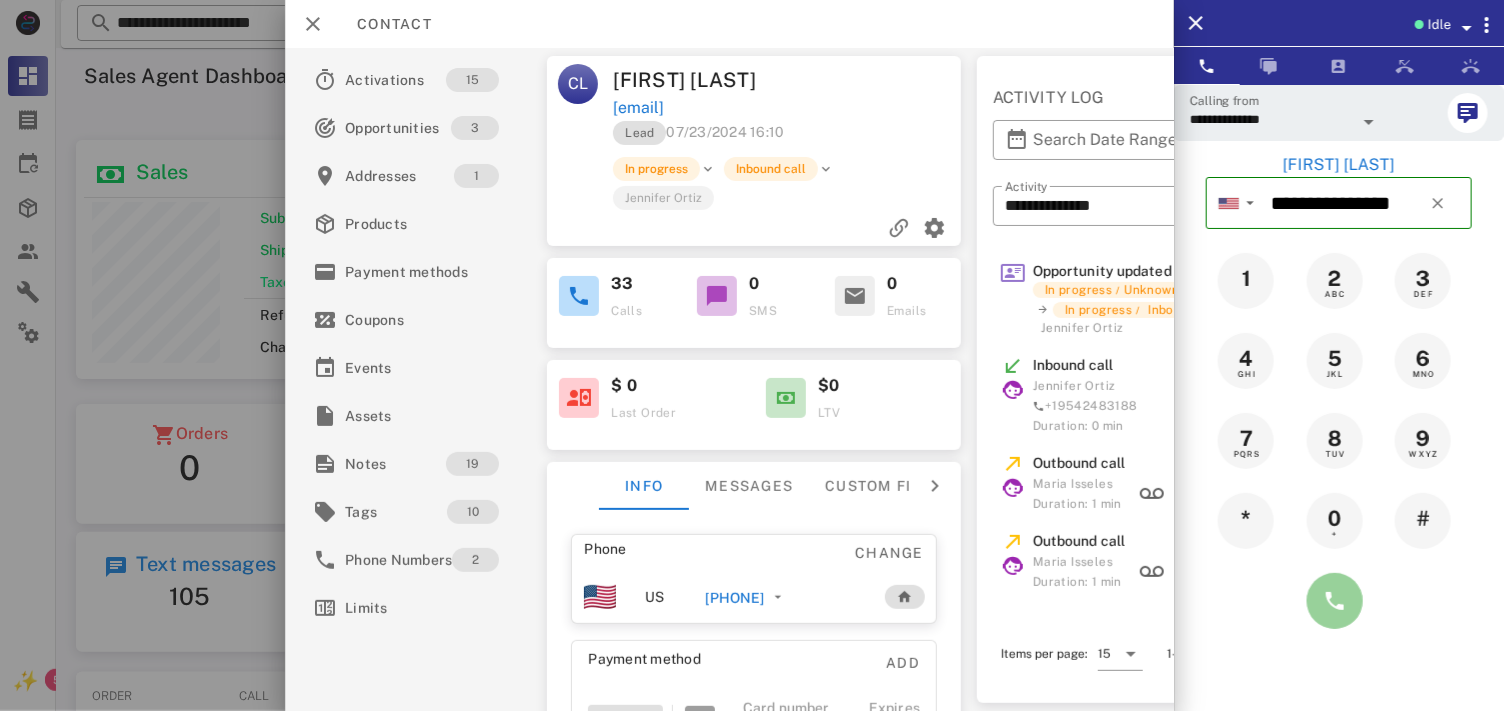 click at bounding box center [1335, 601] 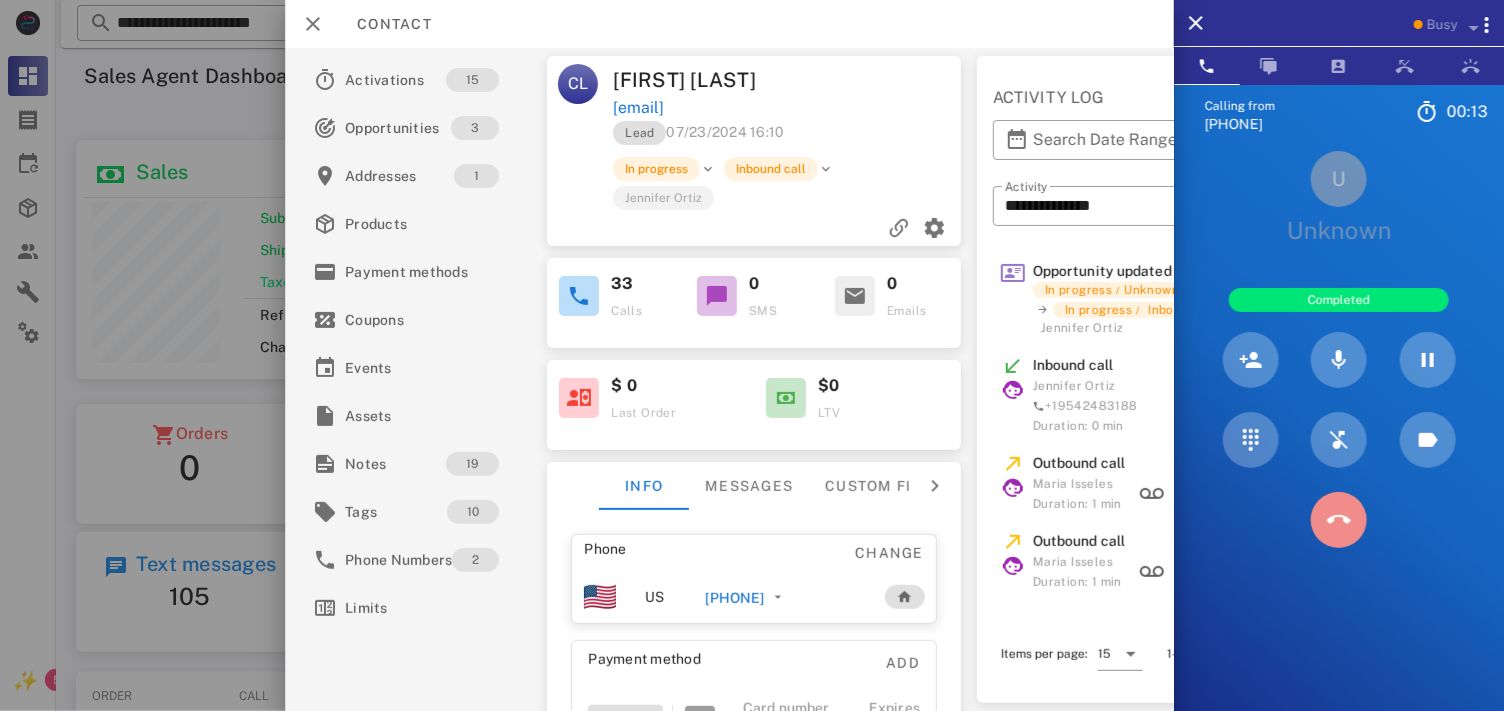 click at bounding box center (1339, 520) 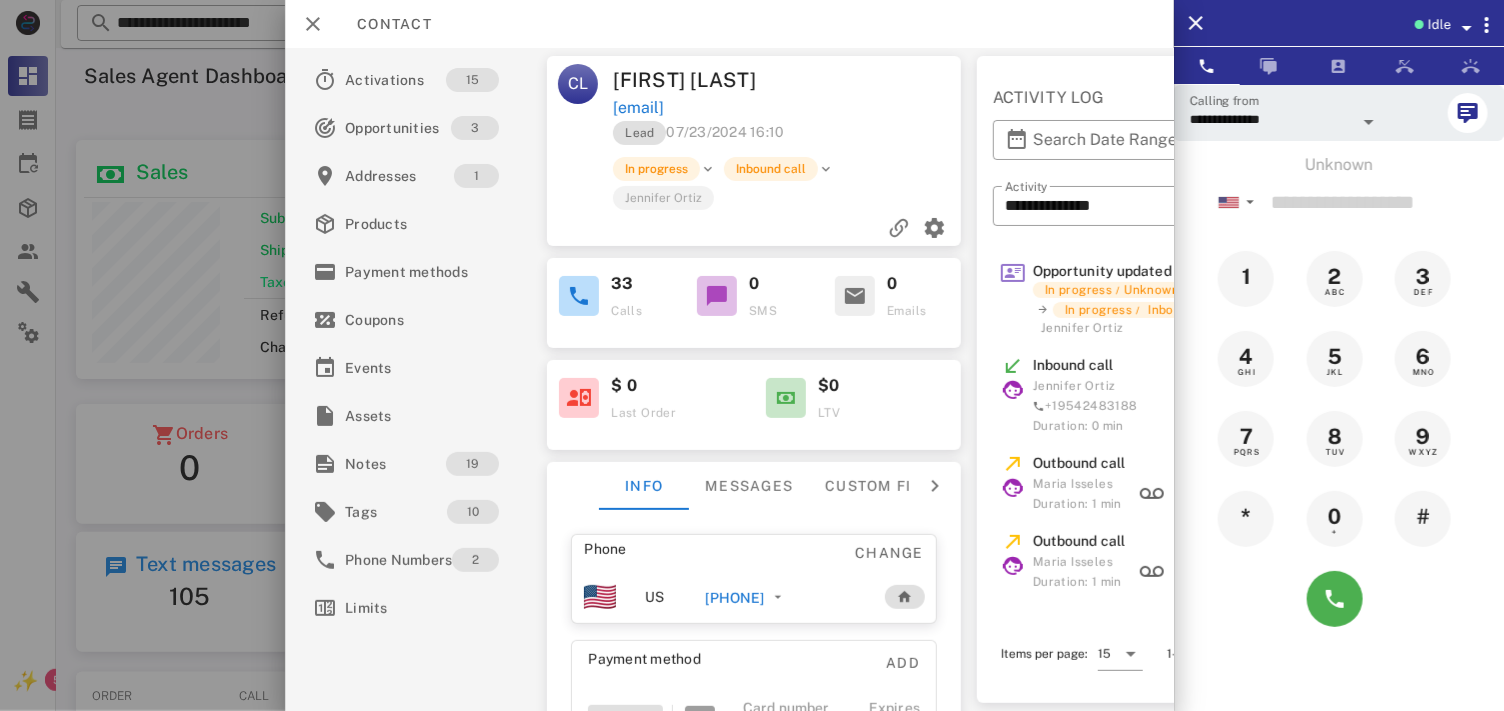 click on "+19083706871" at bounding box center [735, 598] 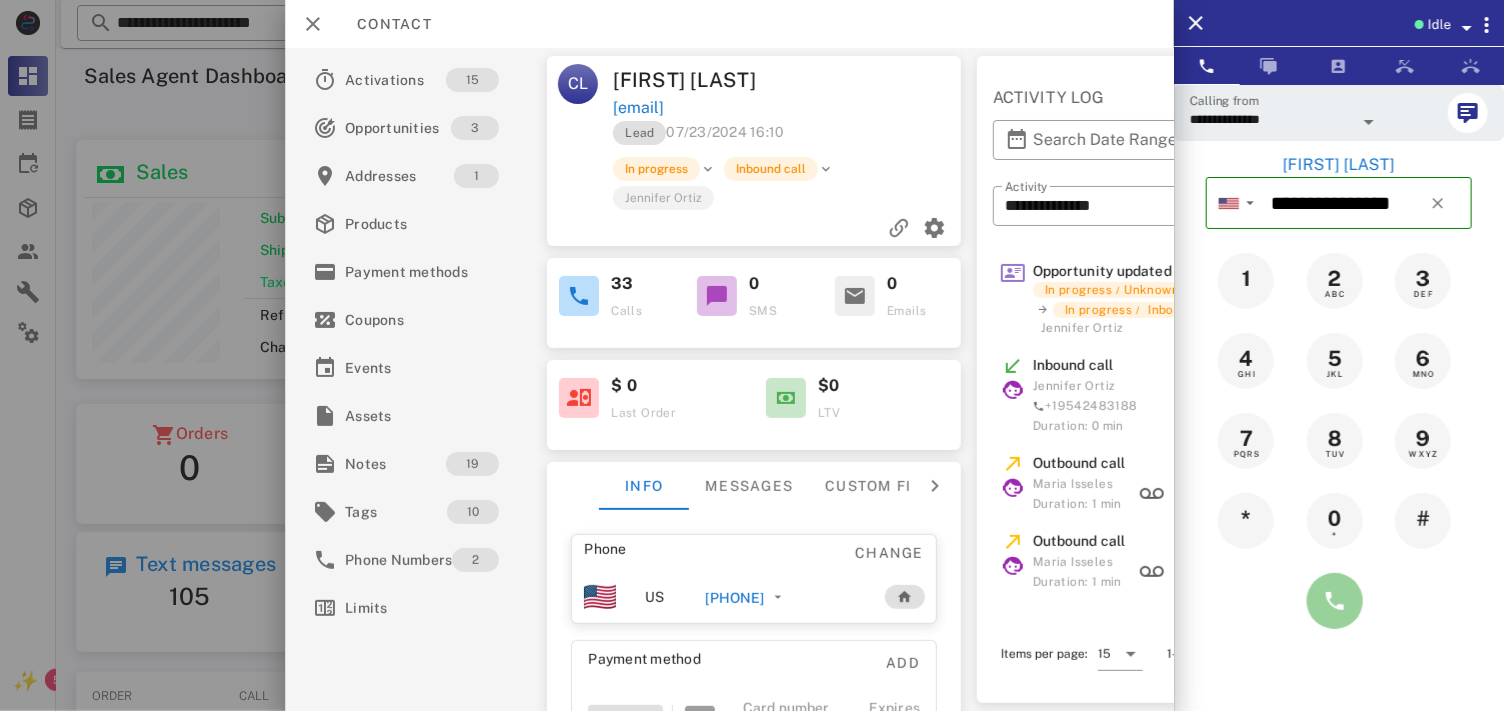 click at bounding box center [1335, 601] 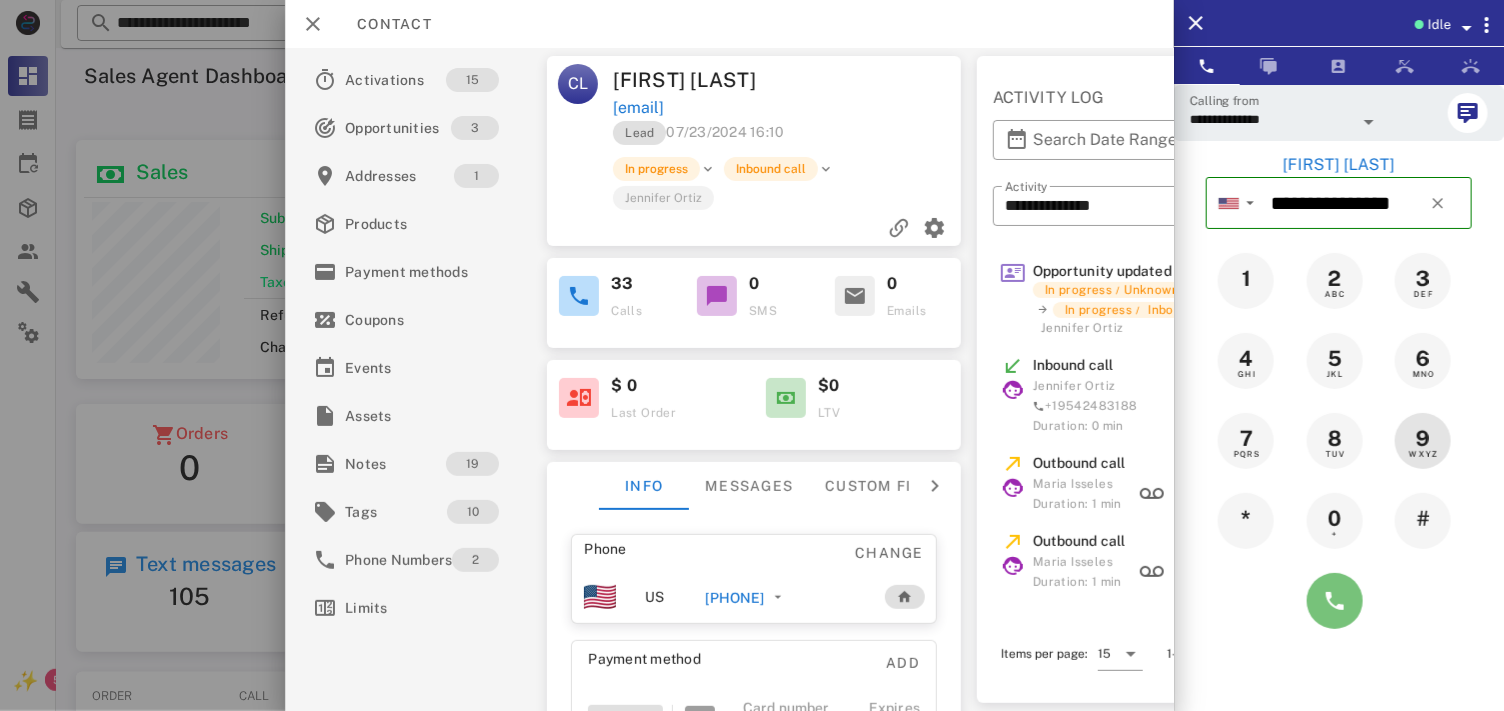 type 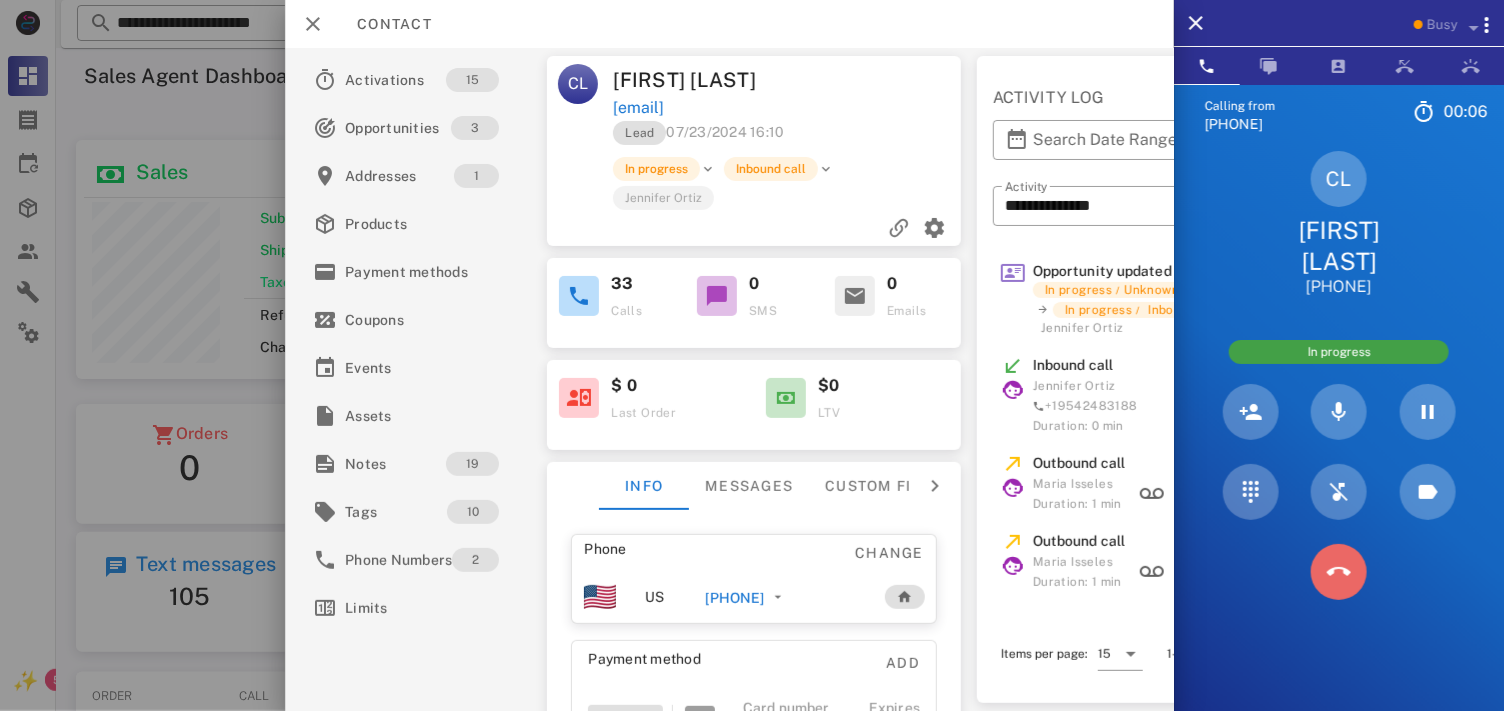 click at bounding box center (1339, 572) 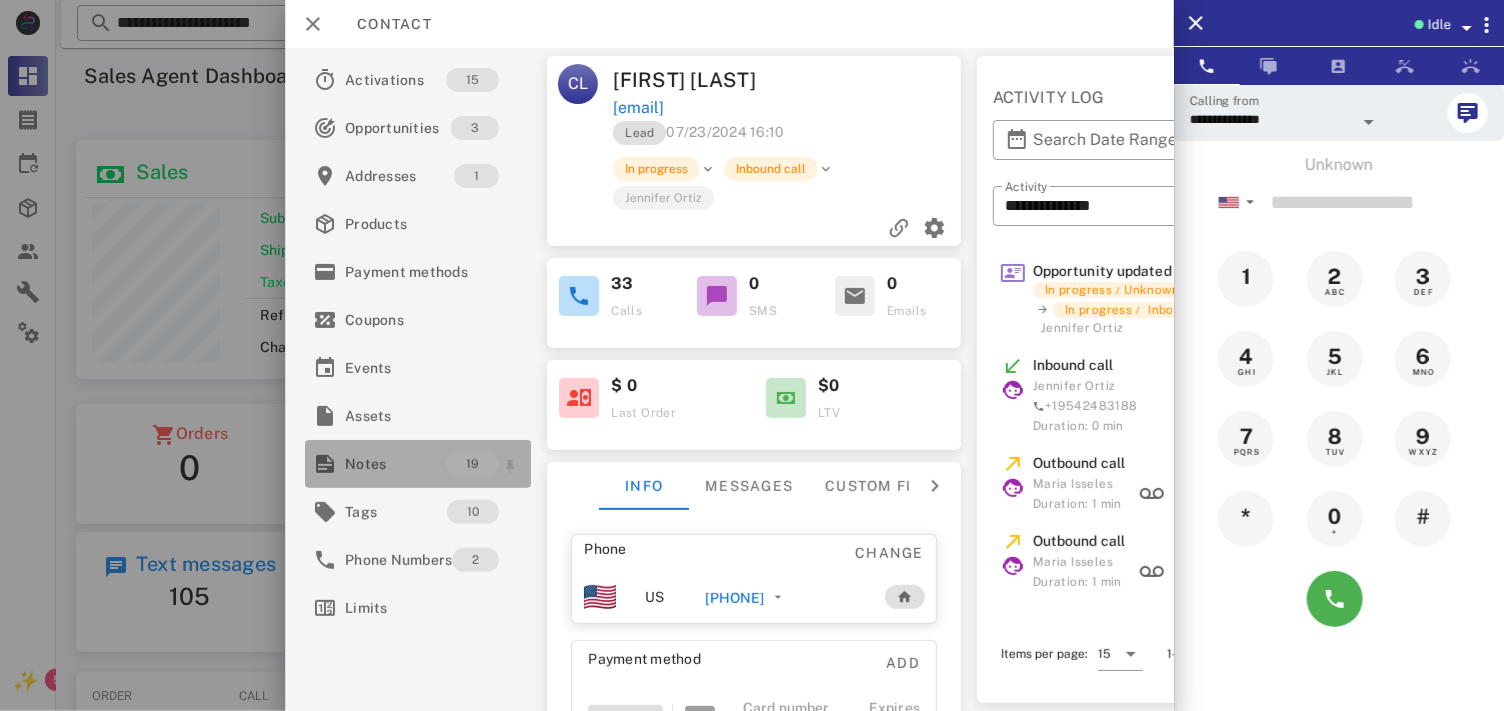click on "Notes" at bounding box center (395, 464) 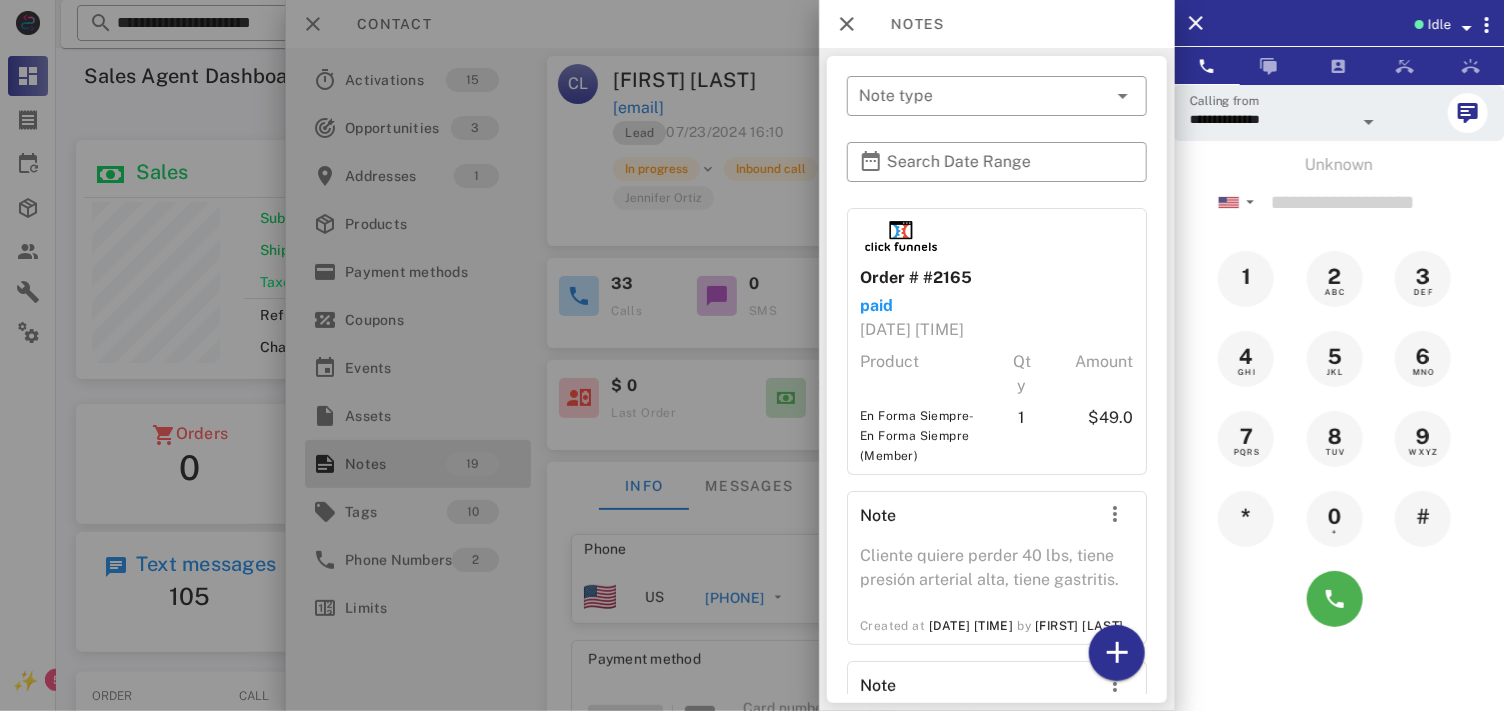 scroll, scrollTop: 4294, scrollLeft: 0, axis: vertical 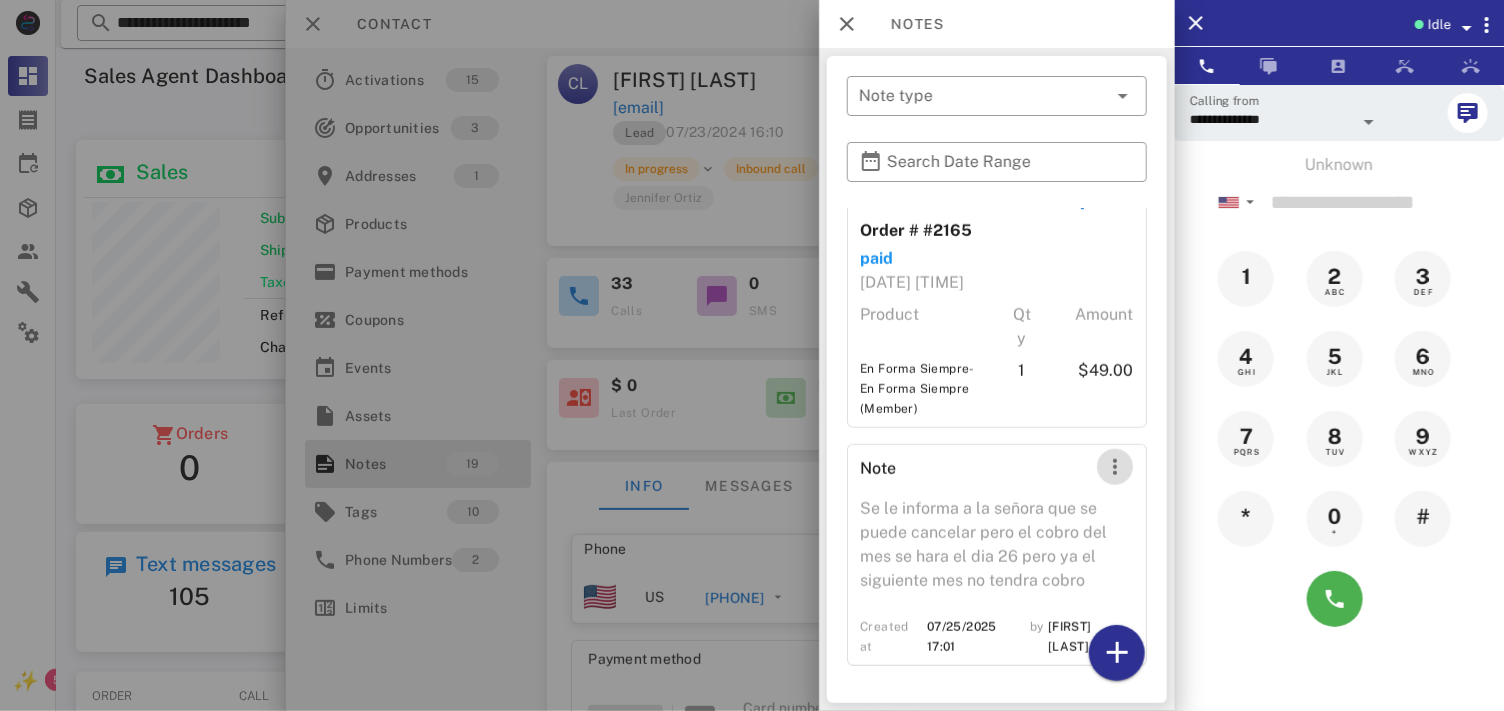 click at bounding box center (1115, 467) 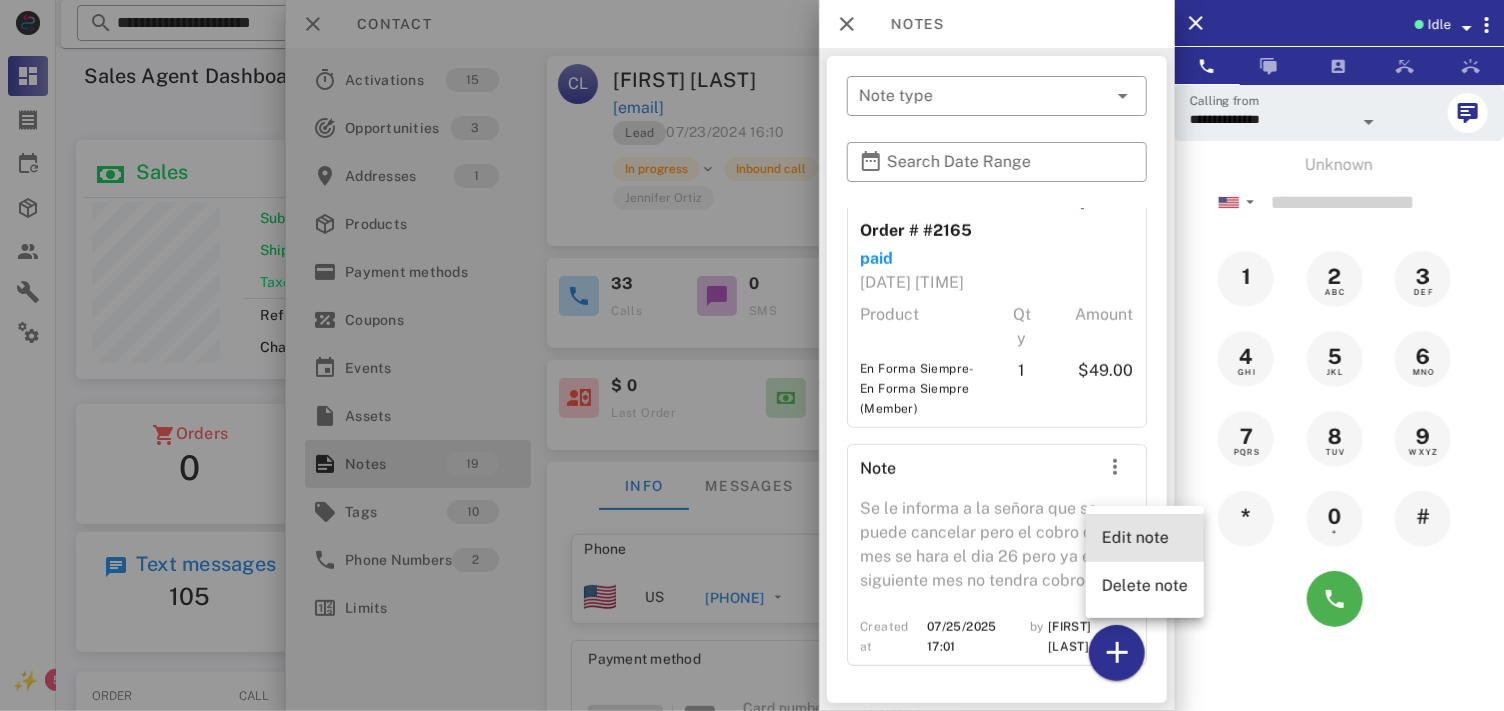 click on "Edit note" at bounding box center [1145, 538] 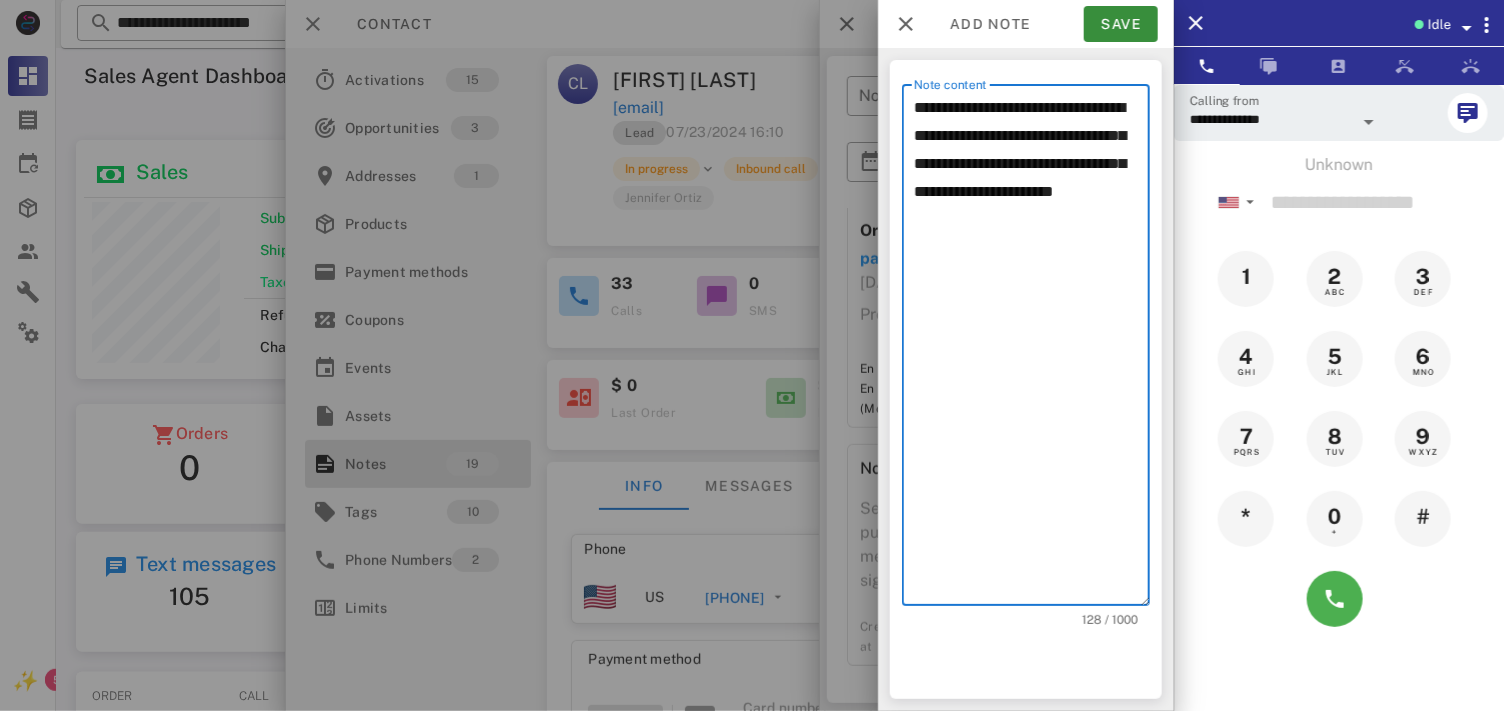 click on "**********" at bounding box center (1032, 350) 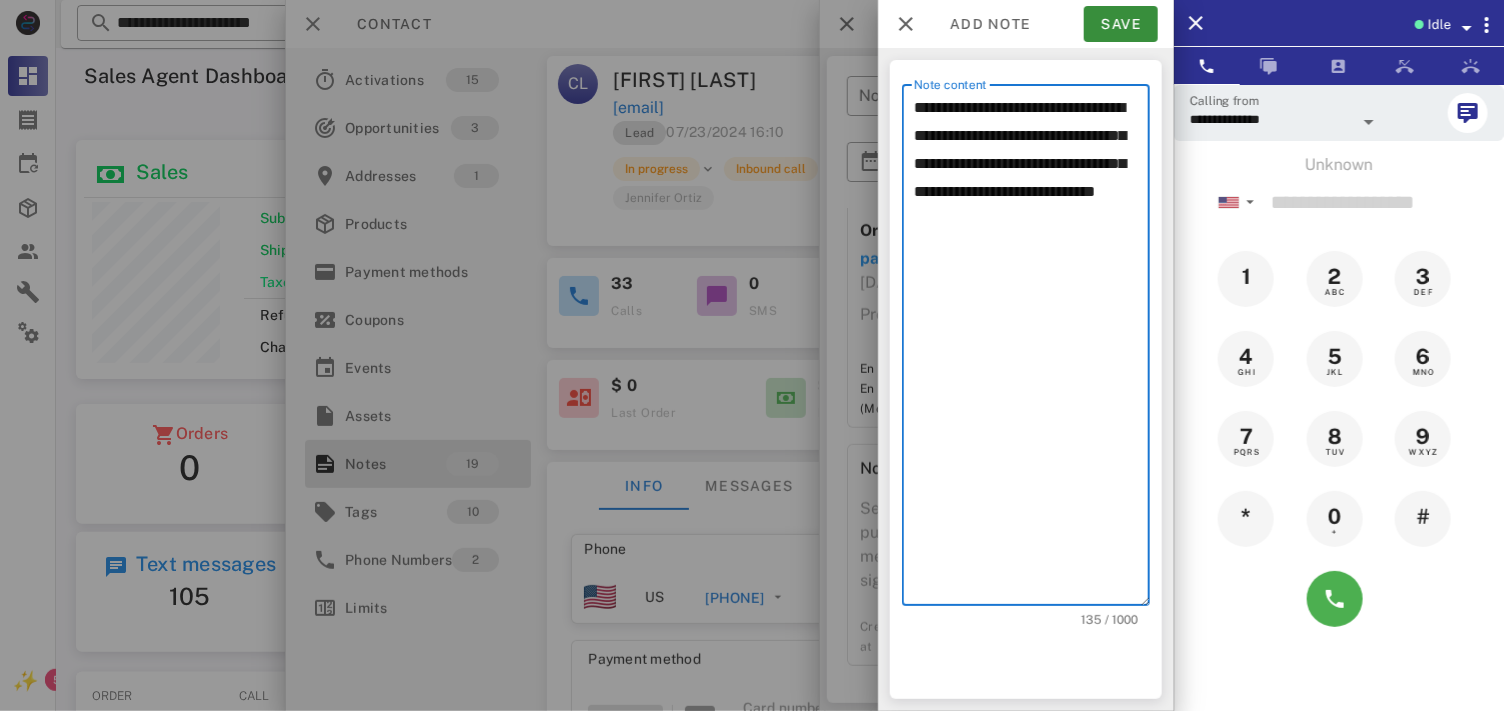 click on "**********" at bounding box center [1032, 350] 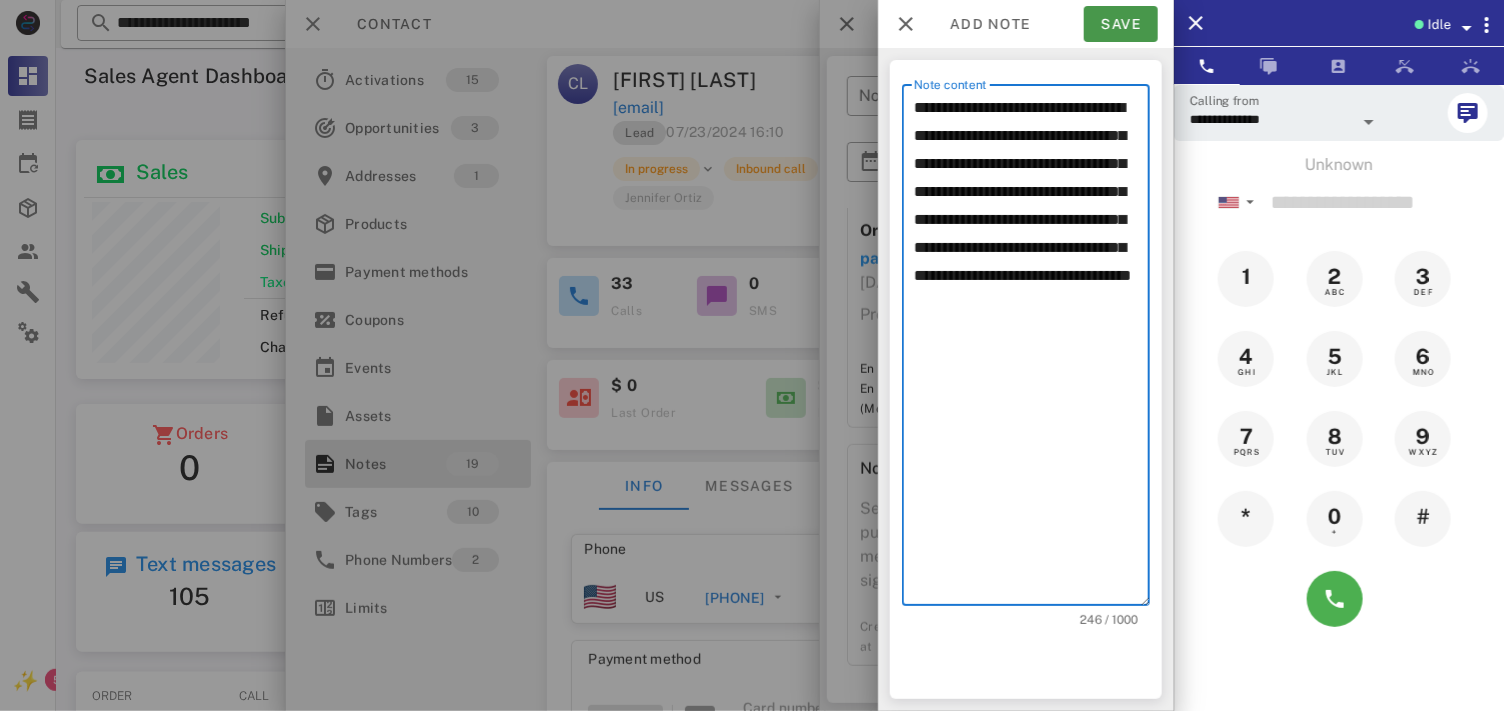type on "**********" 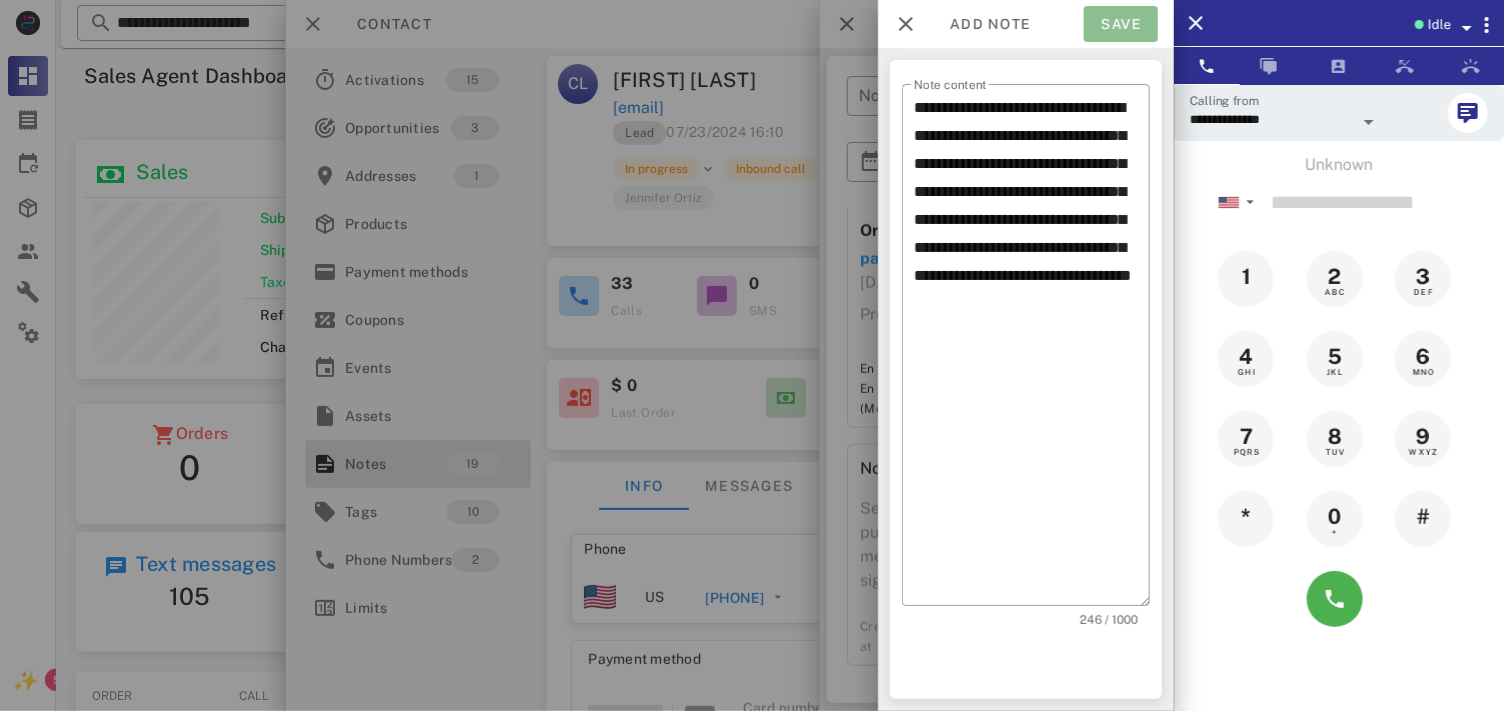 click on "Save" at bounding box center [1121, 24] 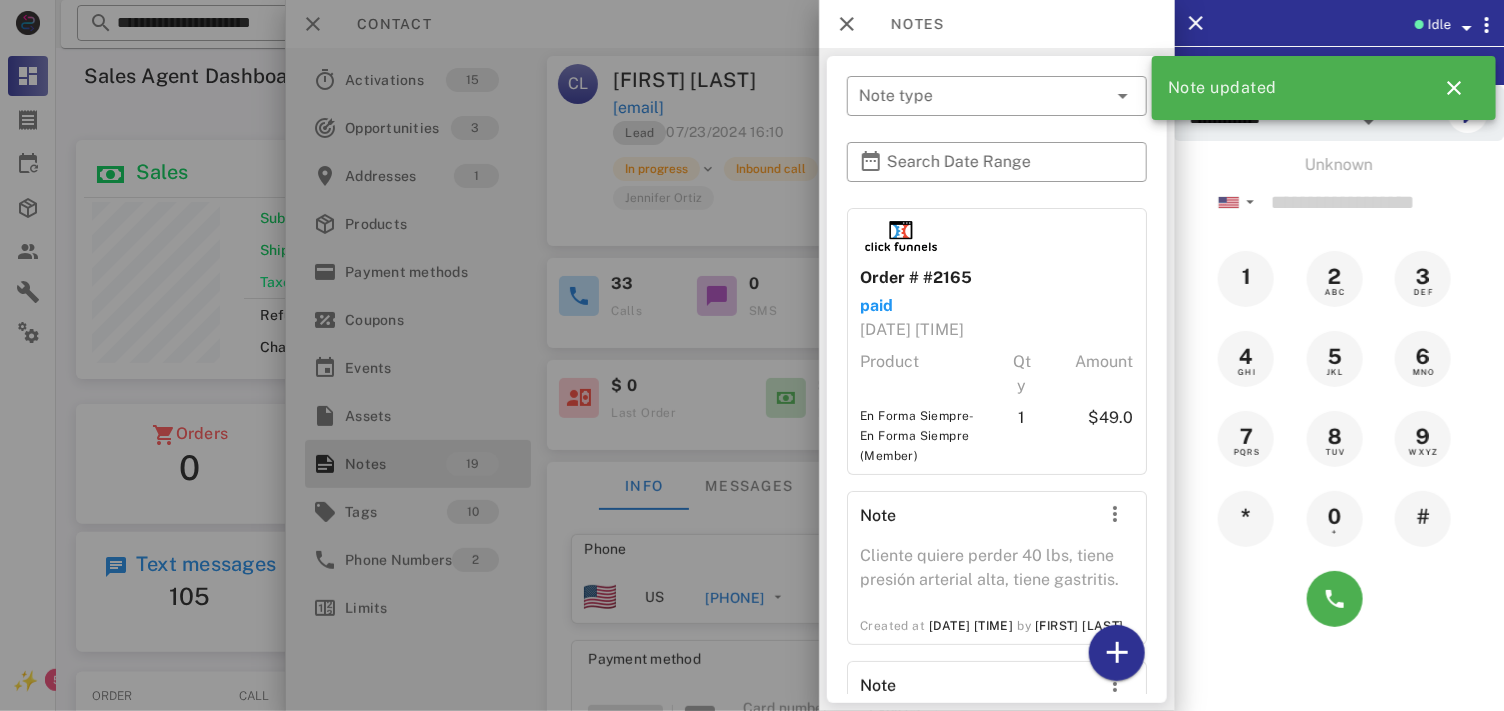 drag, startPoint x: 733, startPoint y: 582, endPoint x: 736, endPoint y: 592, distance: 10.440307 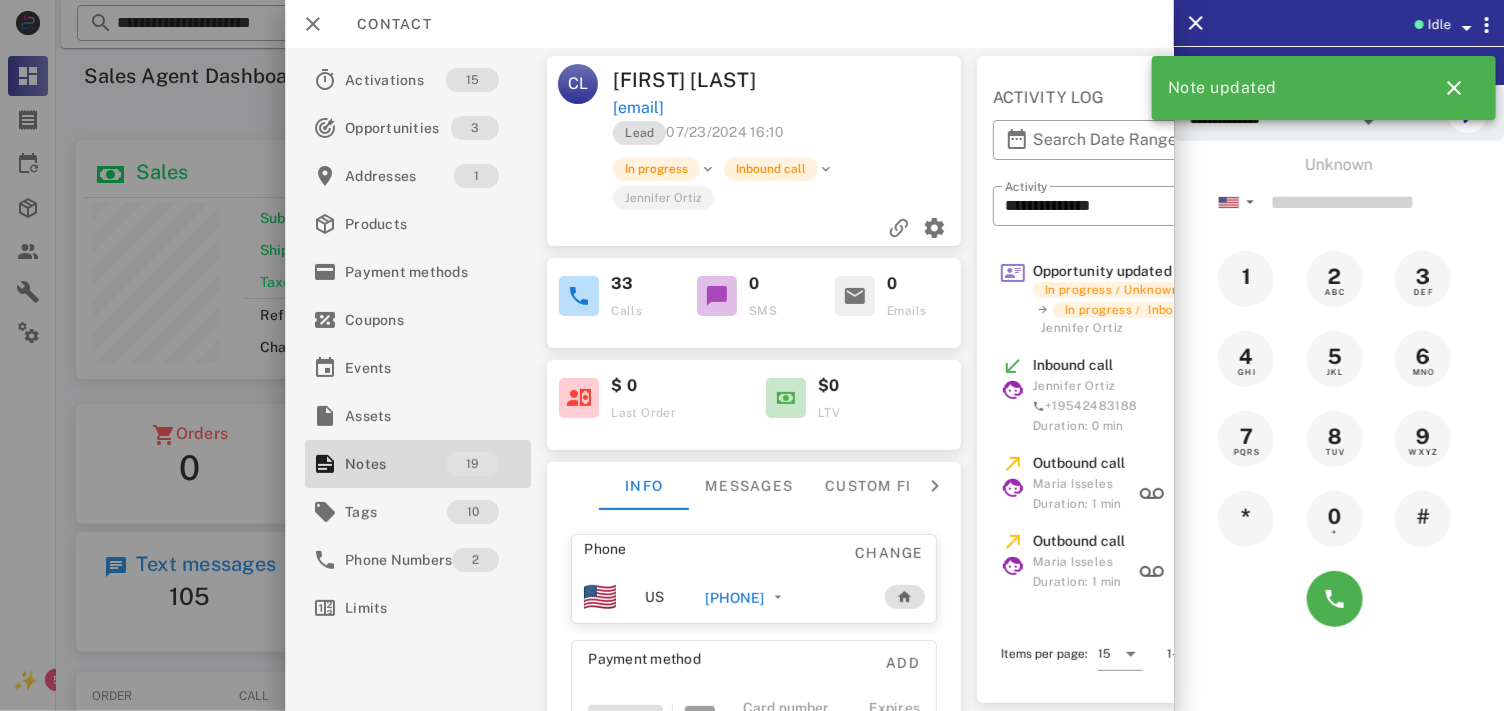 click on "+19083706871" at bounding box center [735, 598] 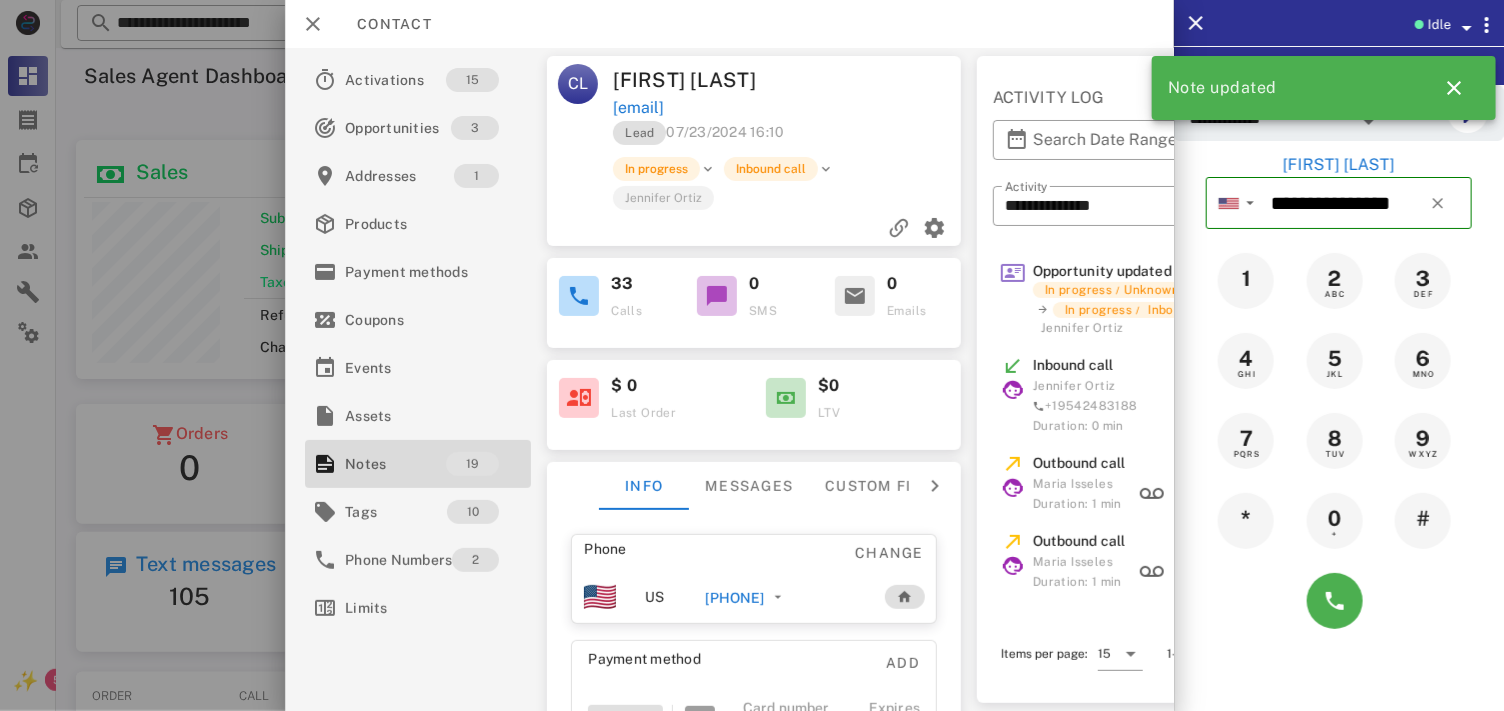 click at bounding box center [1339, 601] 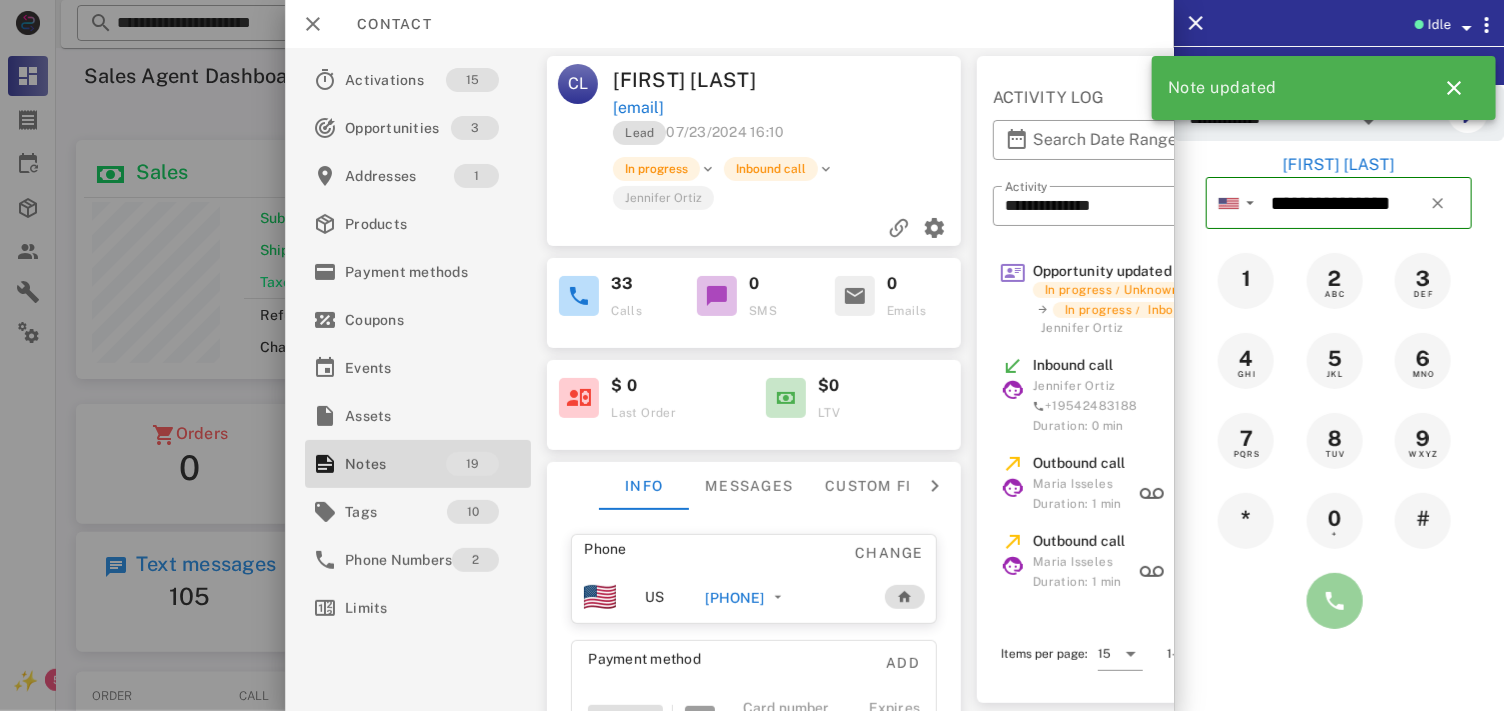 click at bounding box center [1335, 601] 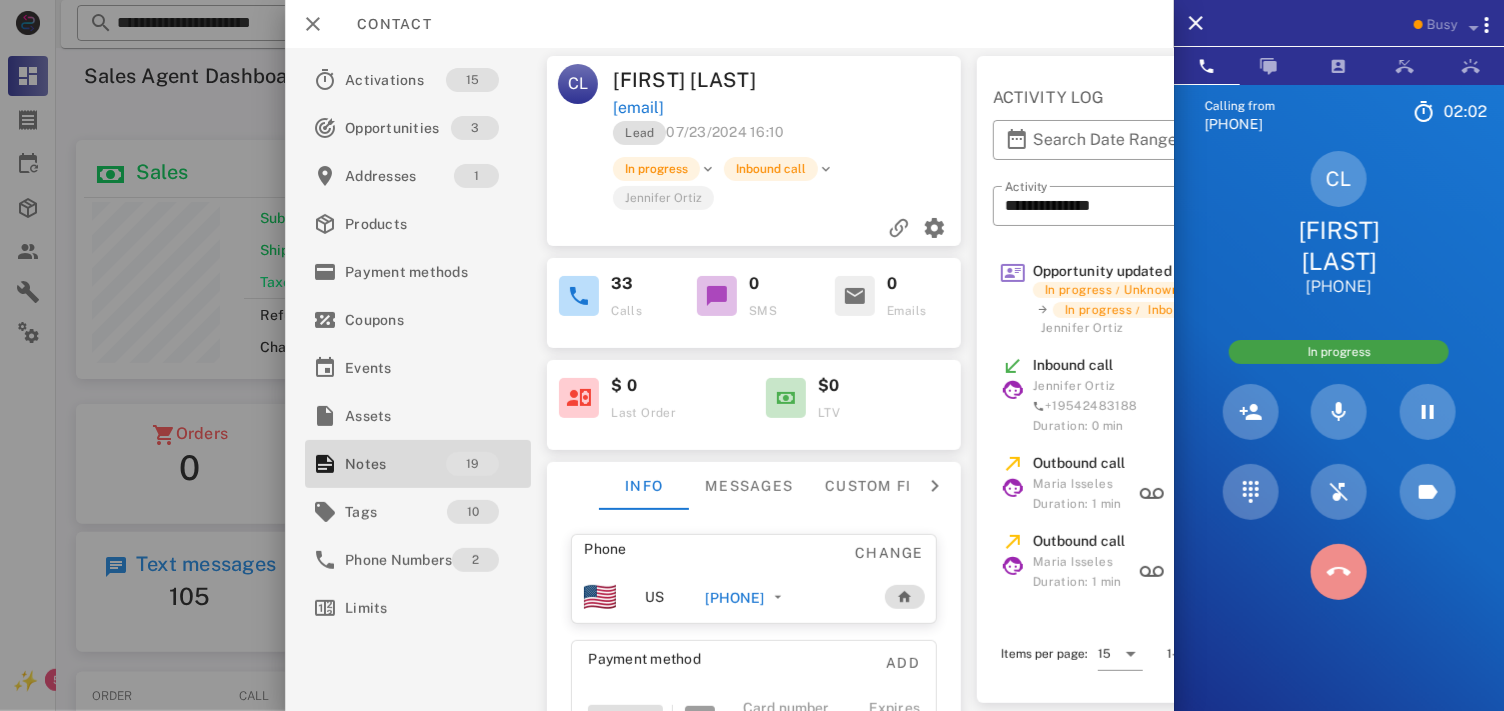 click at bounding box center [1339, 572] 